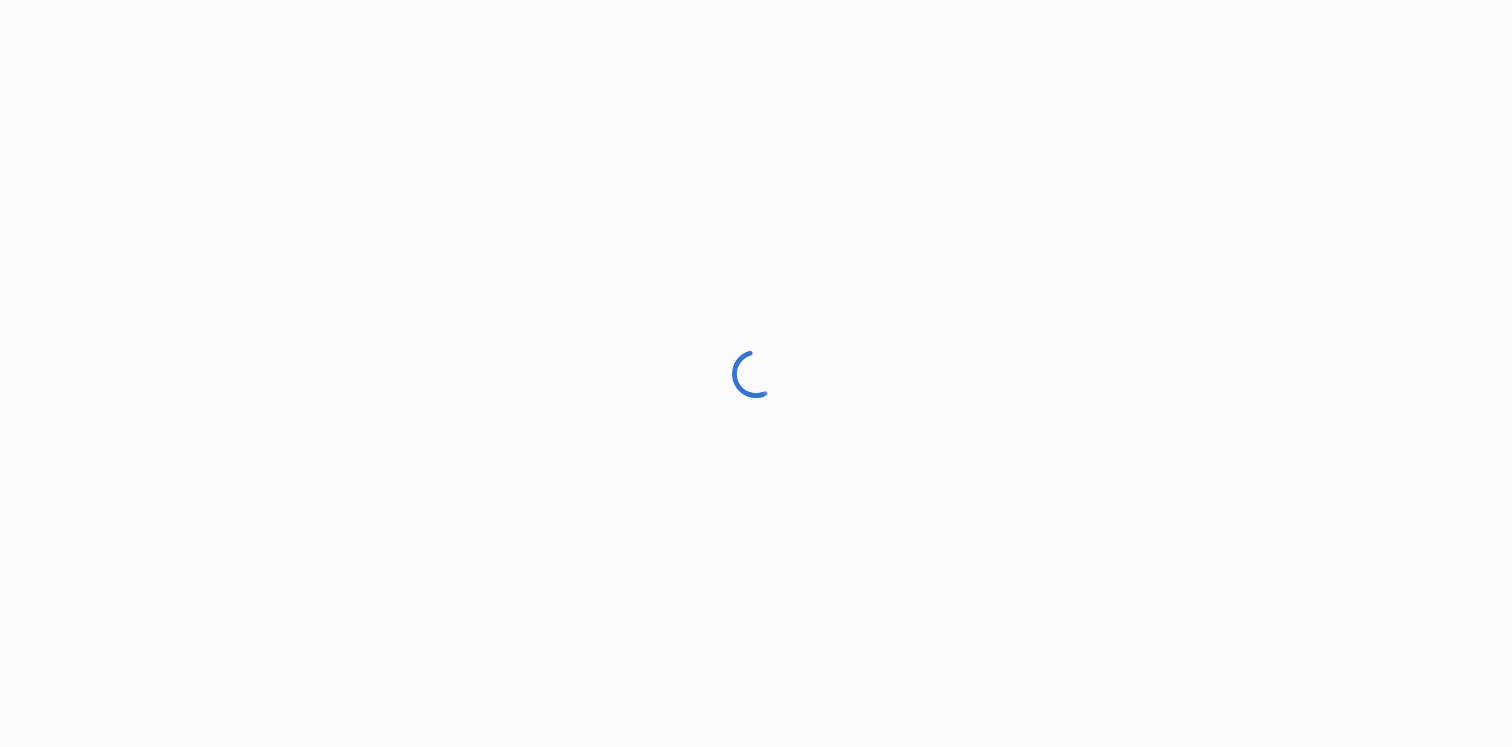 scroll, scrollTop: 0, scrollLeft: 0, axis: both 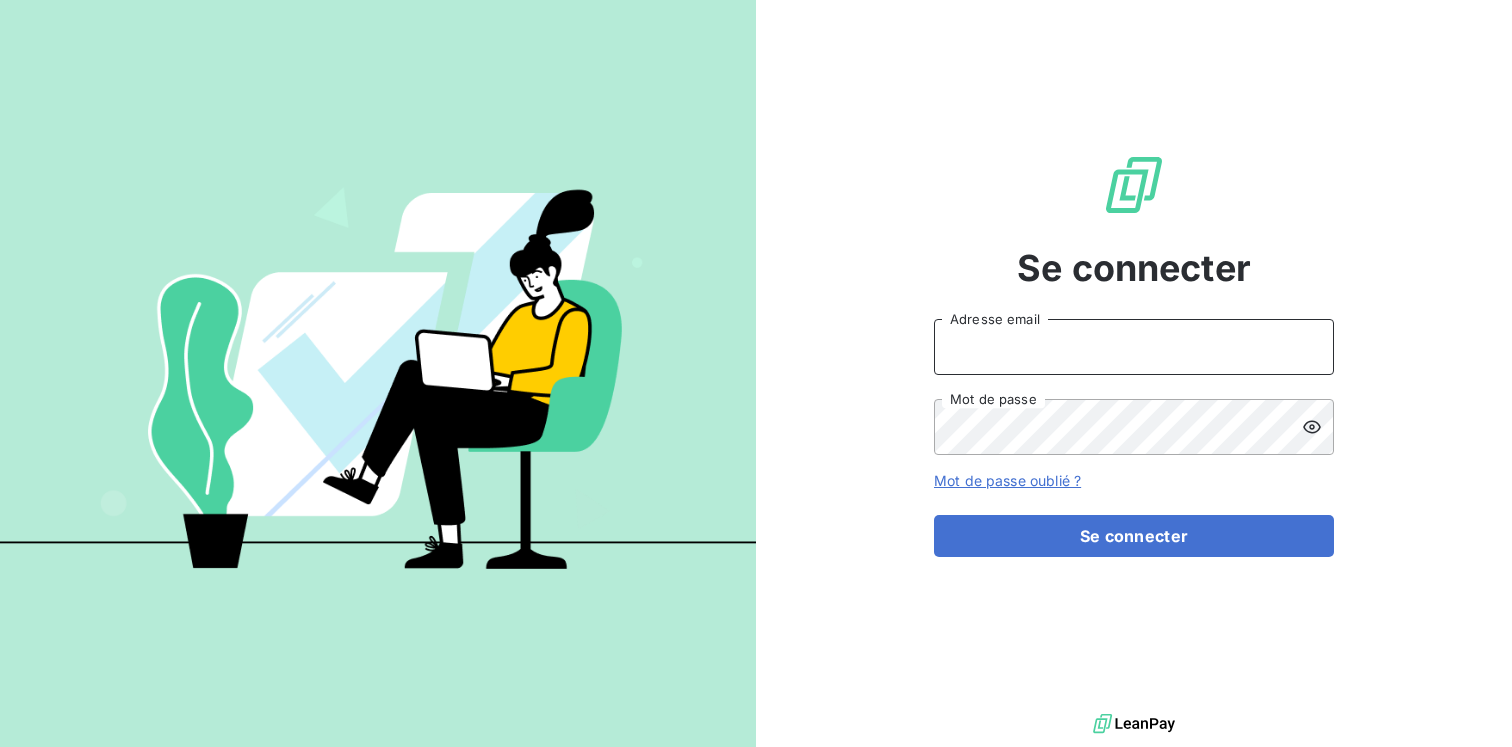 click on "Adresse email" at bounding box center [1134, 347] 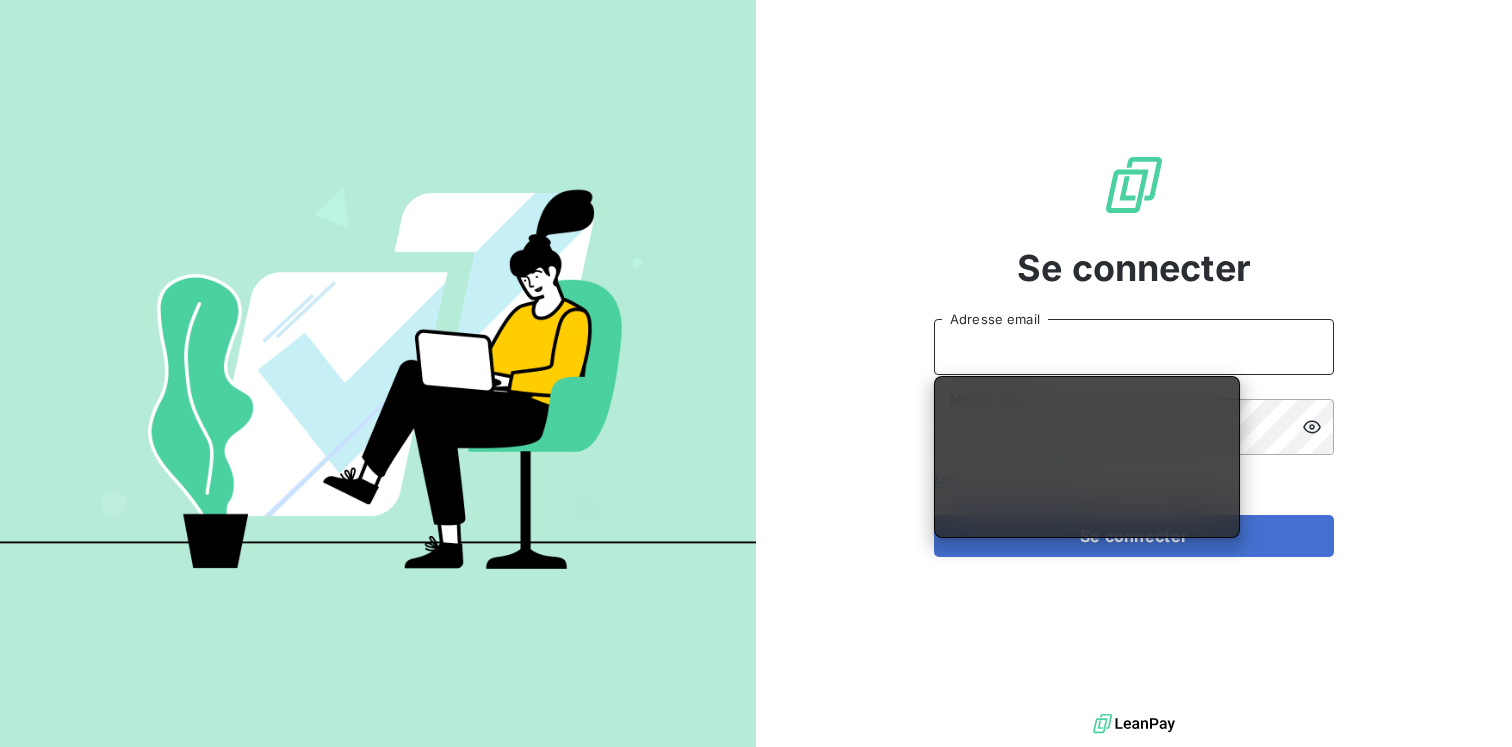type on "[EMAIL_ADDRESS][DOMAIN_NAME]" 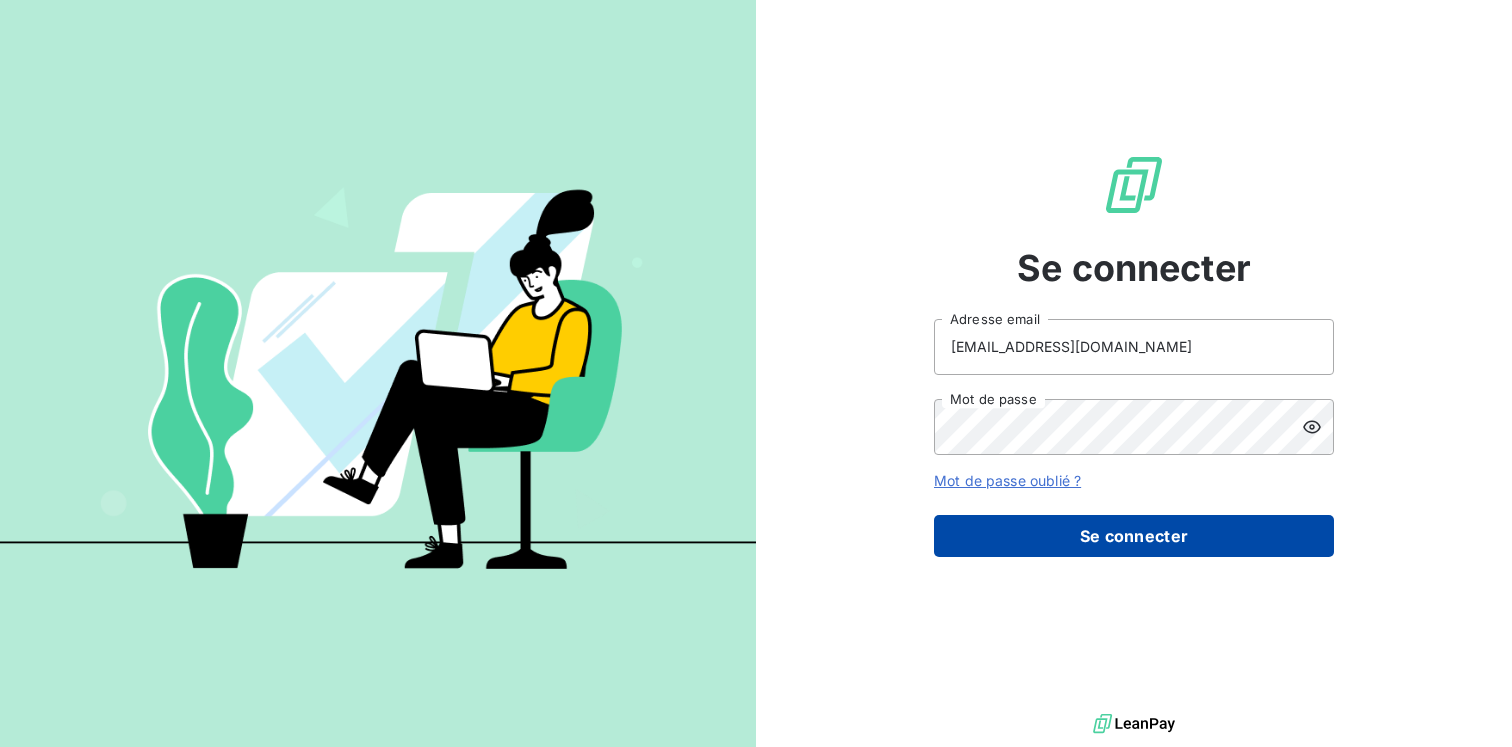 click on "Se connecter" at bounding box center [1134, 536] 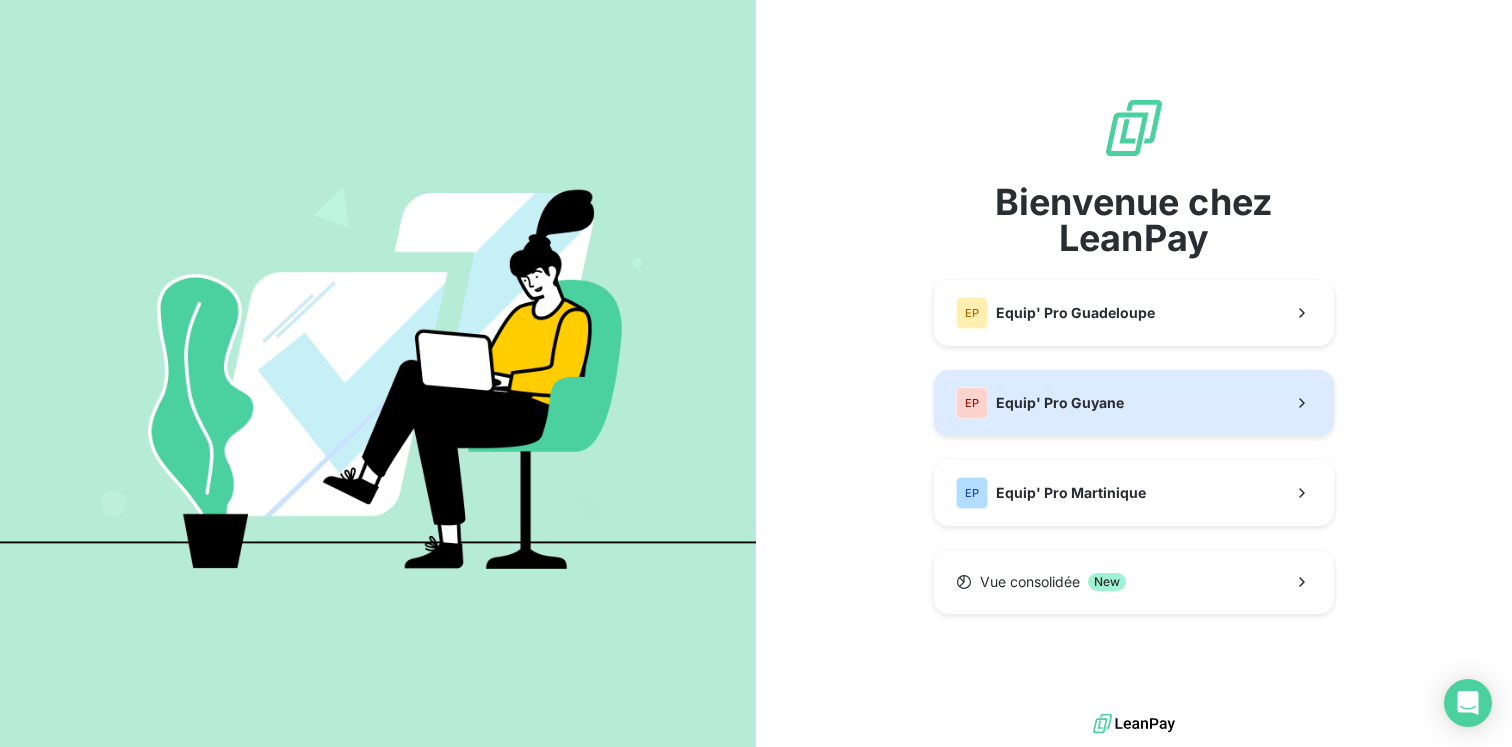 click on "Equip' Pro Guyane" at bounding box center (1060, 403) 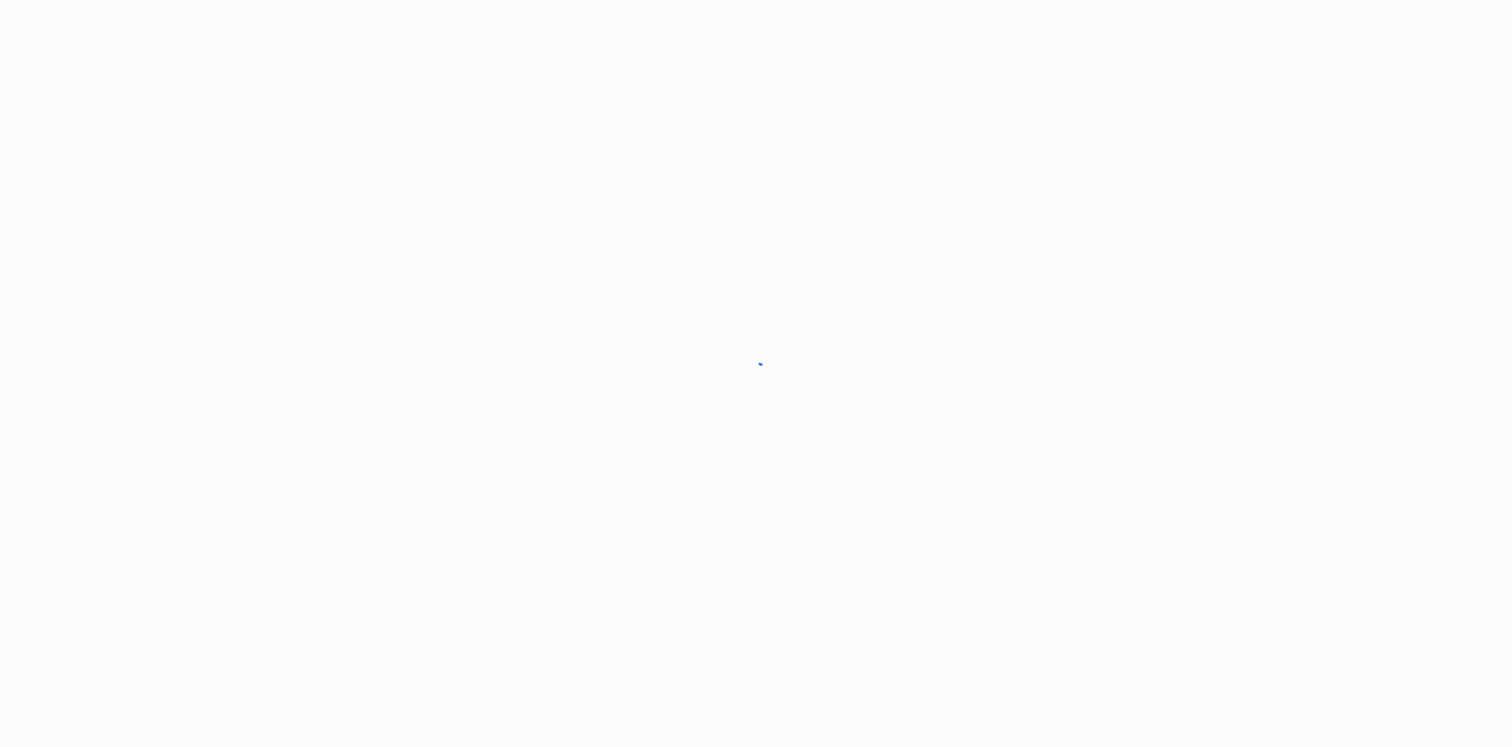 scroll, scrollTop: 0, scrollLeft: 0, axis: both 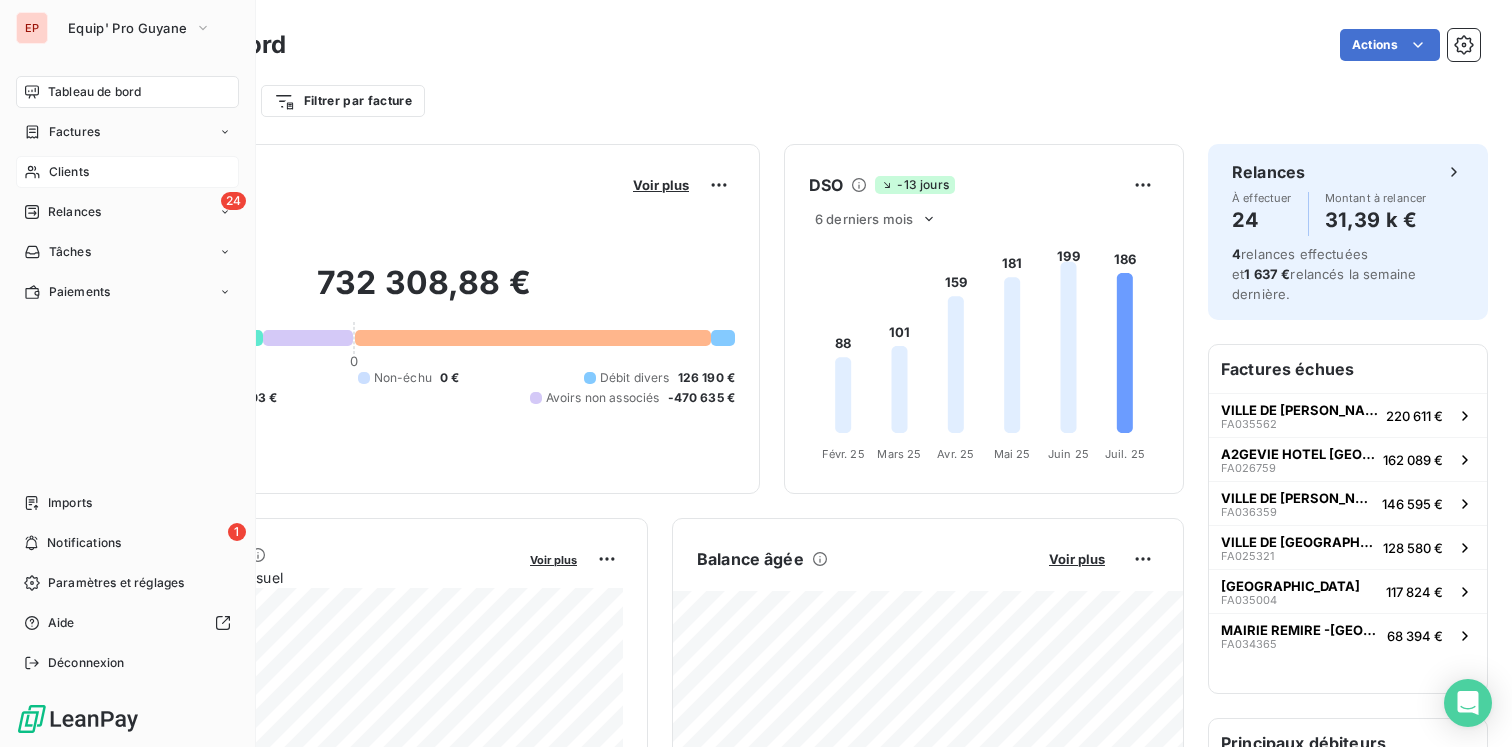 click on "Clients" at bounding box center (69, 172) 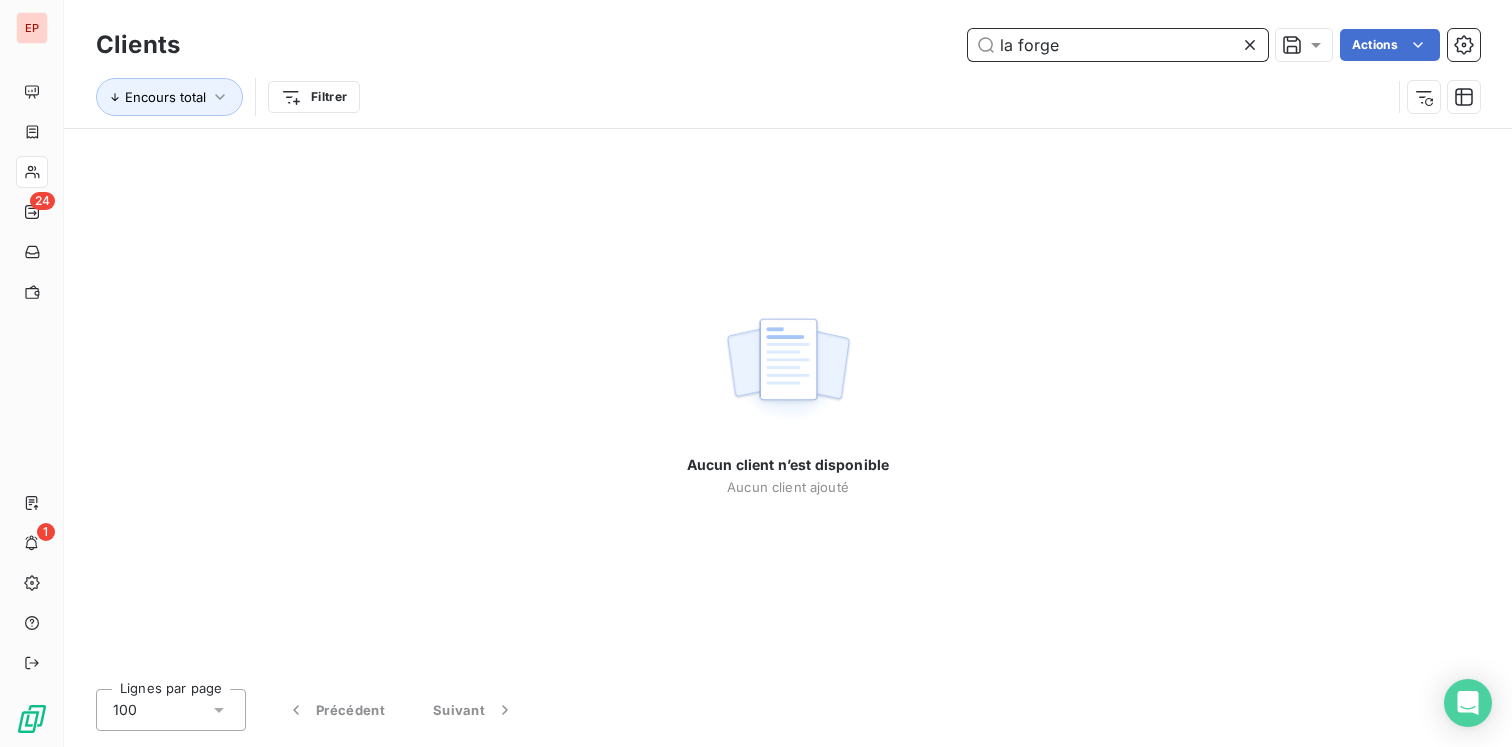 drag, startPoint x: 1077, startPoint y: 50, endPoint x: 941, endPoint y: 50, distance: 136 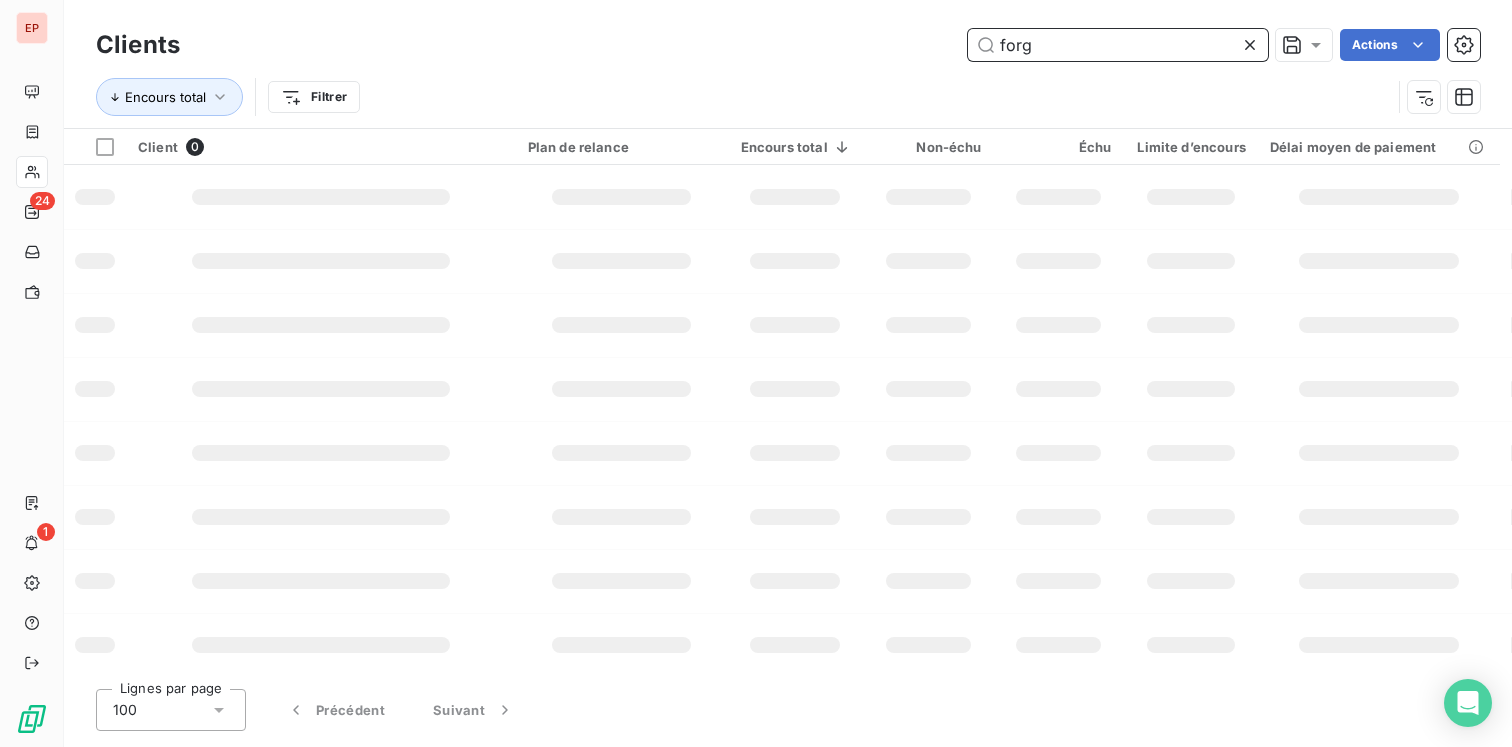 type on "forge" 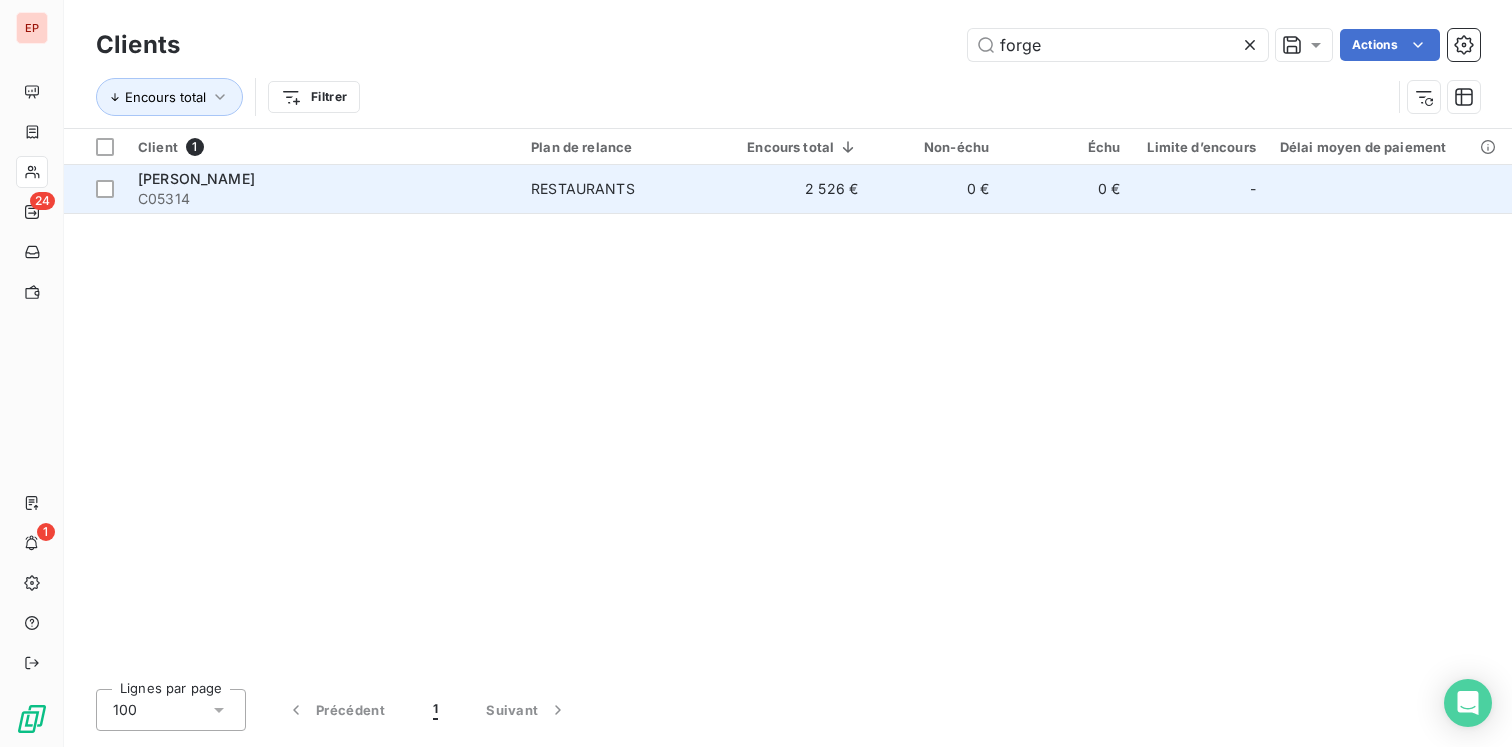 click on "[PERSON_NAME]" at bounding box center (322, 179) 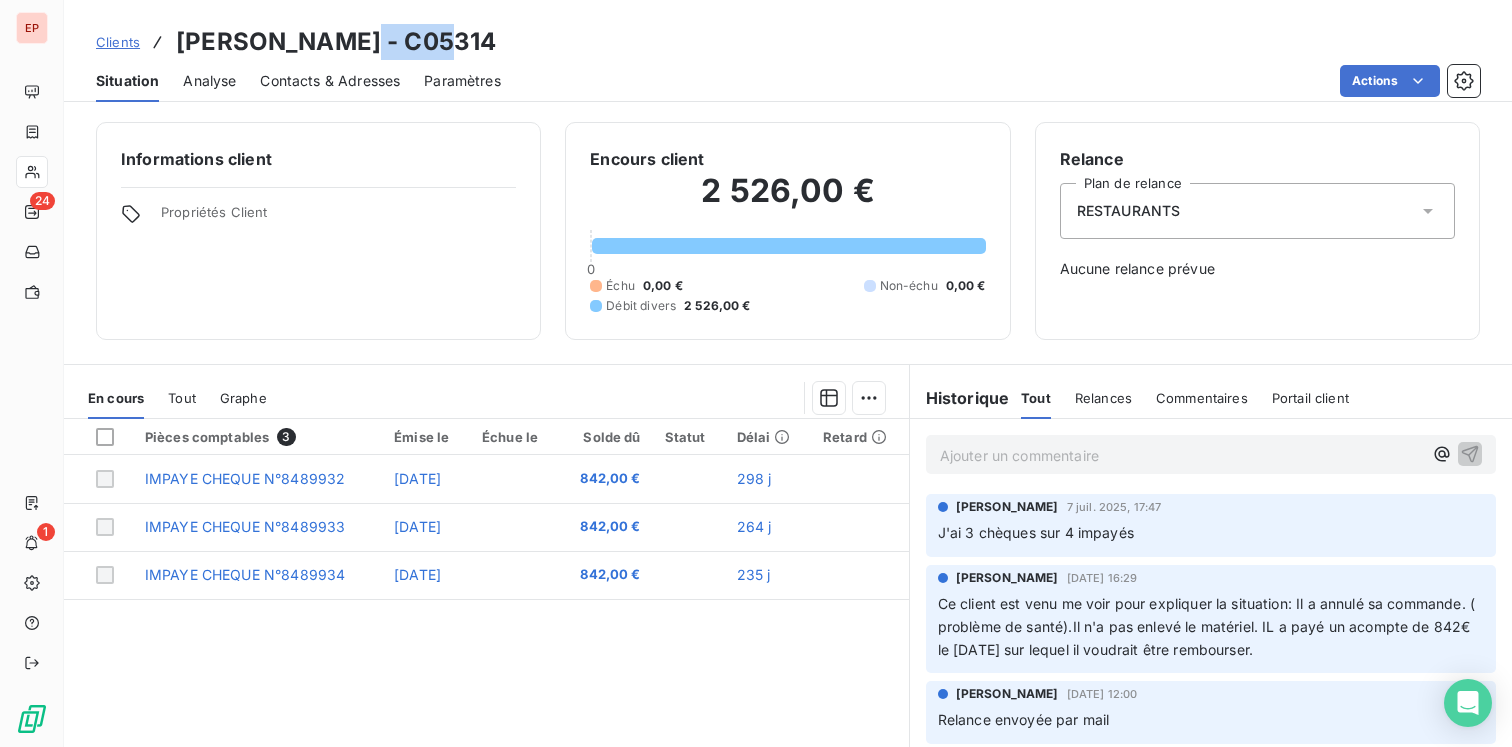 drag, startPoint x: 359, startPoint y: 34, endPoint x: 499, endPoint y: 48, distance: 140.69826 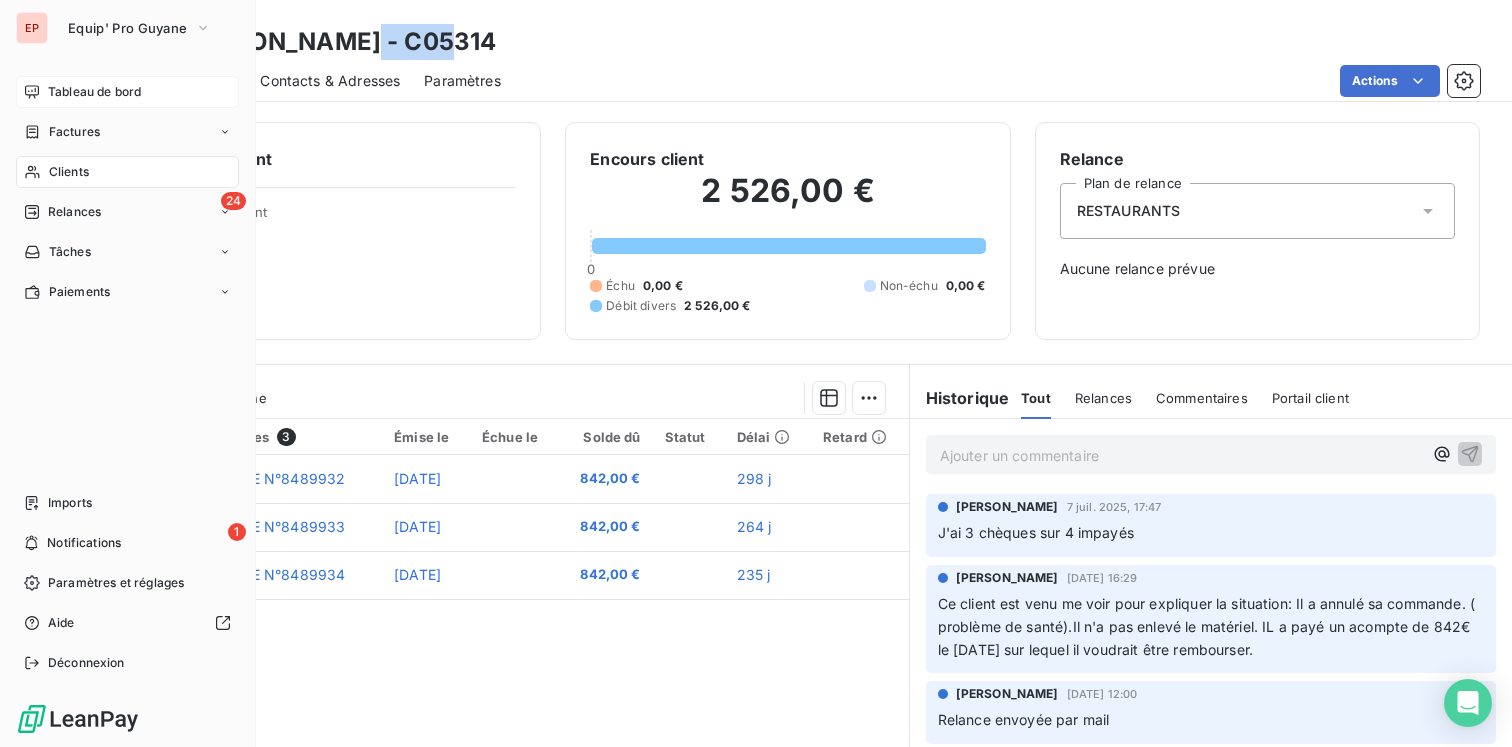 click on "Tableau de bord" at bounding box center [127, 92] 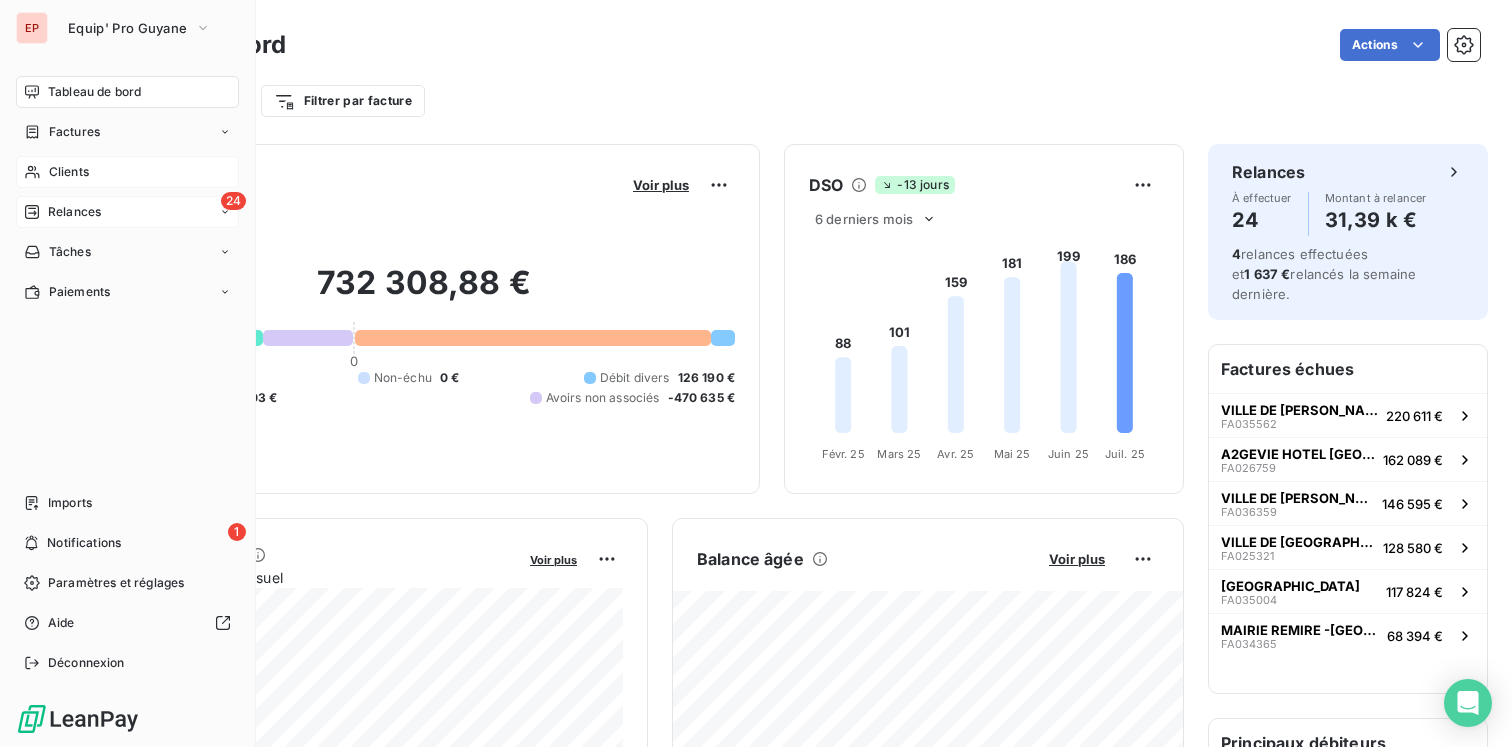 click on "Relances" at bounding box center [74, 212] 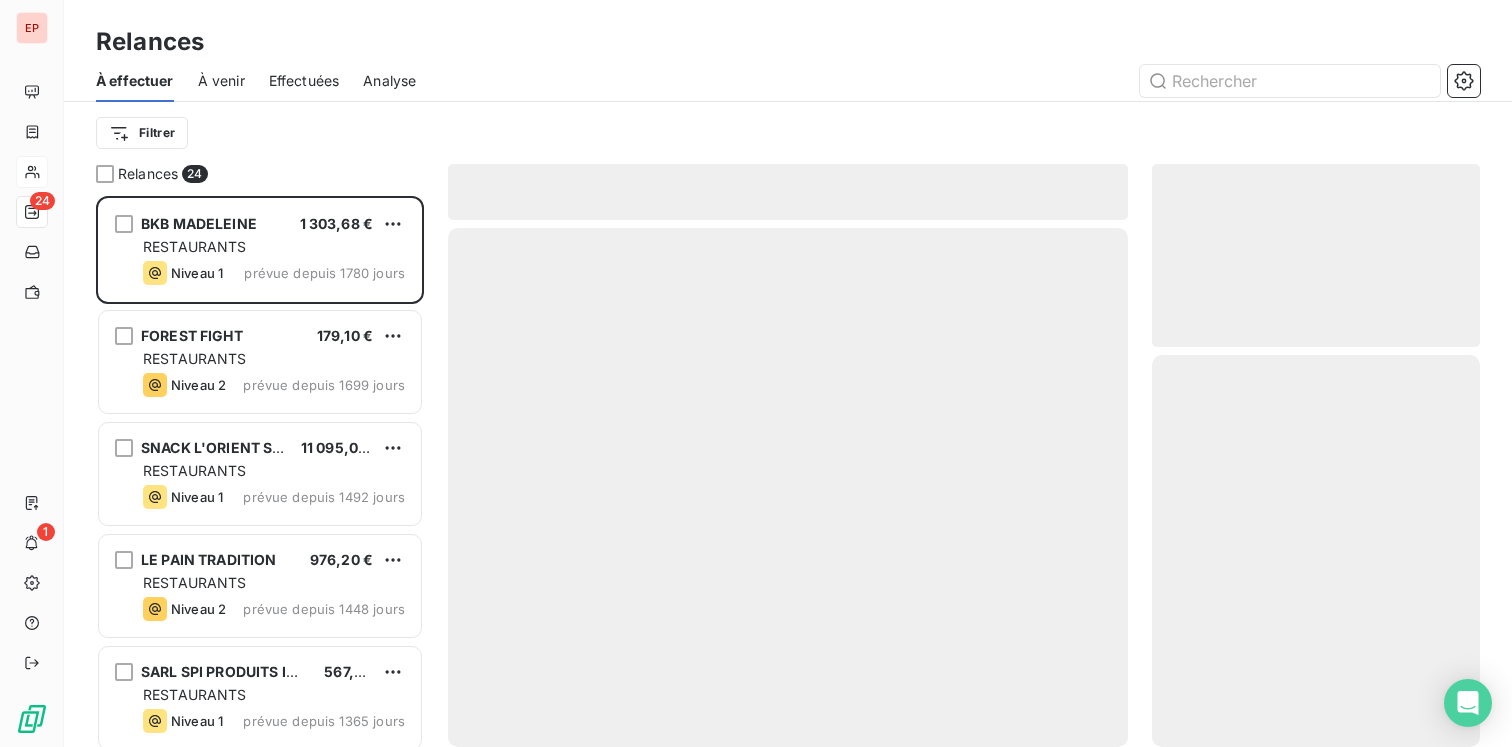 scroll, scrollTop: 1, scrollLeft: 1, axis: both 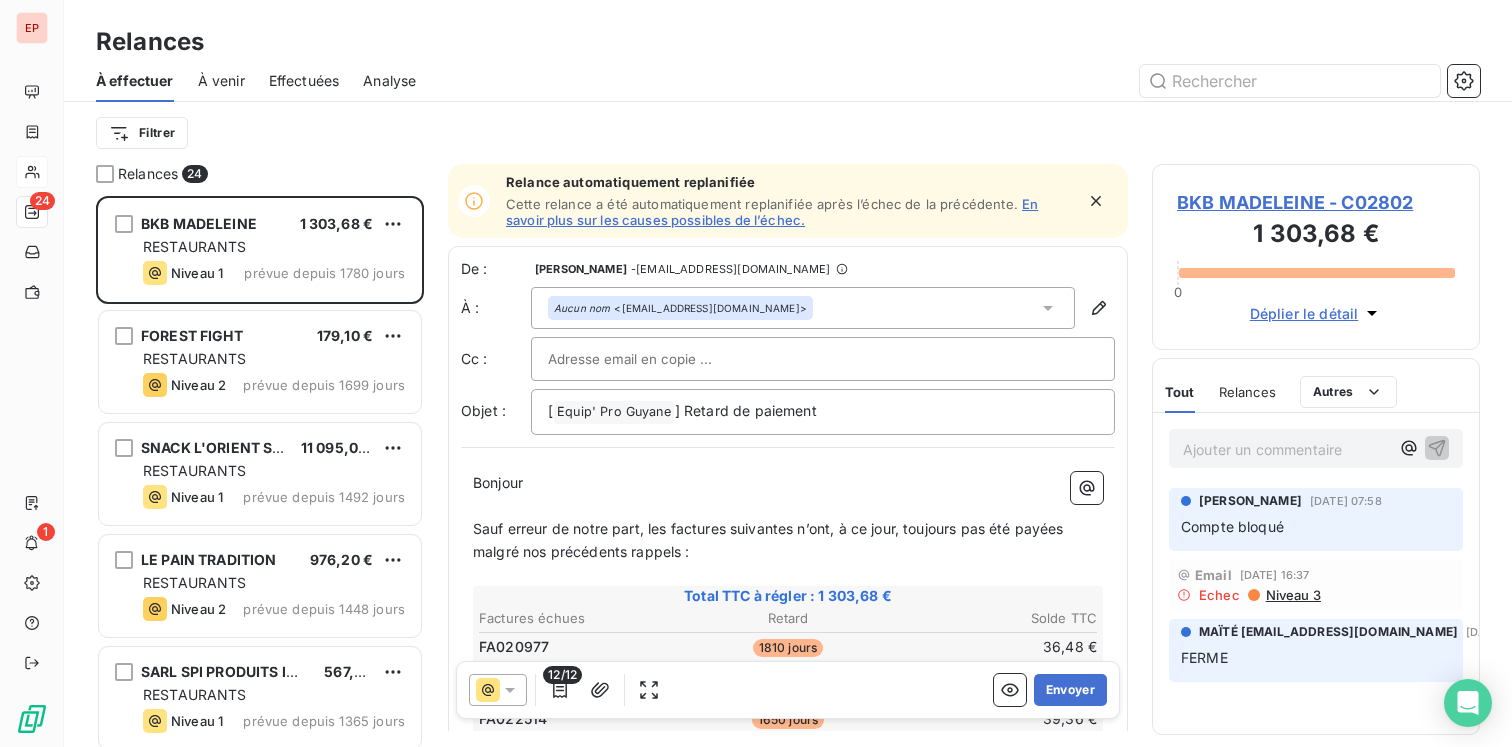 click on "À venir" at bounding box center [221, 81] 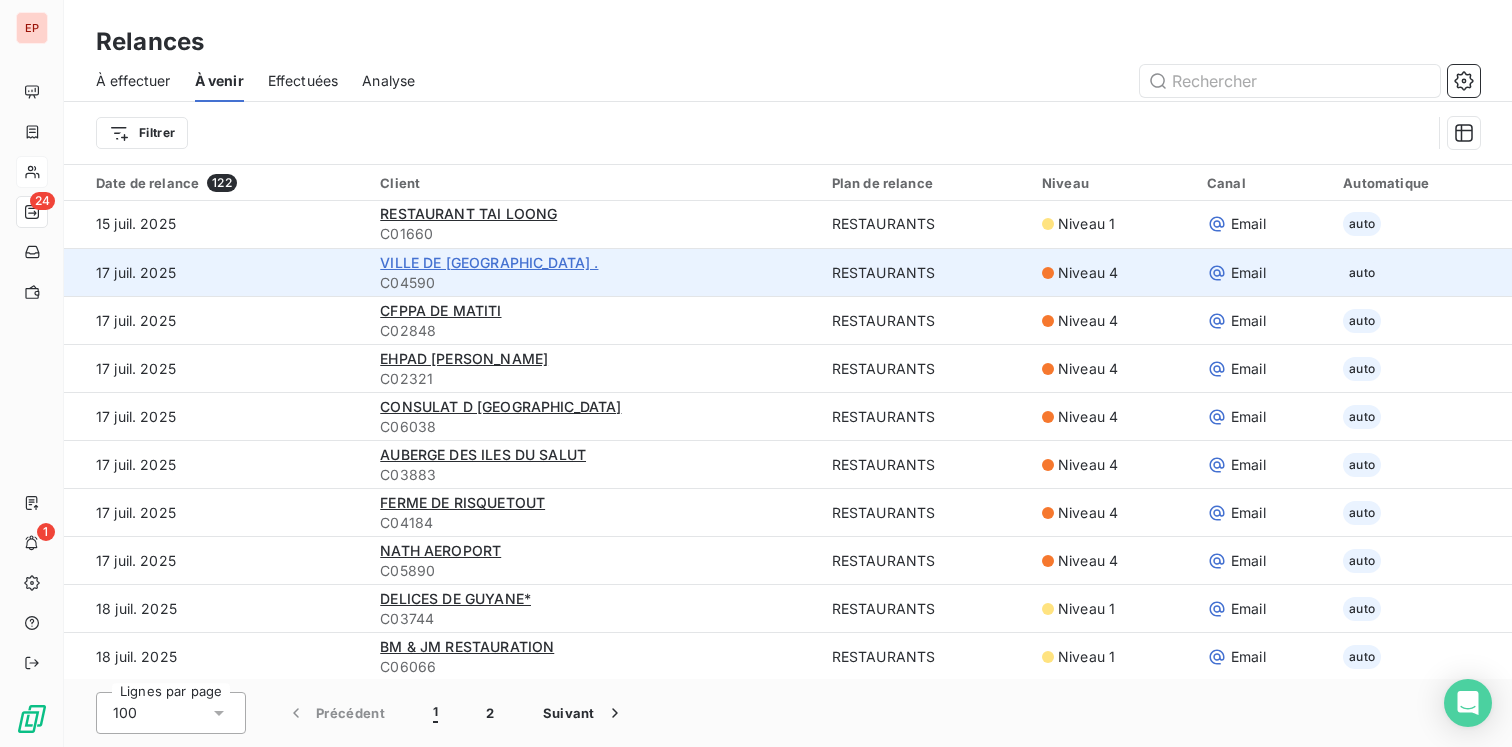 click on "VILLE DE [GEOGRAPHIC_DATA] ." at bounding box center [489, 262] 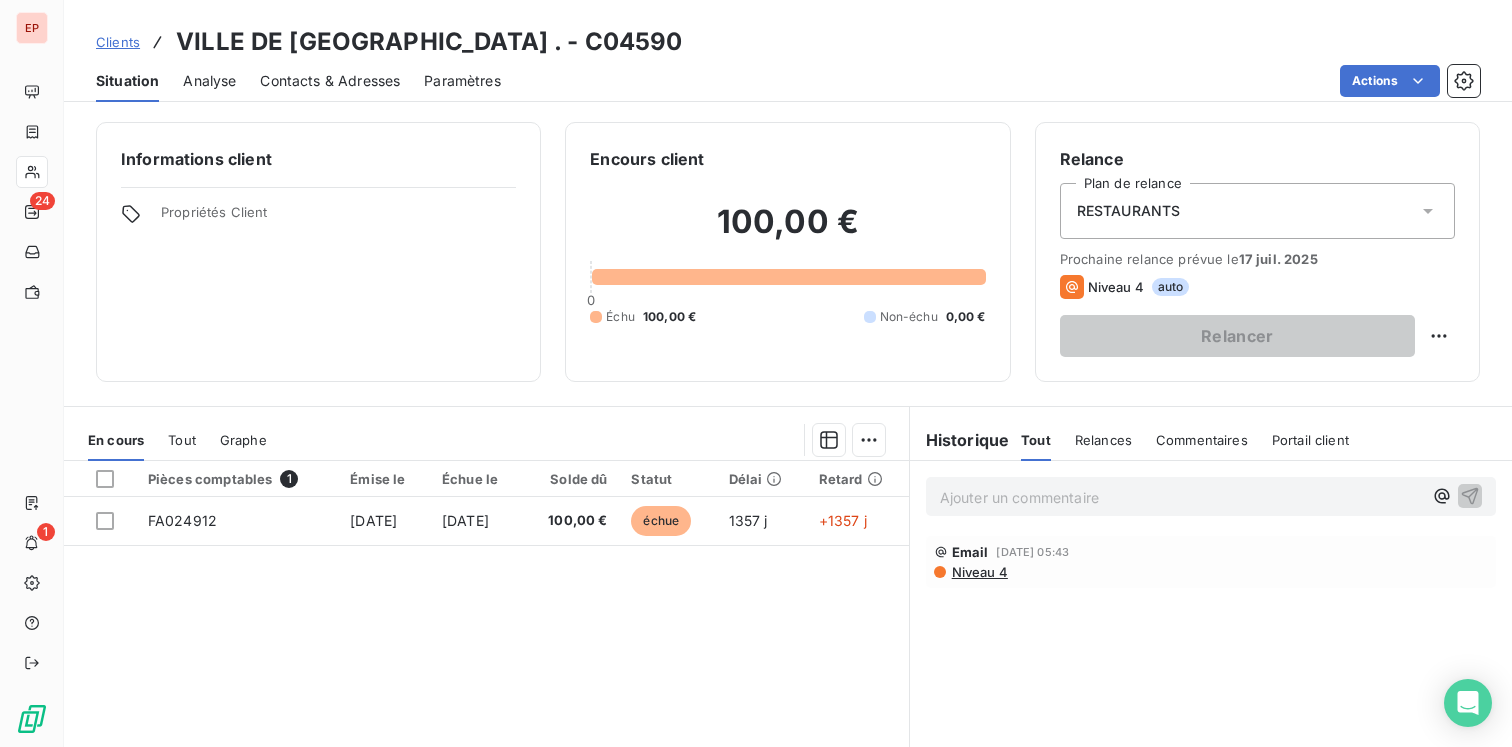 click on "Niveau 4" at bounding box center (979, 572) 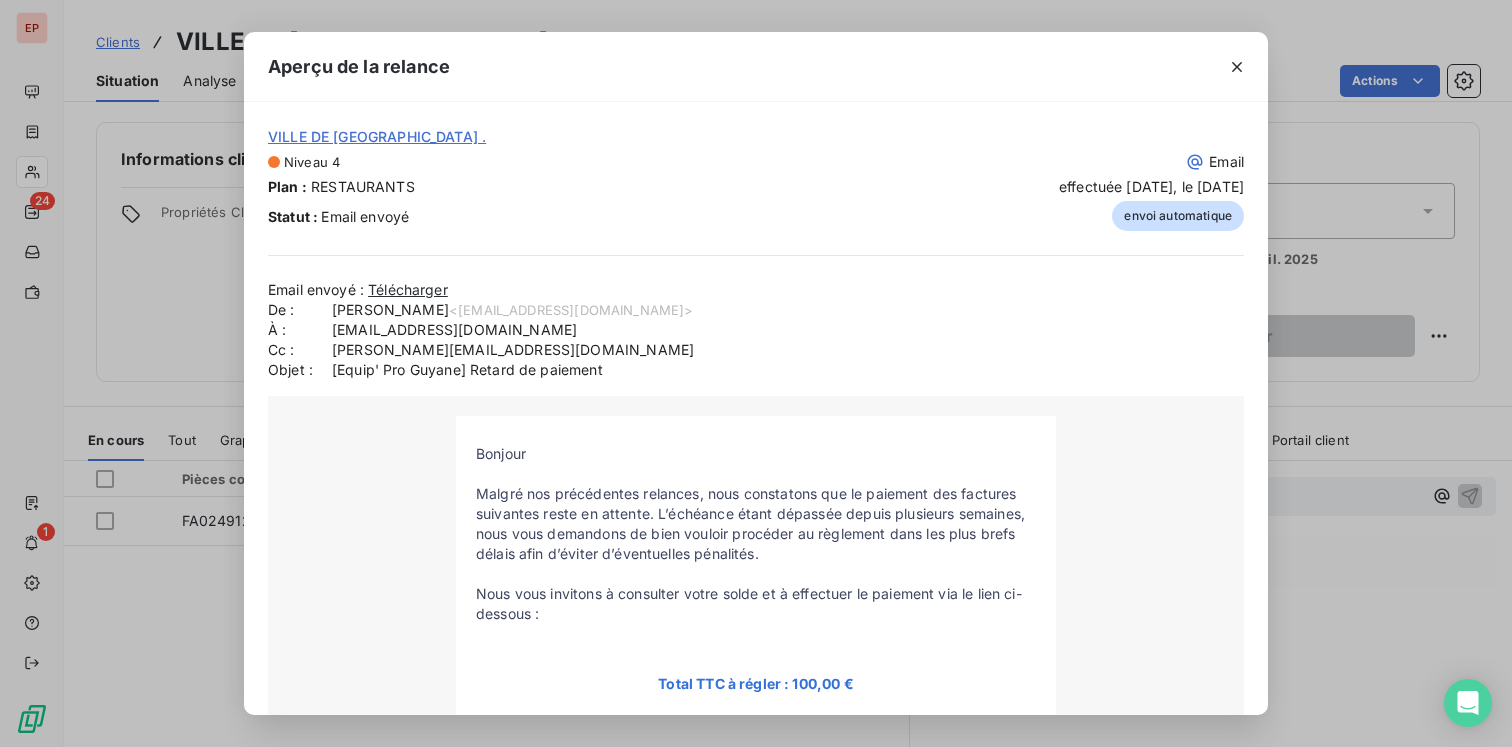 scroll, scrollTop: 2, scrollLeft: 0, axis: vertical 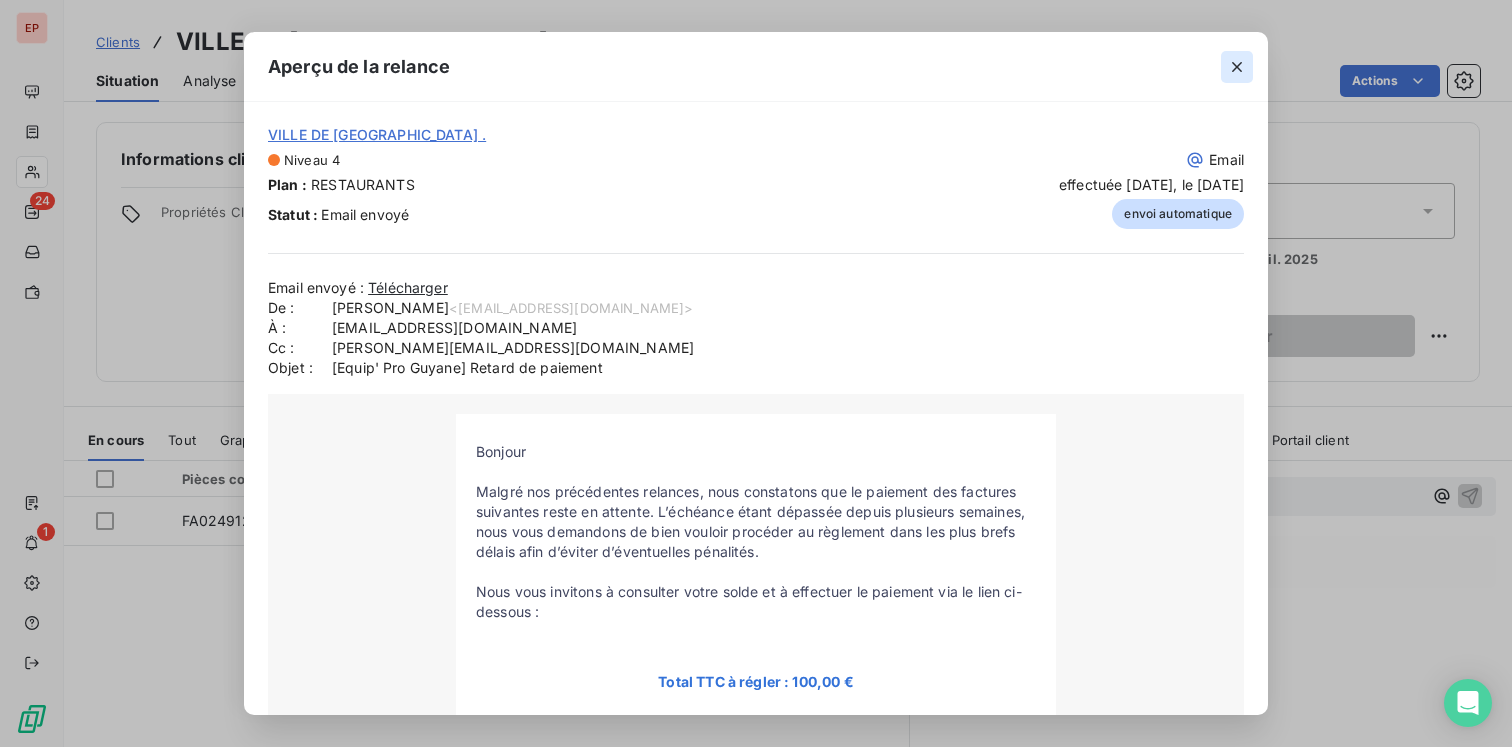 click 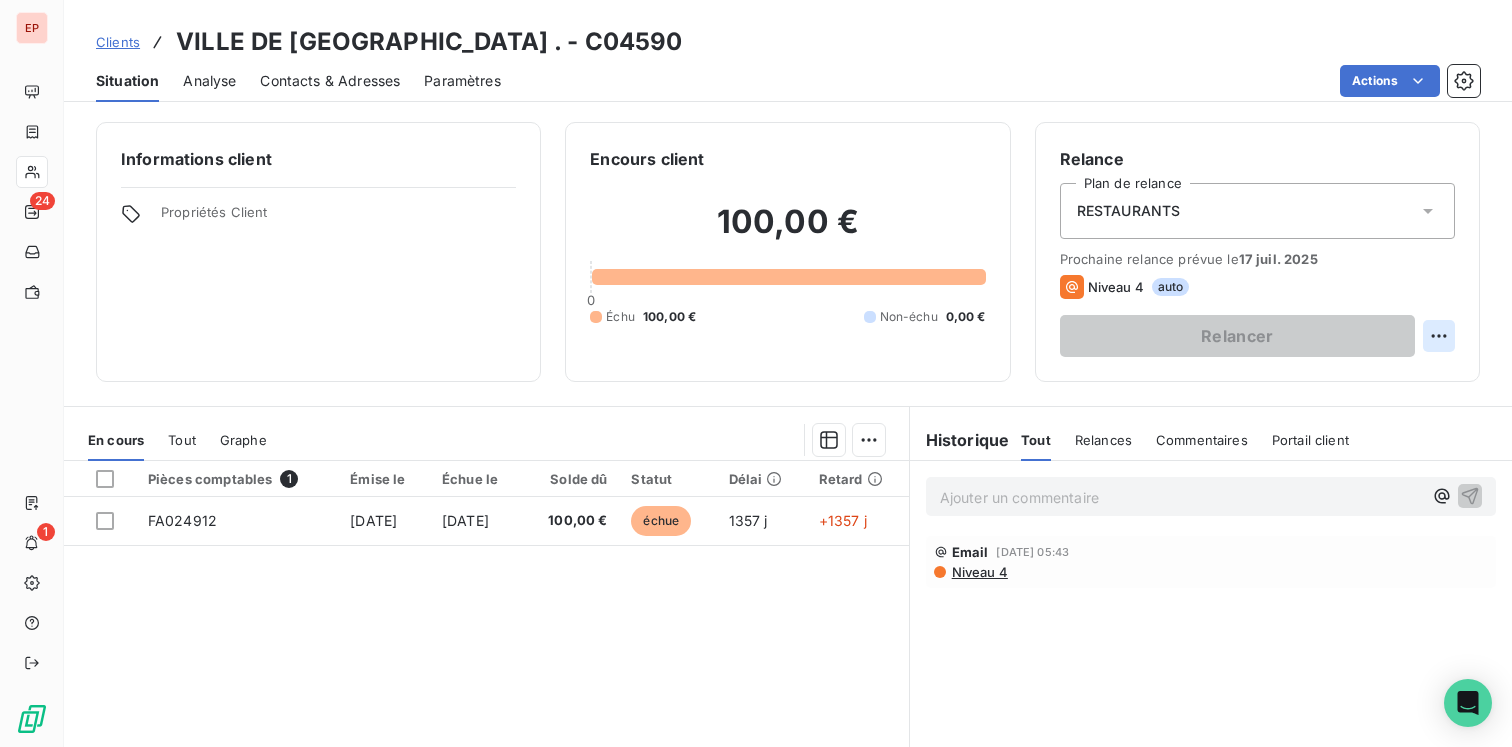 click on "EP 24 1 Clients VILLE DE [GEOGRAPHIC_DATA] . - C04590 Situation Analyse Contacts & Adresses Paramètres Actions Informations client Propriétés Client Encours client   100,00 € 0 Échu 100,00 € Non-échu 0,00 €   Relance Plan de relance RESTAURANTS Prochaine relance prévue le  [DATE] Niveau 4 auto Relancer En cours Tout Graphe Pièces comptables 1 Émise le Échue le Solde dû Statut Délai   Retard   FA024912 [DATE] [DATE] 100,00 € échue 1357 j +1357 j Lignes par page 25 Précédent 1 Suivant Historique Tout Relances Commentaires Portail client Tout Relances Commentaires Portail client Ajouter un commentaire ﻿ Email [DATE] 05:43 Niveau 4" at bounding box center [756, 373] 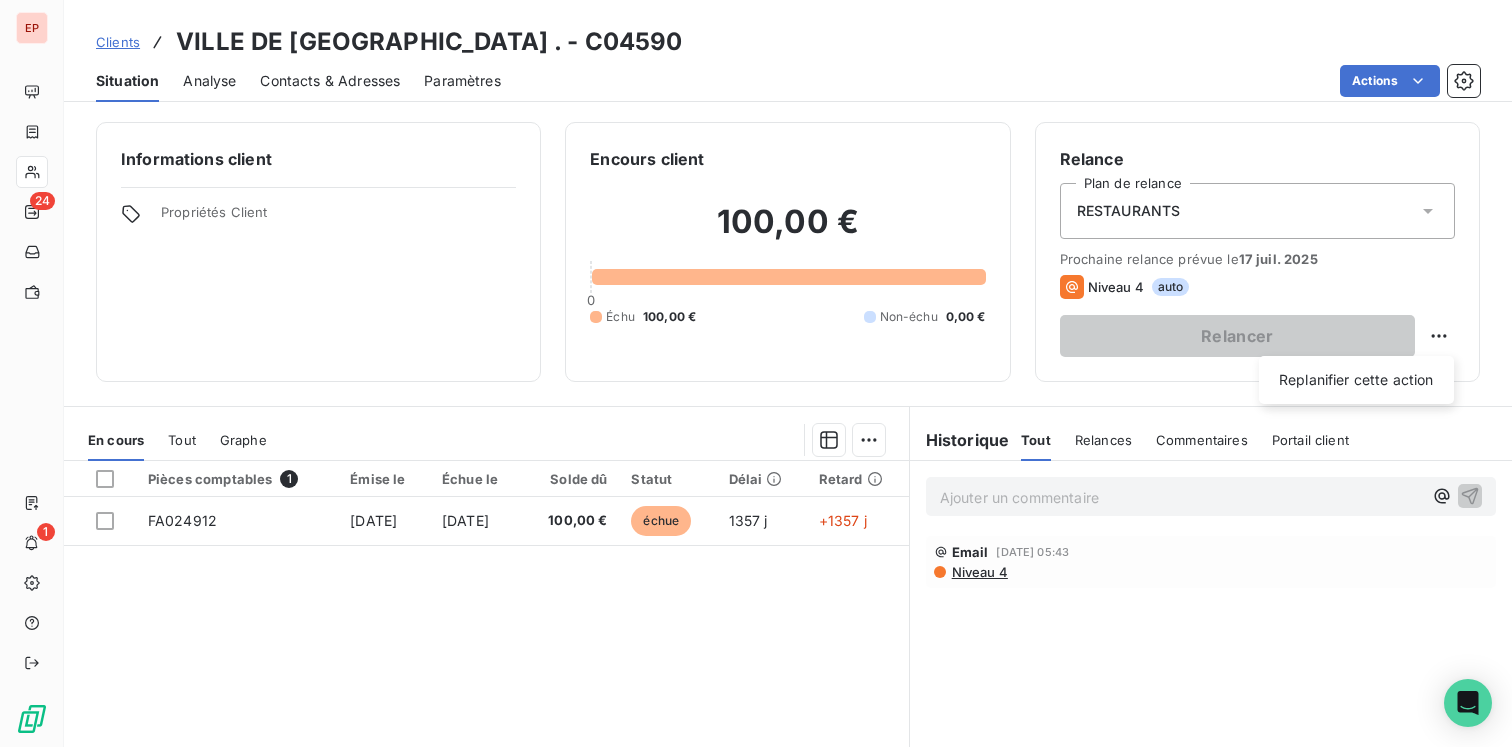 click on "EP 24 1 Clients VILLE DE [GEOGRAPHIC_DATA] . - C04590 Situation Analyse Contacts & Adresses Paramètres Actions Informations client Propriétés Client Encours client   100,00 € 0 Échu 100,00 € Non-échu 0,00 €   Relance Plan de relance RESTAURANTS Prochaine relance prévue le  [DATE] Niveau 4 auto Relancer Replanifier cette action En cours Tout Graphe Pièces comptables 1 Émise le Échue le Solde dû Statut Délai   Retard   FA024912 [DATE] [DATE] 100,00 € échue 1357 j +1357 j Lignes par page 25 Précédent 1 Suivant Historique Tout Relances Commentaires Portail client Tout Relances Commentaires Portail client Ajouter un commentaire ﻿ Email [DATE] 05:43 Niveau 4" at bounding box center (756, 373) 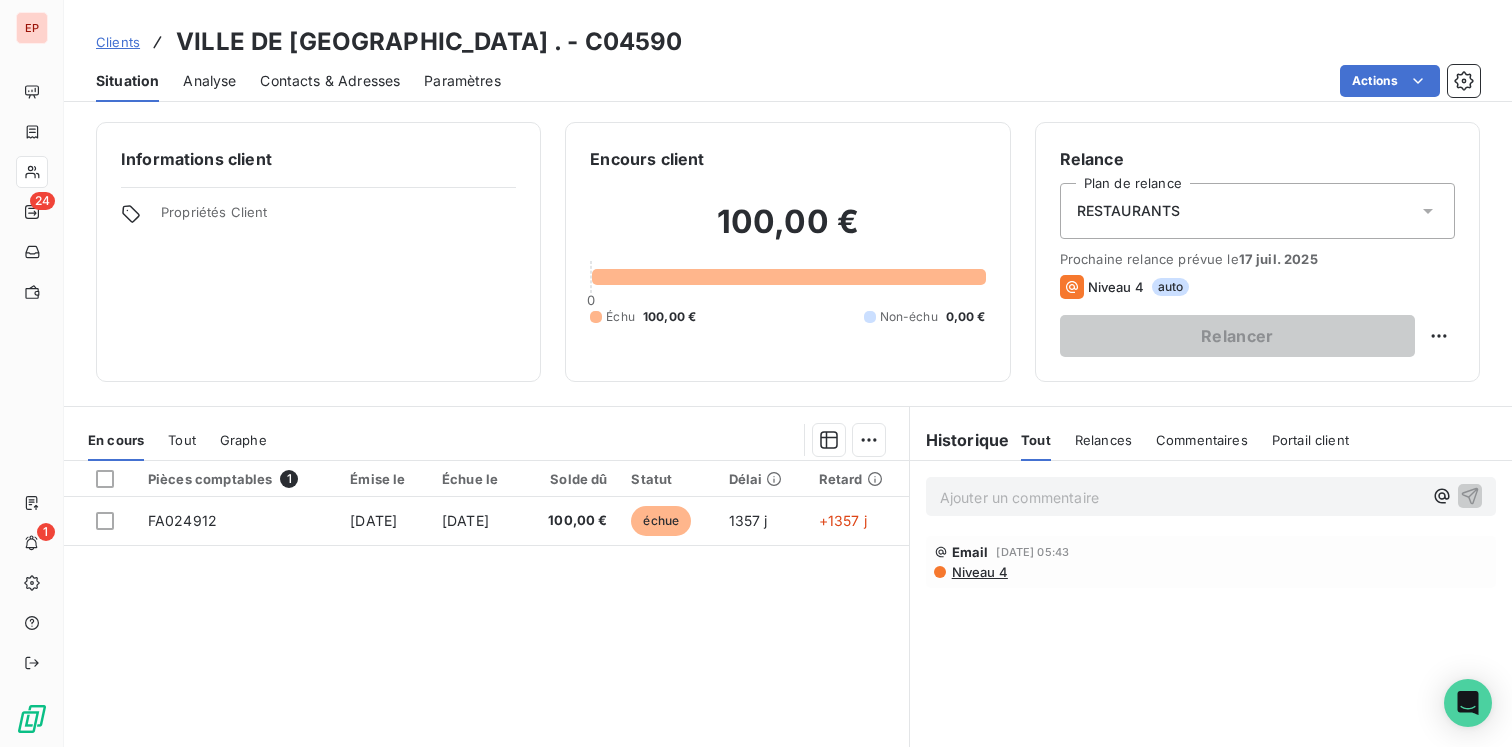 click on "RESTAURANTS" at bounding box center (1257, 211) 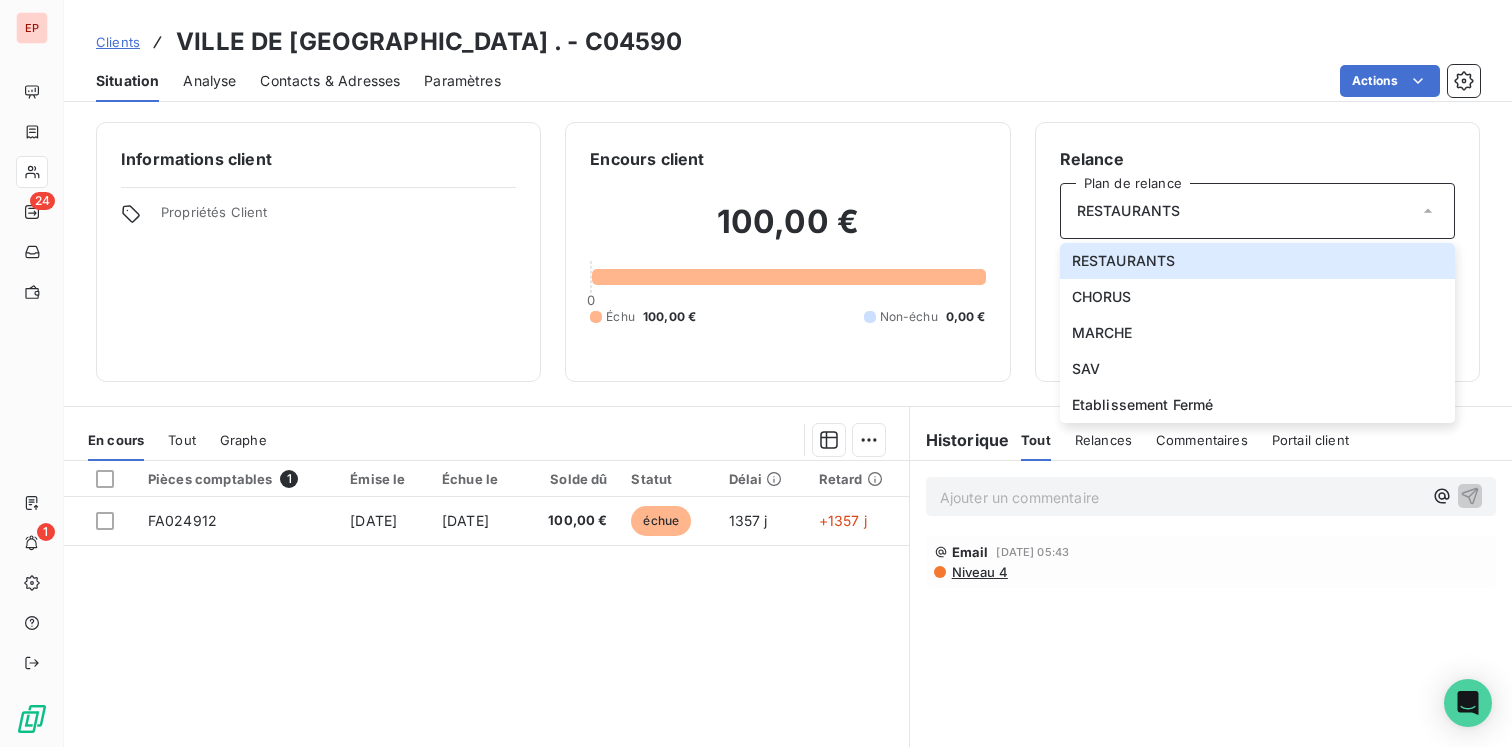 click on "Ajouter un commentaire ﻿ Email [DATE] 05:43 Niveau 4" at bounding box center [1211, 683] 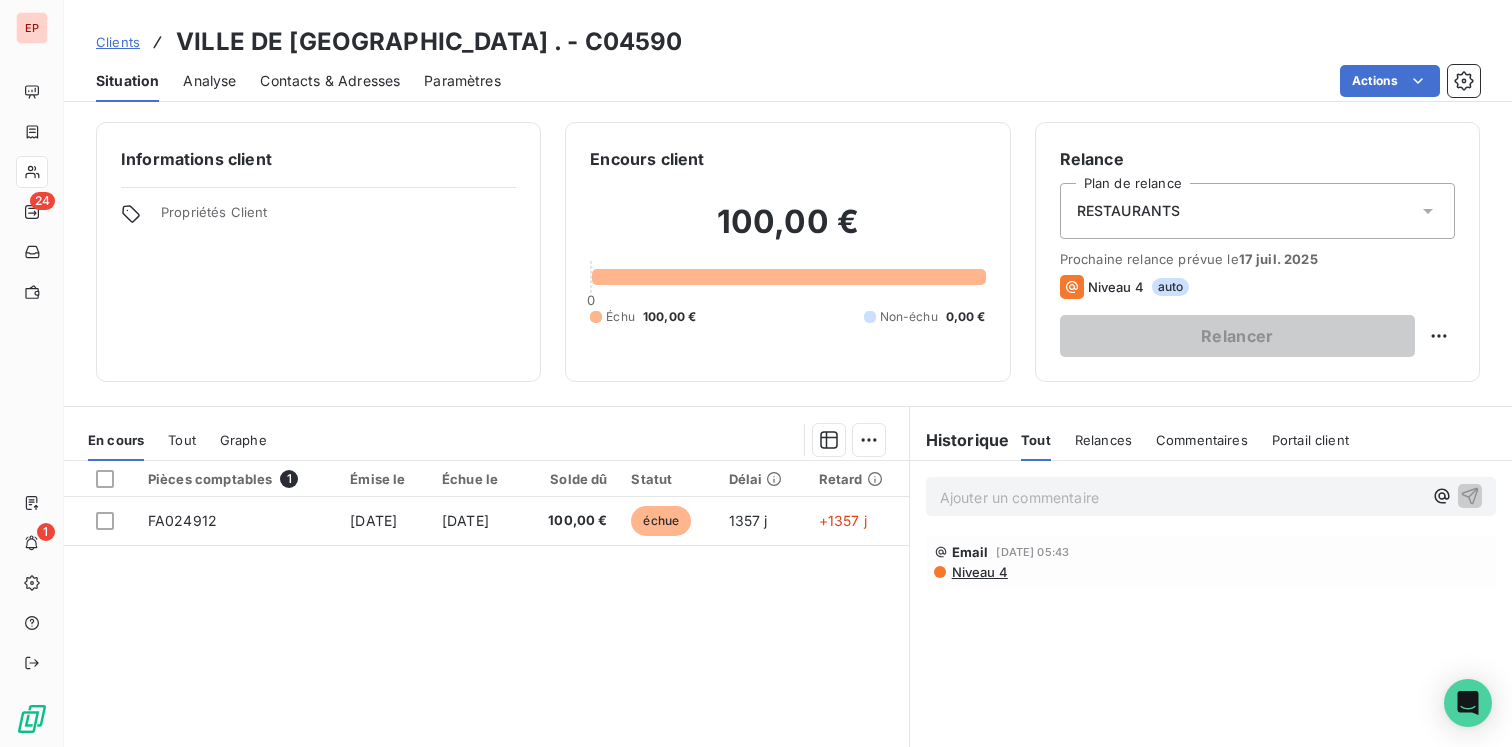 click on "Niveau 4" at bounding box center [979, 572] 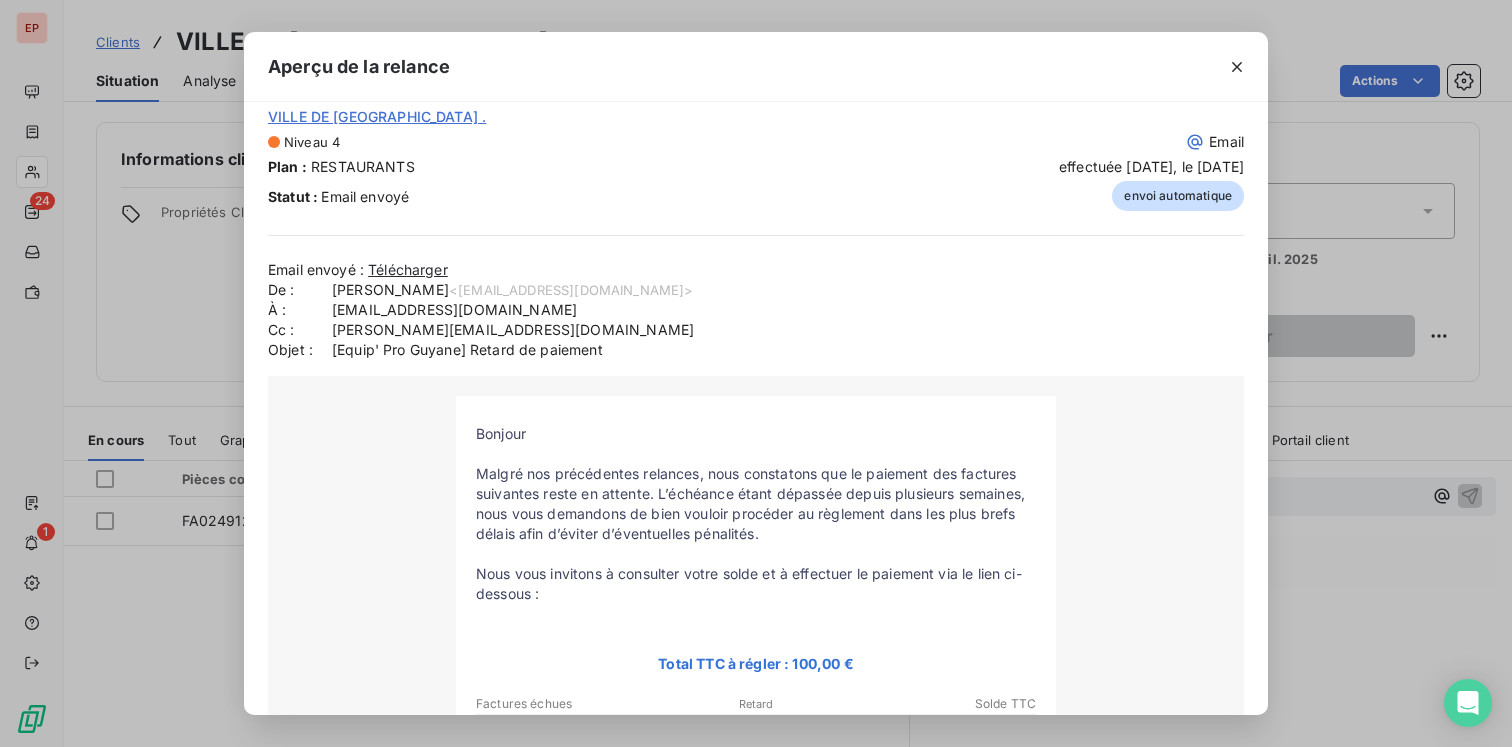 scroll, scrollTop: 16, scrollLeft: 0, axis: vertical 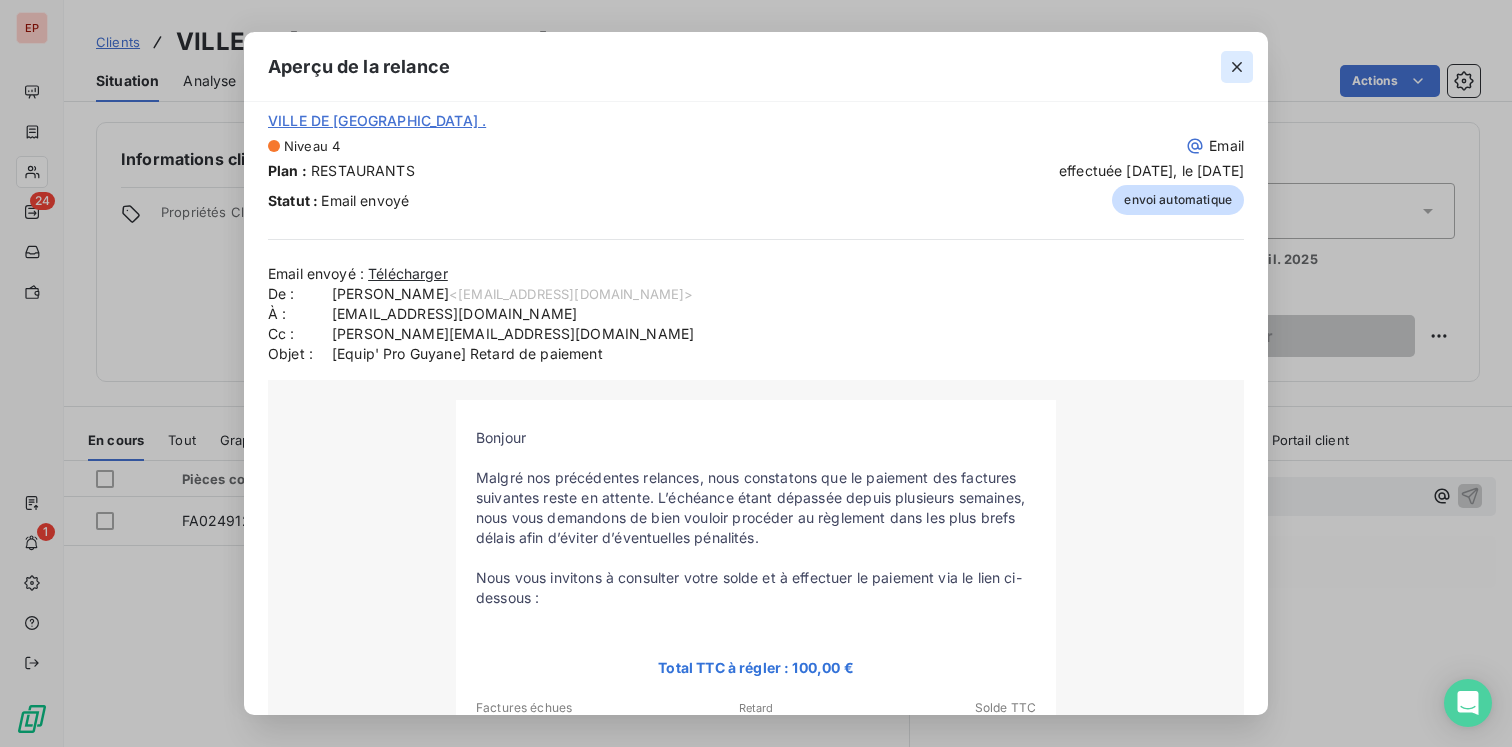 click 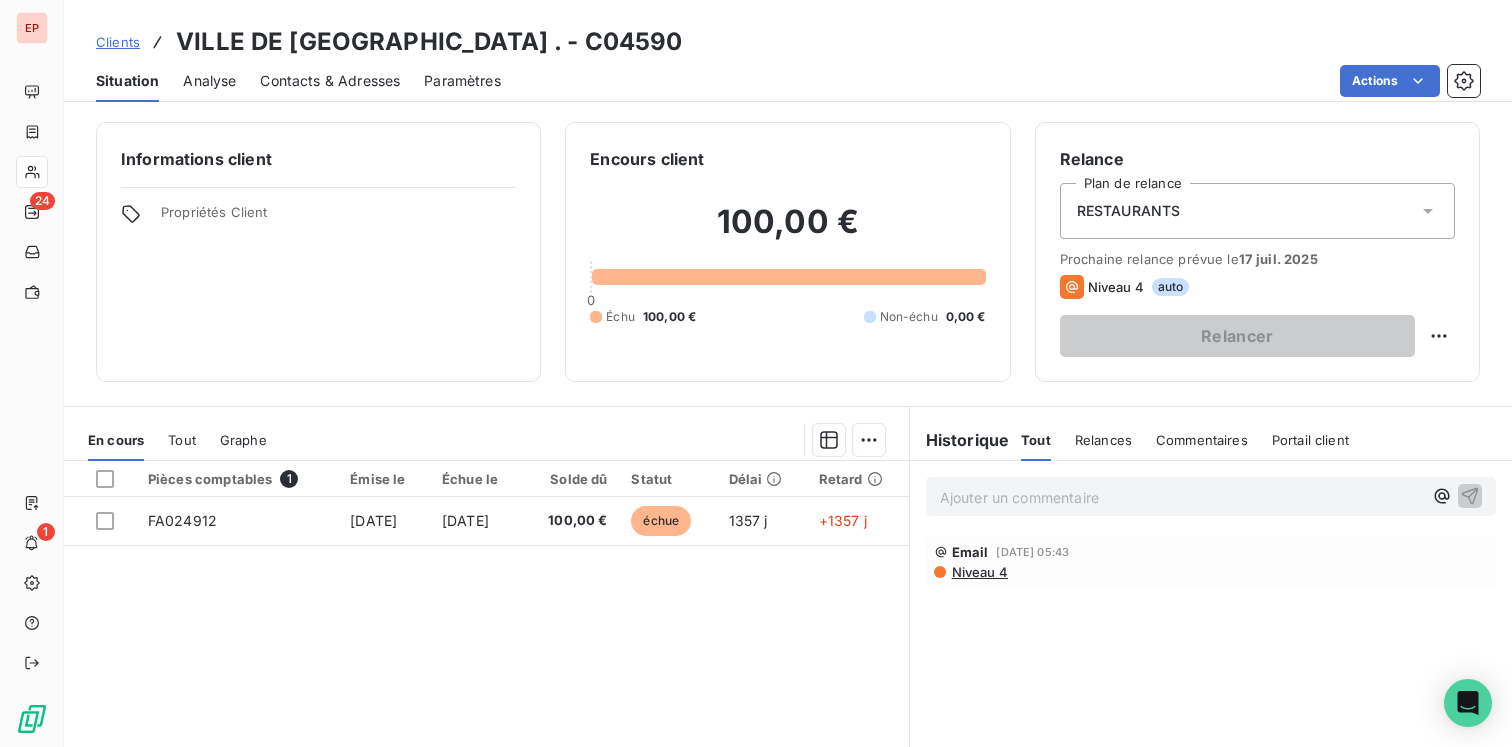 click on "RESTAURANTS" at bounding box center [1257, 211] 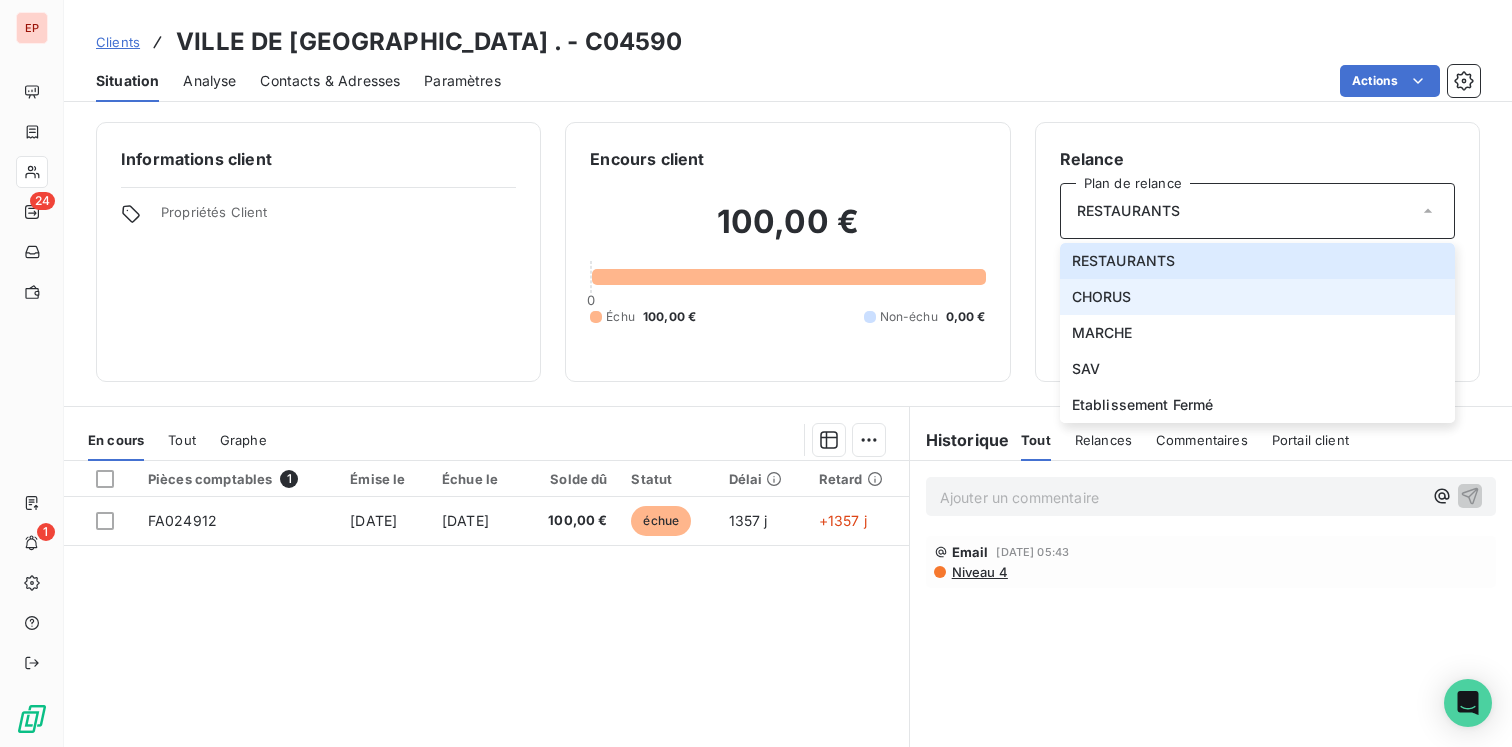 click on "CHORUS" at bounding box center (1257, 297) 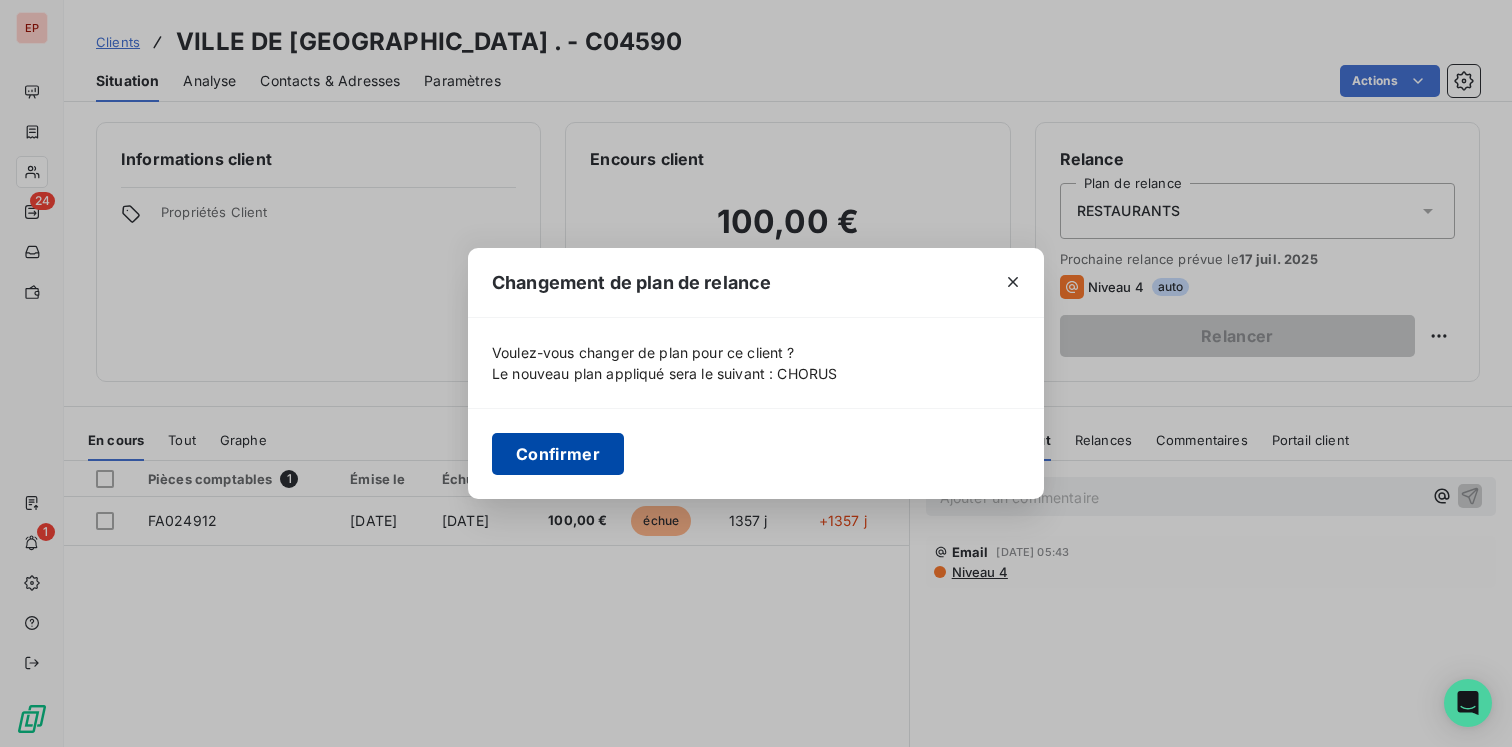 click on "Confirmer" at bounding box center [558, 454] 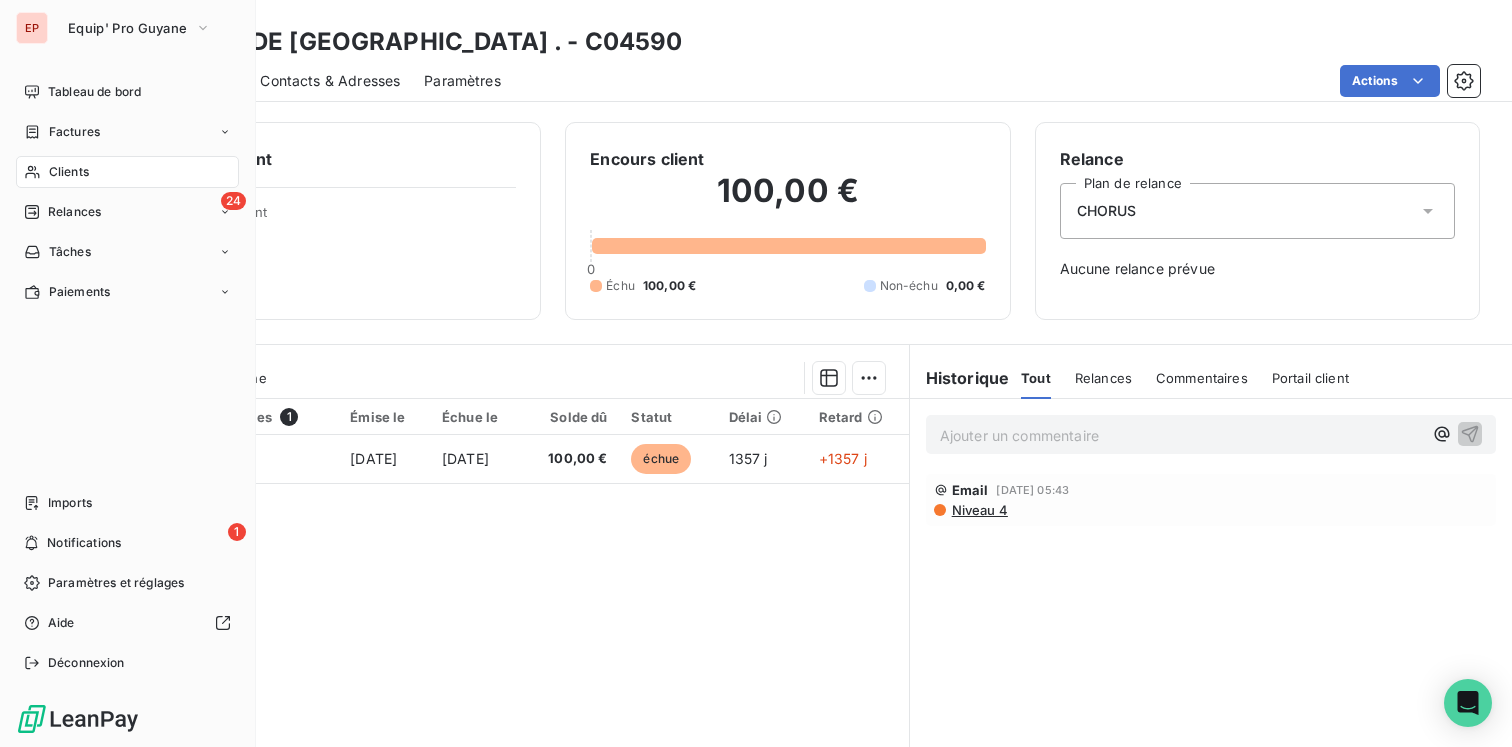 click on "Clients" at bounding box center [69, 172] 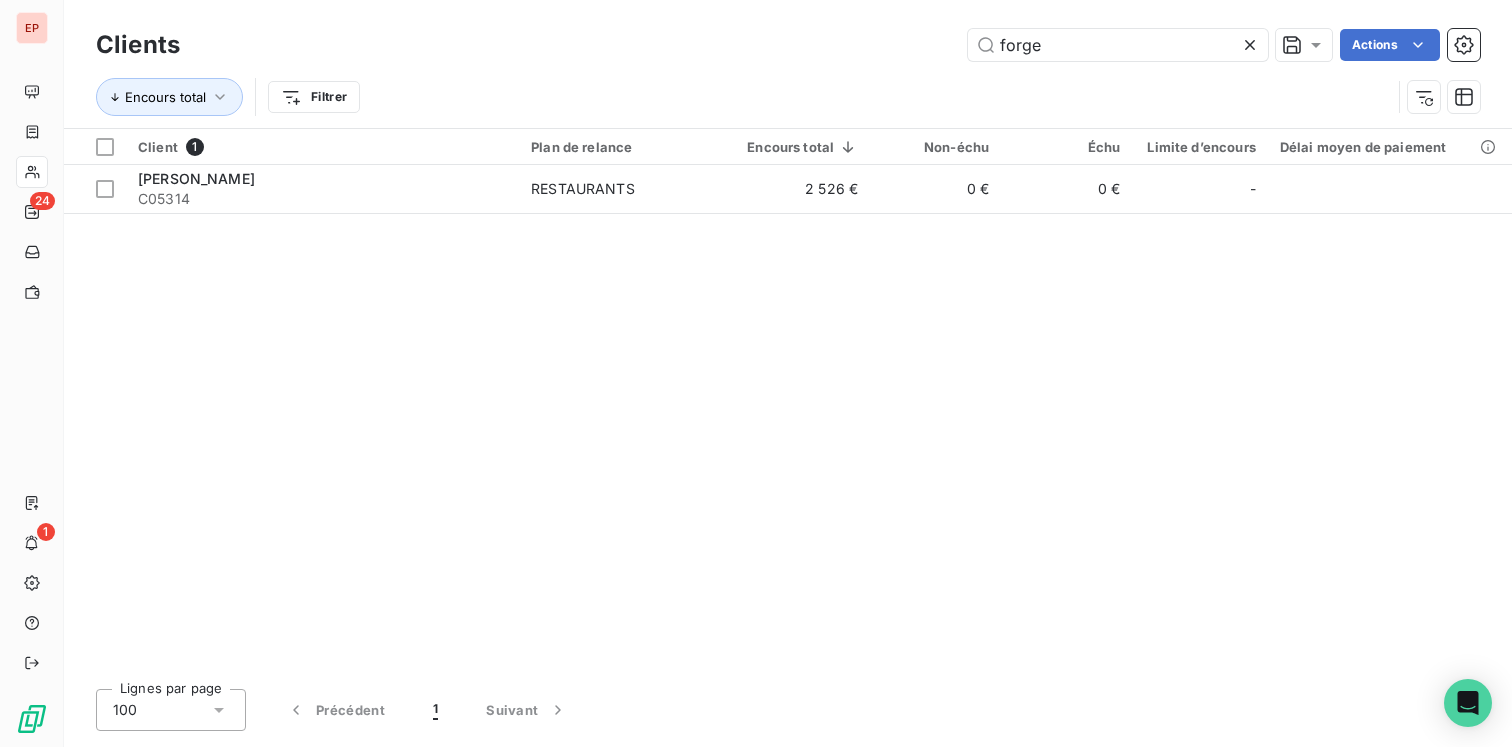 drag, startPoint x: 978, startPoint y: 34, endPoint x: 726, endPoint y: 34, distance: 252 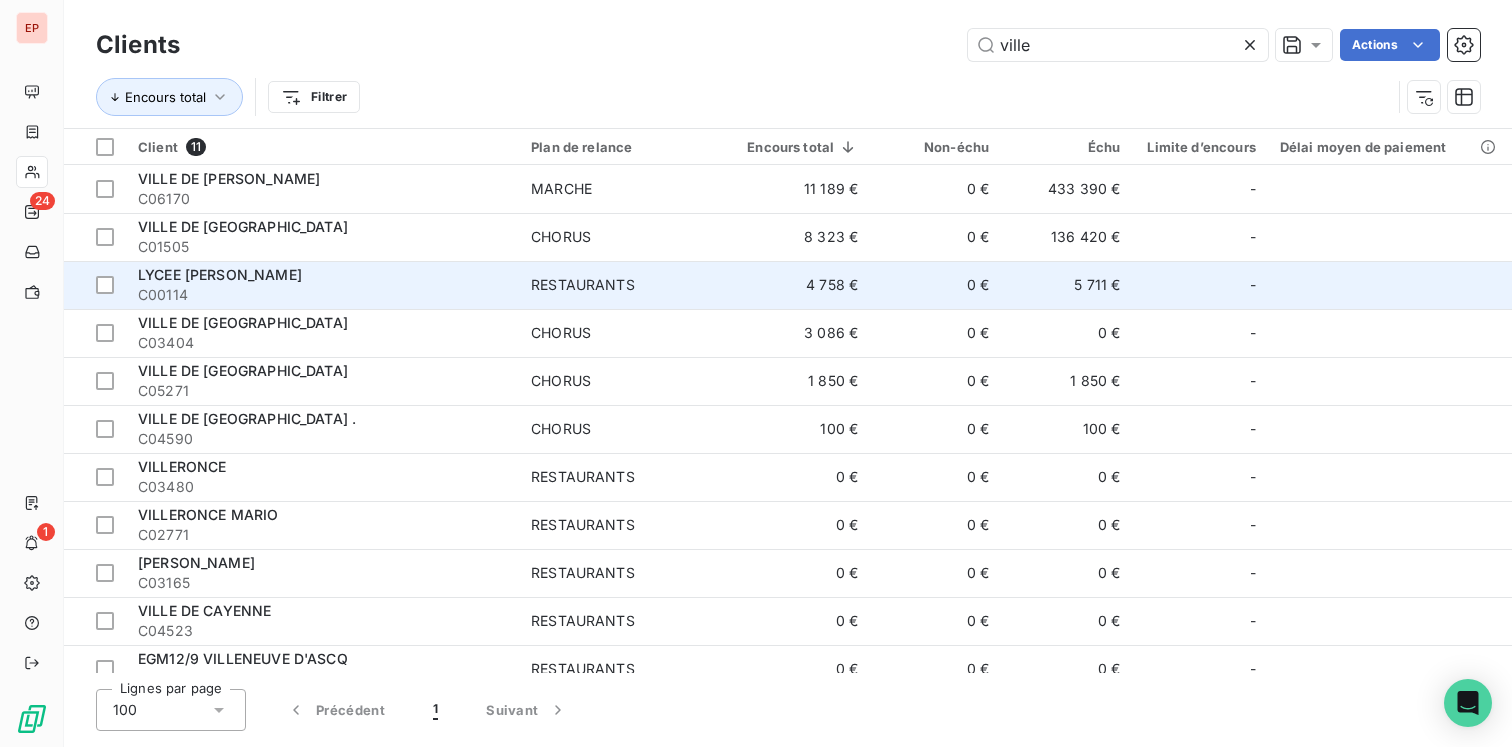 scroll, scrollTop: 20, scrollLeft: 0, axis: vertical 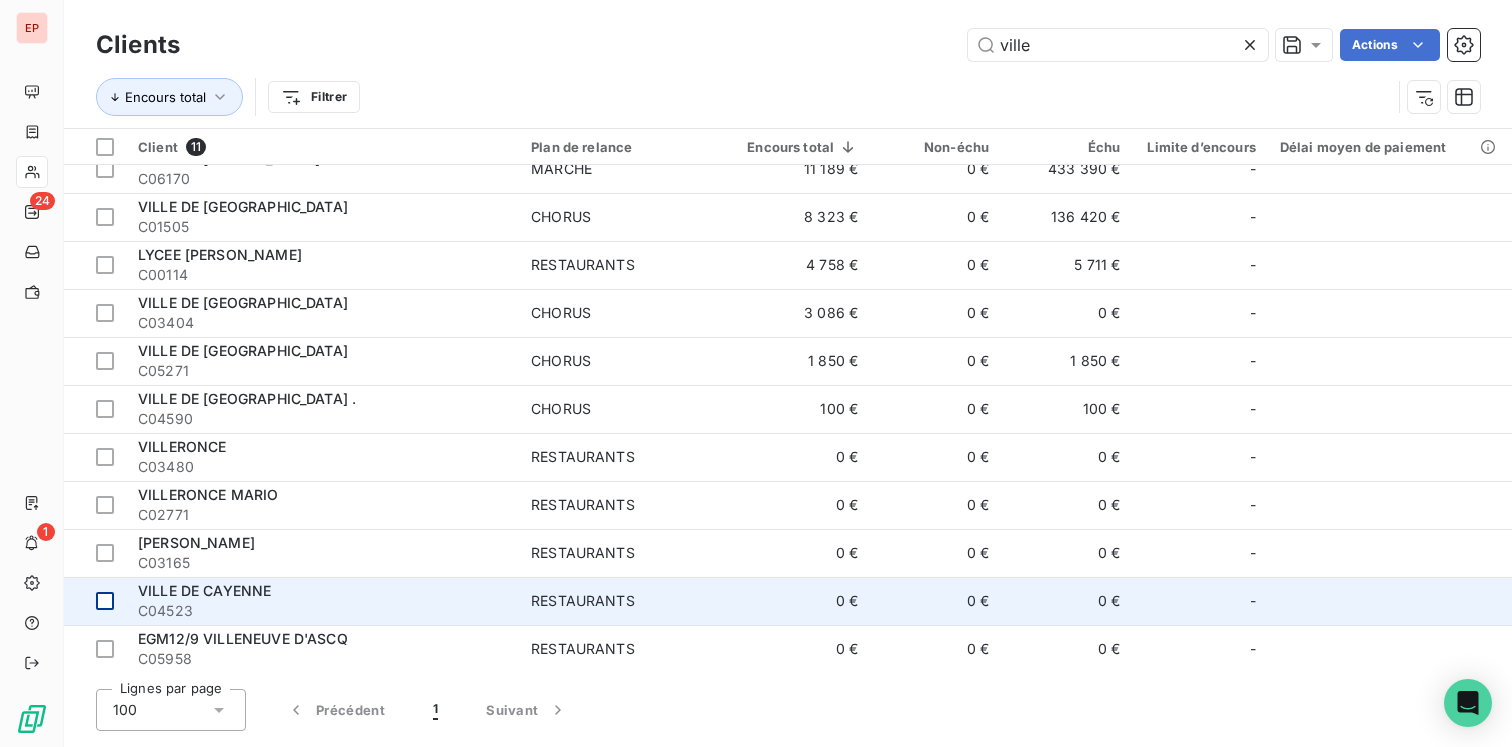 type on "ville" 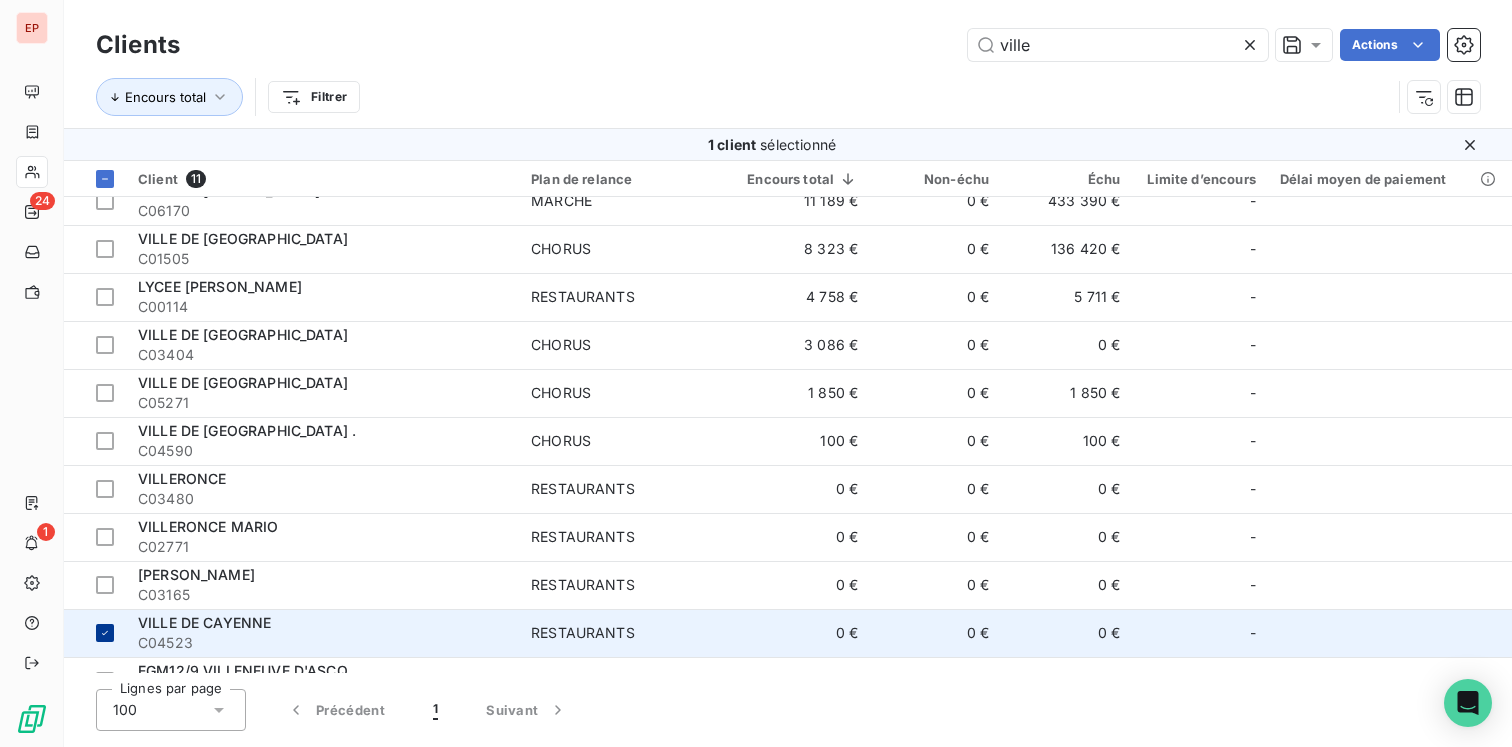 scroll, scrollTop: 52, scrollLeft: 0, axis: vertical 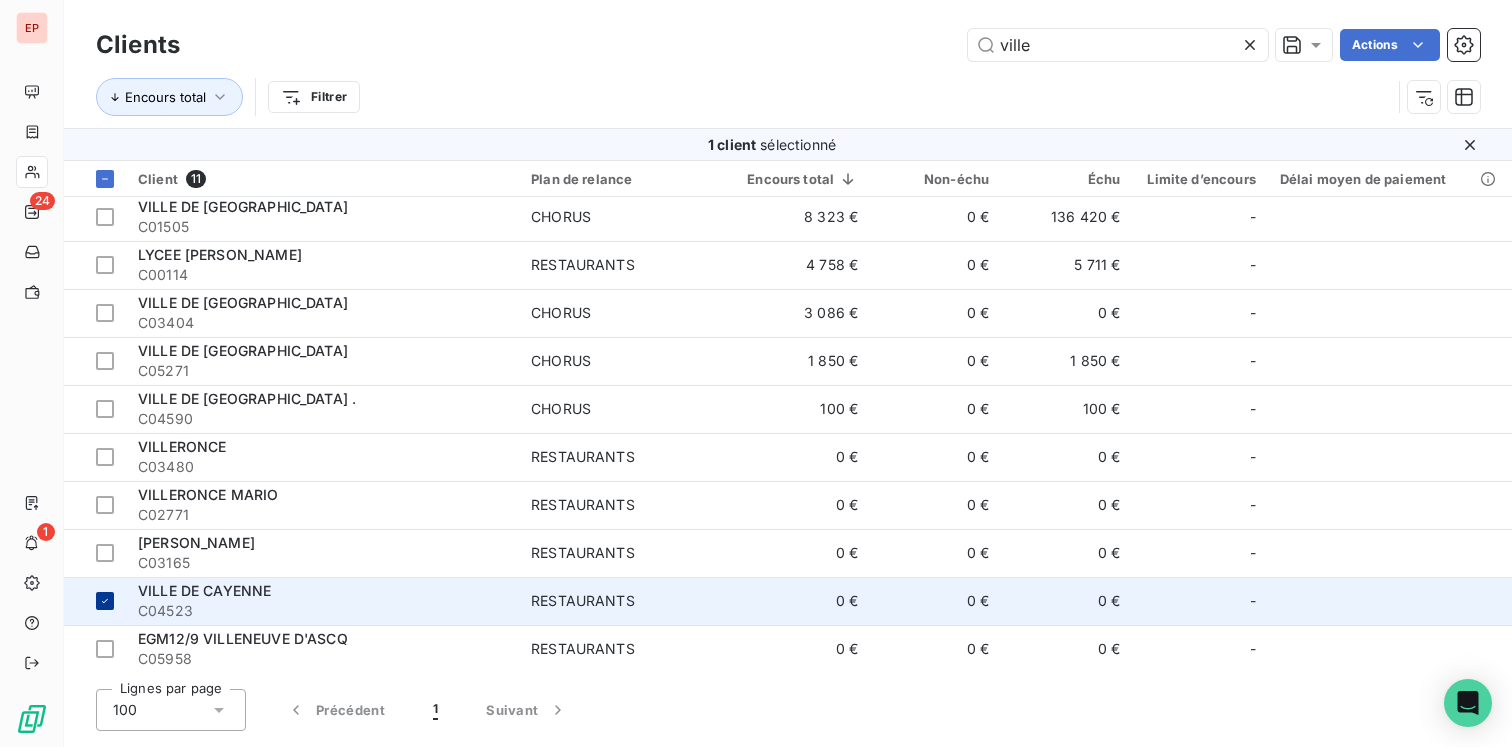click at bounding box center (95, 601) 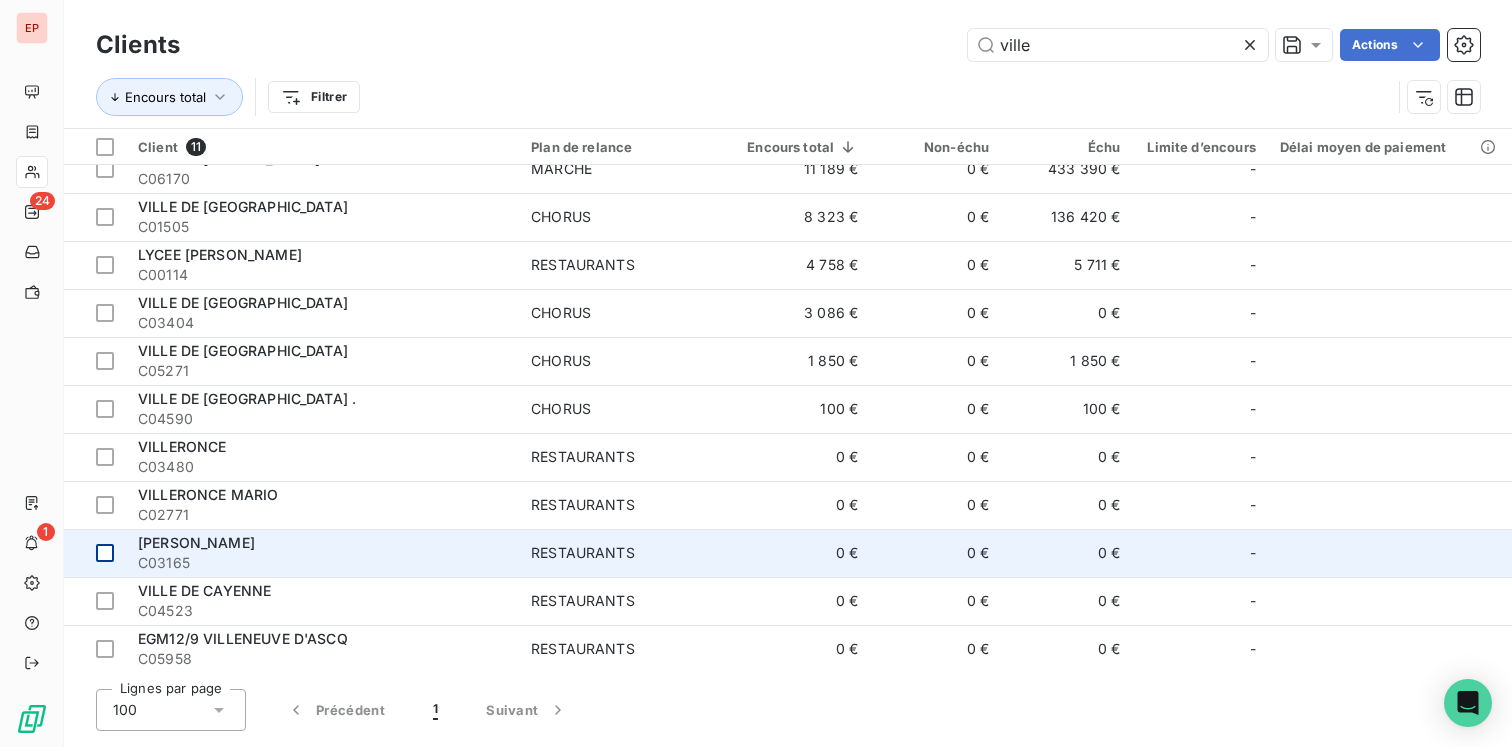 click at bounding box center [95, 553] 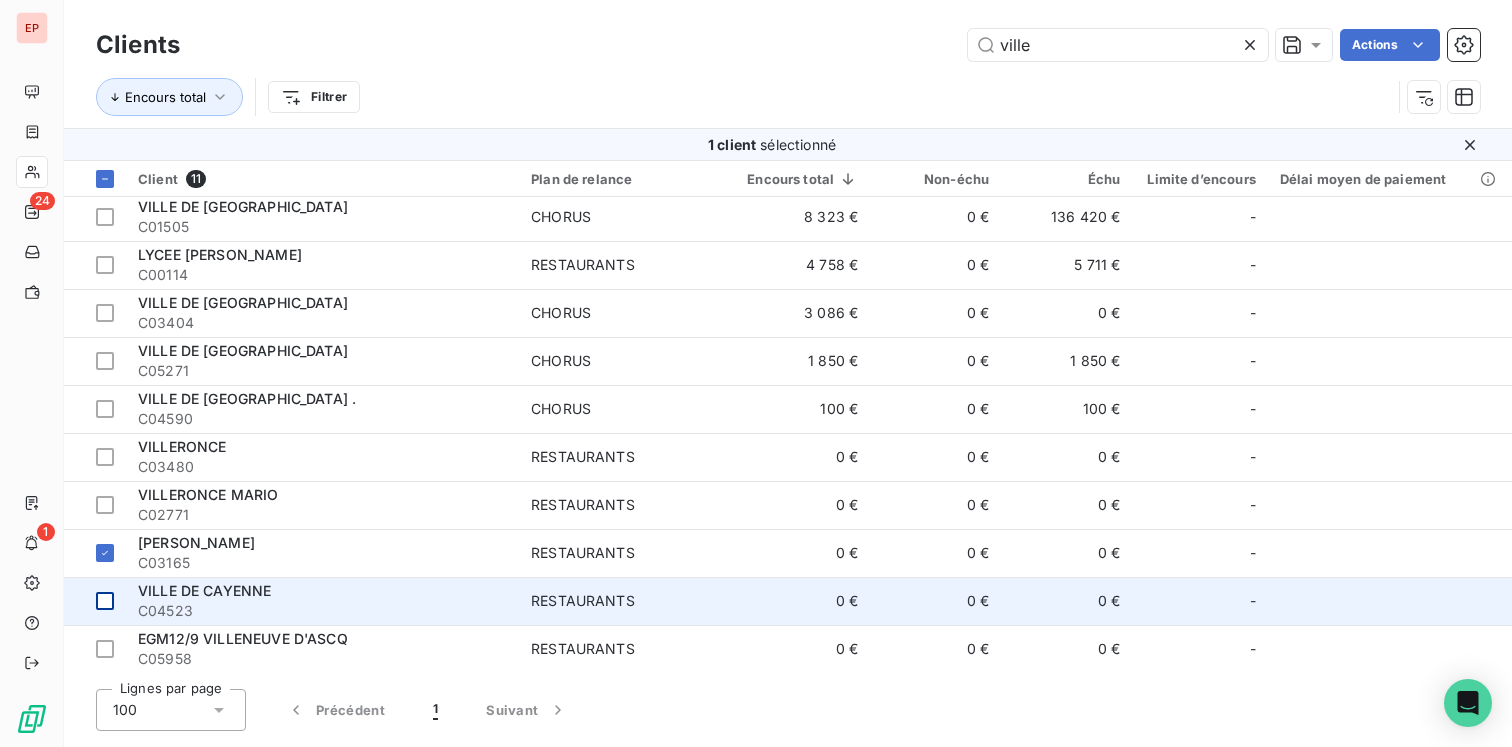 click at bounding box center (105, 601) 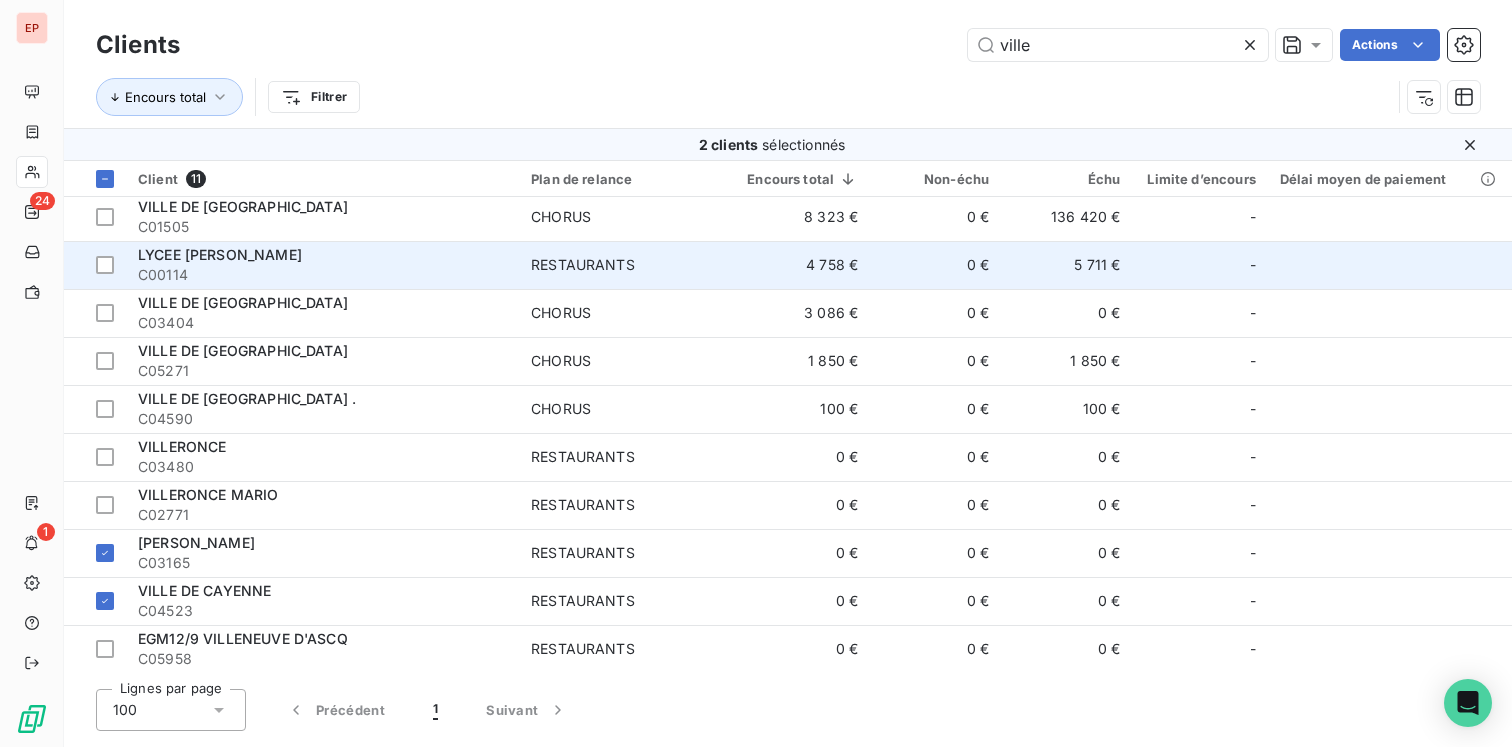 scroll, scrollTop: 0, scrollLeft: 0, axis: both 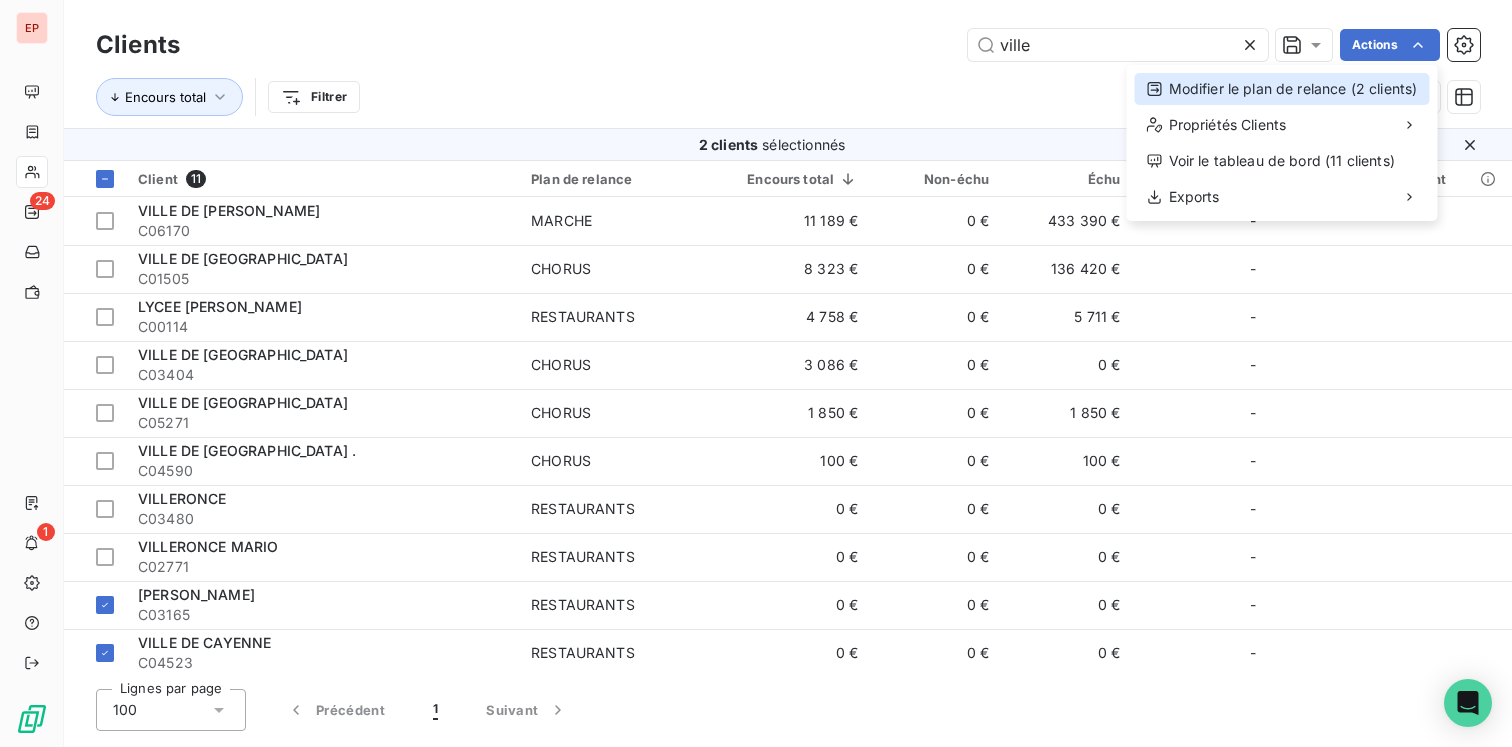 click on "Modifier le plan de relance (2 clients)" at bounding box center (1282, 89) 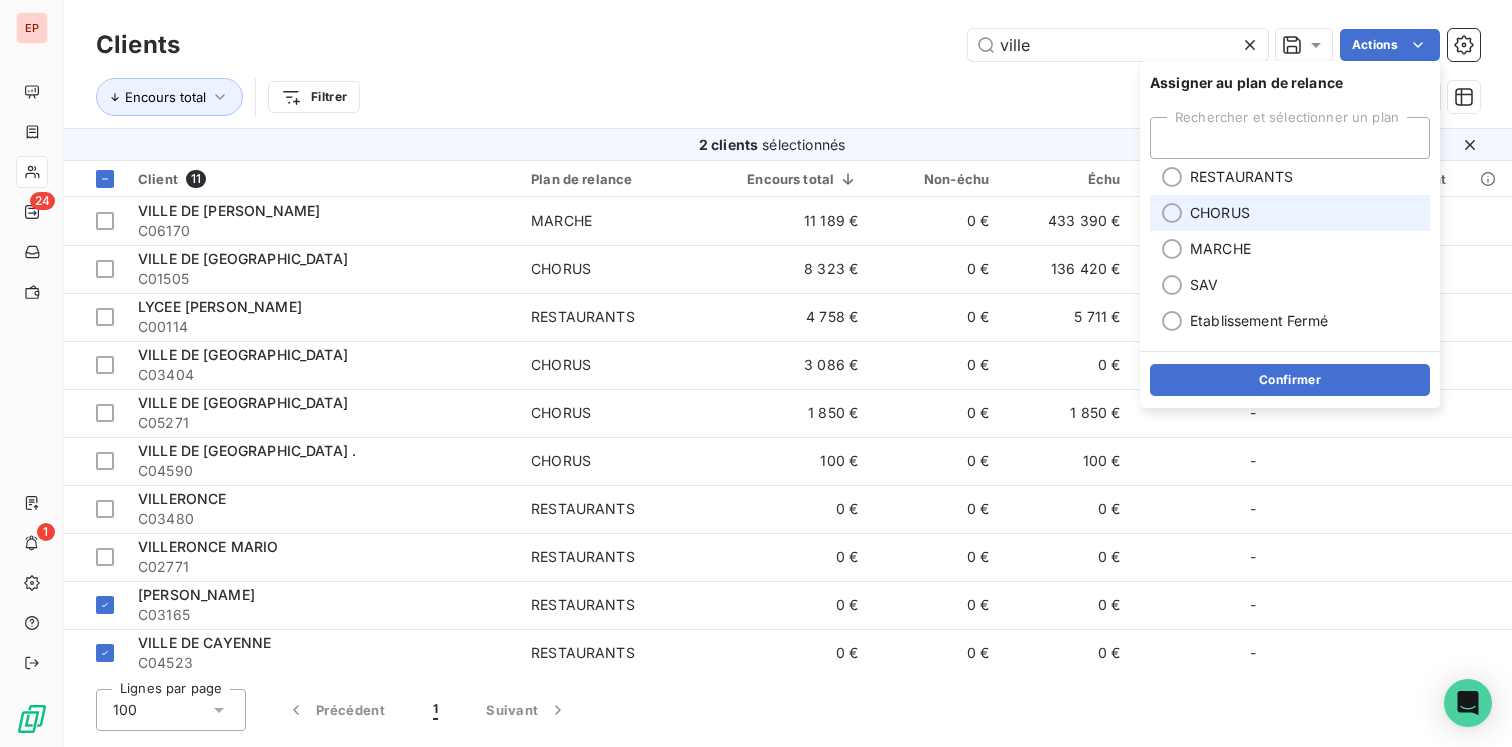 click on "CHORUS" at bounding box center (1220, 213) 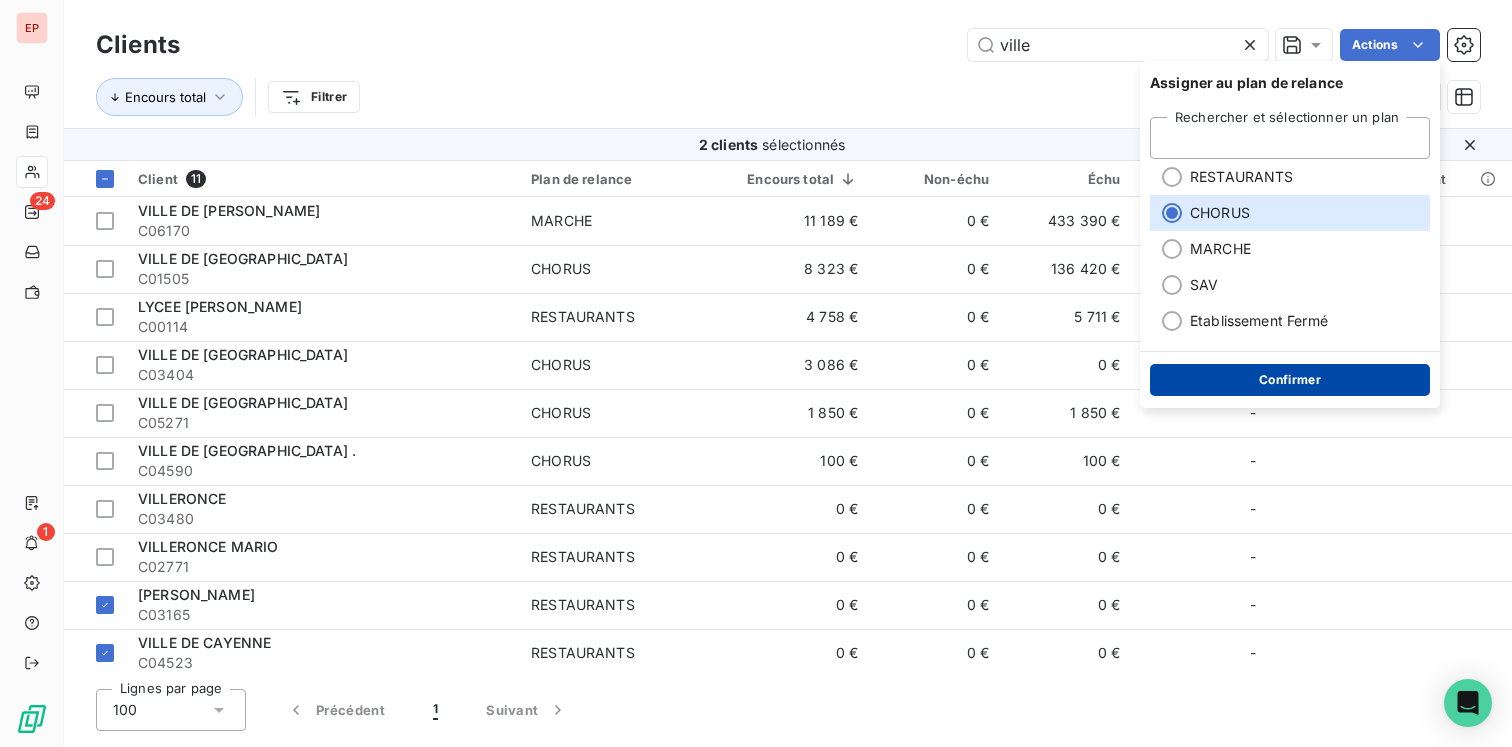 click on "Confirmer" at bounding box center [1290, 380] 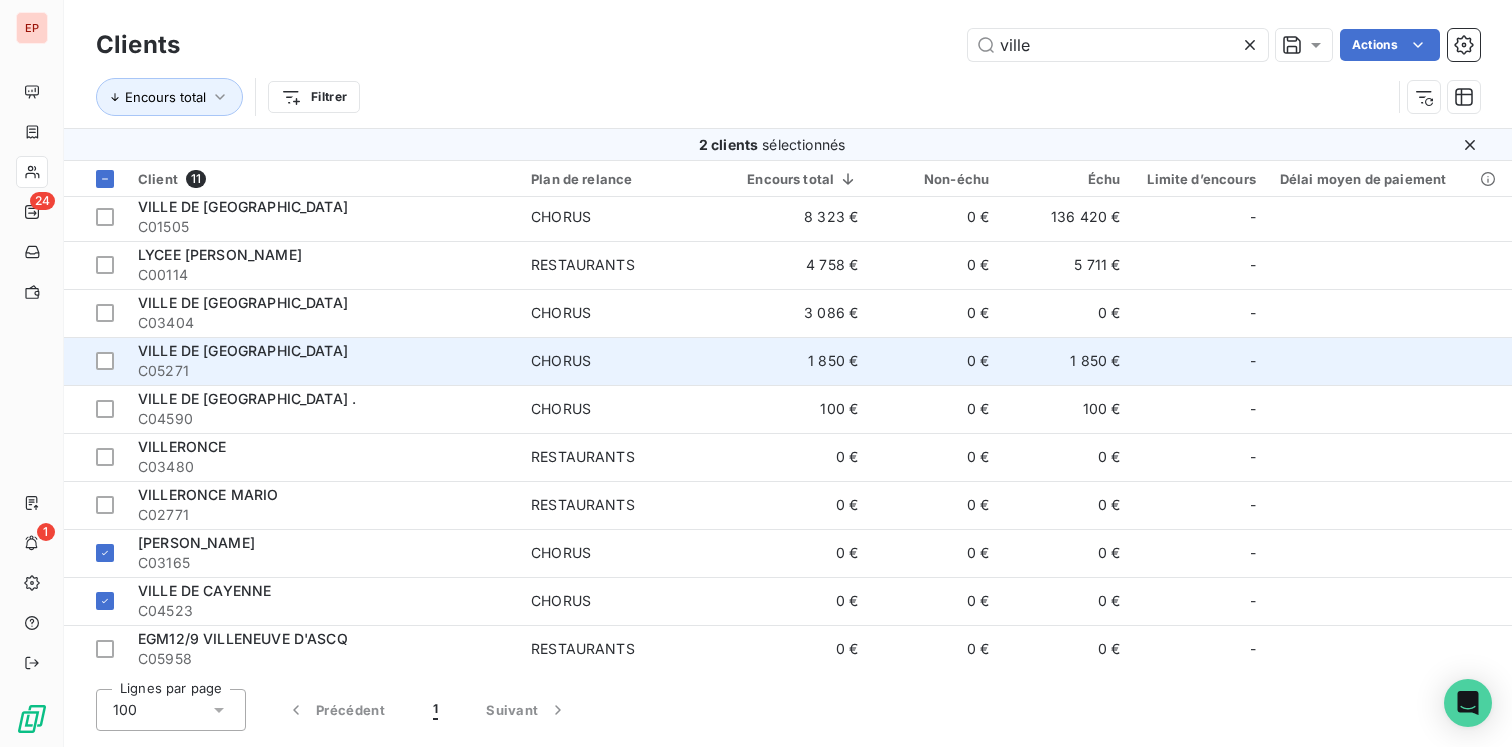 scroll, scrollTop: 0, scrollLeft: 0, axis: both 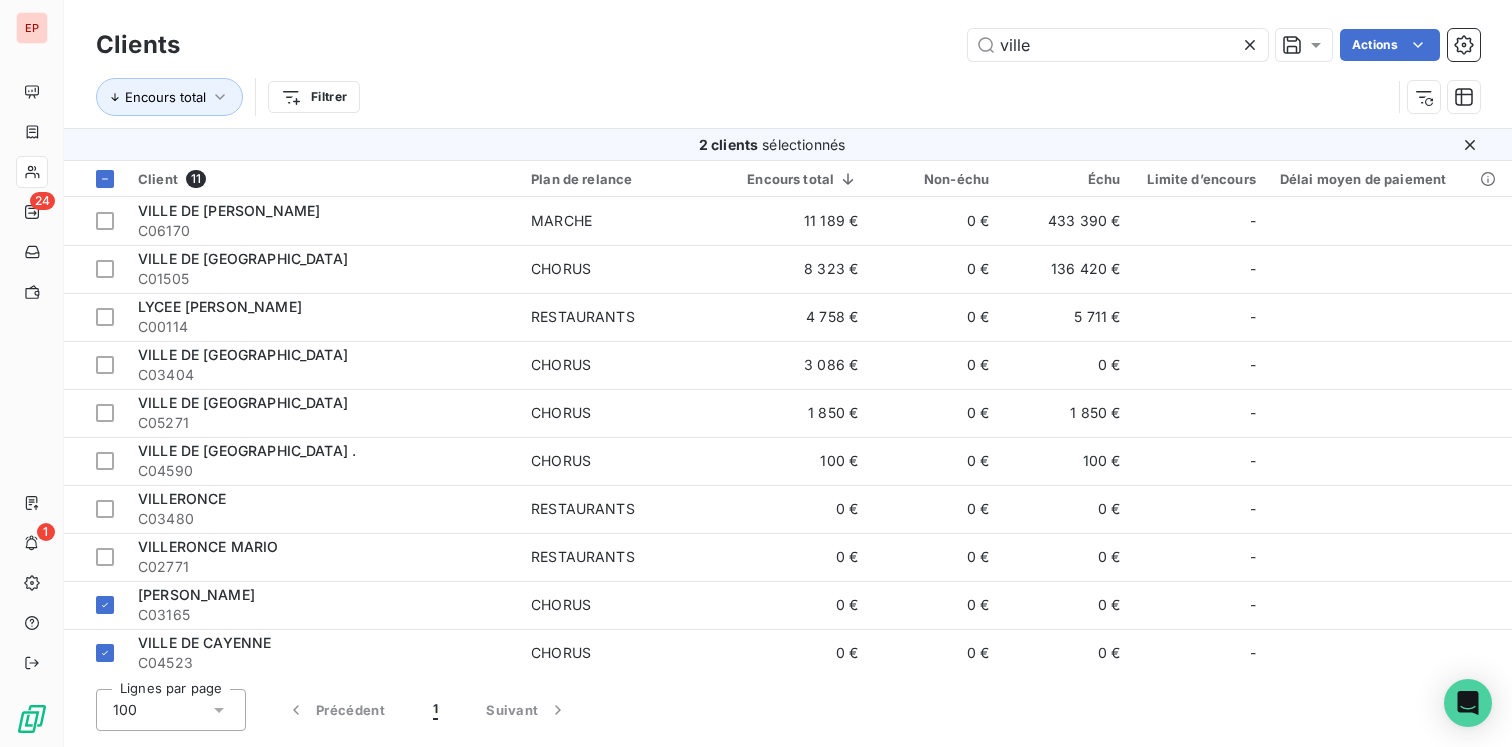 click 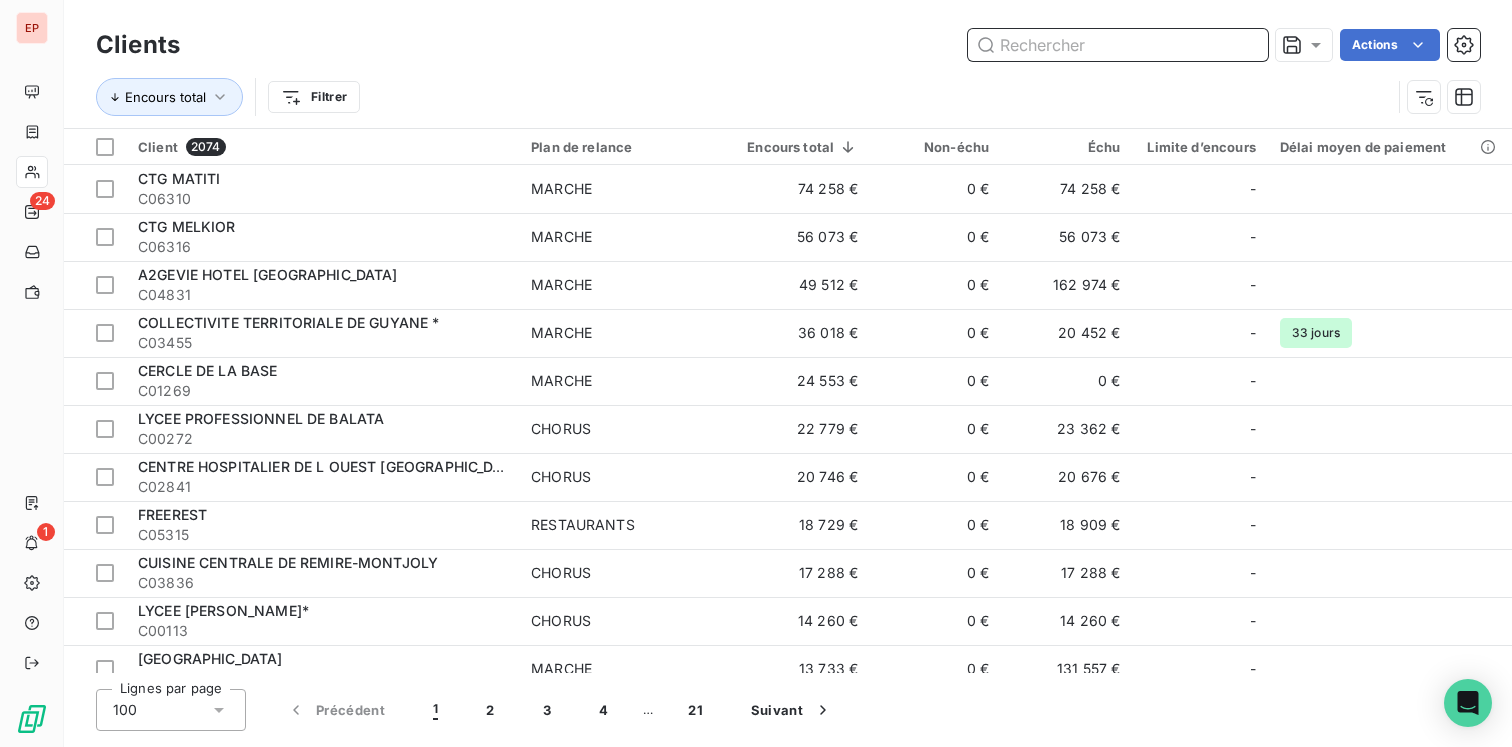 click at bounding box center (1118, 45) 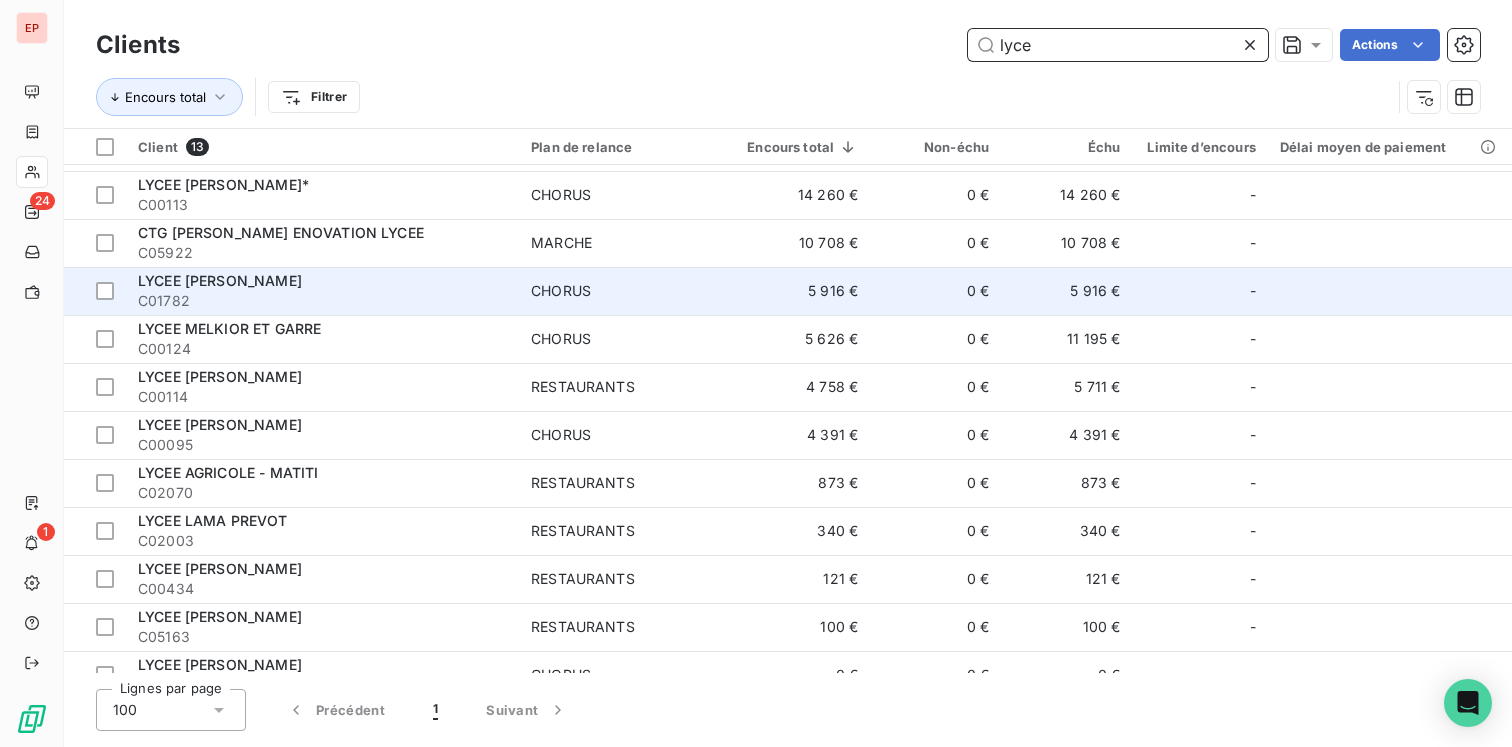 scroll, scrollTop: 116, scrollLeft: 0, axis: vertical 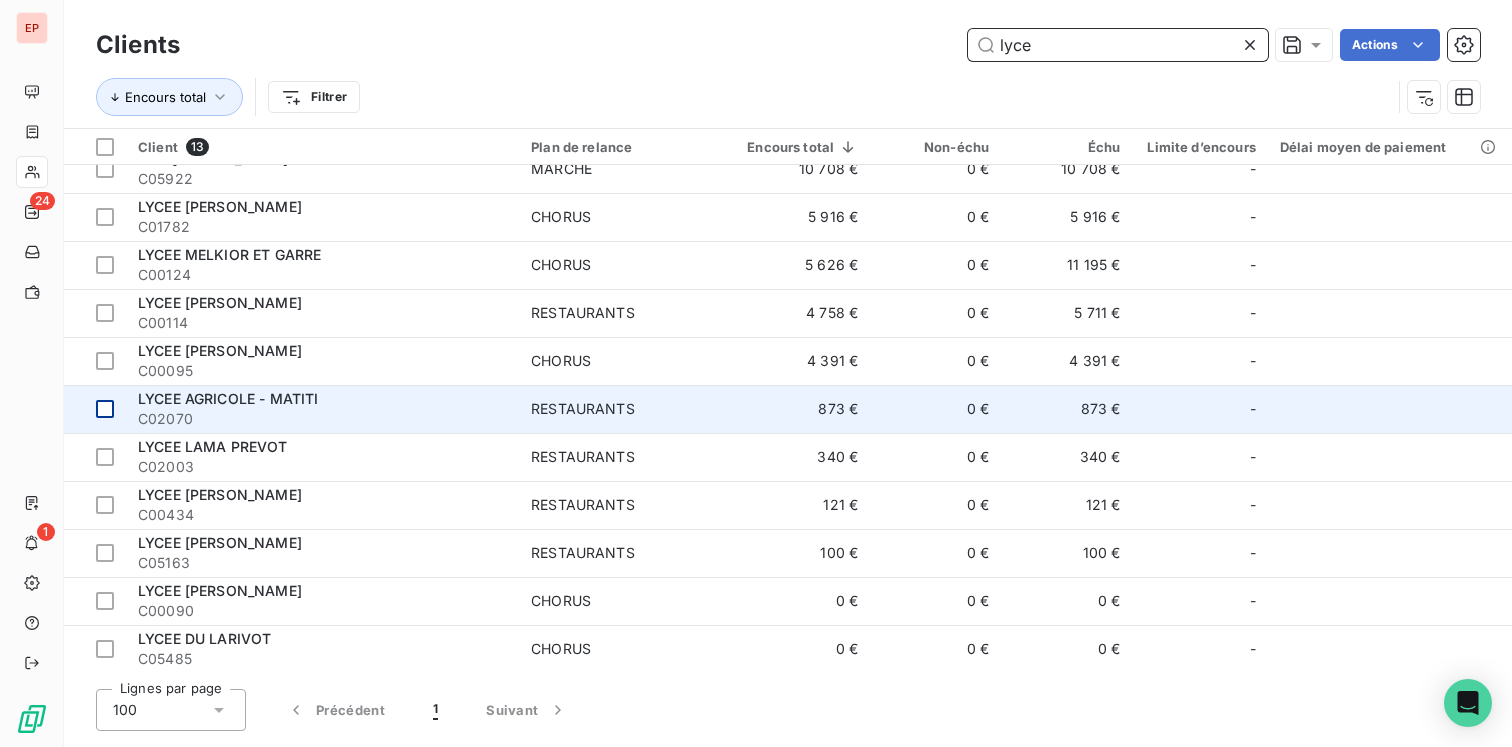 type on "lyce" 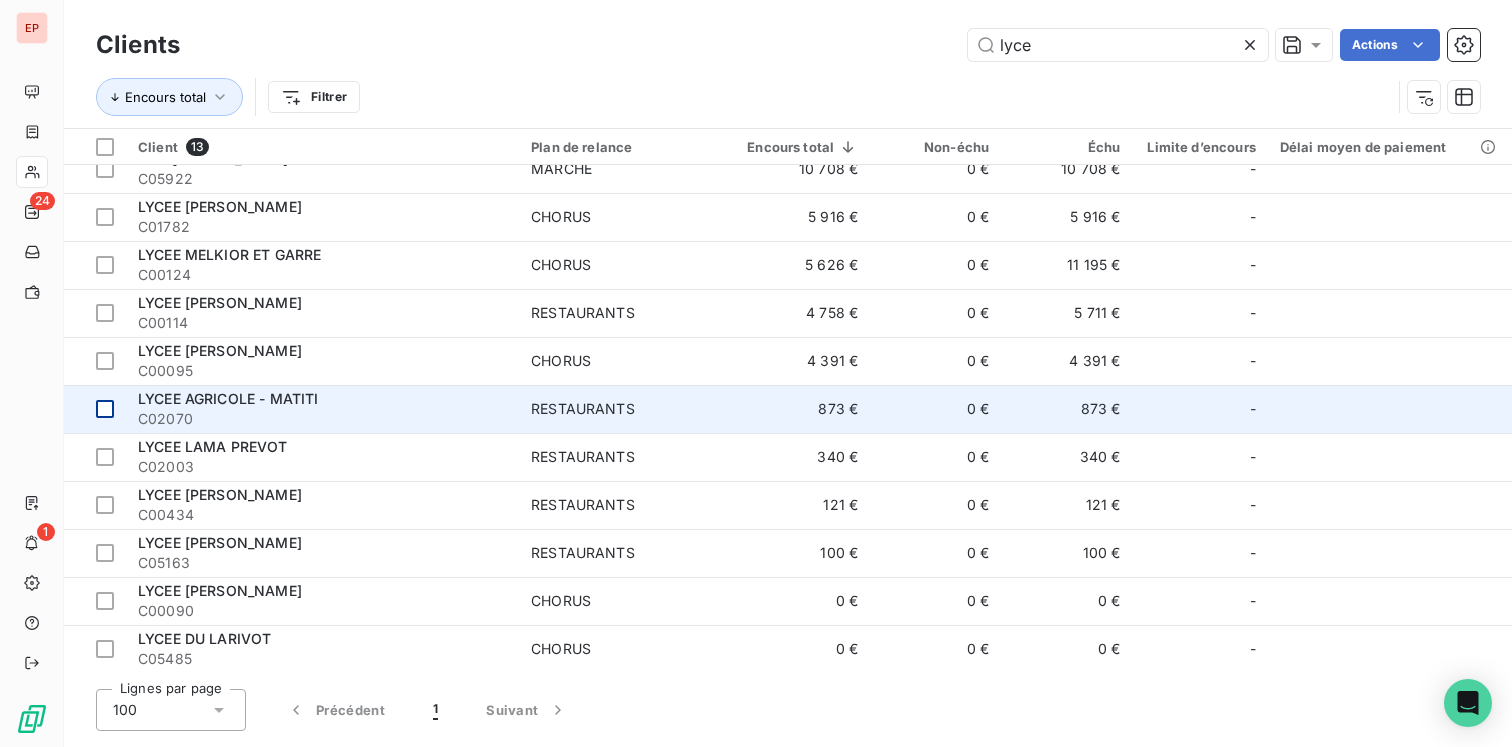 click at bounding box center (105, 409) 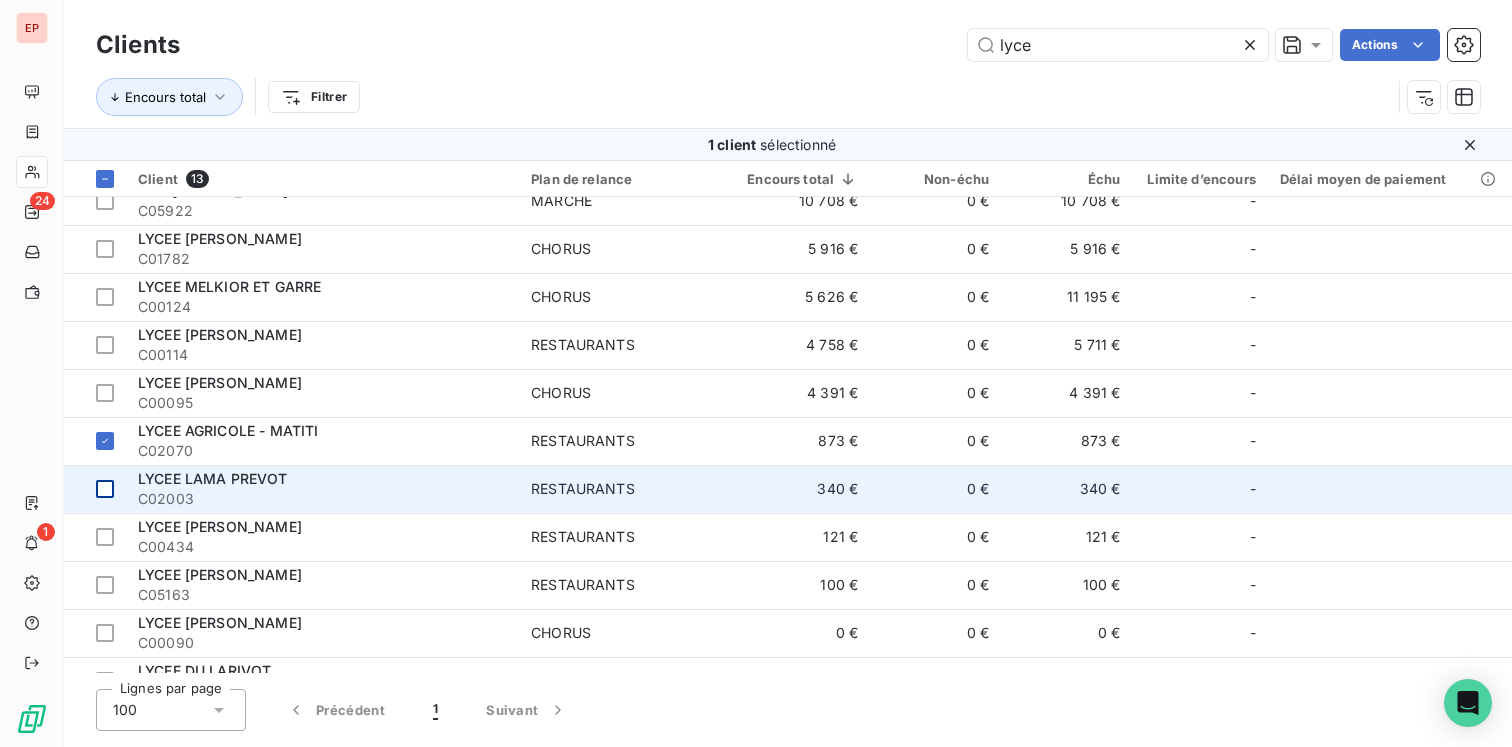 click at bounding box center [95, 489] 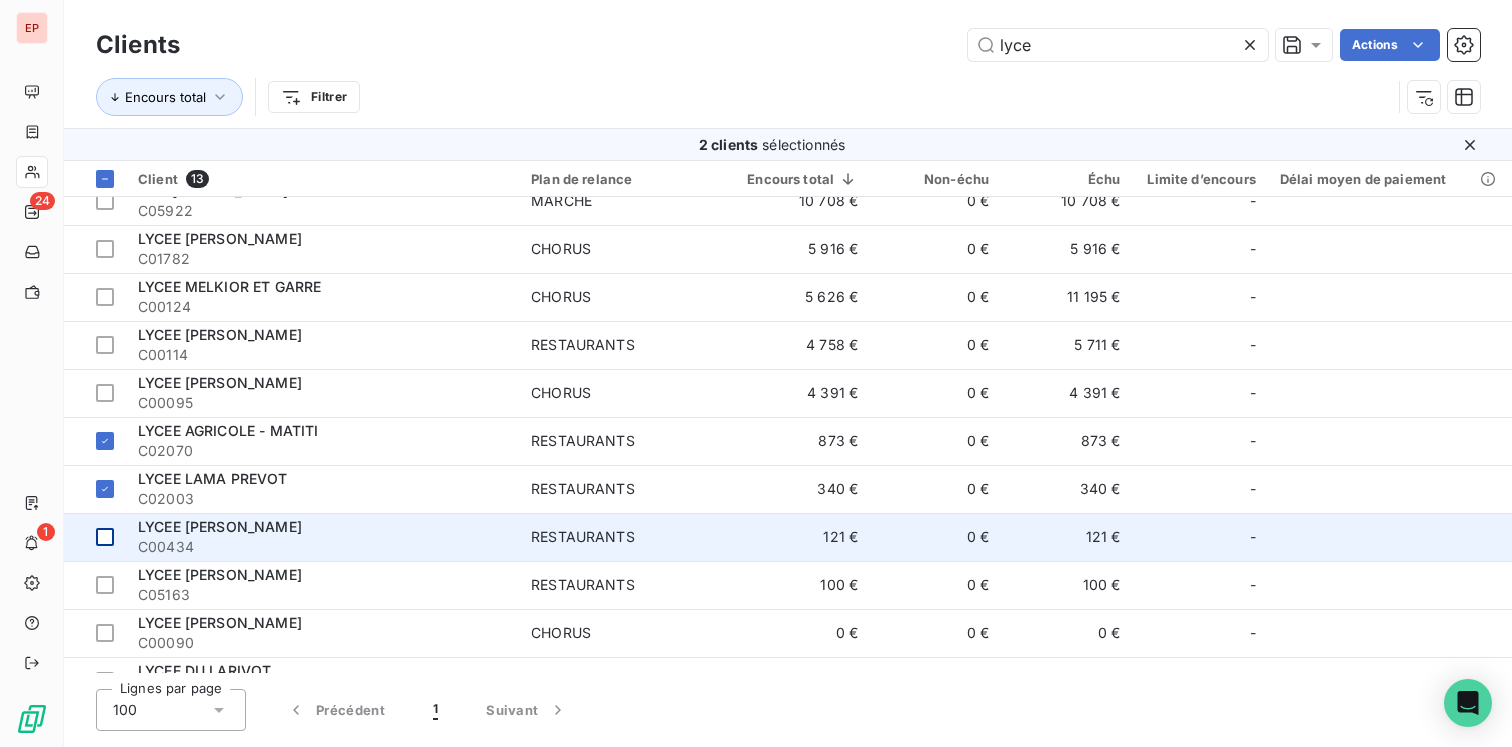 click at bounding box center [95, 537] 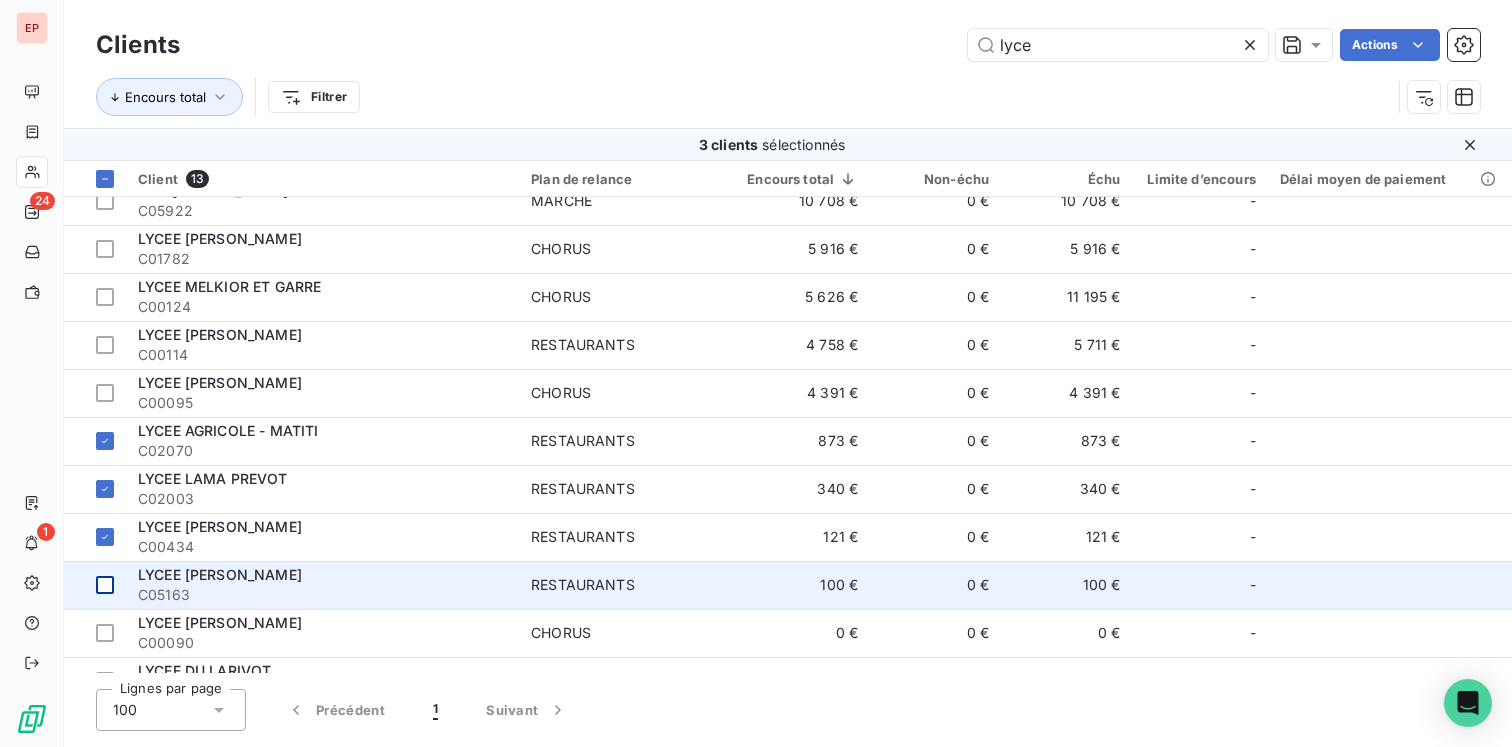 click at bounding box center [105, 585] 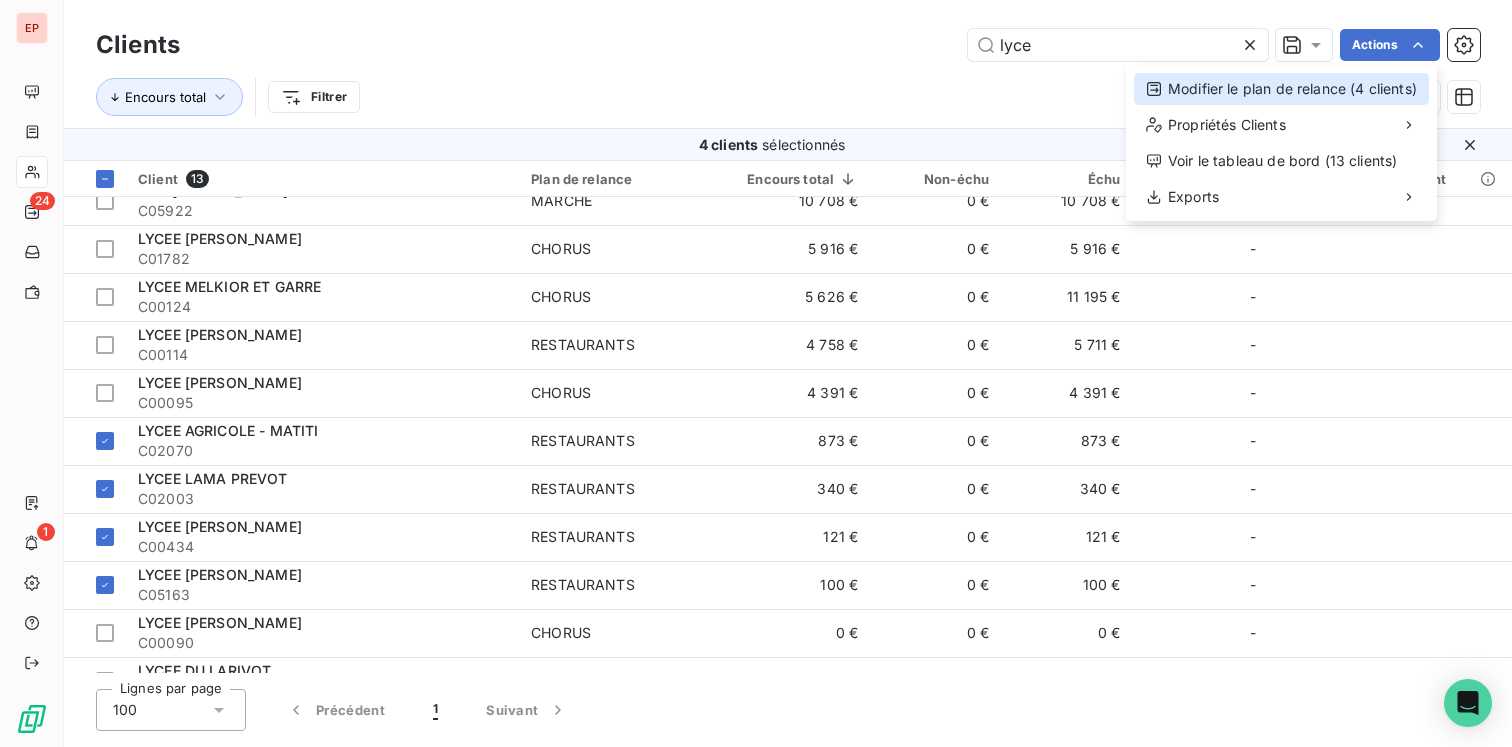click on "Modifier le plan de relance (4 clients)" at bounding box center [1281, 89] 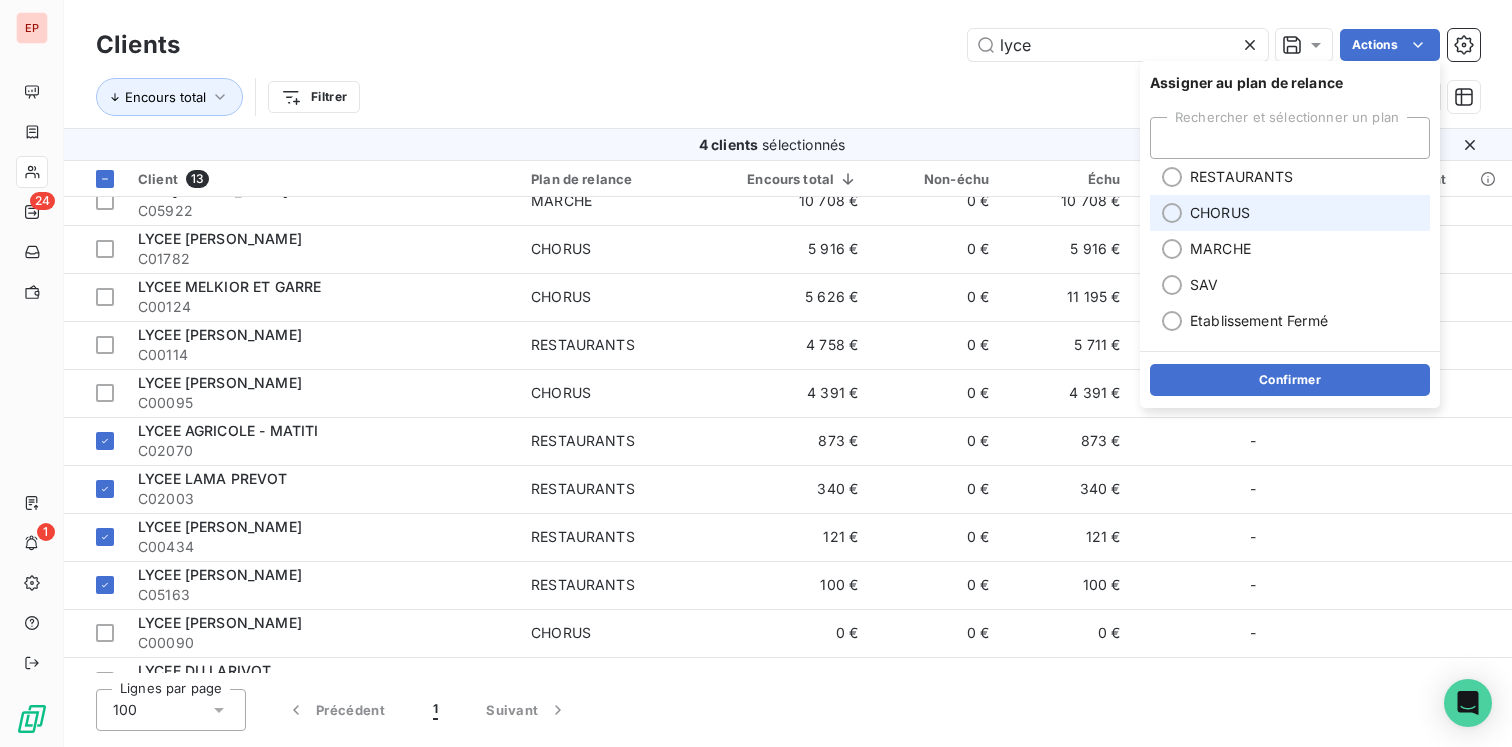 click on "CHORUS" at bounding box center [1220, 213] 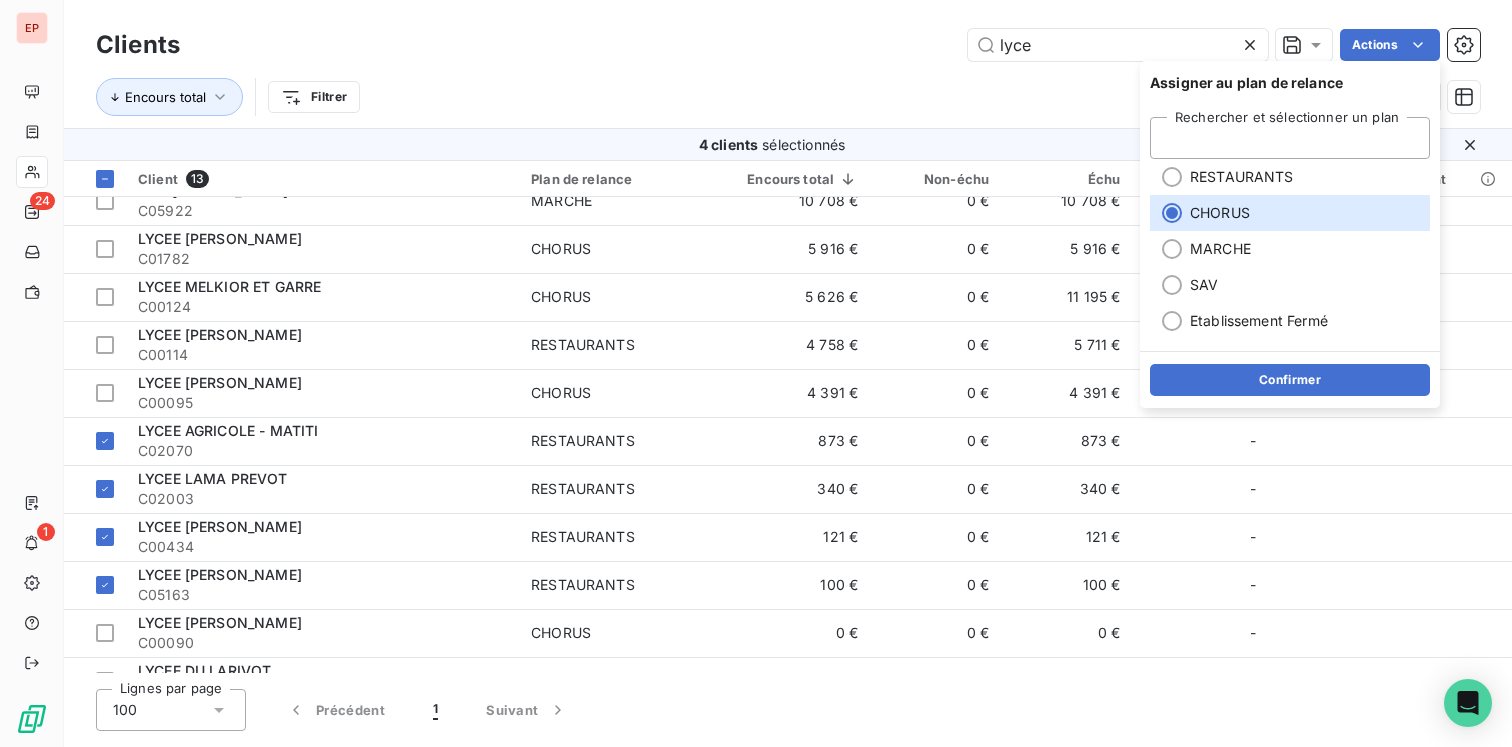 click on "Confirmer" at bounding box center [1290, 379] 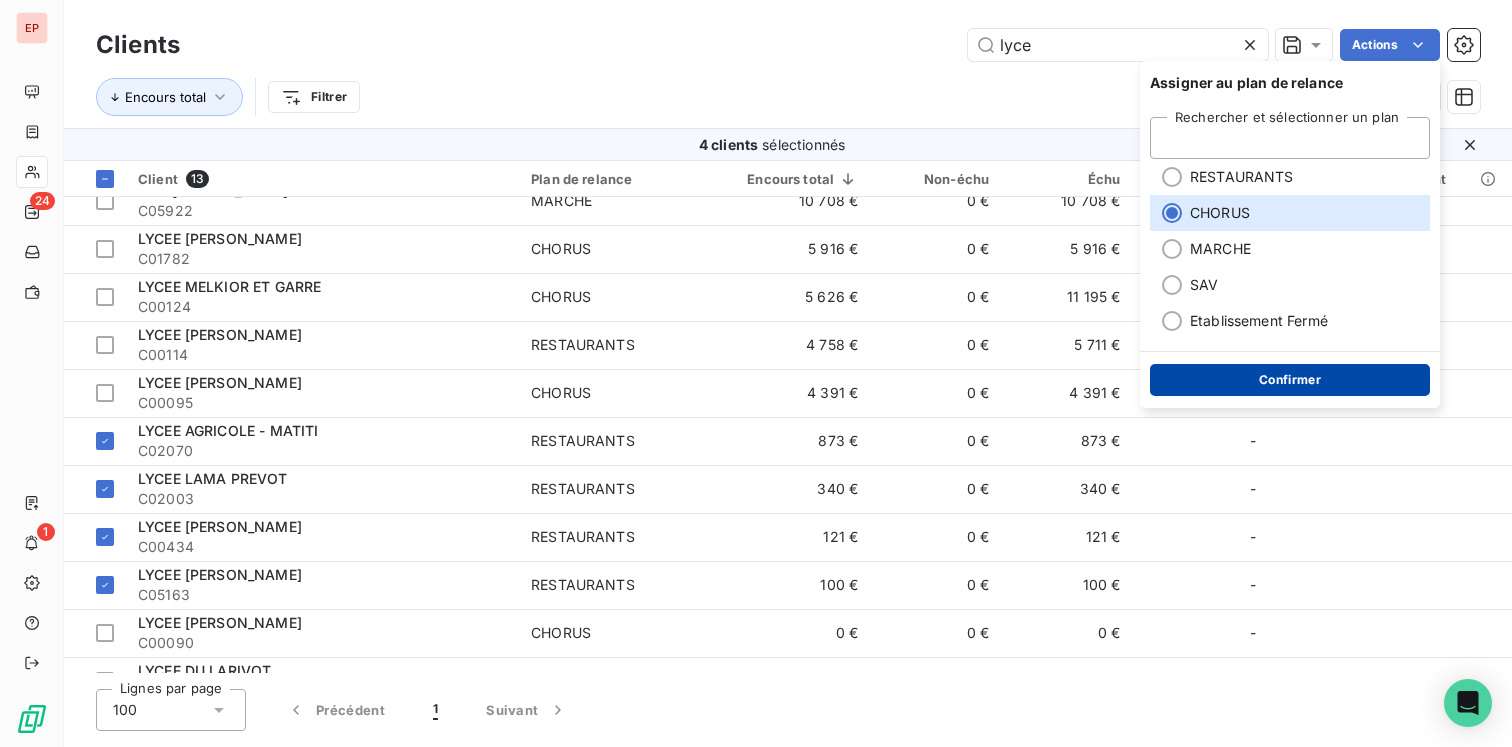 click on "Confirmer" at bounding box center [1290, 380] 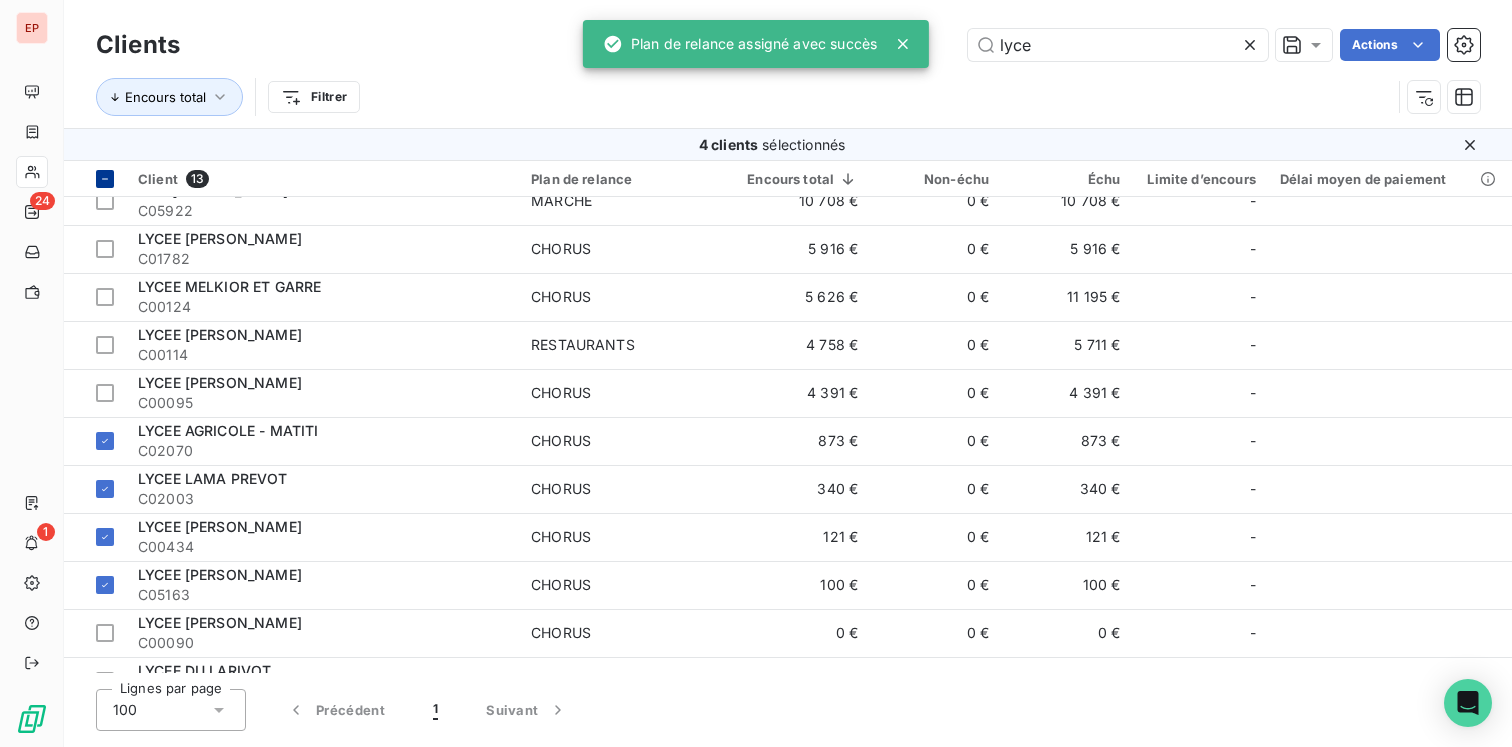 click at bounding box center [105, 179] 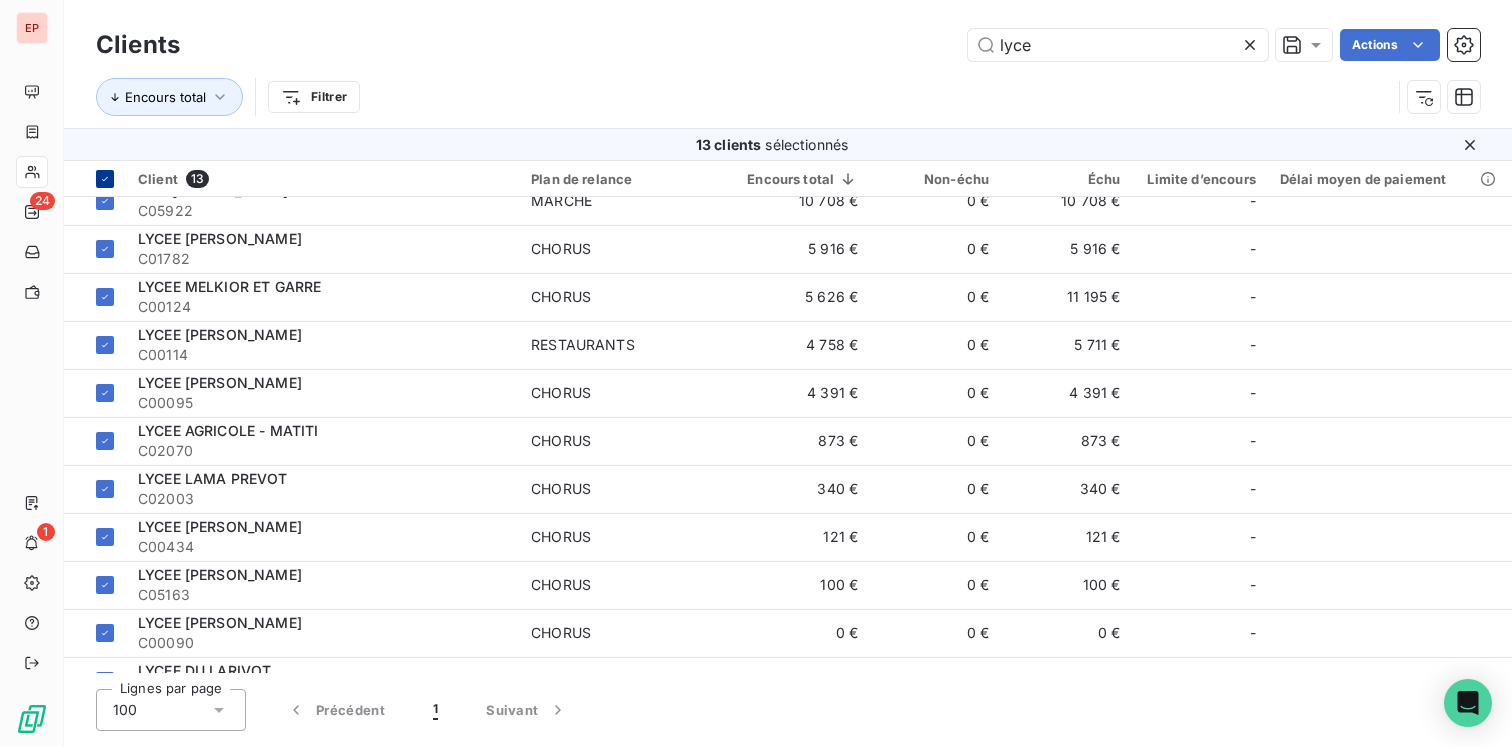 click 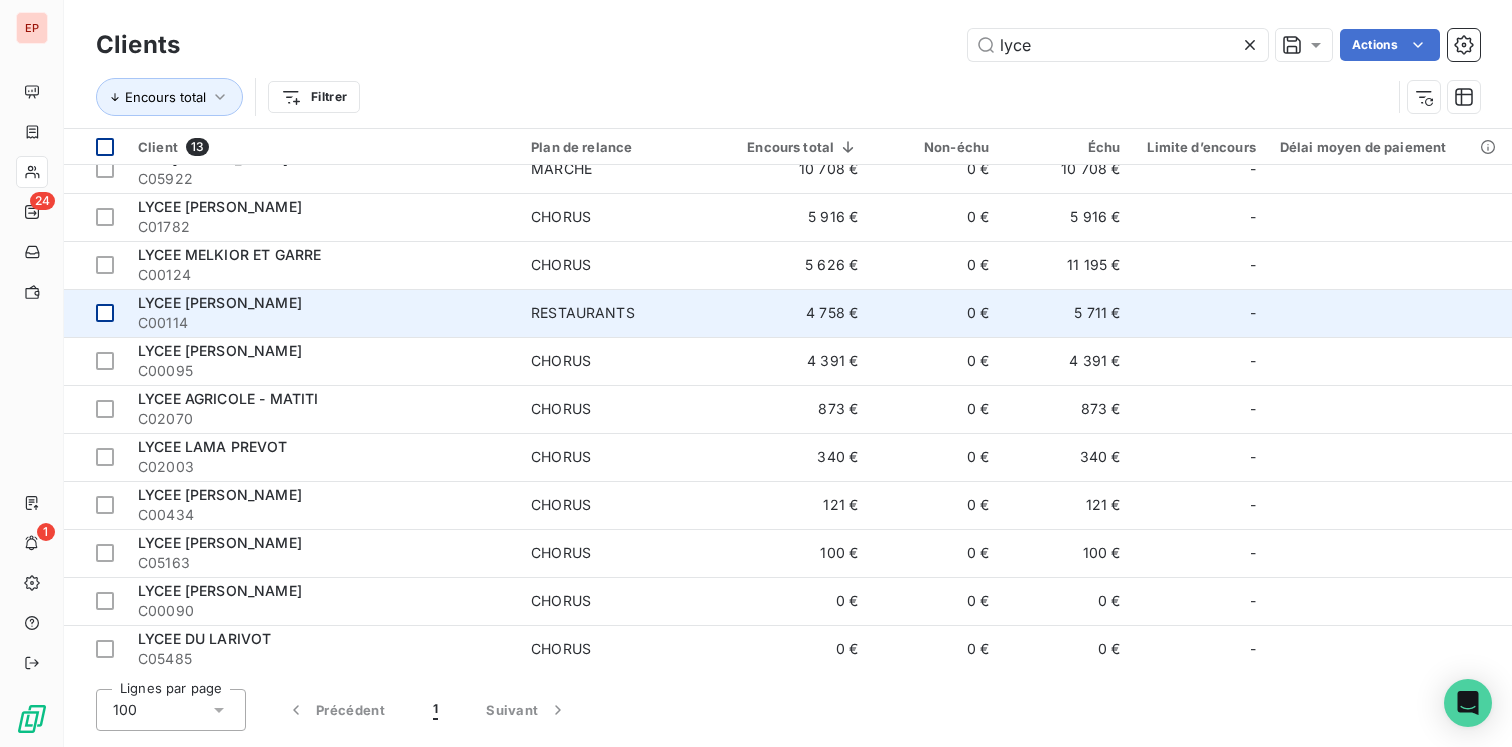 click at bounding box center (105, 313) 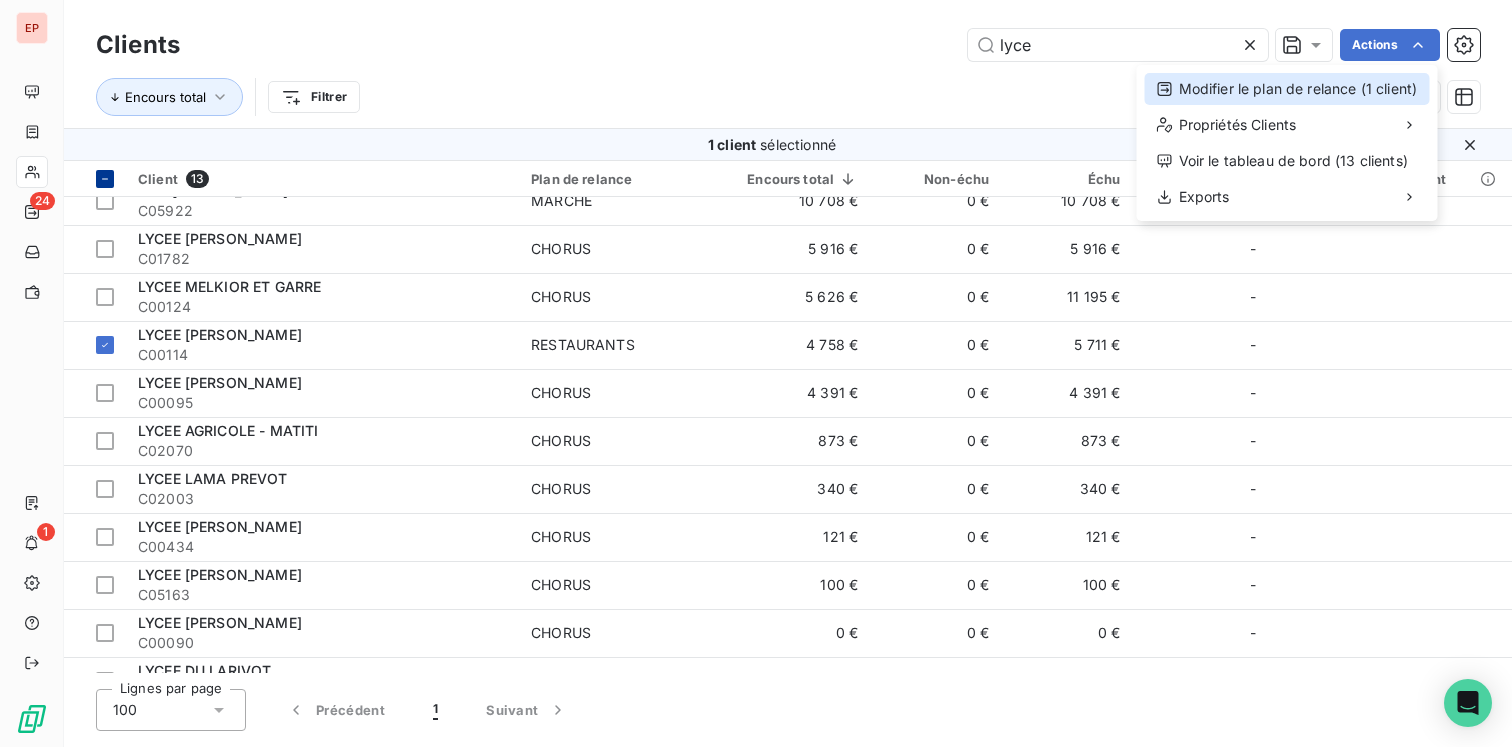 click on "Modifier le plan de relance (1 client)" at bounding box center [1287, 89] 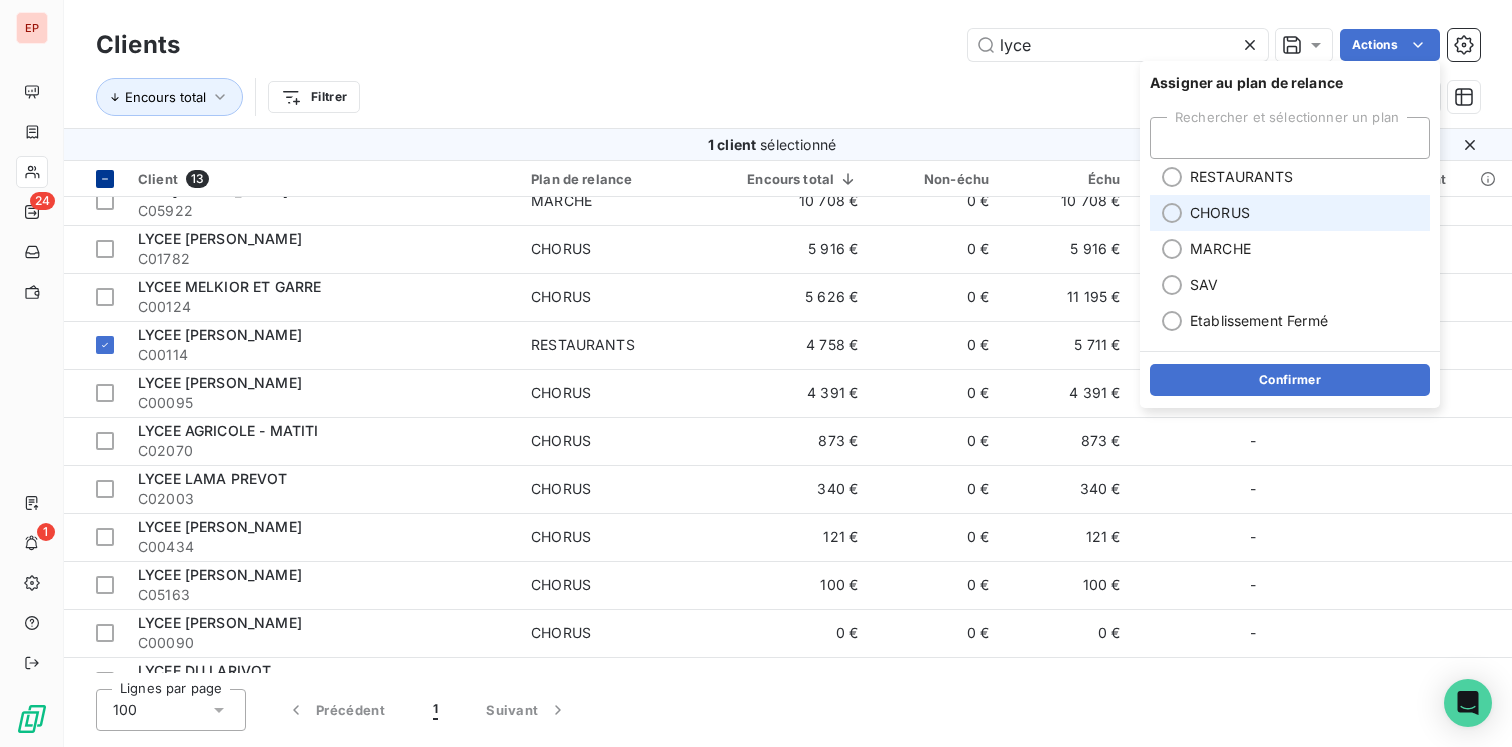 click on "CHORUS" at bounding box center (1220, 213) 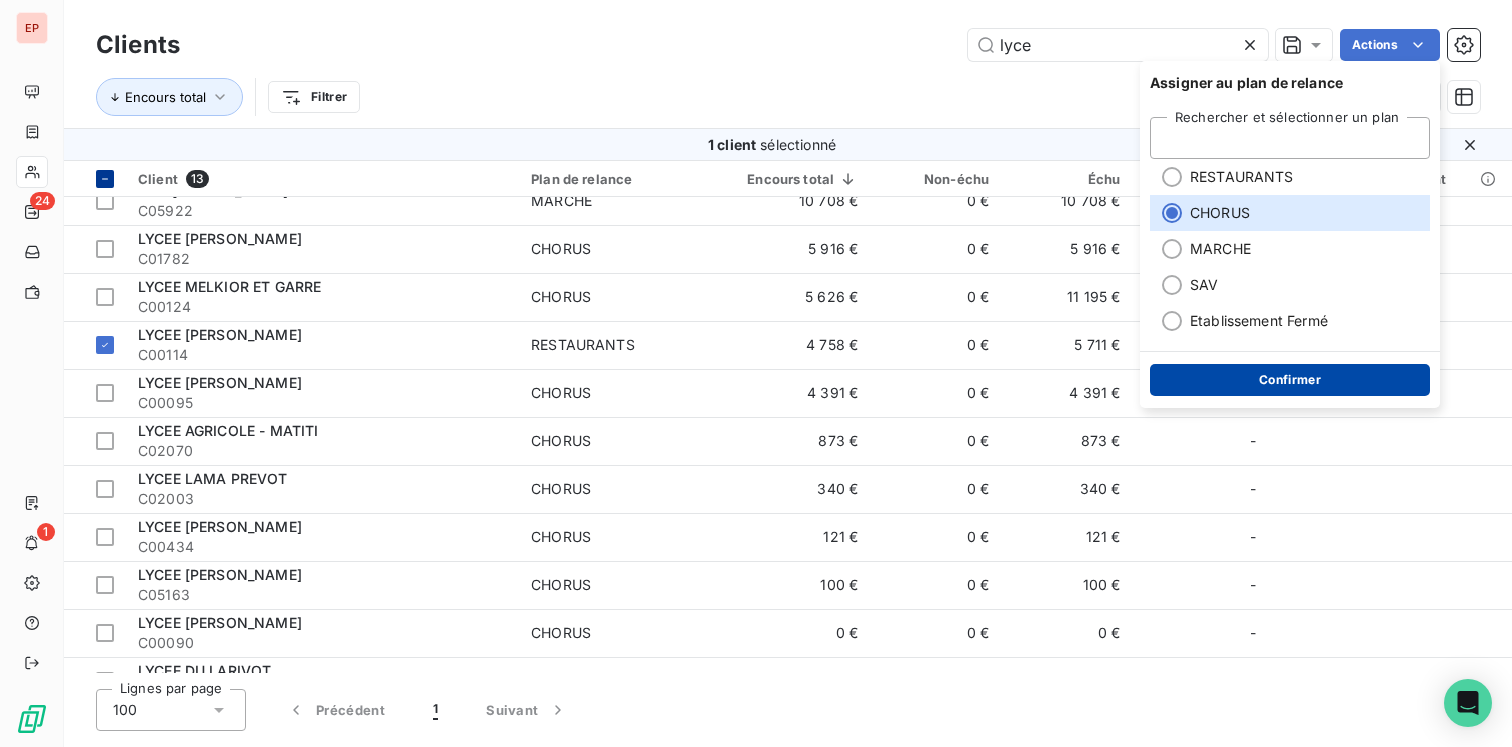 click on "Confirmer" at bounding box center (1290, 380) 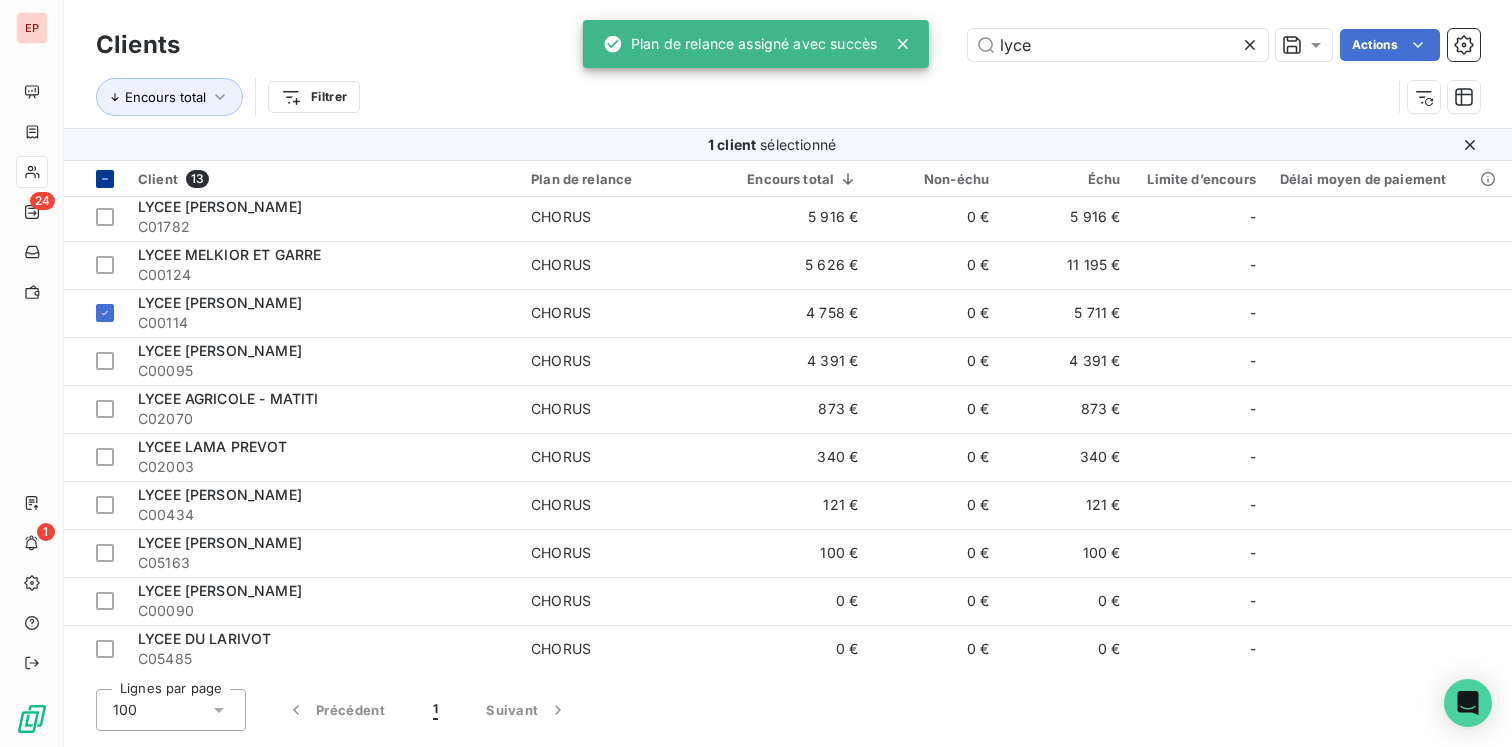 scroll, scrollTop: 0, scrollLeft: 0, axis: both 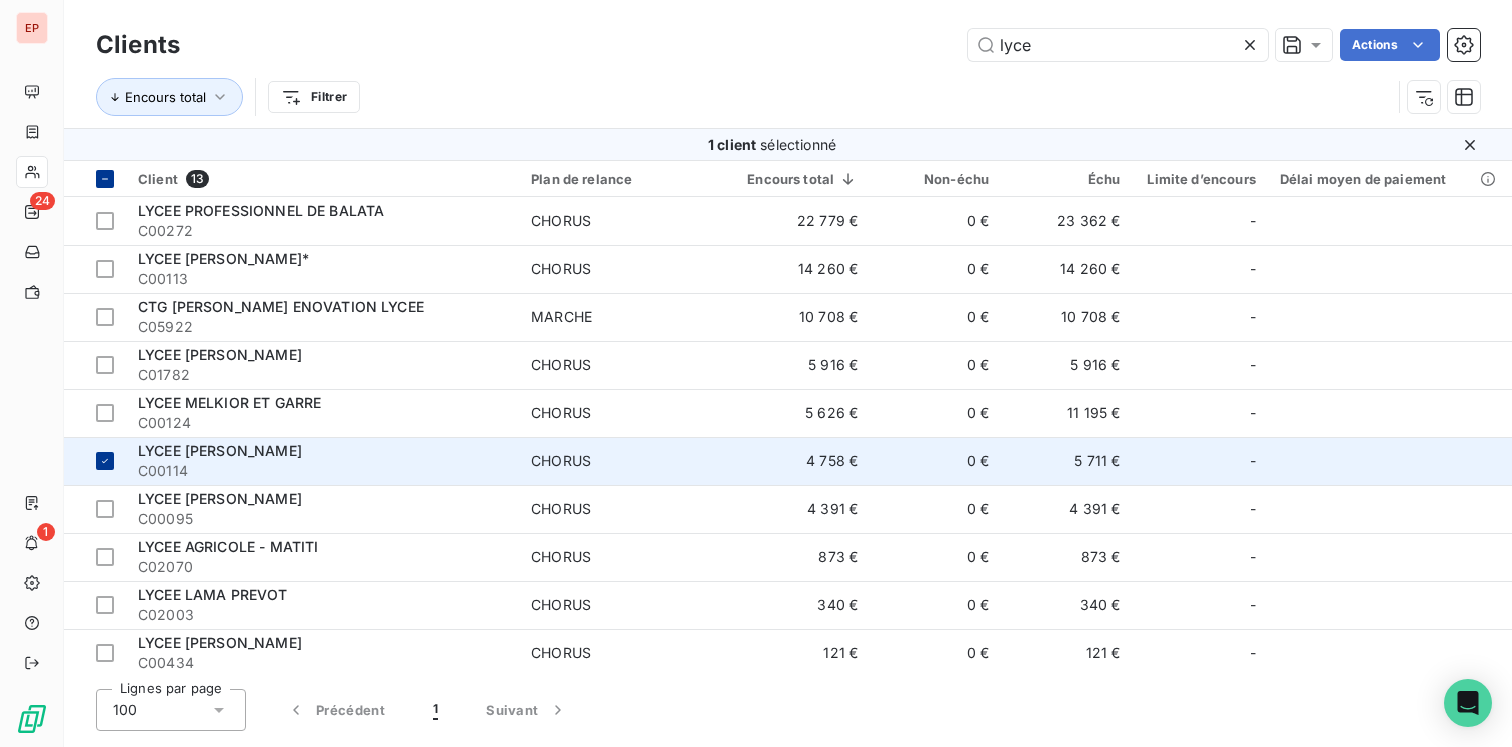 click 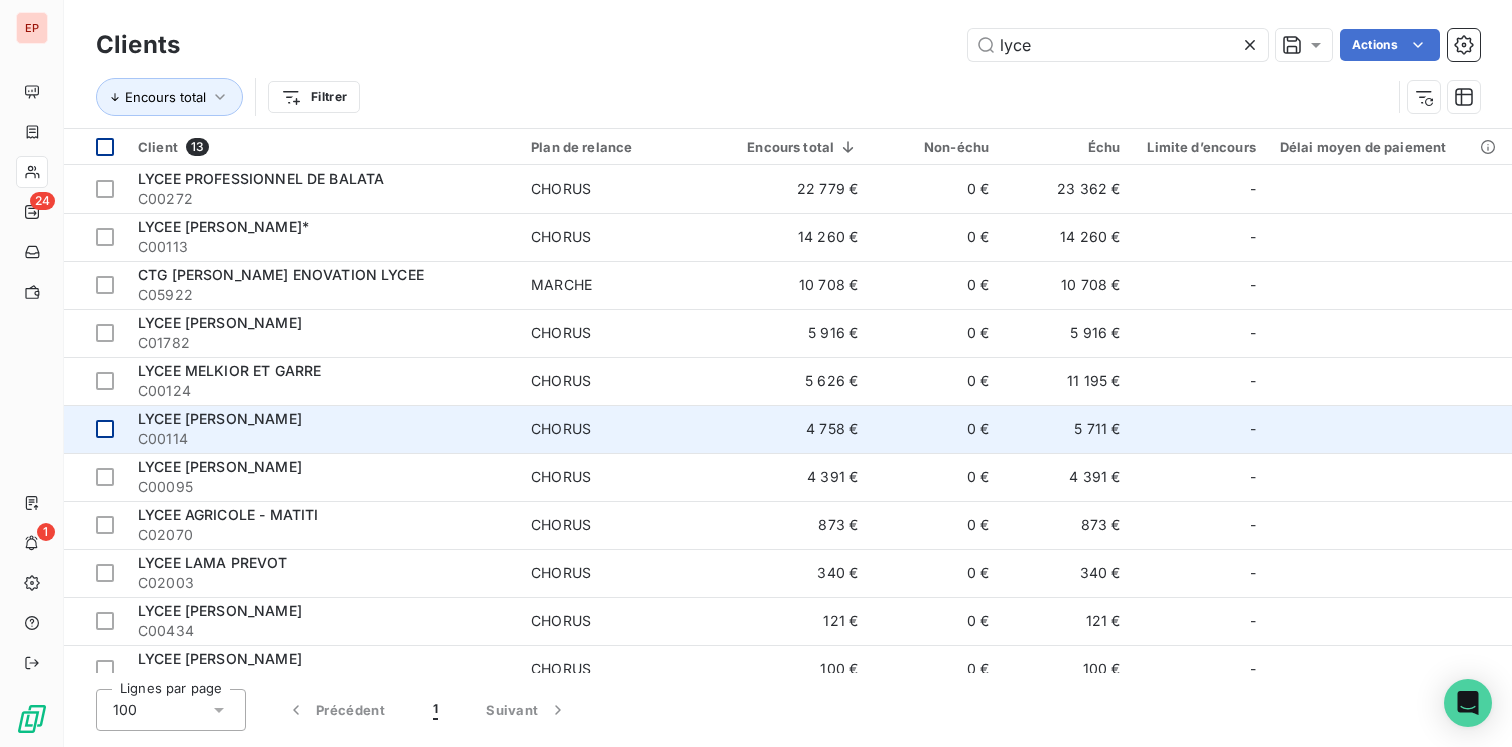 click 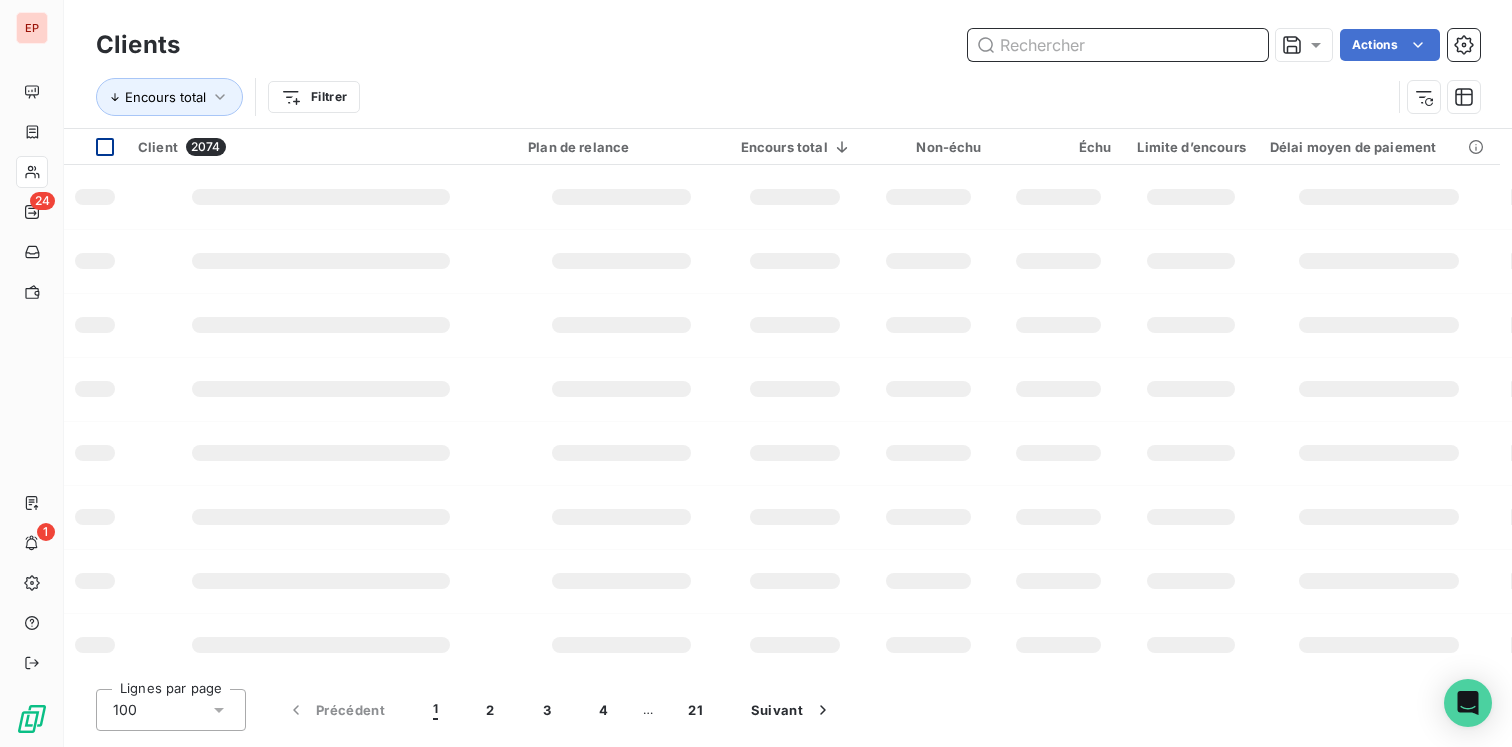 click at bounding box center [1118, 45] 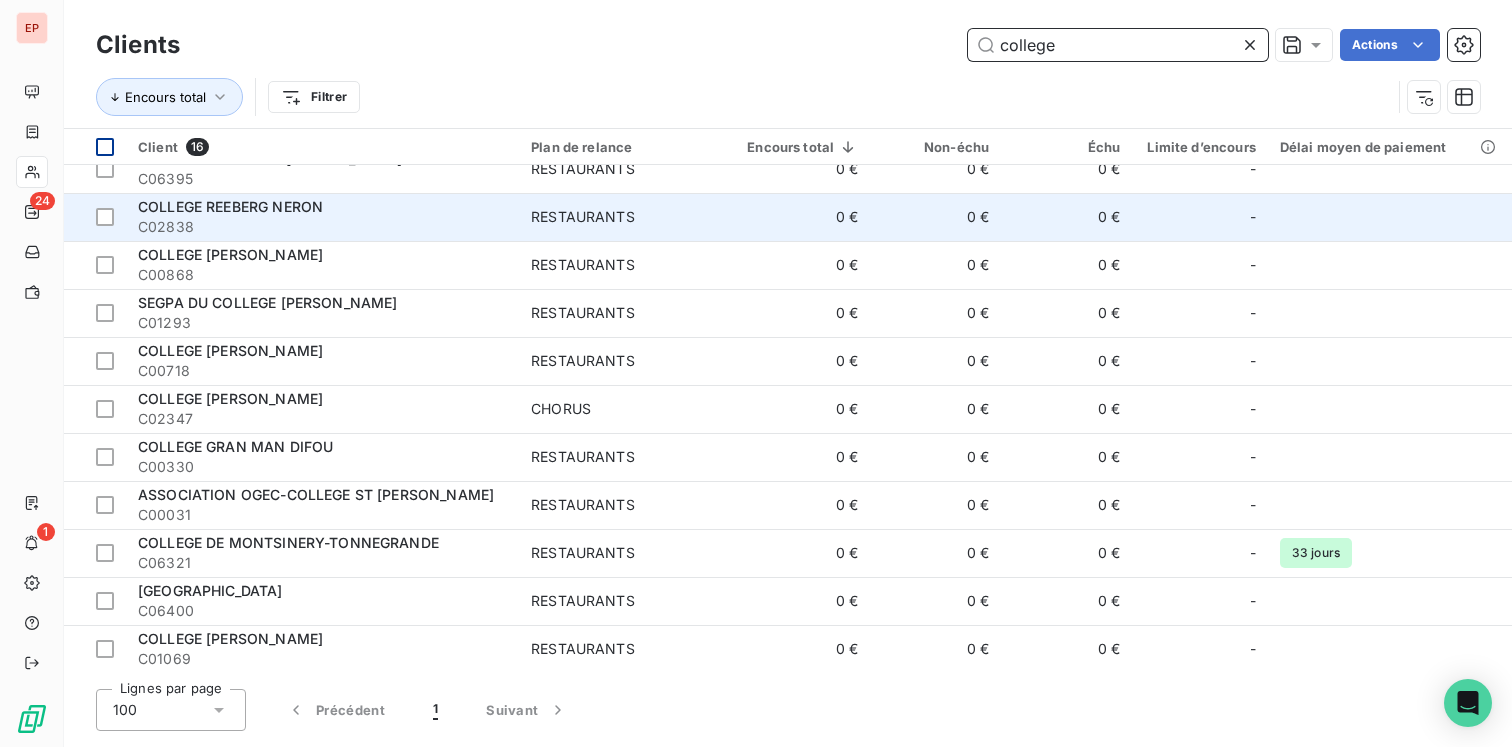 scroll, scrollTop: 0, scrollLeft: 0, axis: both 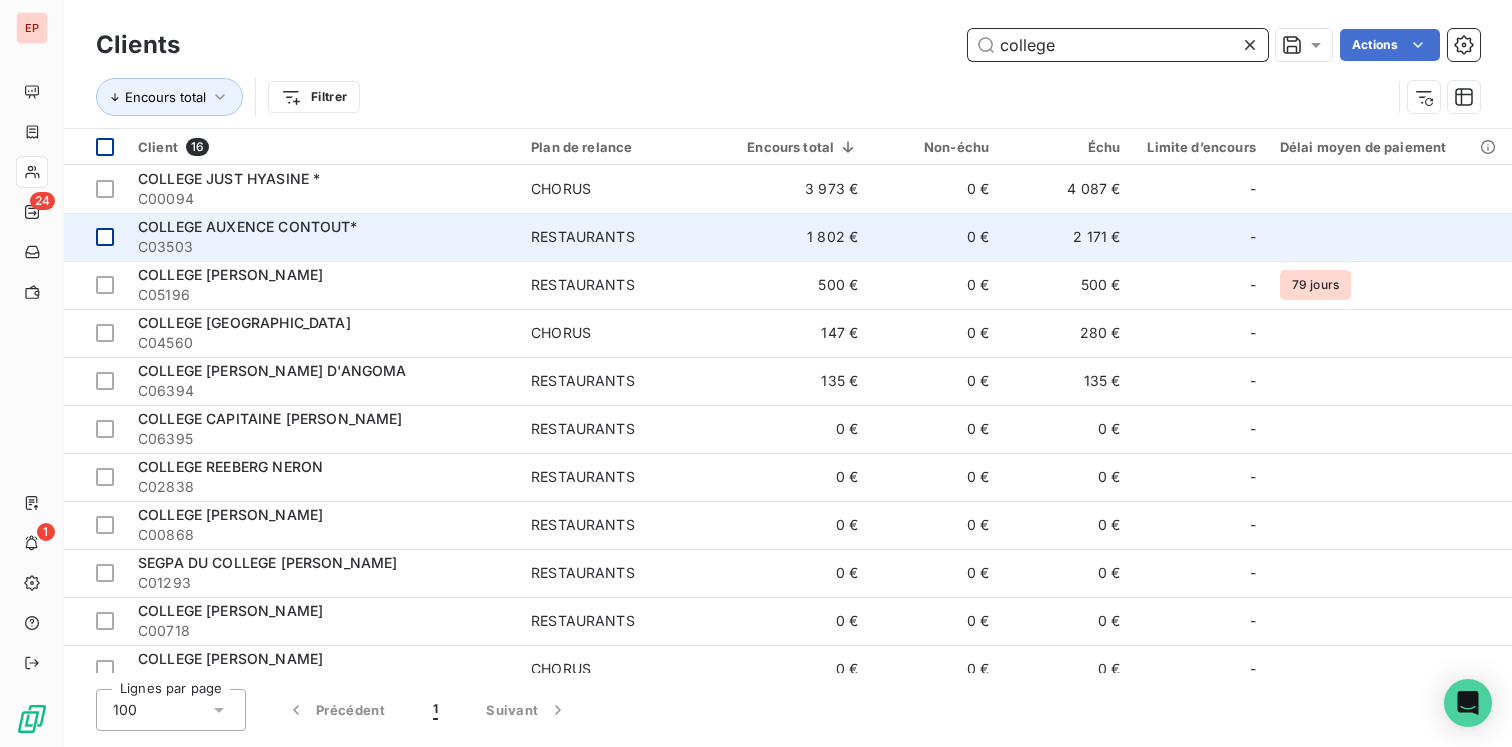 type on "college" 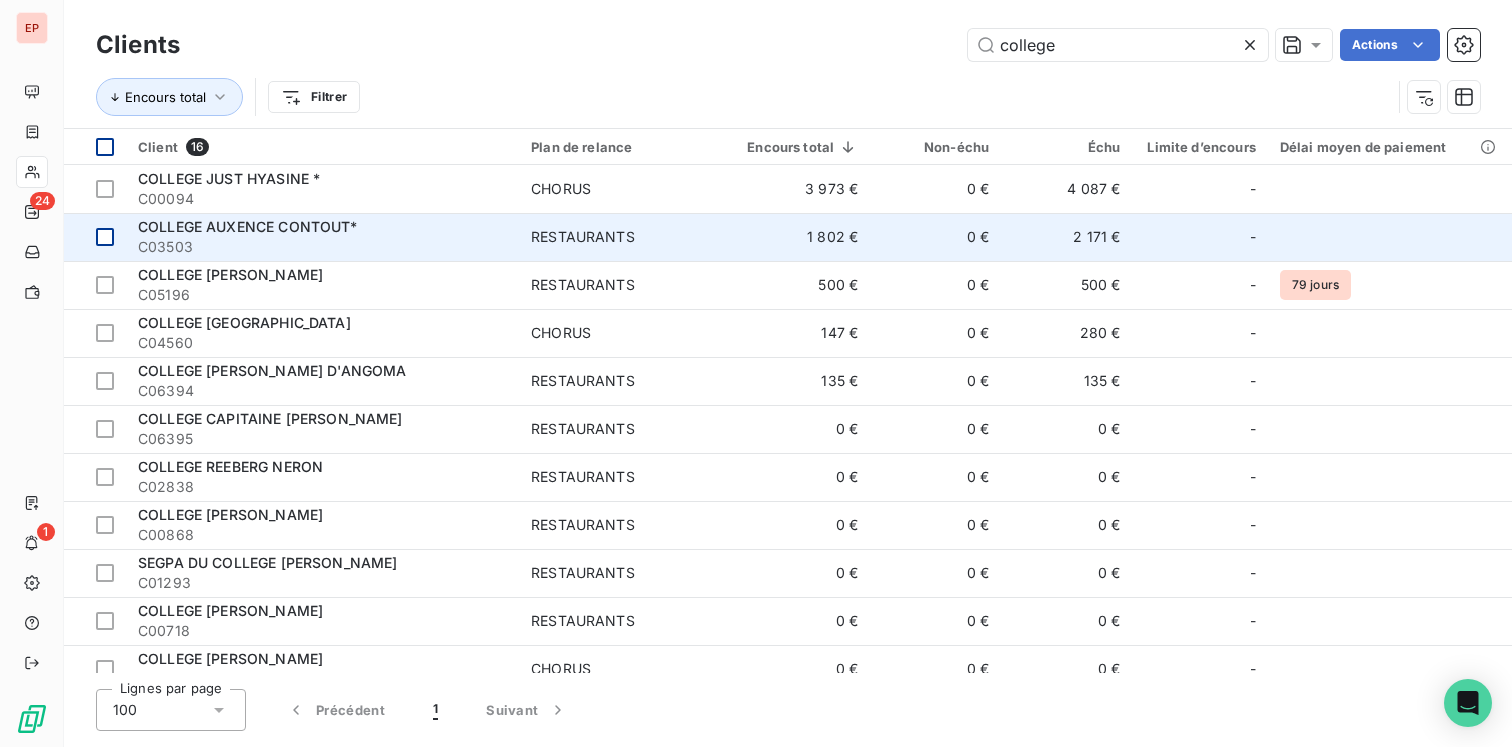 click at bounding box center (95, 237) 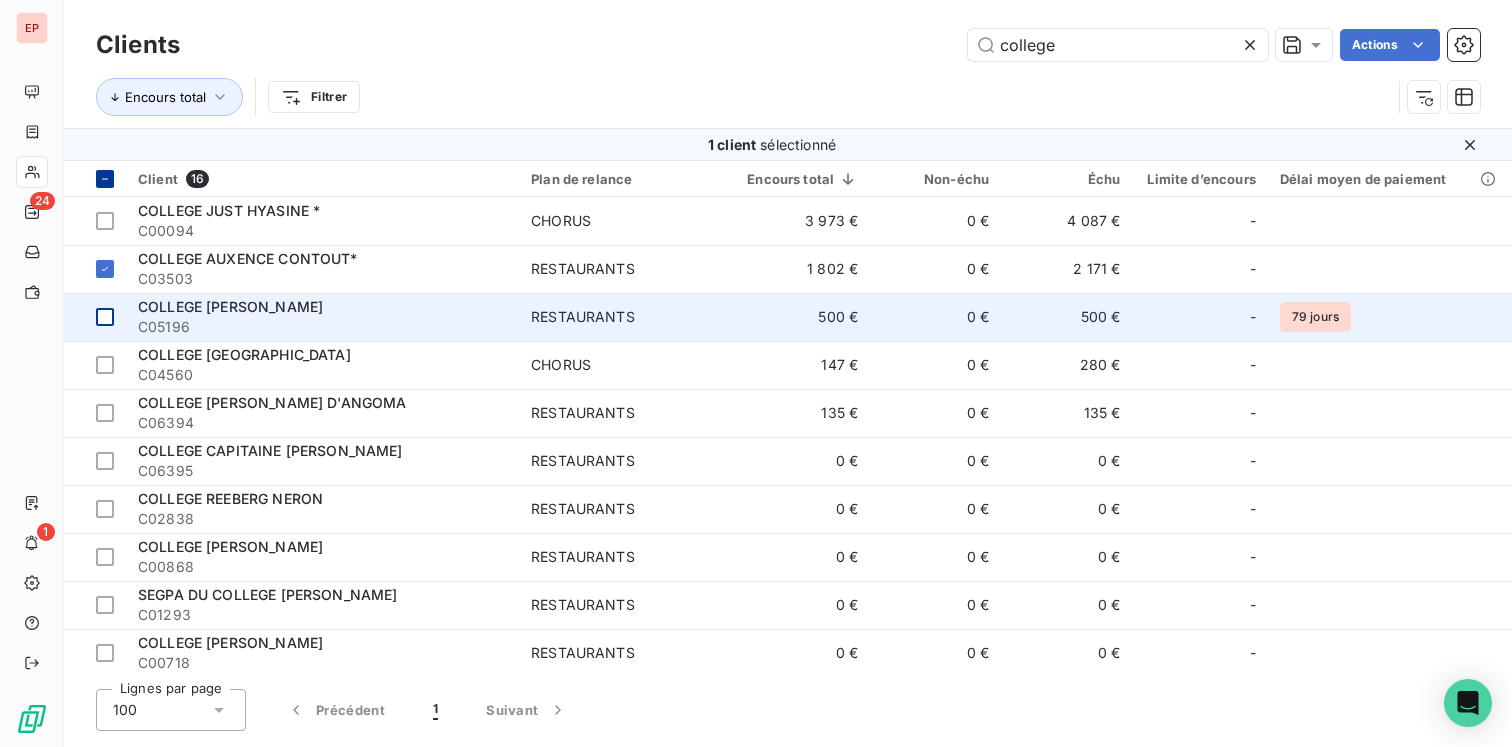 click at bounding box center (105, 317) 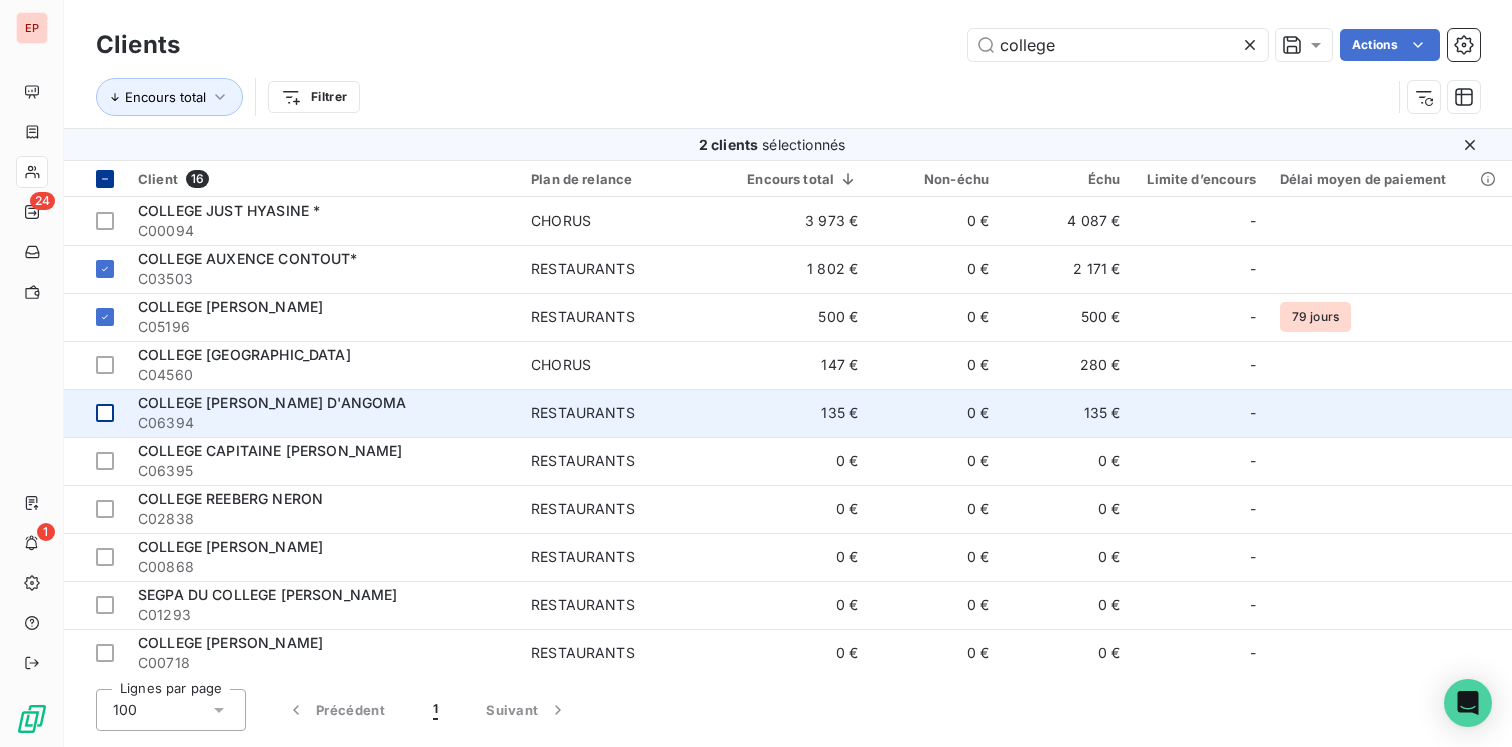 click at bounding box center [95, 413] 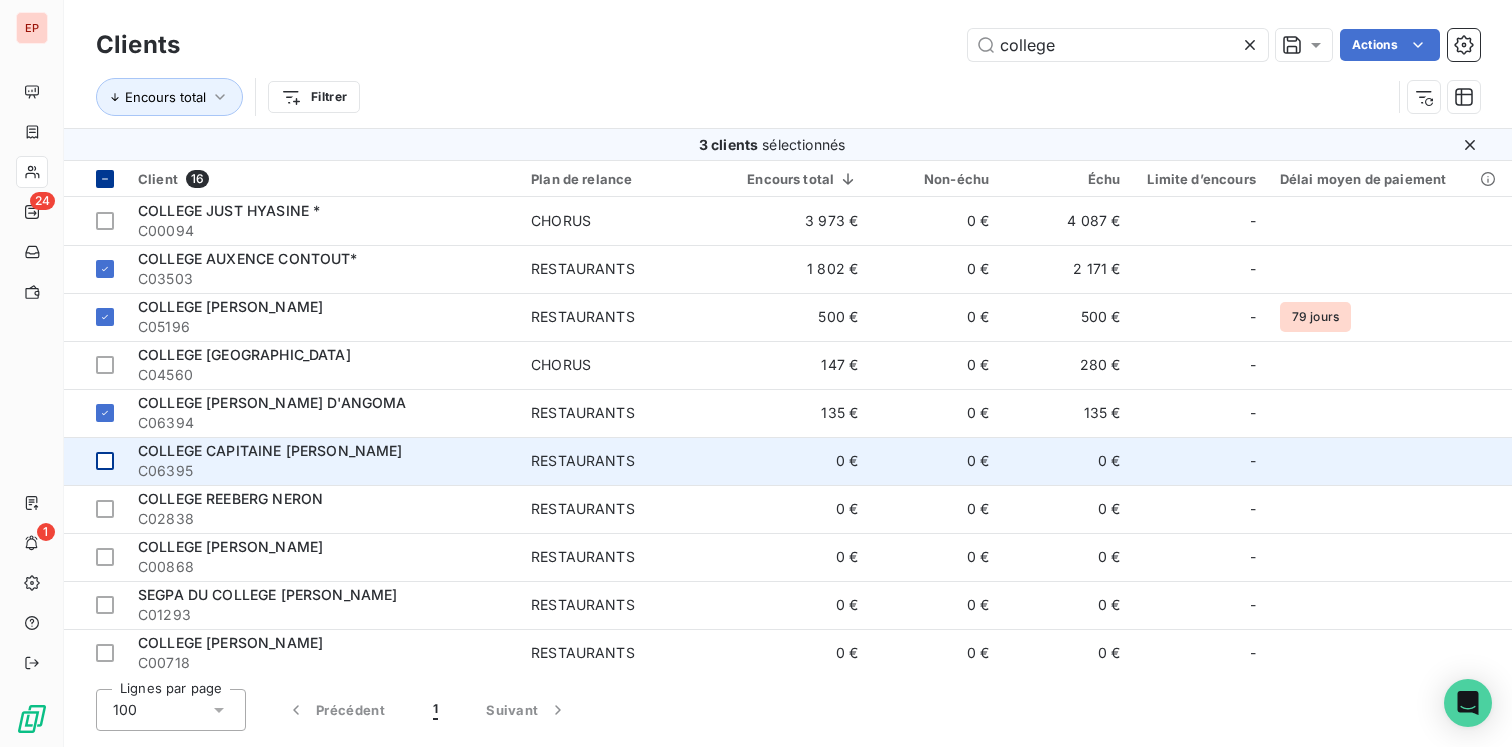 click at bounding box center [95, 461] 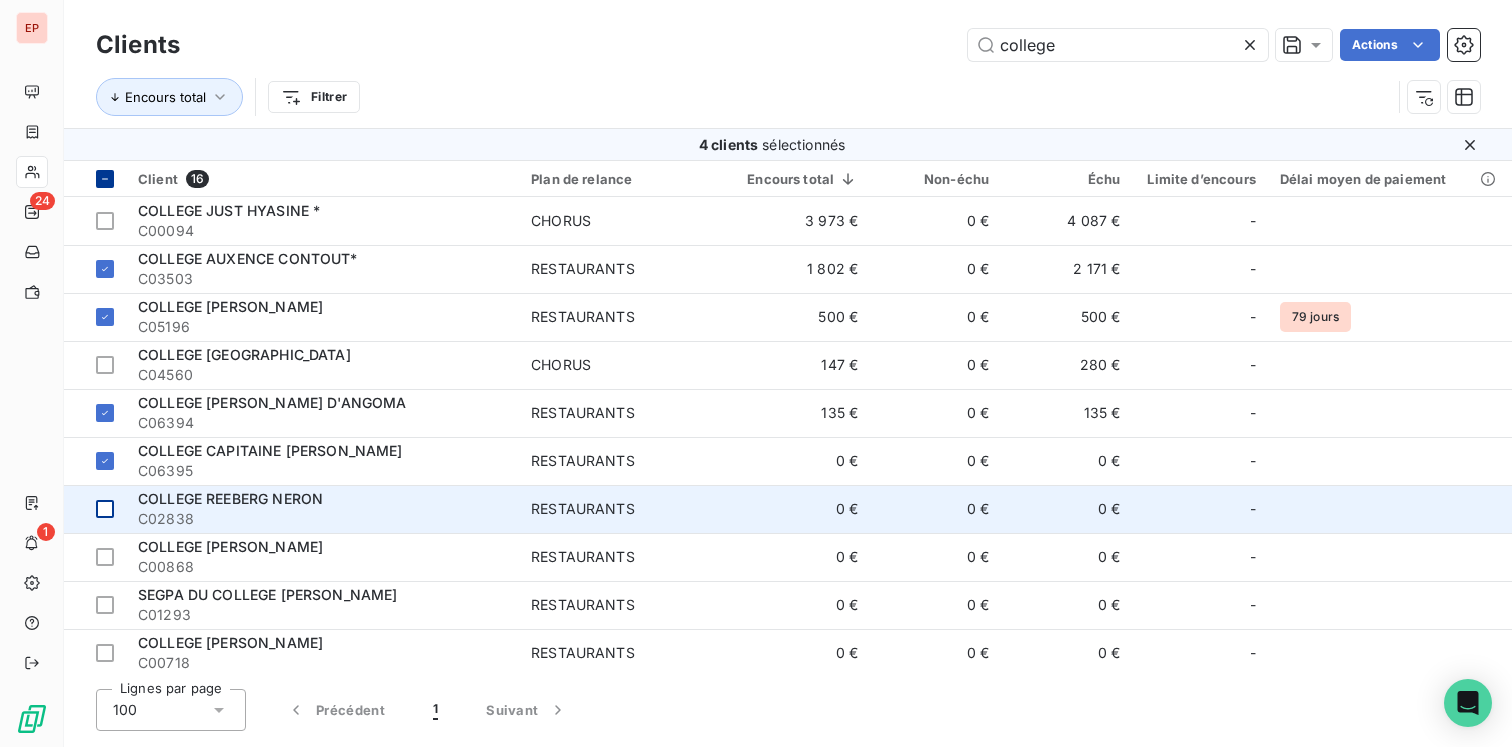 click at bounding box center [105, 509] 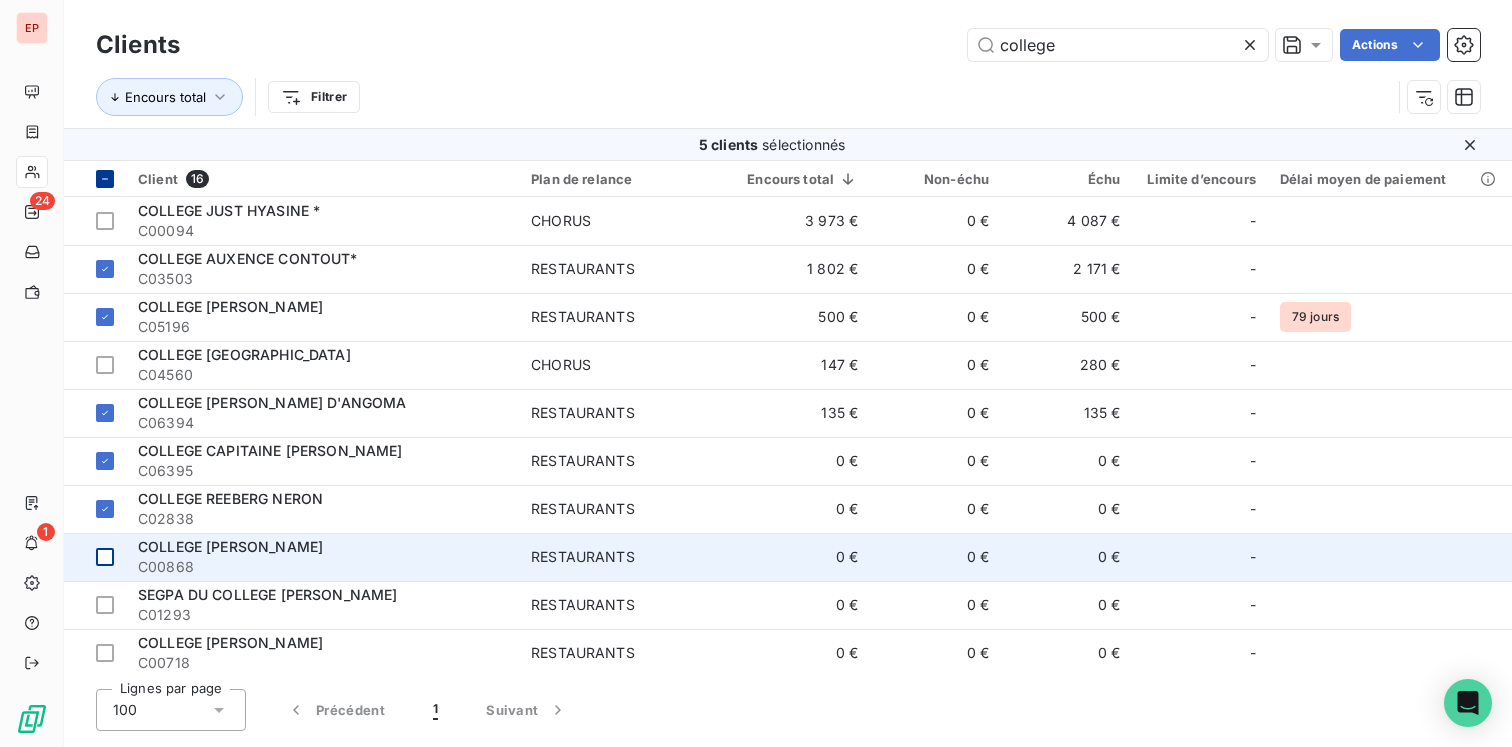 click at bounding box center (105, 557) 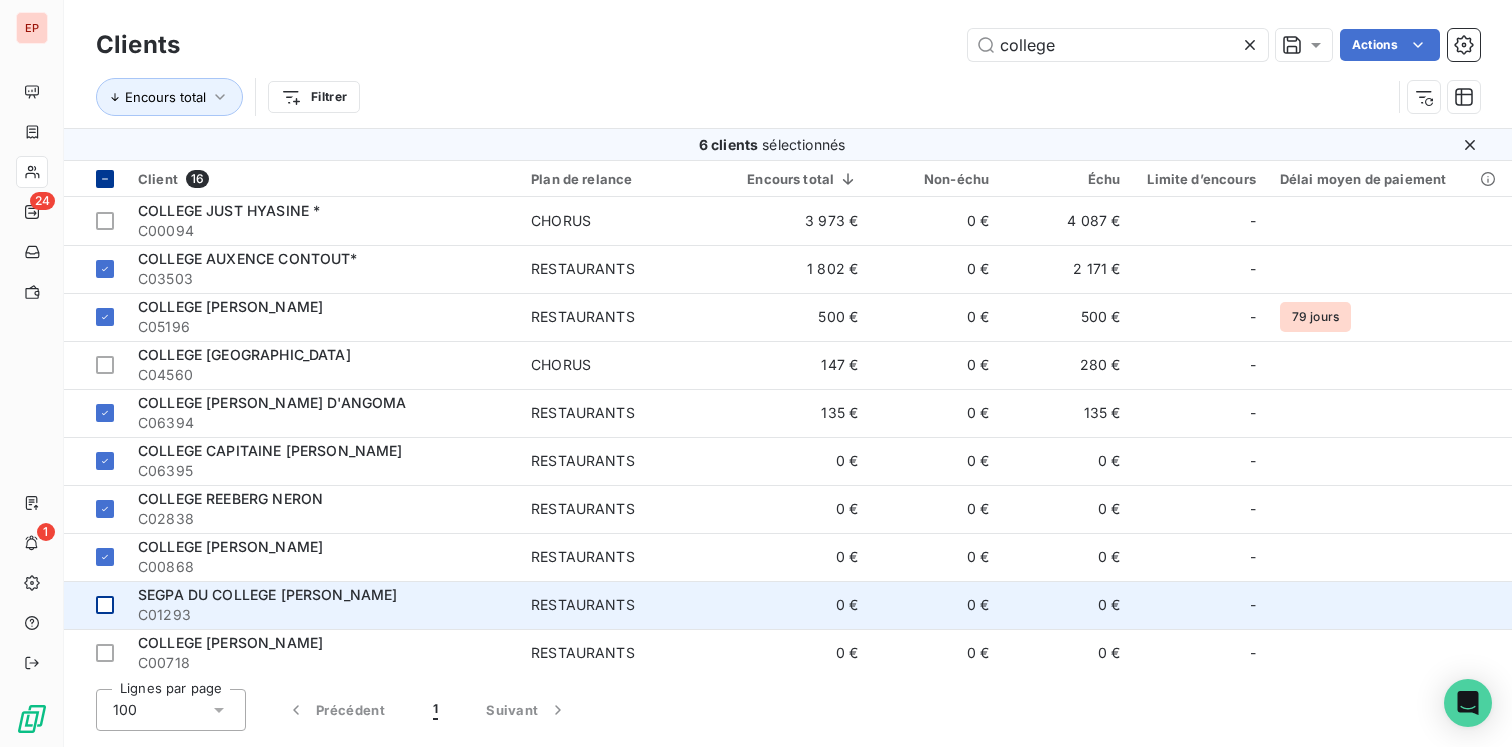 click at bounding box center [105, 605] 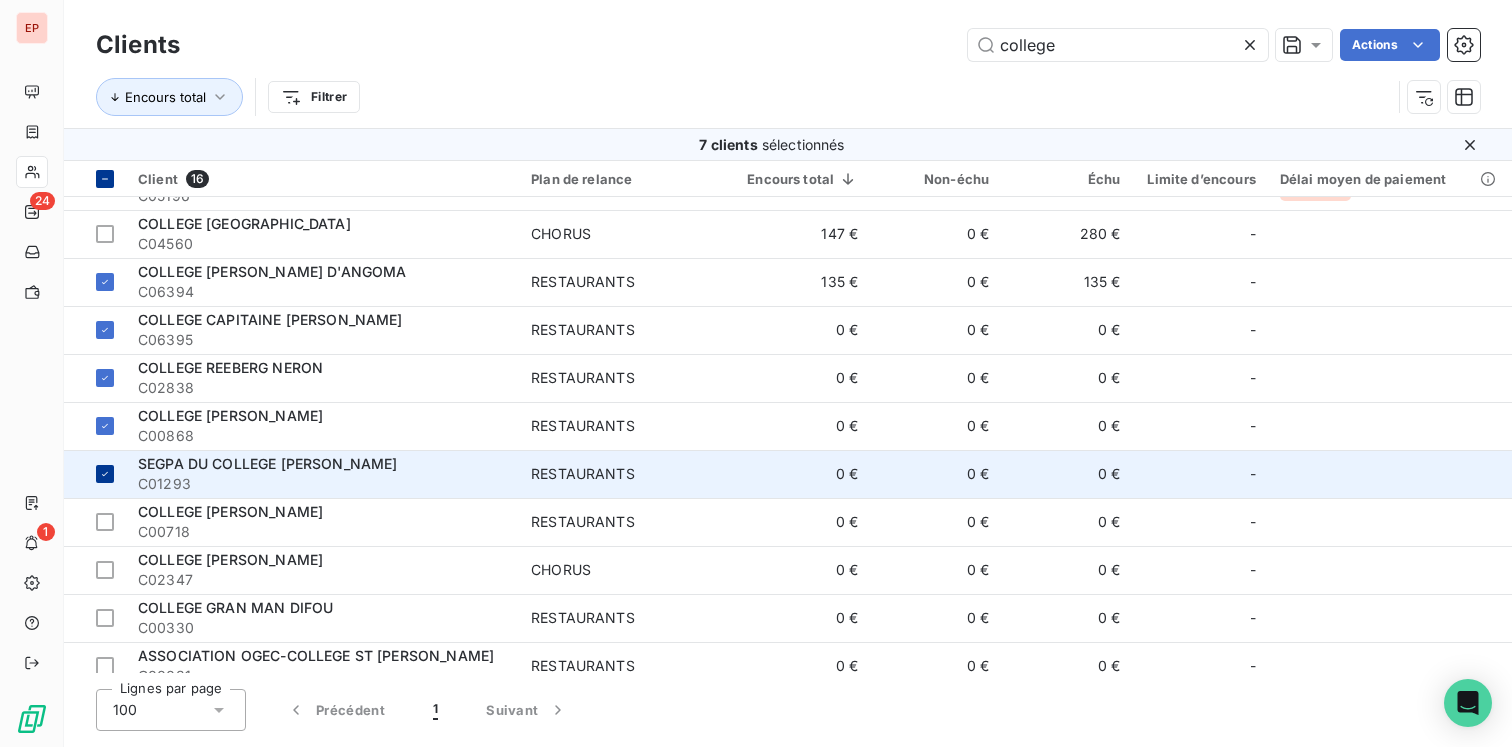 scroll, scrollTop: 173, scrollLeft: 0, axis: vertical 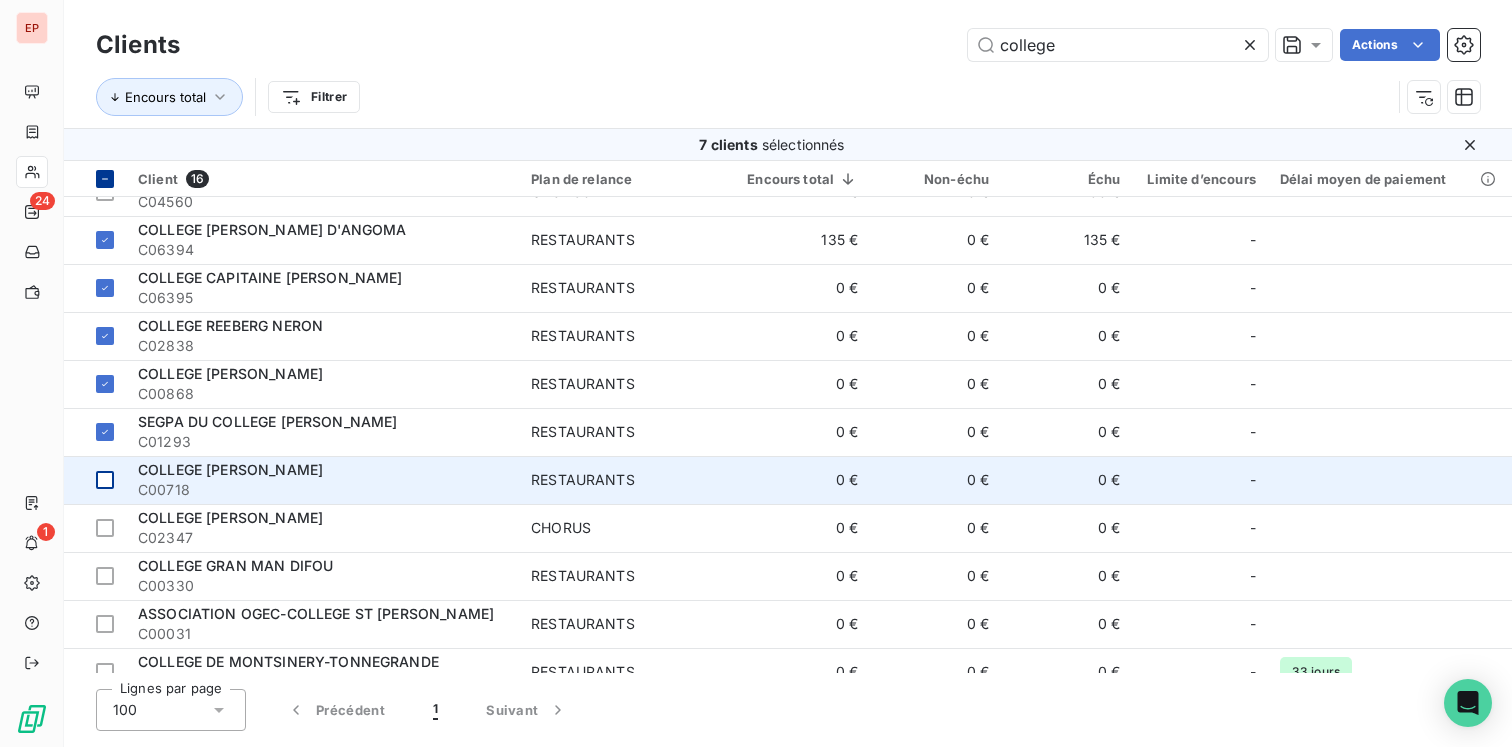click at bounding box center [105, 480] 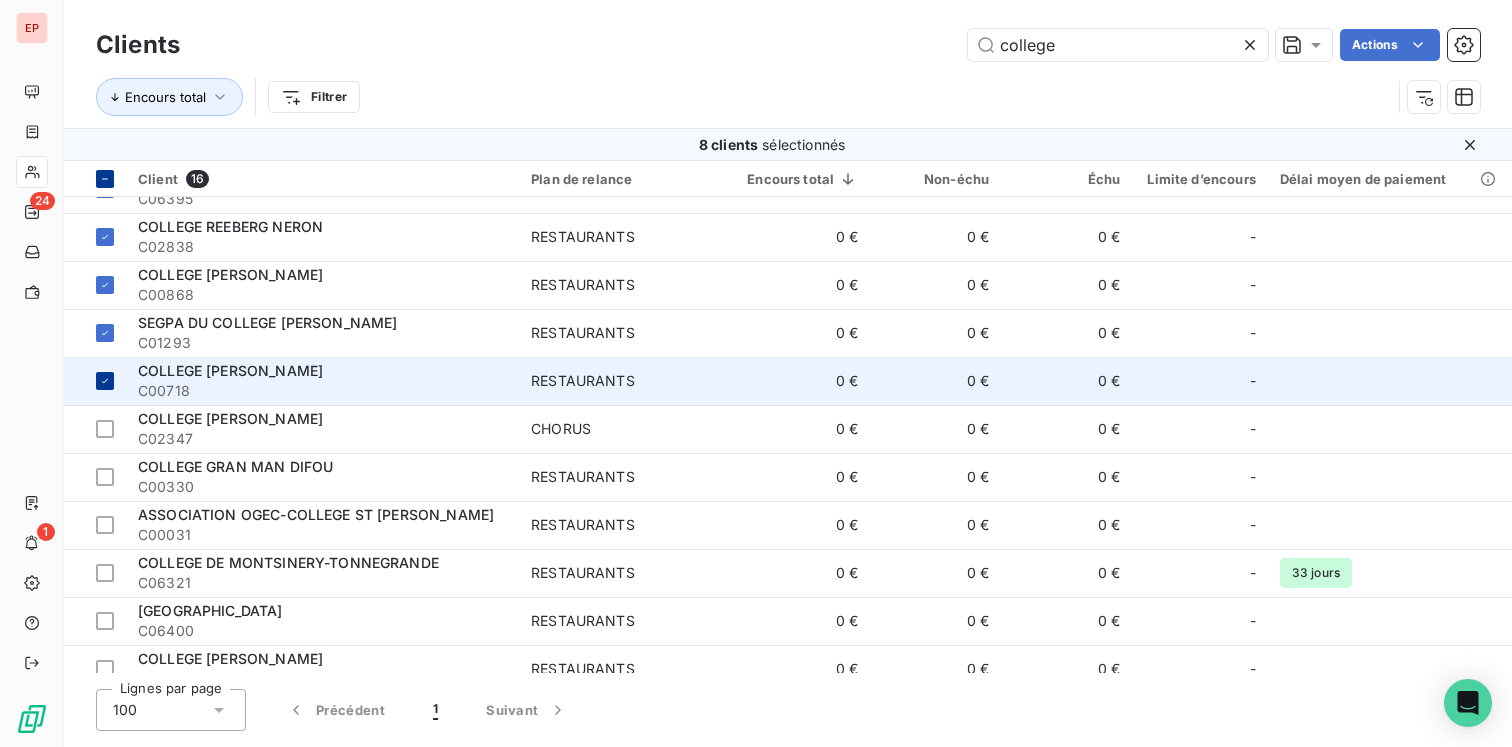 scroll, scrollTop: 292, scrollLeft: 0, axis: vertical 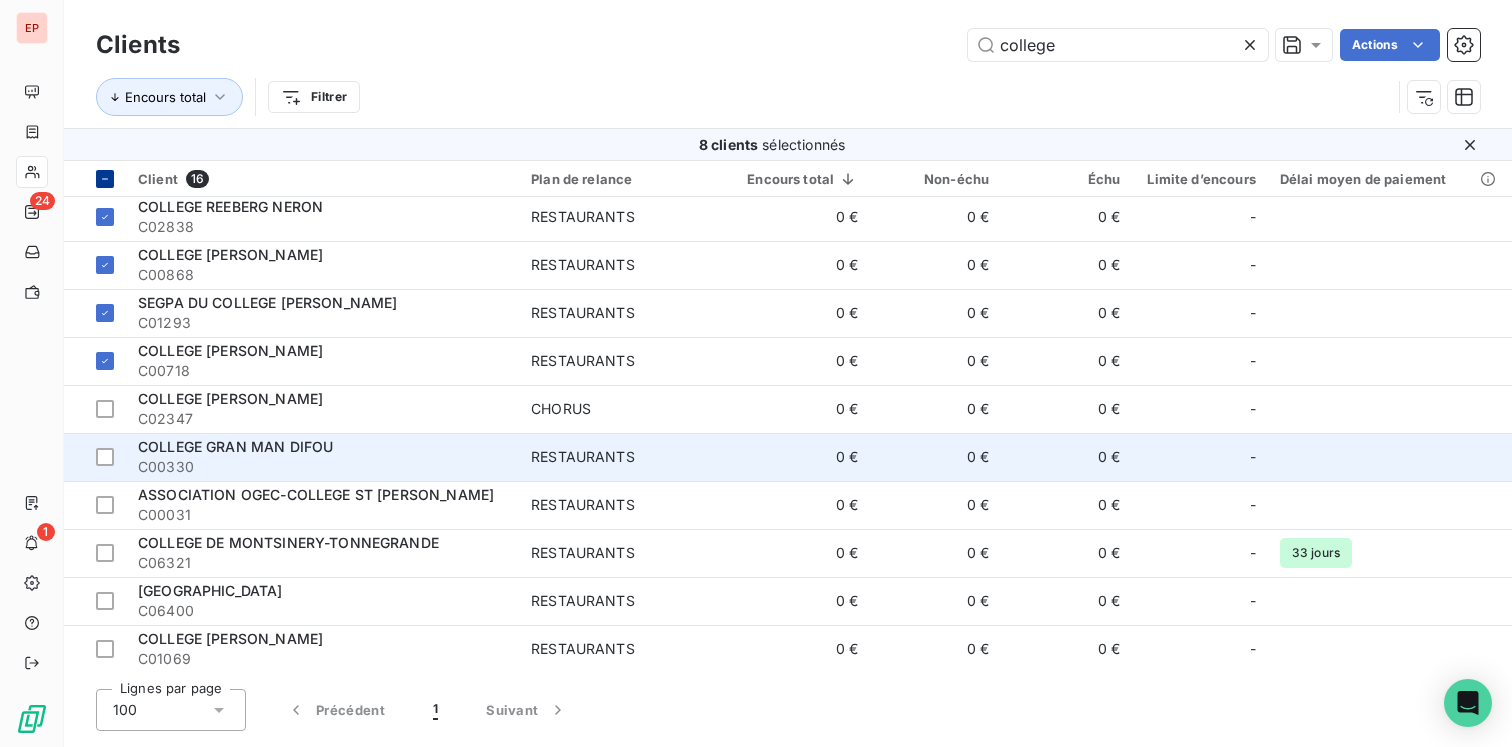 click on "COLLEGE GRAN MAN DIFOU C00330" at bounding box center (322, 457) 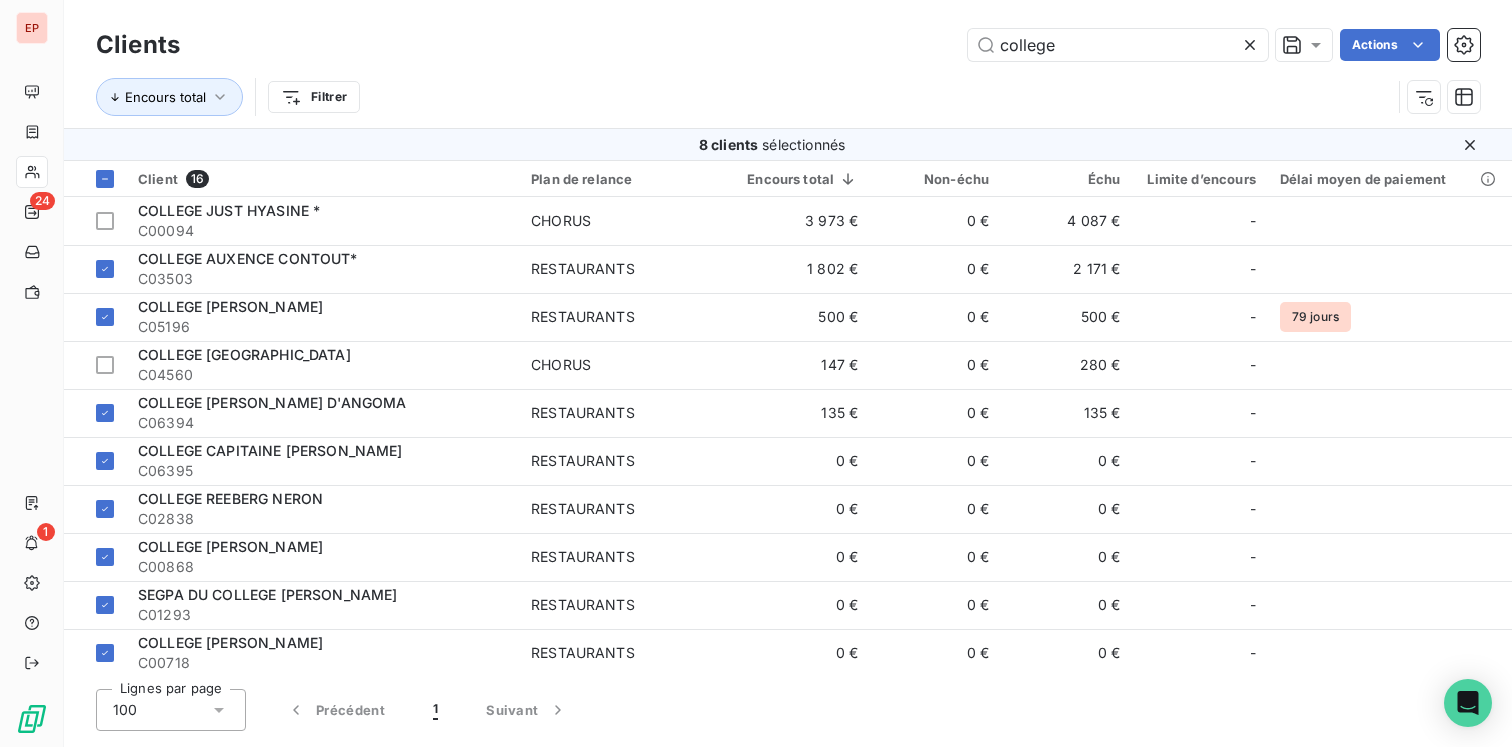 scroll, scrollTop: 292, scrollLeft: 0, axis: vertical 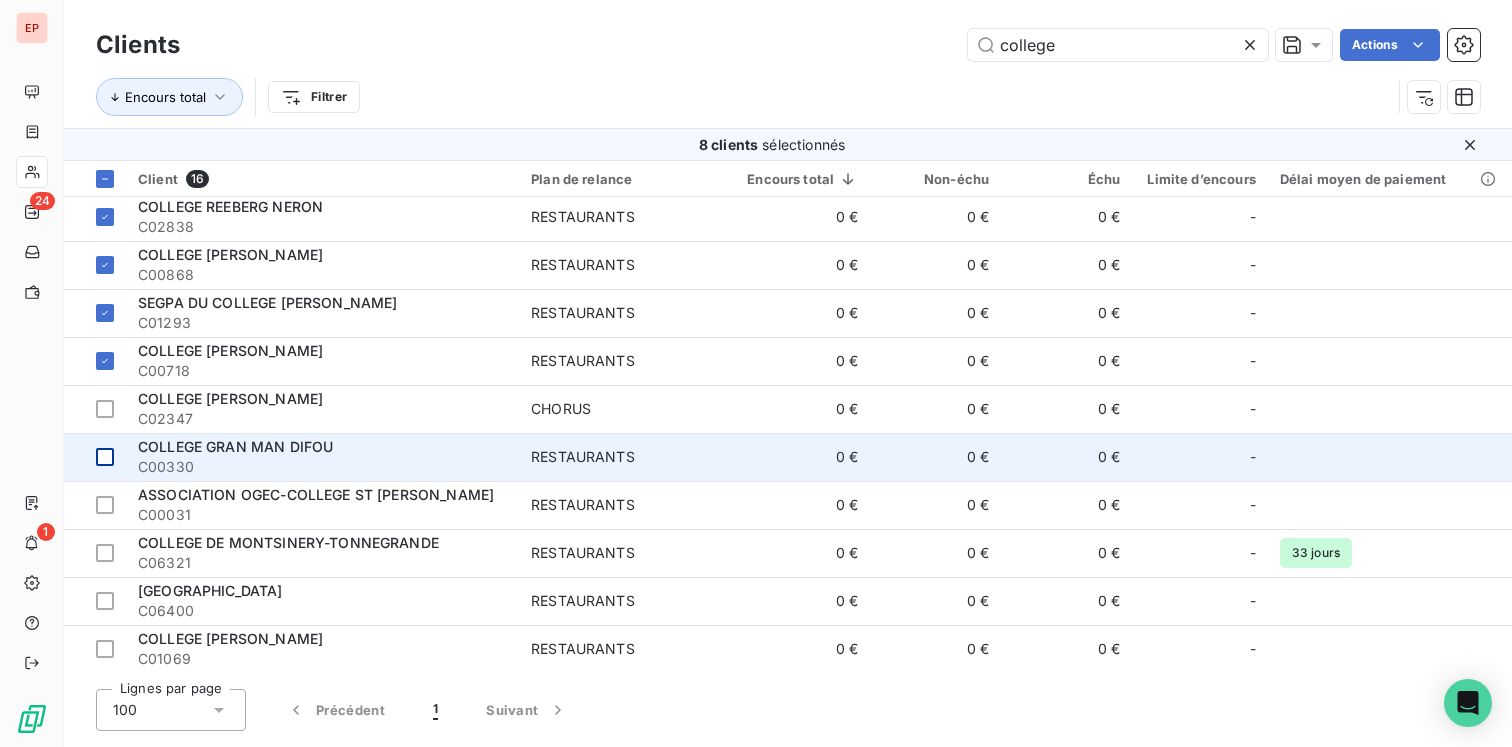 click at bounding box center (105, 457) 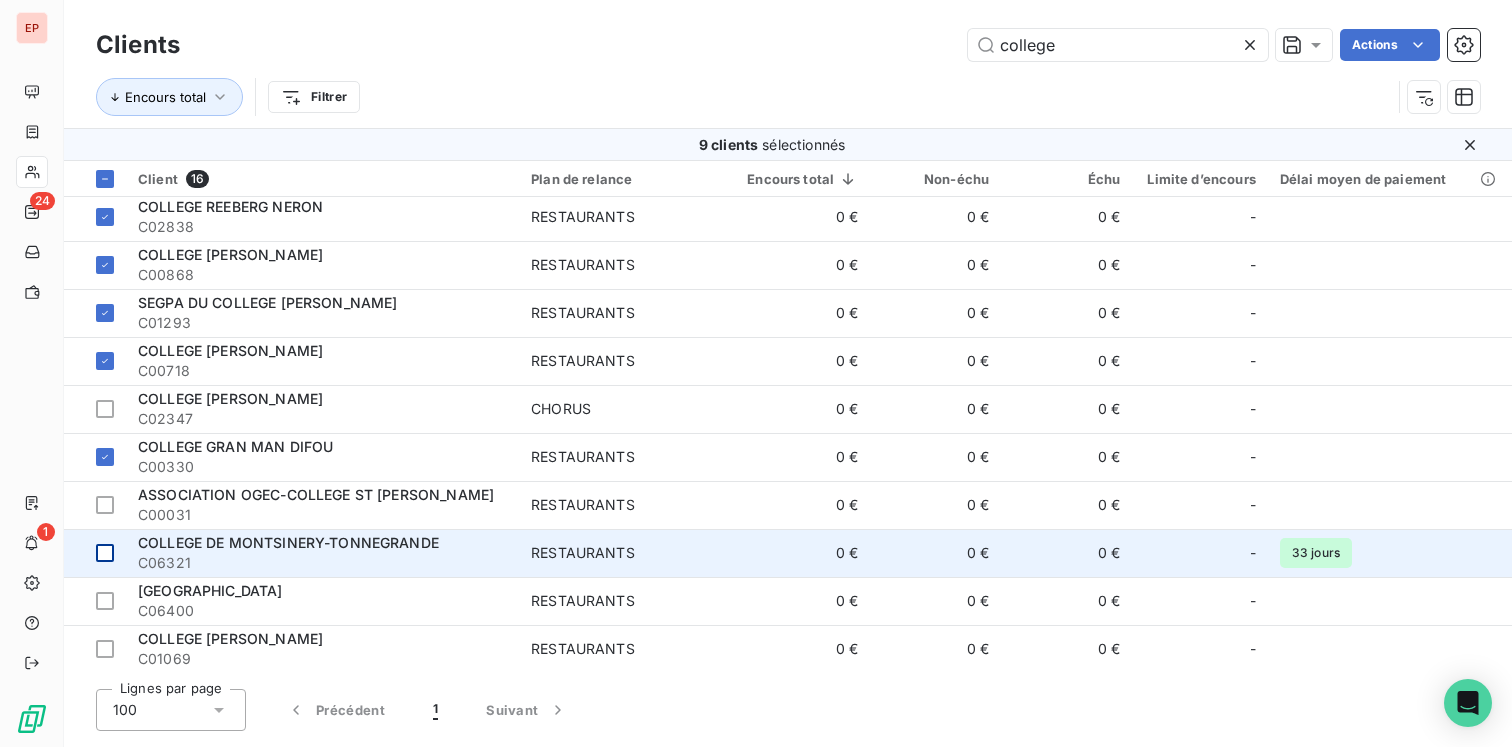 click at bounding box center [105, 553] 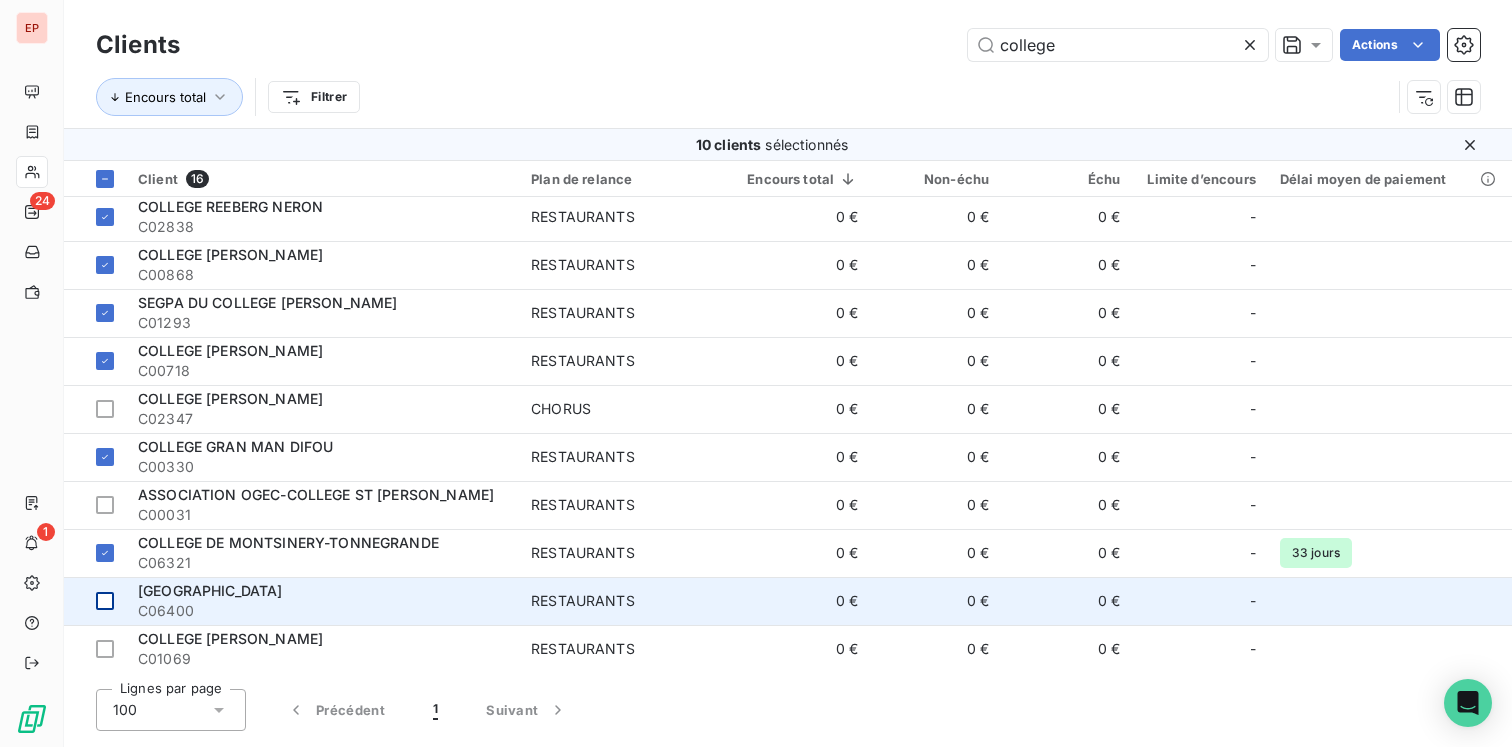 click at bounding box center (105, 601) 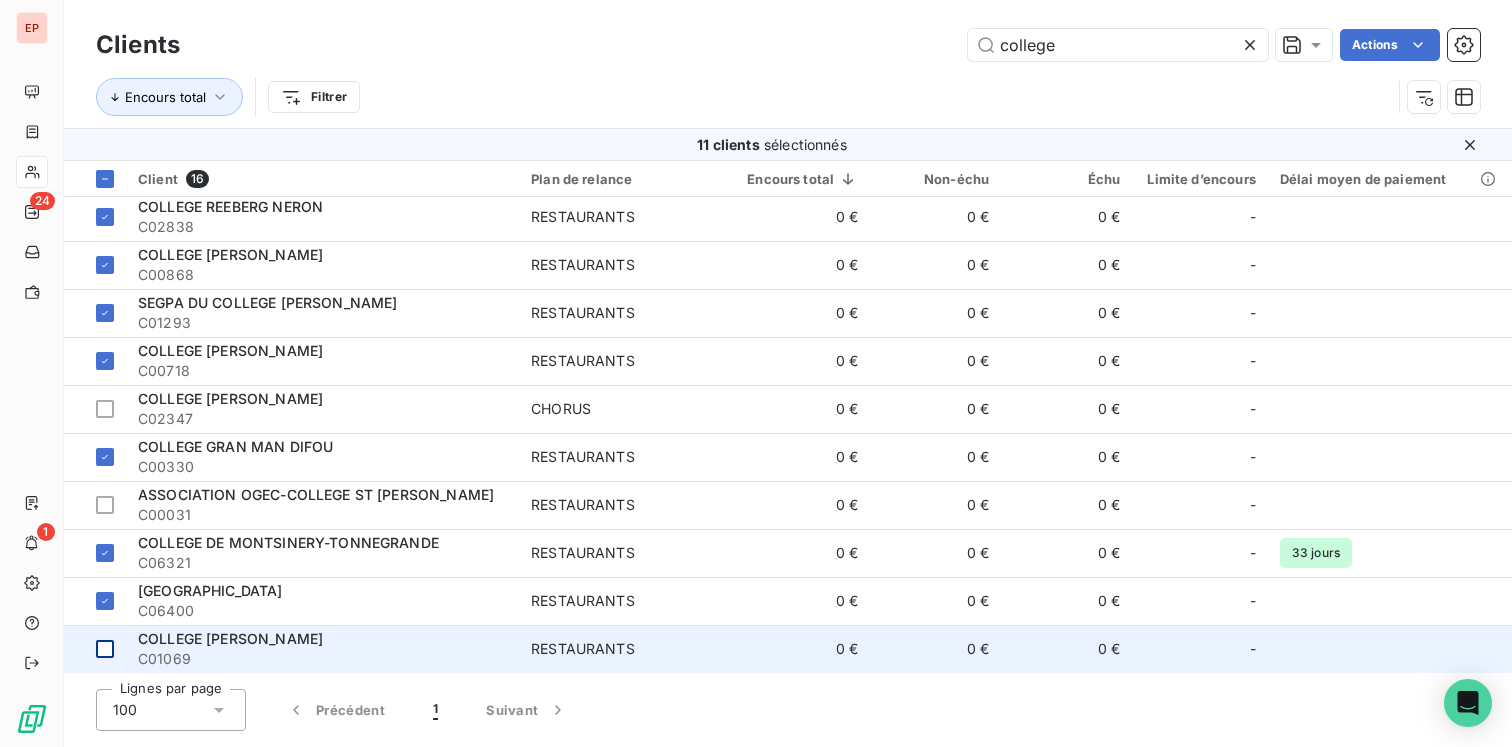 click at bounding box center (105, 649) 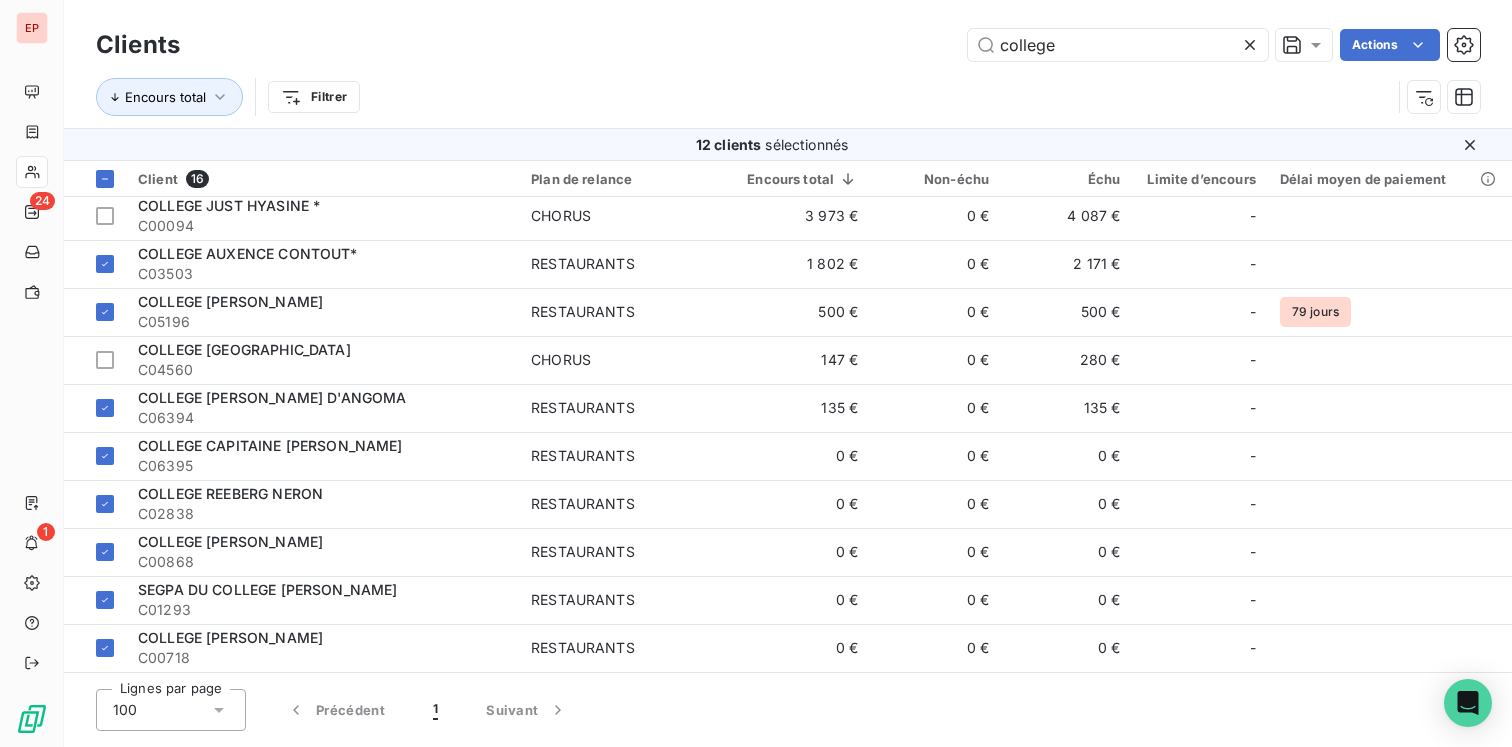 scroll, scrollTop: 0, scrollLeft: 0, axis: both 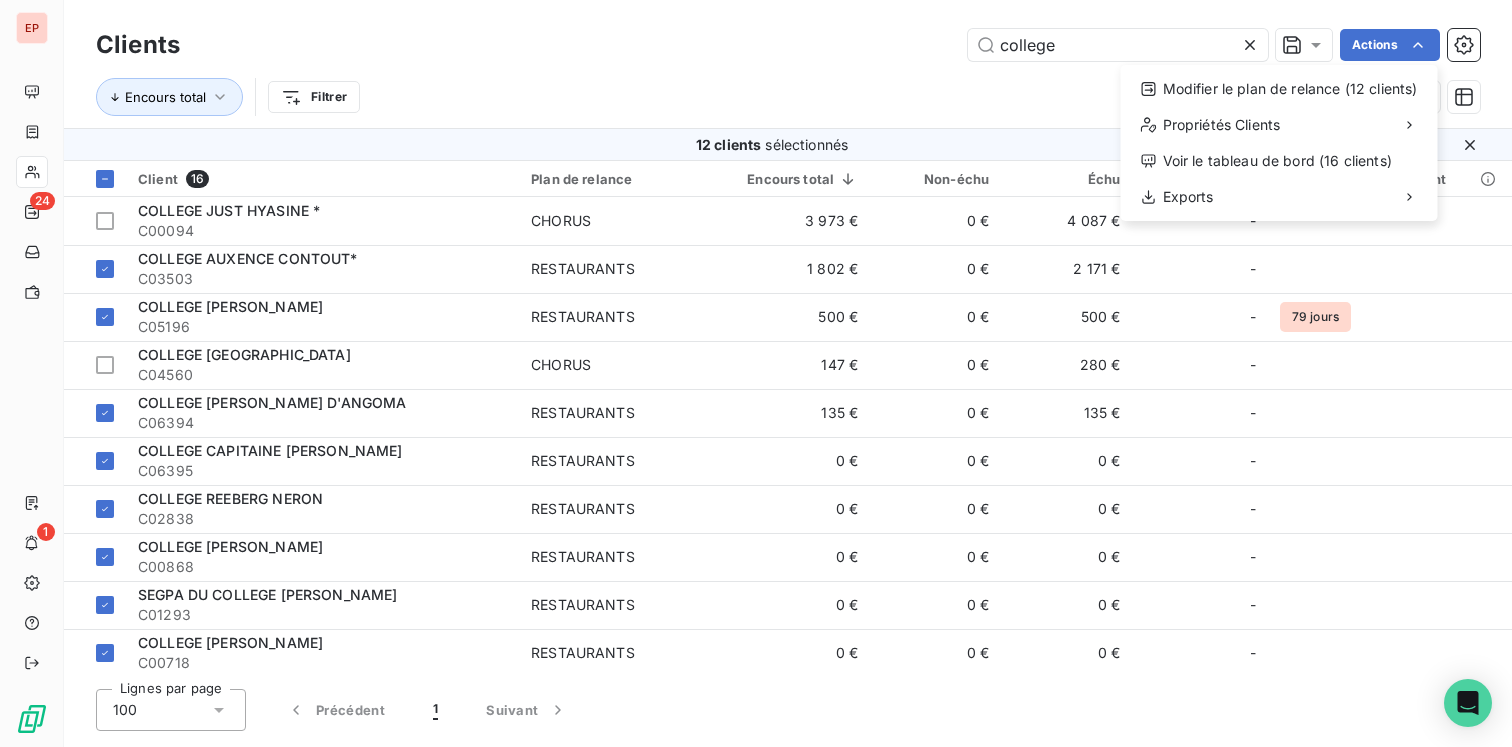 click on "EP 24 1 Clients college Actions Modifier le plan de relance (12 clients) Propriétés Clients Voir le tableau de bord (16 clients) Exports Encours total Filtrer 12 clients   sélectionnés Client 16 Plan de relance Encours total Non-échu Échu Limite d’encours Délai moyen de paiement COLLEGE JUST HYASINE * C00094 CHORUS 3 973 € 0 € 4 087 € - COLLEGE [PERSON_NAME]* C03503 RESTAURANTS 1 802 € 0 € 2 171 € - COLLEGE [PERSON_NAME] C05196 RESTAURANTS 500 € 0 € 500 € - 79 [GEOGRAPHIC_DATA] CHORUS 147 € 0 € 280 € - COLLEGE [PERSON_NAME] D'ANGOMA  C06394 RESTAURANTS 135 € 0 € 135 € - COLLEGE CAPITAINE TAFANIER  C06395 RESTAURANTS 0 € 0 € 0 € - COLLEGE REEBERG NERON  C02838 RESTAURANTS 0 € 0 € 0 € - COLLEGE [PERSON_NAME] C00868 RESTAURANTS 0 € 0 € 0 € - SEGPA DU COLLEGE [PERSON_NAME]  C01293 RESTAURANTS 0 € 0 € 0 € - COLLEGE [PERSON_NAME] C00718 RESTAURANTS 0 € 0 € 0 € - C02347 CHORUS -" at bounding box center (756, 373) 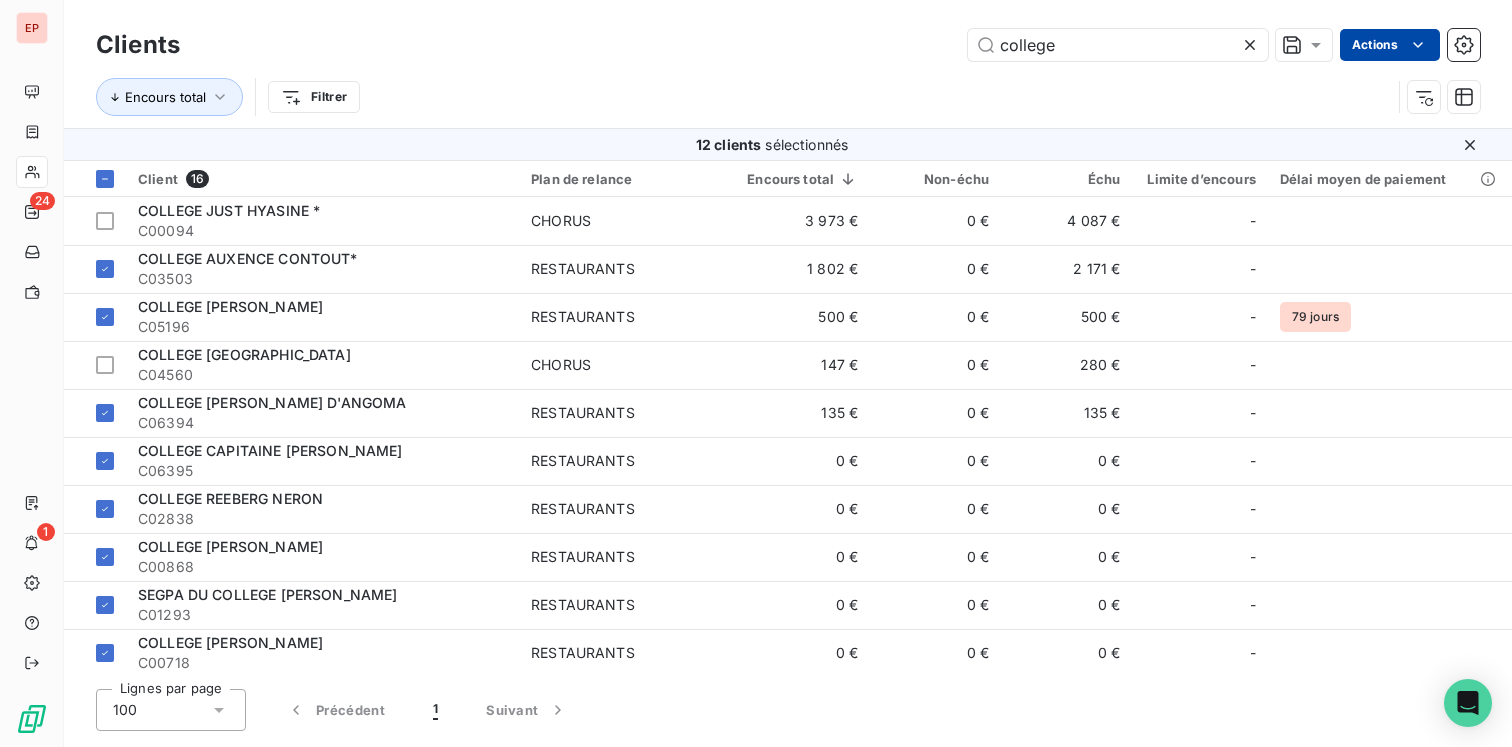click on "EP 24 1 Clients college Actions Encours total Filtrer 12 clients   sélectionnés Client 16 Plan de relance Encours total Non-échu Échu Limite d’encours Délai moyen de paiement COLLEGE JUST HYASINE * C00094 CHORUS 3 973 € 0 € 4 087 € - COLLEGE [PERSON_NAME]* C03503 RESTAURANTS 1 802 € 0 € 2 171 € - COLLEGE [PERSON_NAME] C05196 RESTAURANTS 500 € 0 € 500 € - 79 jours COLLEGE [GEOGRAPHIC_DATA] CHORUS 147 € 0 € 280 € - COLLEGE [PERSON_NAME] D'ANGOMA  C06394 RESTAURANTS 135 € 0 € 135 € - COLLEGE CAPITAINE TAFANIER  C06395 RESTAURANTS 0 € 0 € 0 € - COLLEGE REEBERG NERON  C02838 RESTAURANTS 0 € 0 € 0 € - COLLEGE [PERSON_NAME] C00868 RESTAURANTS 0 € 0 € 0 € - SEGPA DU COLLEGE [PERSON_NAME]  C01293 RESTAURANTS 0 € 0 € 0 € - COLLEGE [PERSON_NAME] C00718 RESTAURANTS 0 € 0 € 0 € - COLLEGE [PERSON_NAME] C02347 CHORUS 0 € 0 € 0 € - COLLEGE GRAN MAN DIFOU C00330 RESTAURANTS 0 € 0 € 0 €" at bounding box center (756, 373) 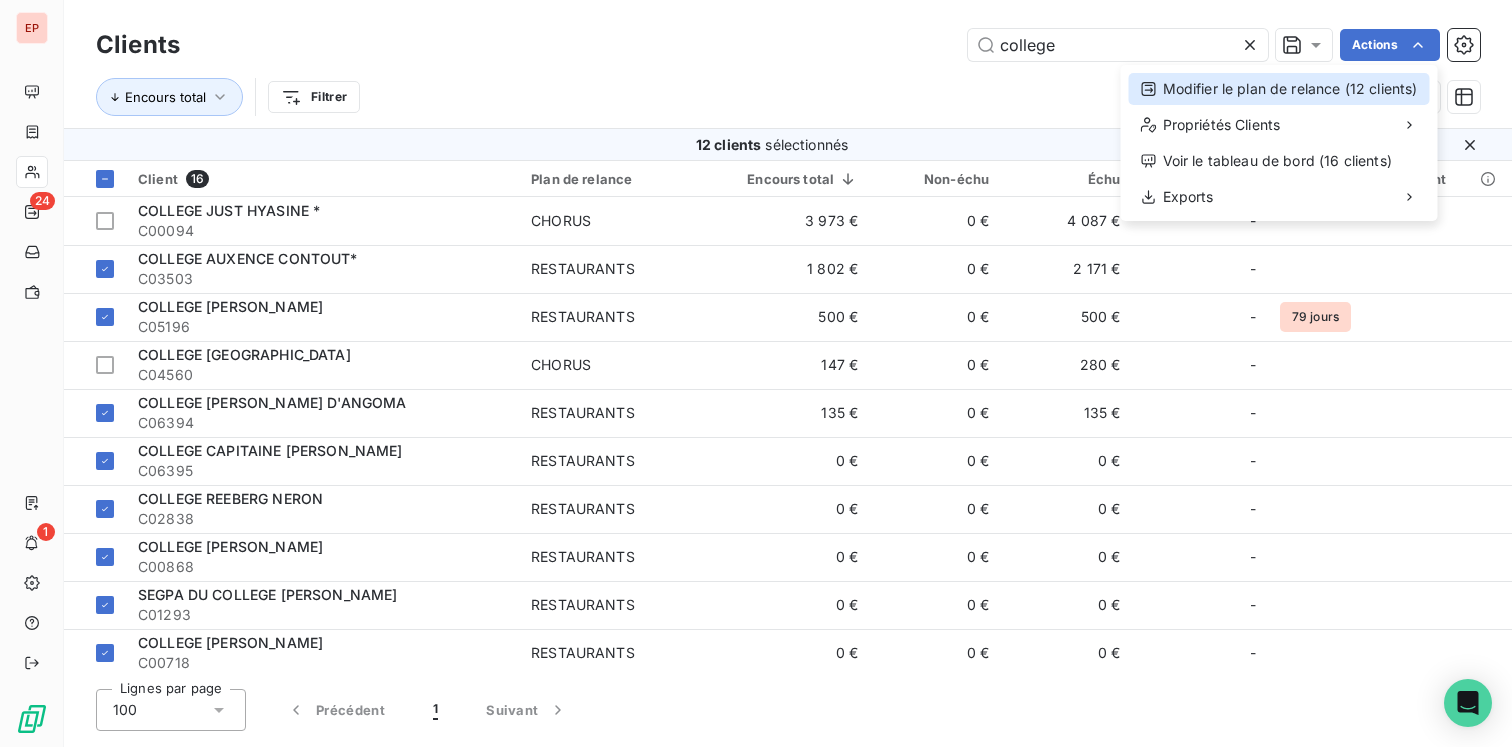click on "Modifier le plan de relance (12 clients)" at bounding box center [1279, 89] 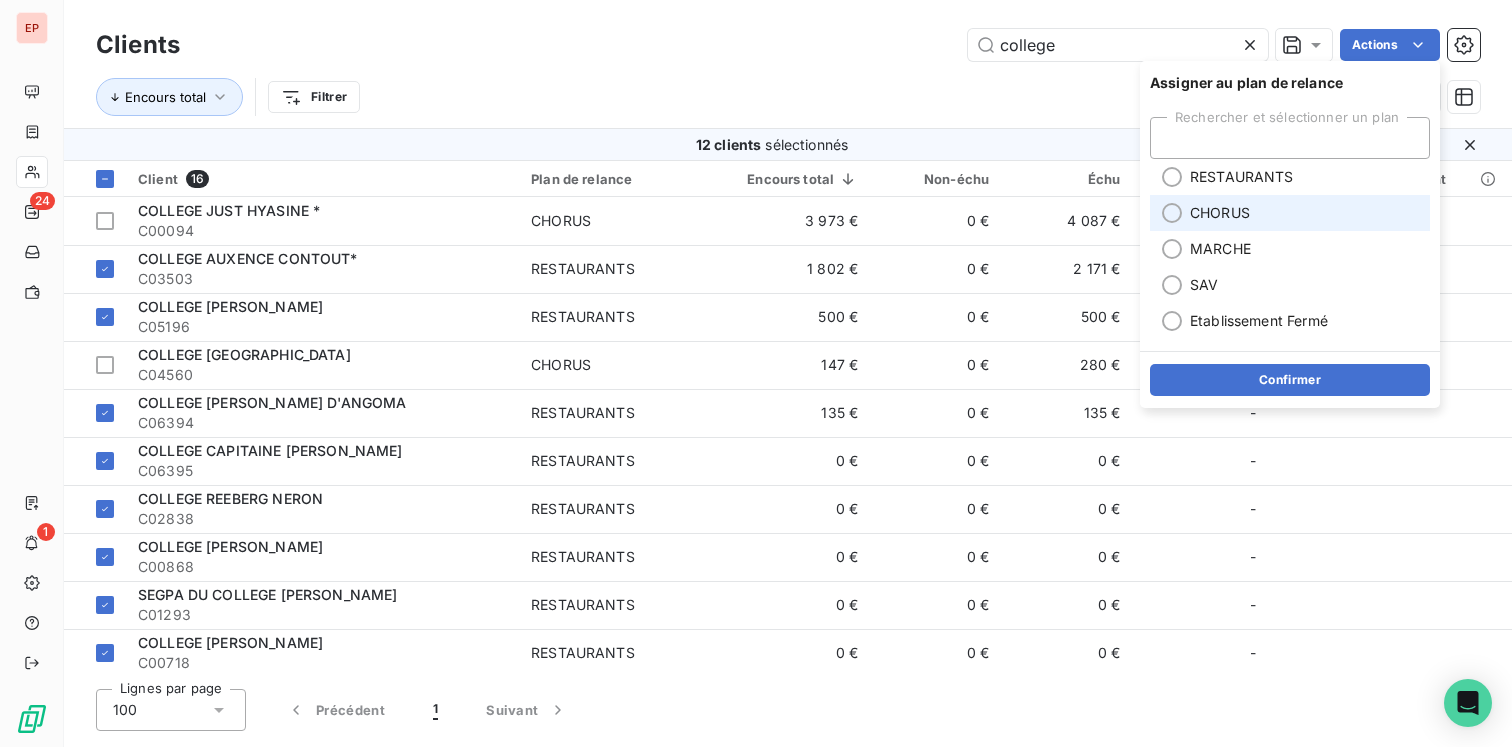 click on "CHORUS" at bounding box center (1290, 213) 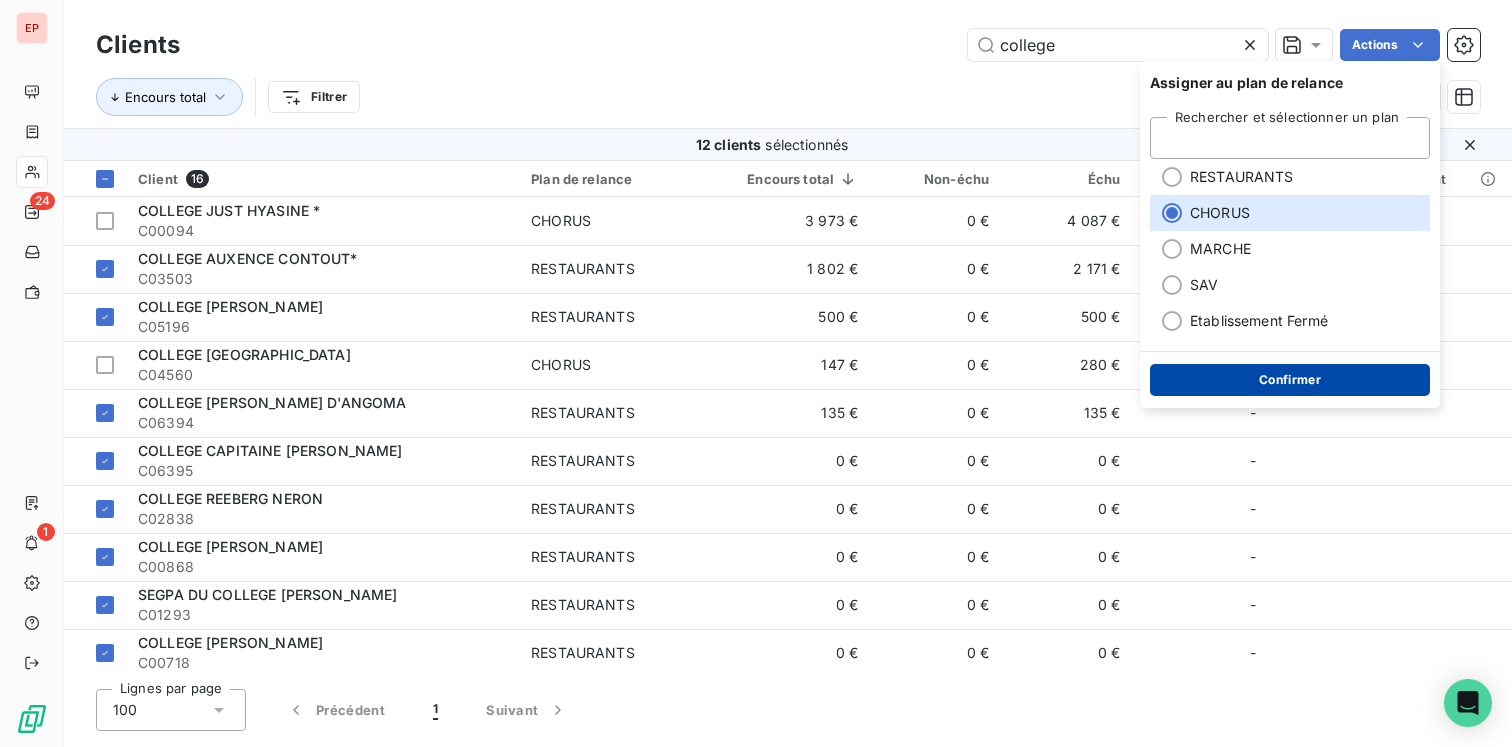 click on "Confirmer" at bounding box center (1290, 380) 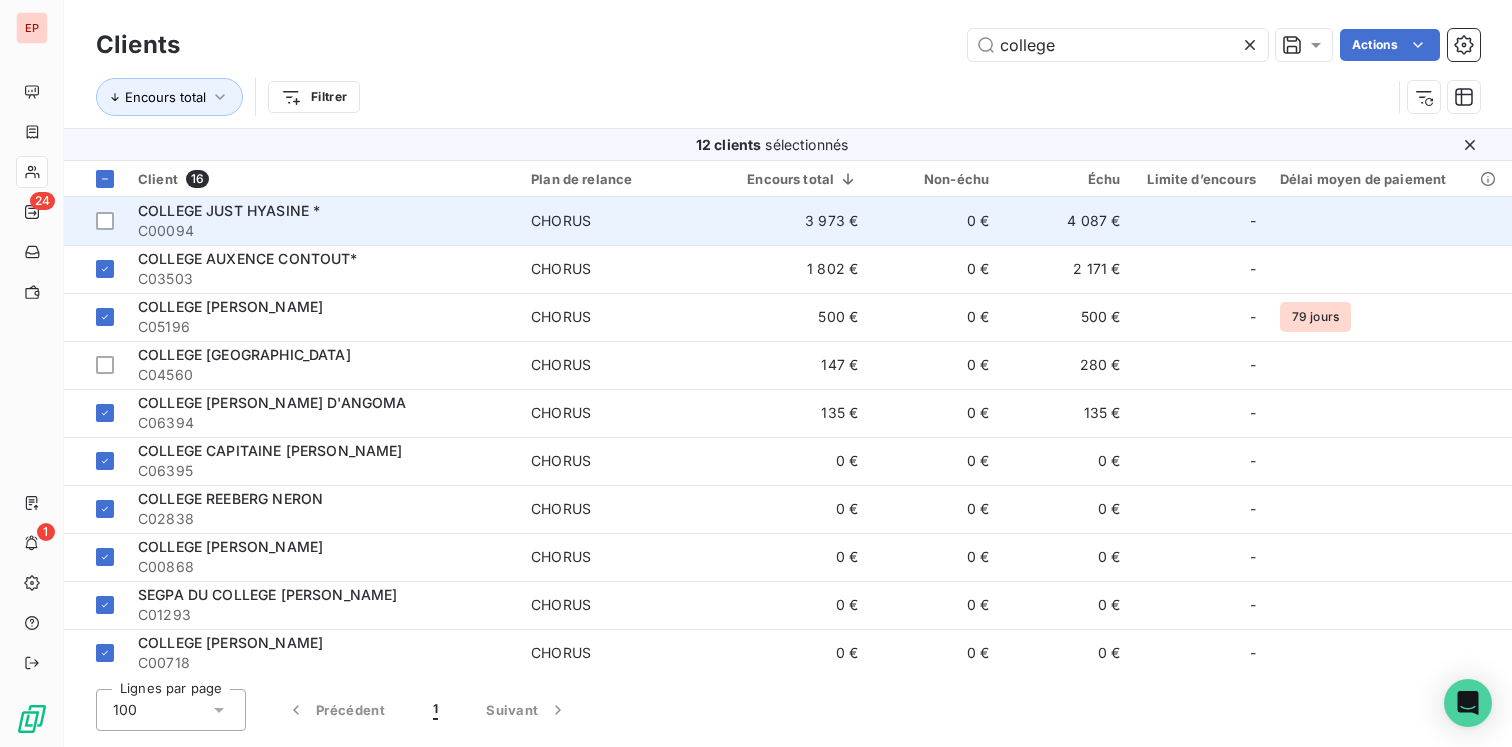 scroll, scrollTop: 292, scrollLeft: 0, axis: vertical 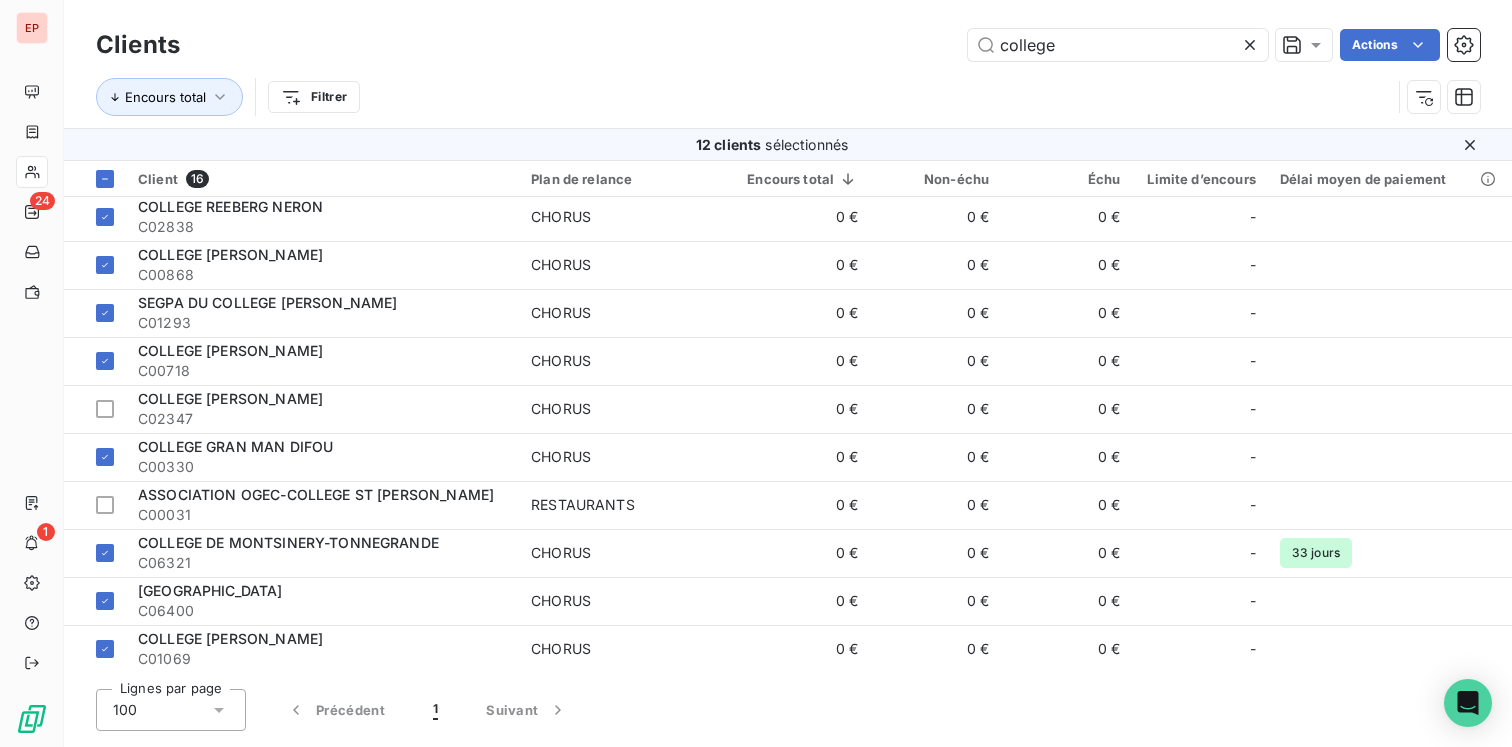 click 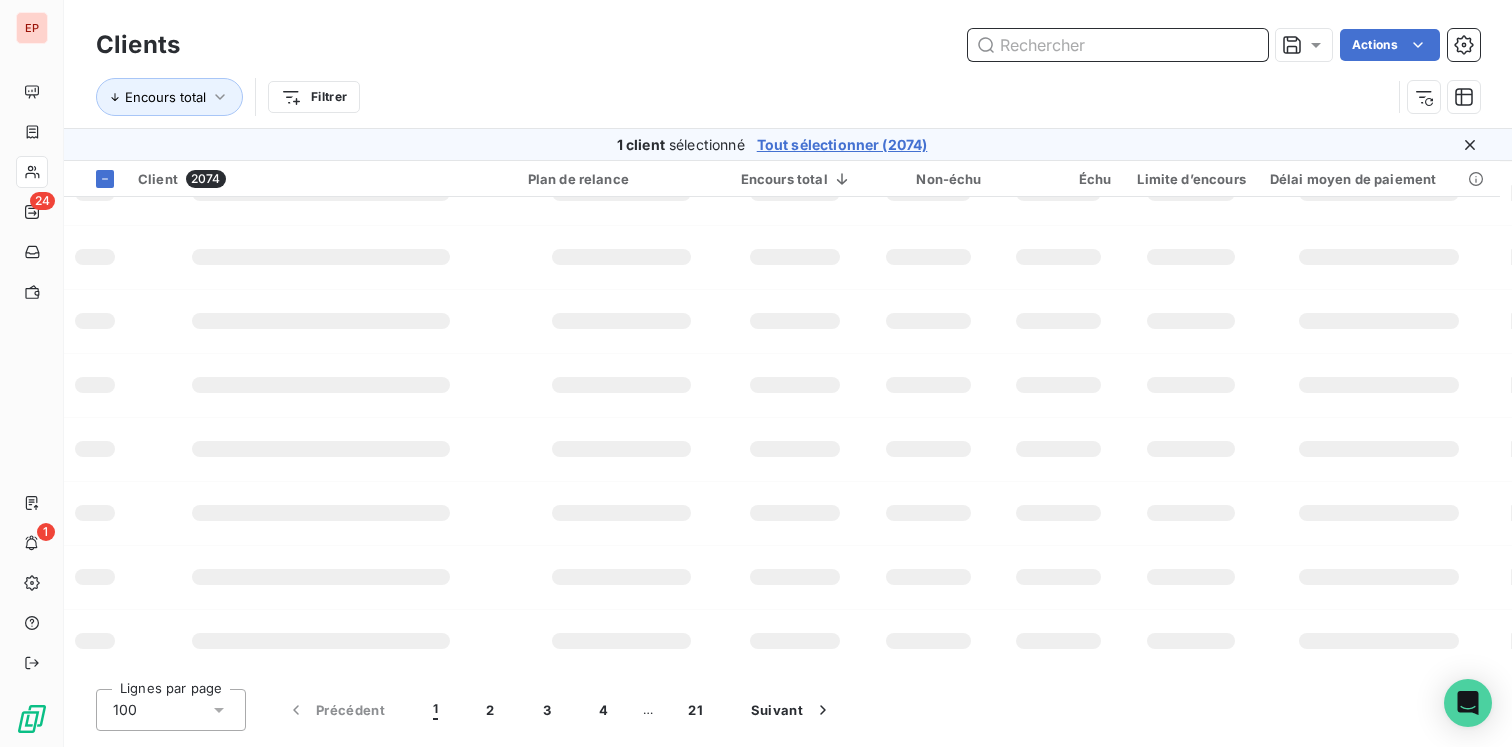 click at bounding box center [1118, 45] 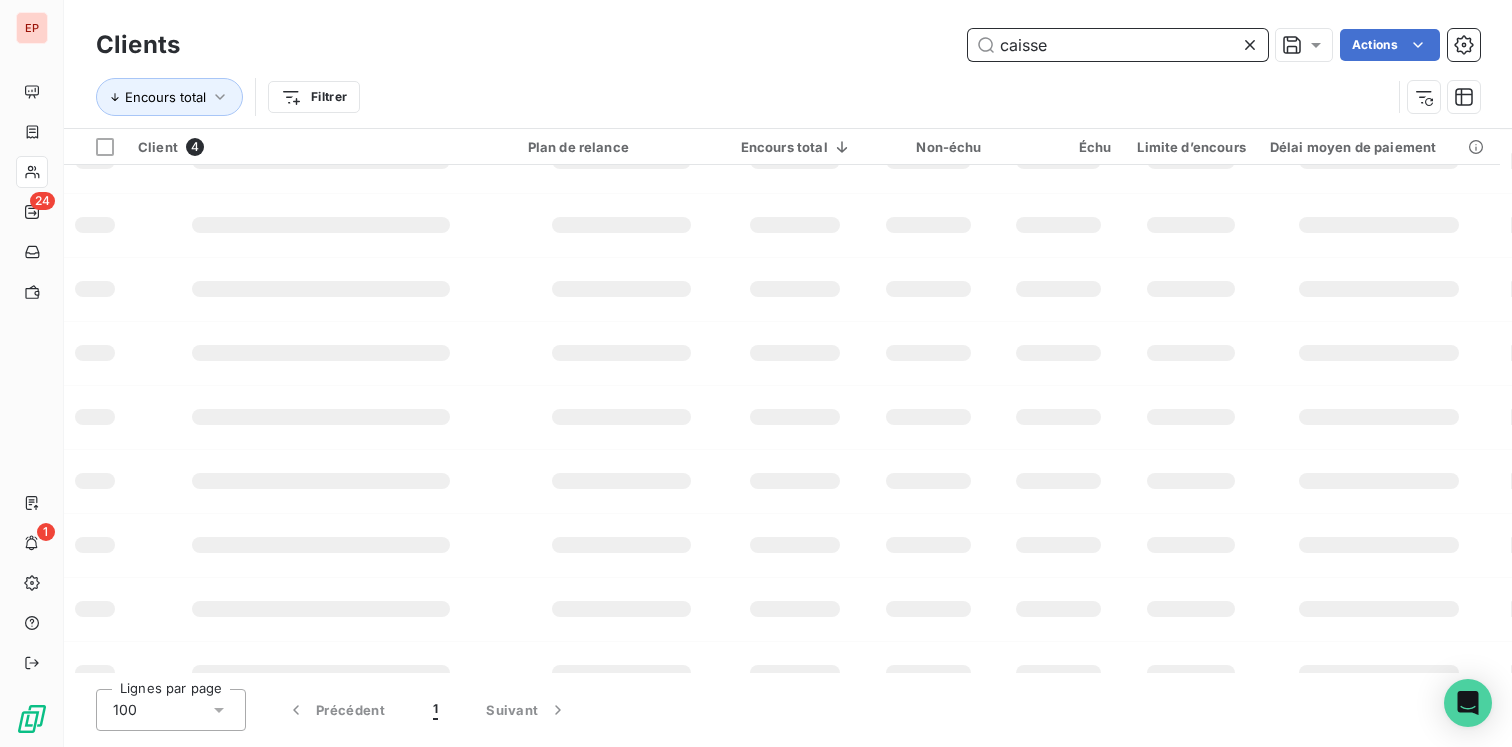 scroll, scrollTop: 0, scrollLeft: 0, axis: both 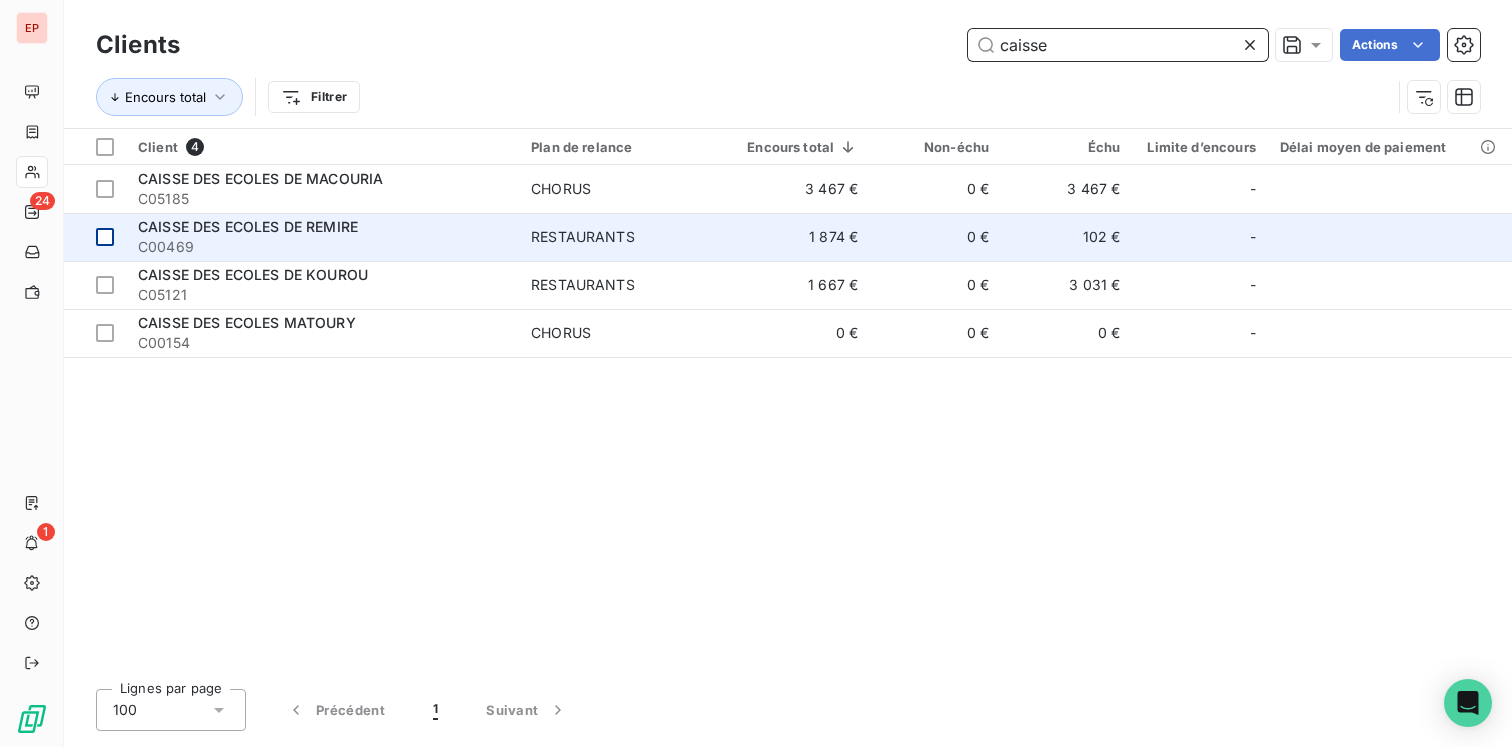 type on "caisse" 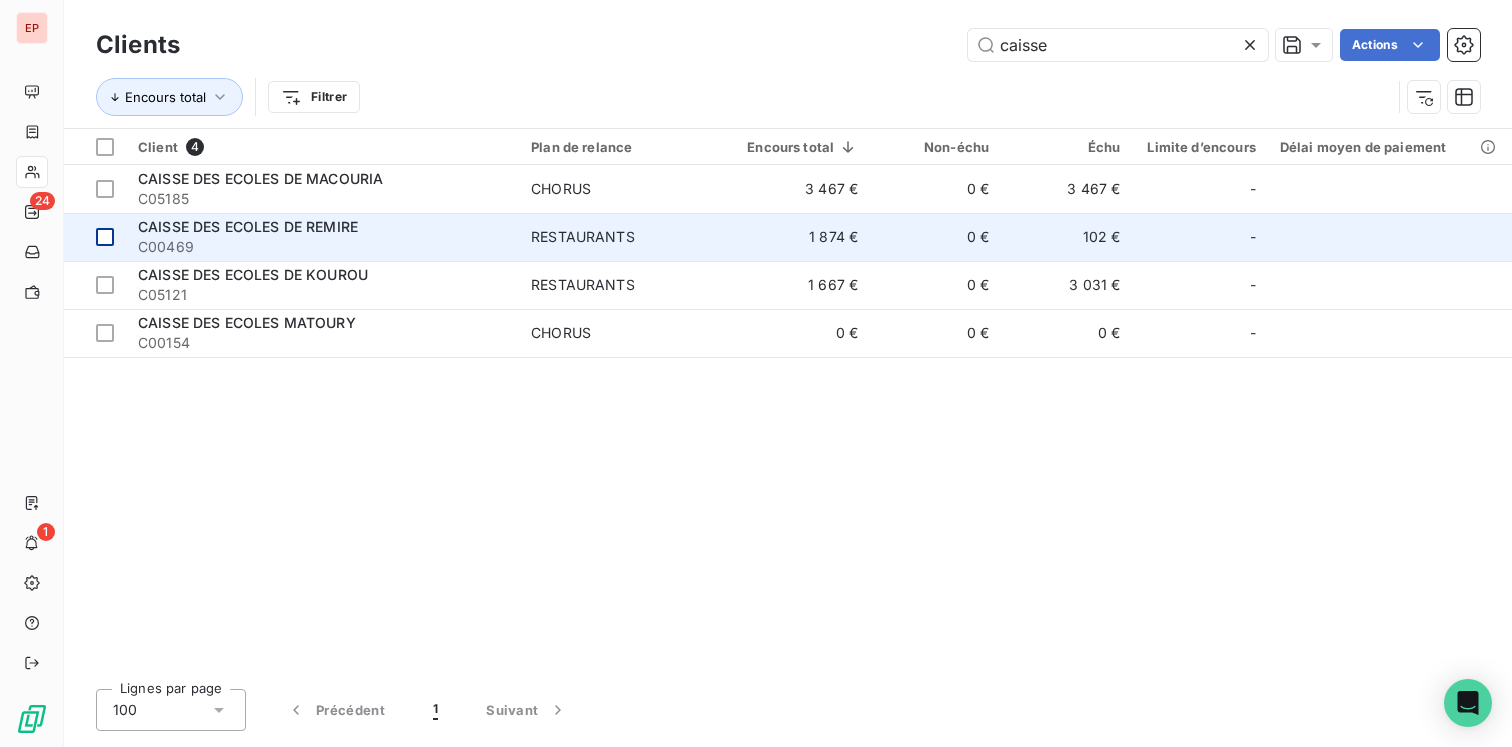 click at bounding box center [105, 237] 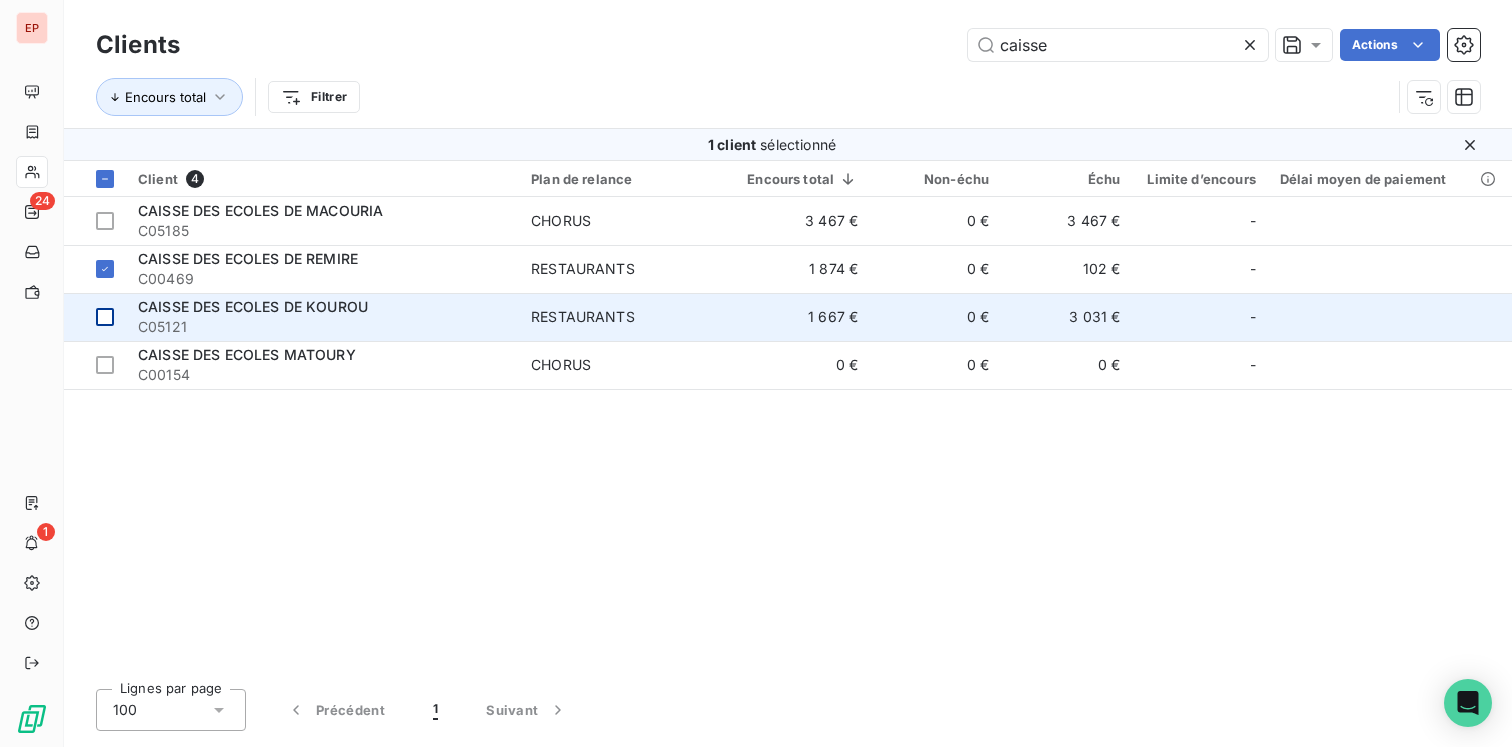 click at bounding box center (105, 317) 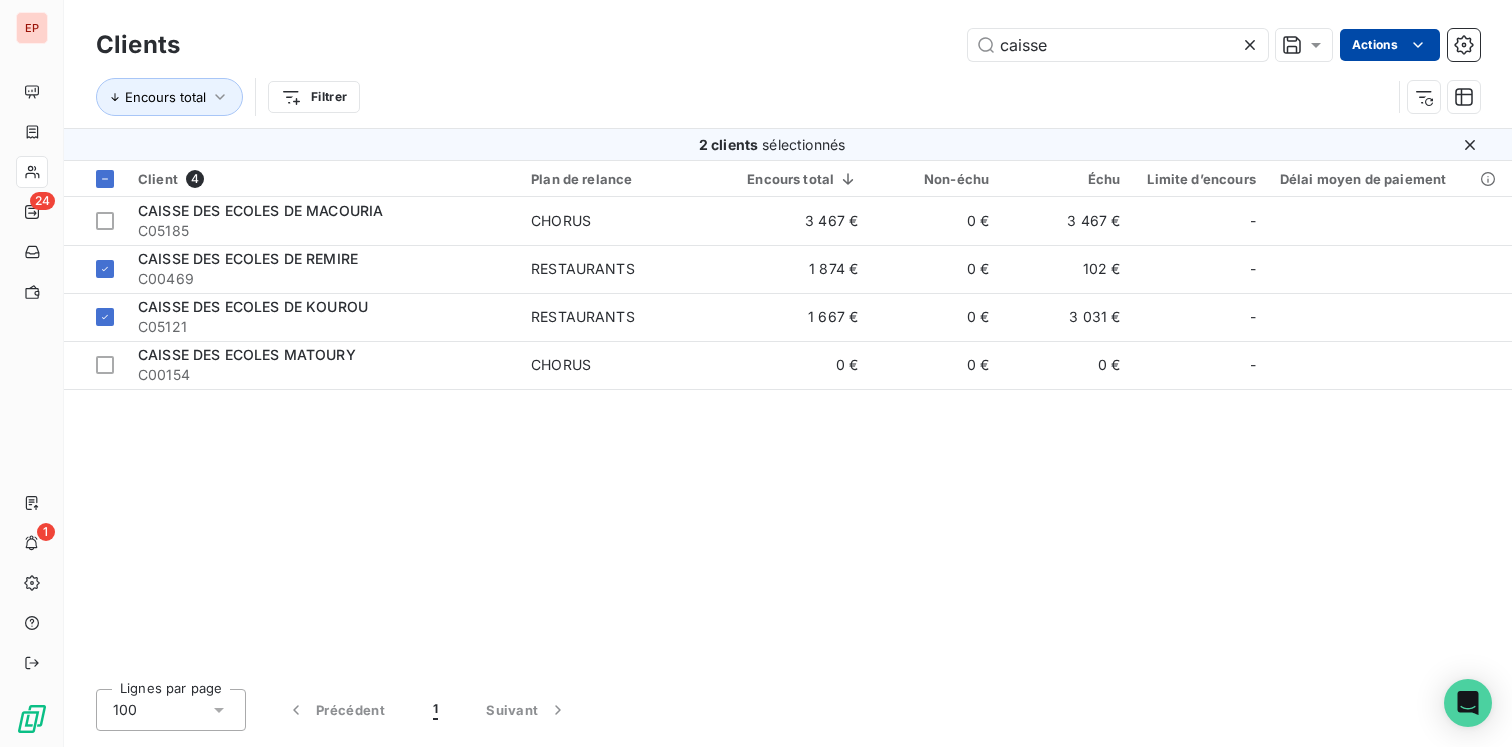 click on "EP 24 1 Clients caisse Actions Encours total Filtrer 2 clients   sélectionnés Client 4 Plan de relance Encours total Non-échu Échu Limite d’encours Délai moyen de paiement CAISSE DES ECOLES DE MACOURIA C05185 CHORUS 3 467 € 0 € 3 467 € - CAISSE DES ECOLES DE REMIRE C00469 RESTAURANTS 1 874 € 0 € 102 € - CAISSE DES ECOLES DE KOUROU C05121 RESTAURANTS 1 667 € 0 € 3 031 € - CAISSE DES ECOLES MATOURY C00154 CHORUS 0 € 0 € 0 € - Lignes par page 100 Précédent 1 Suivant" at bounding box center (756, 373) 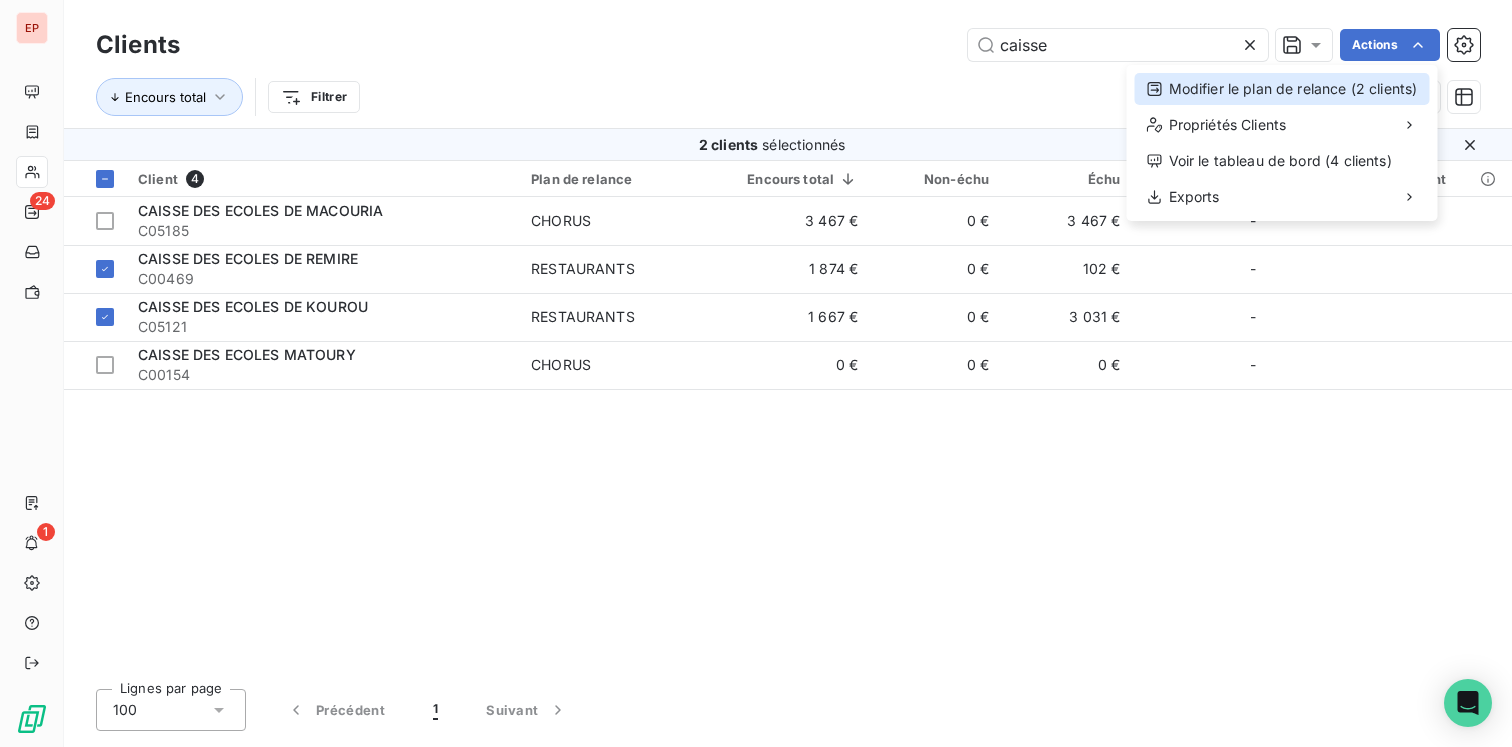 click on "Modifier le plan de relance (2 clients)" at bounding box center [1282, 89] 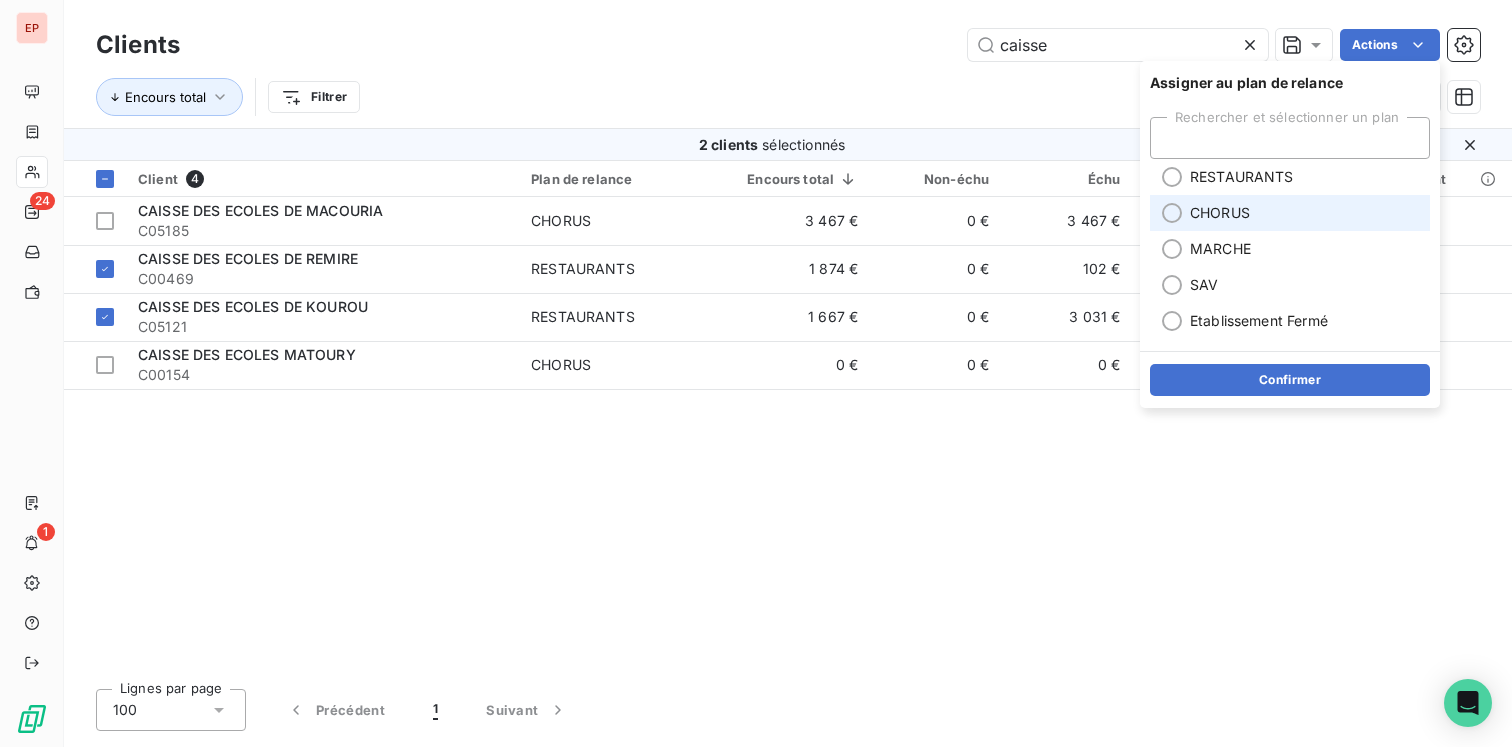 click on "CHORUS" at bounding box center (1290, 213) 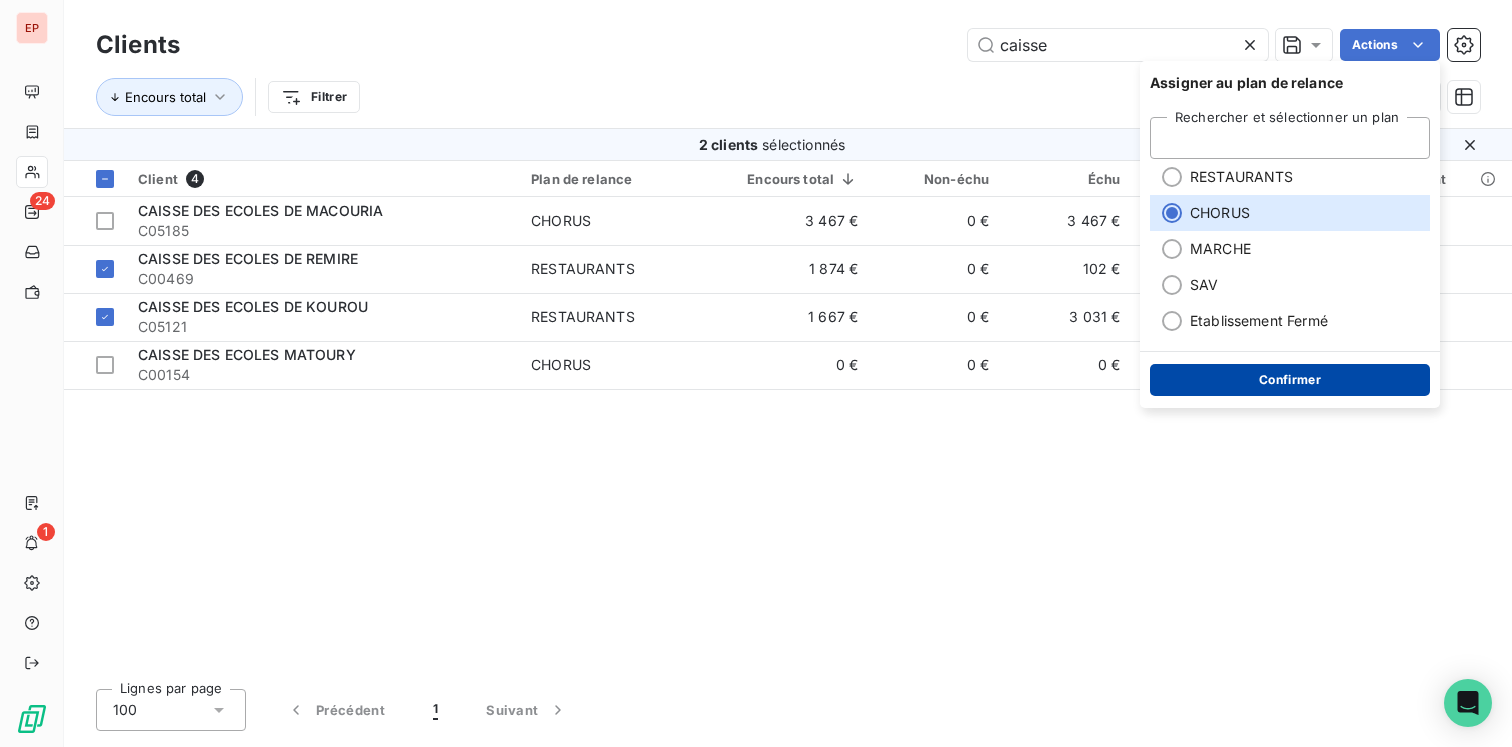 click on "Confirmer" at bounding box center [1290, 380] 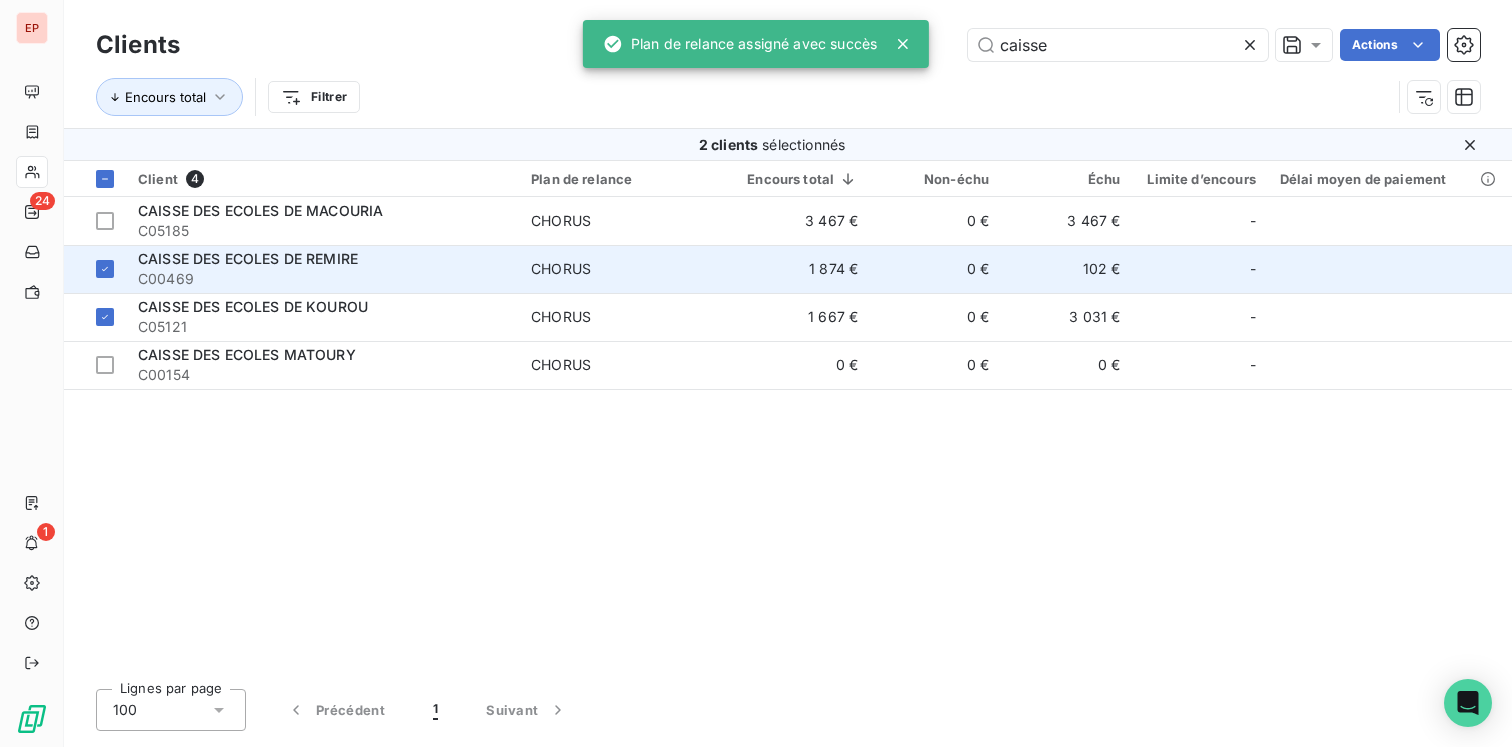 click on "C00469" at bounding box center (322, 279) 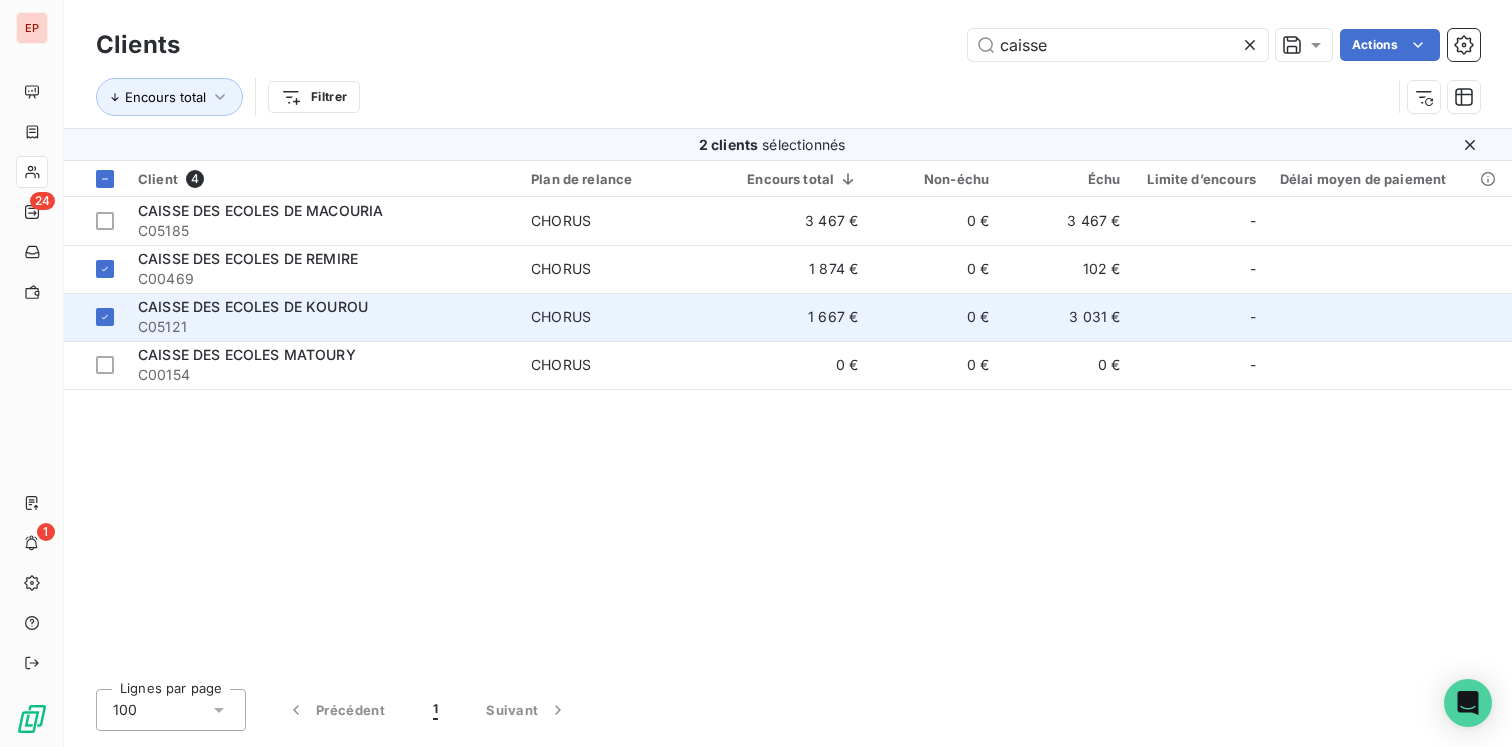 click on "CAISSE DES ECOLES DE KOUROU" at bounding box center (253, 306) 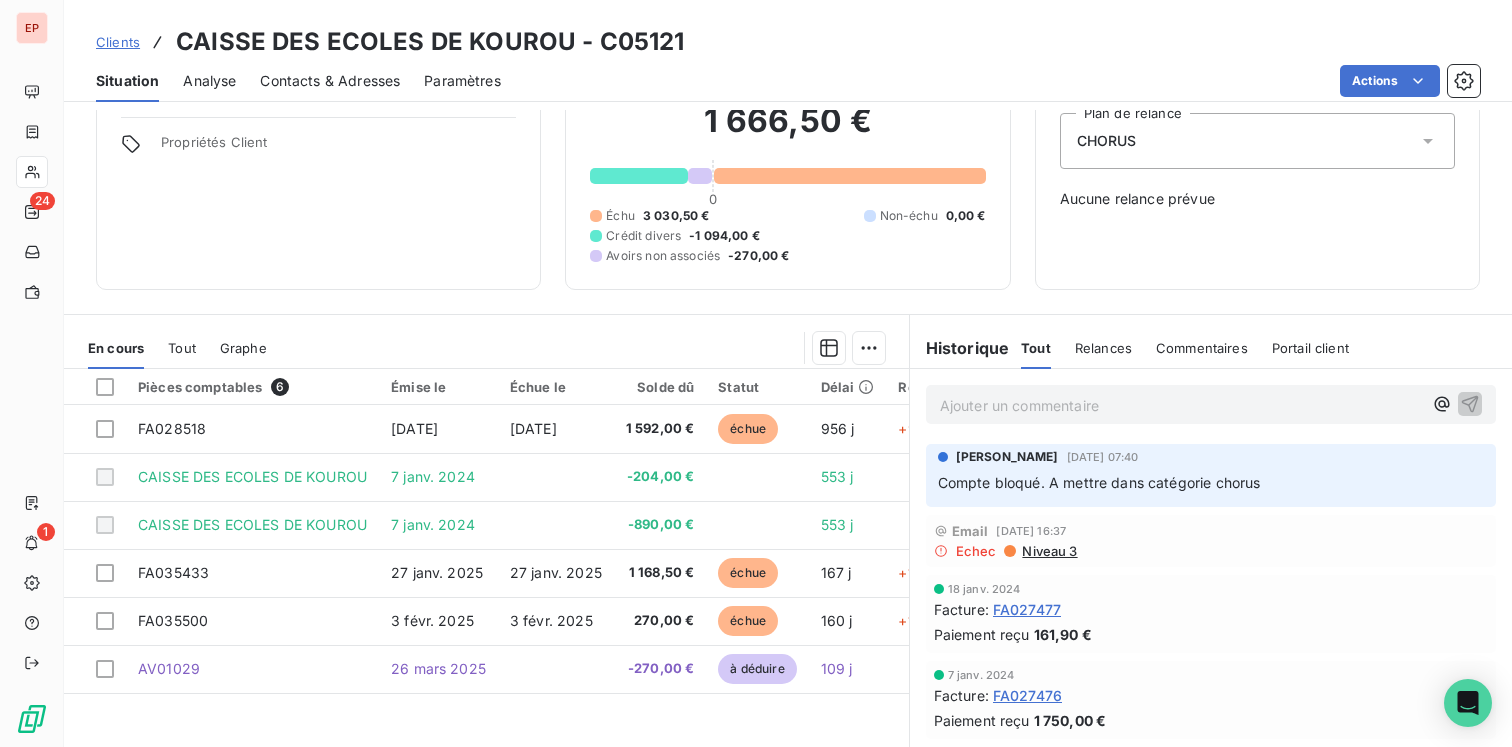 scroll, scrollTop: 137, scrollLeft: 0, axis: vertical 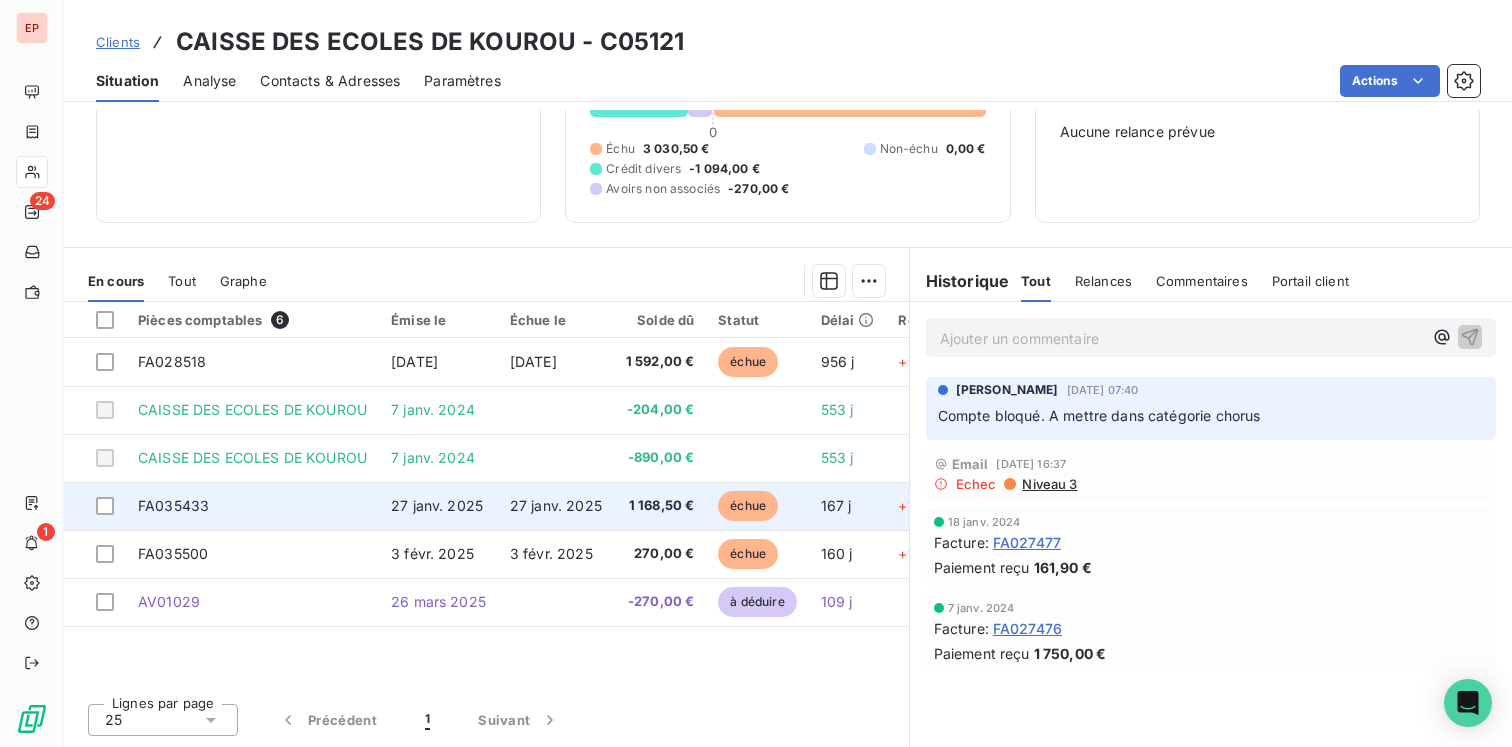 click on "FA035433" at bounding box center (252, 506) 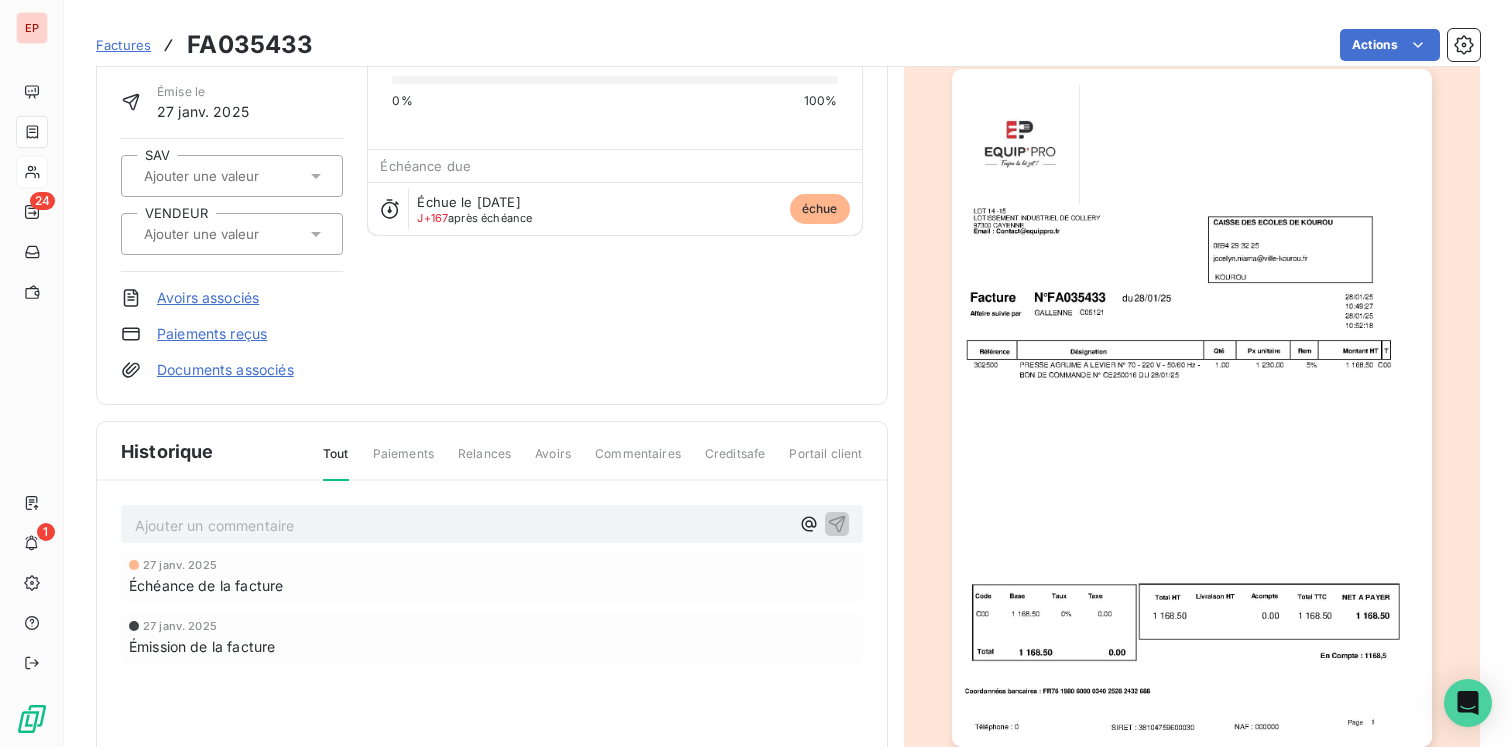 scroll, scrollTop: 0, scrollLeft: 0, axis: both 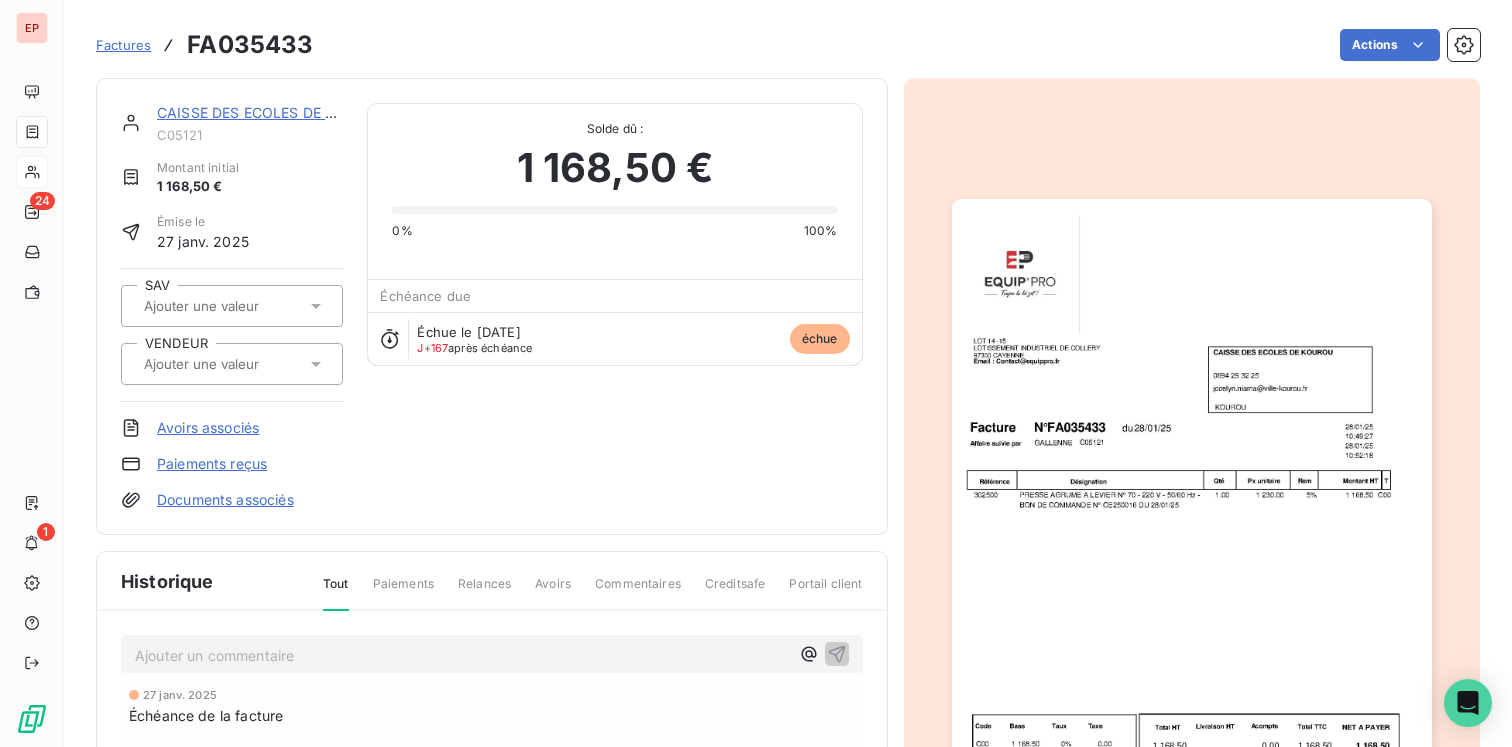 click 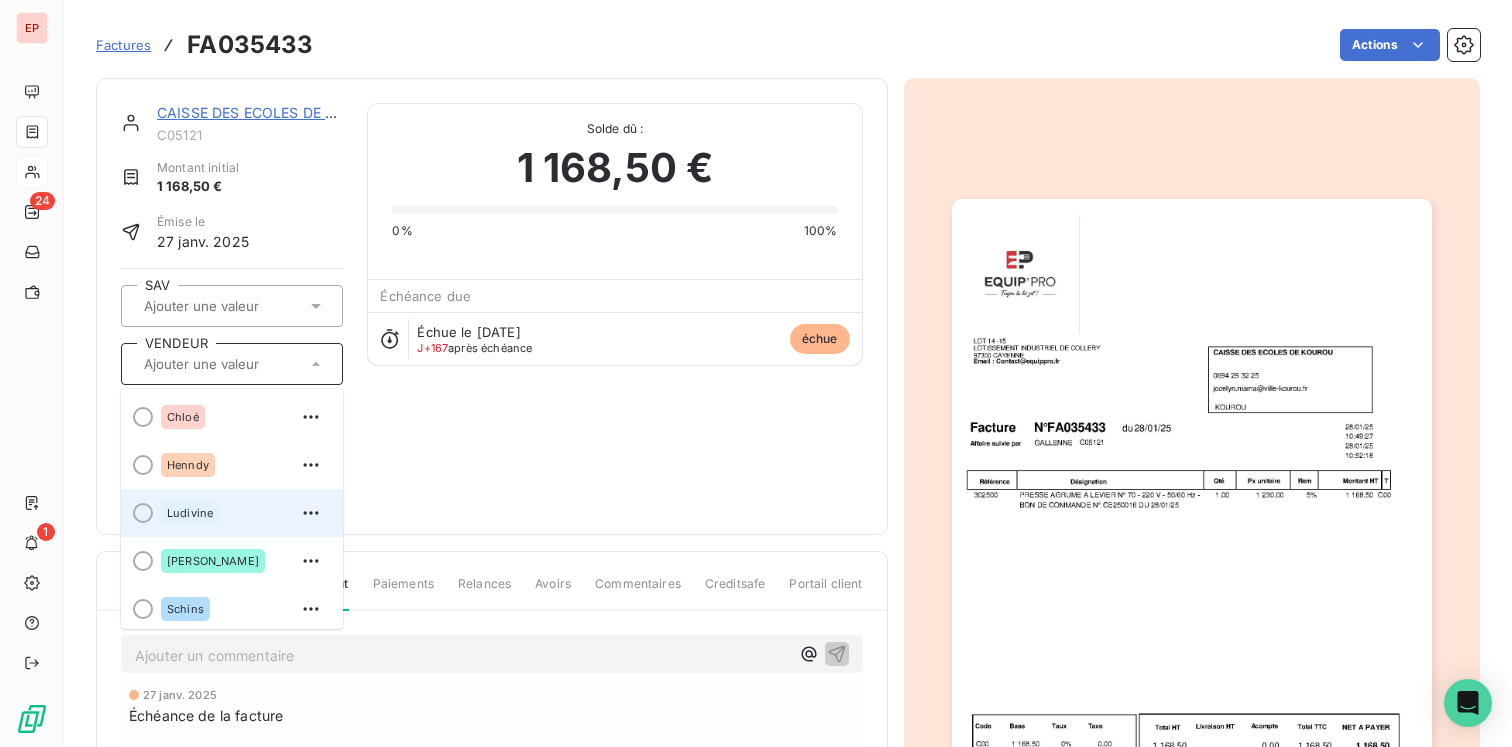 click on "Ludivine" at bounding box center [190, 513] 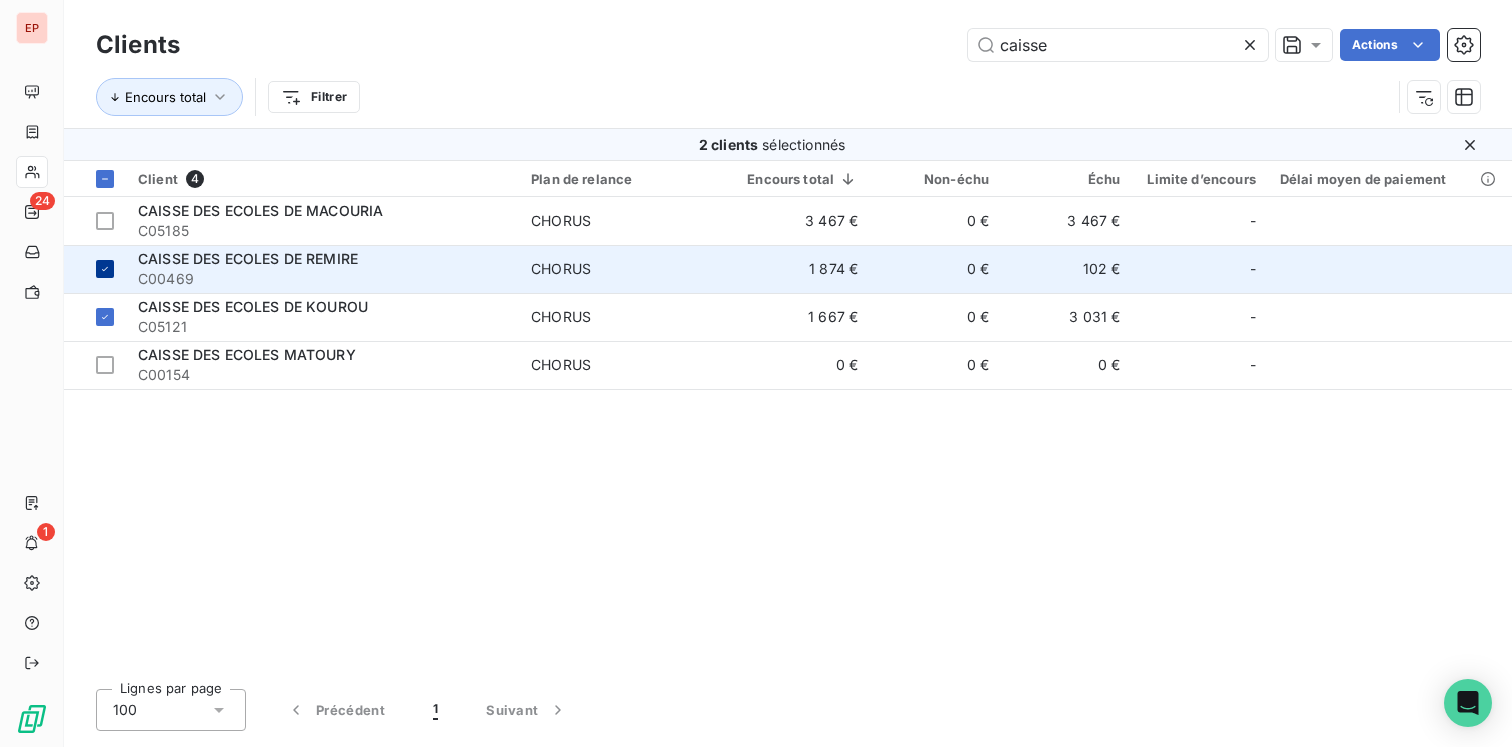 click at bounding box center [95, 269] 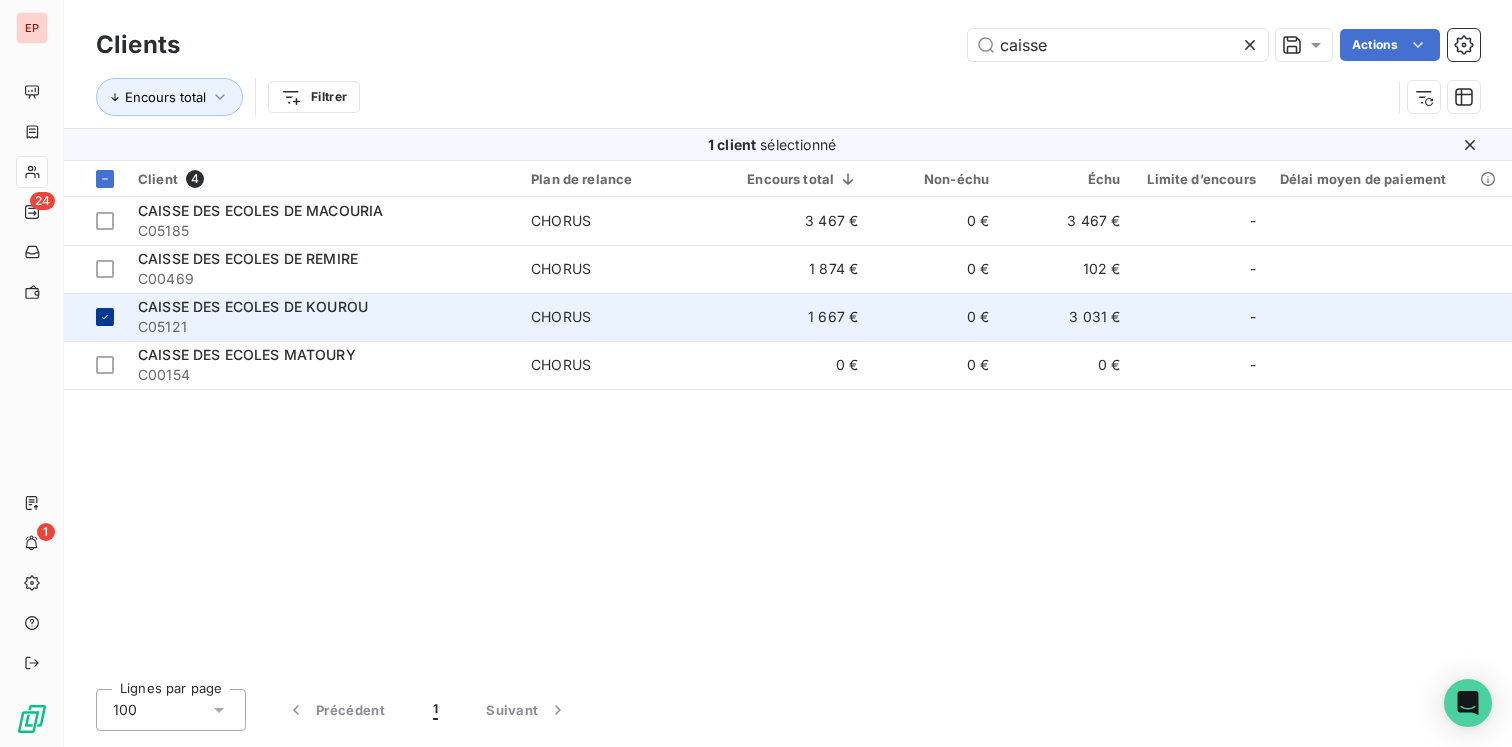 click at bounding box center [105, 317] 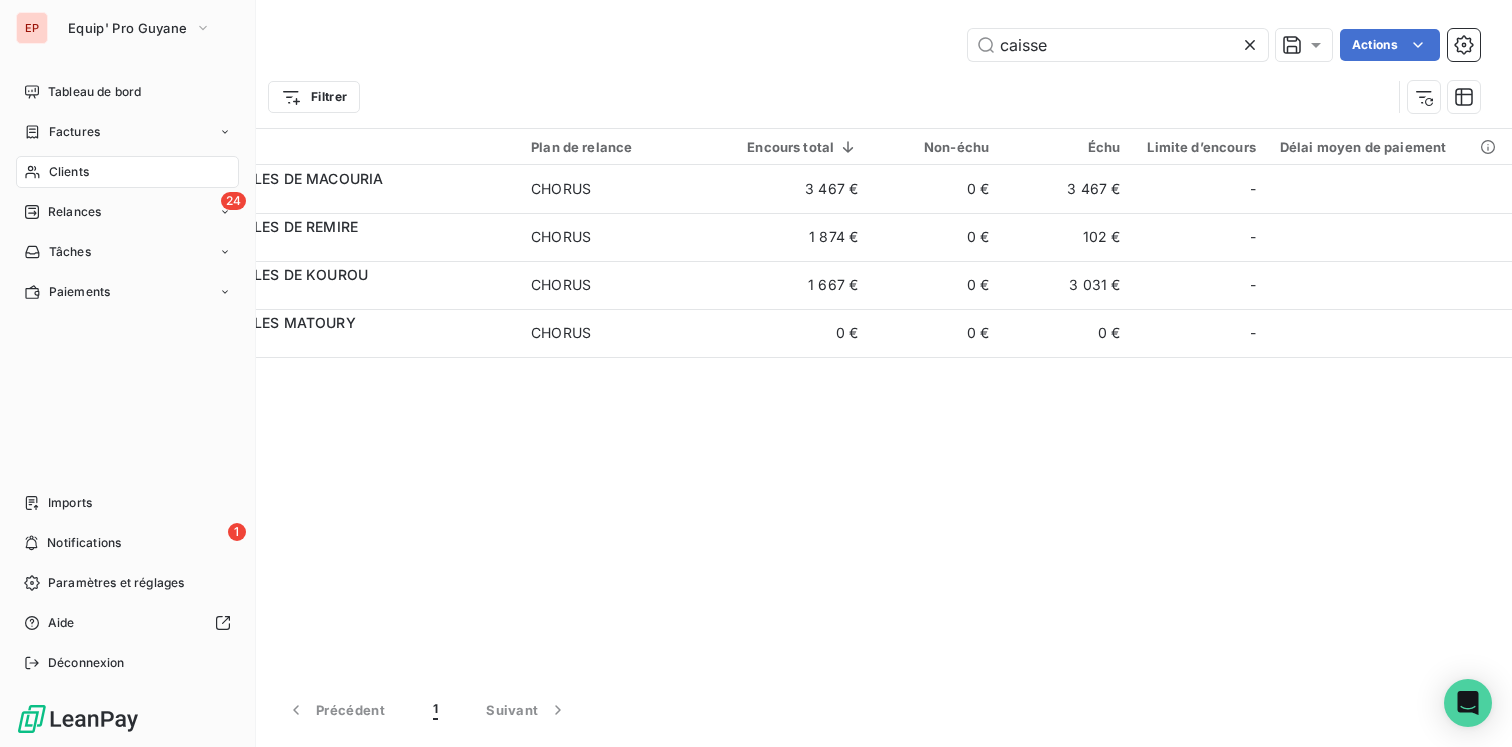 click on "Clients" at bounding box center (127, 172) 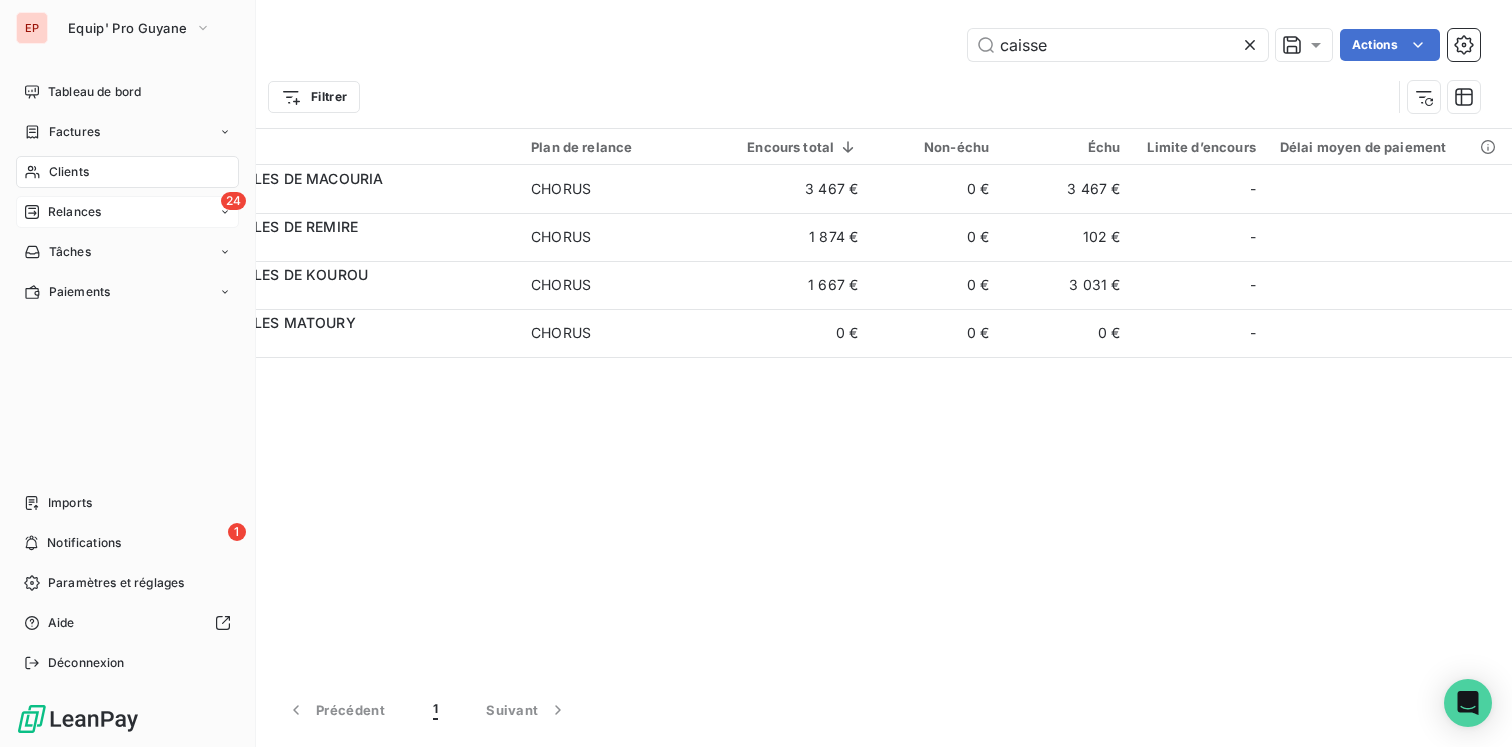 click on "Relances" at bounding box center (74, 212) 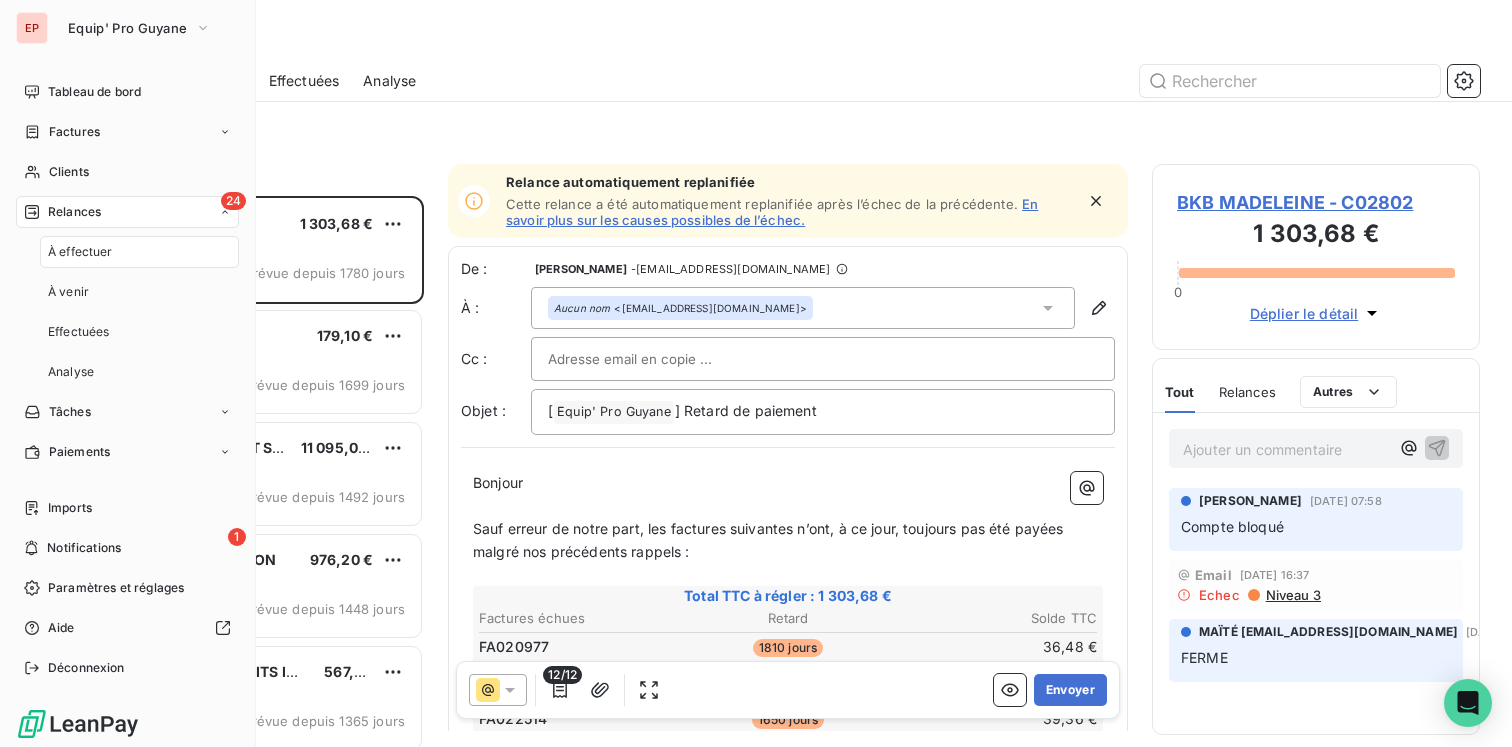 scroll, scrollTop: 1, scrollLeft: 1, axis: both 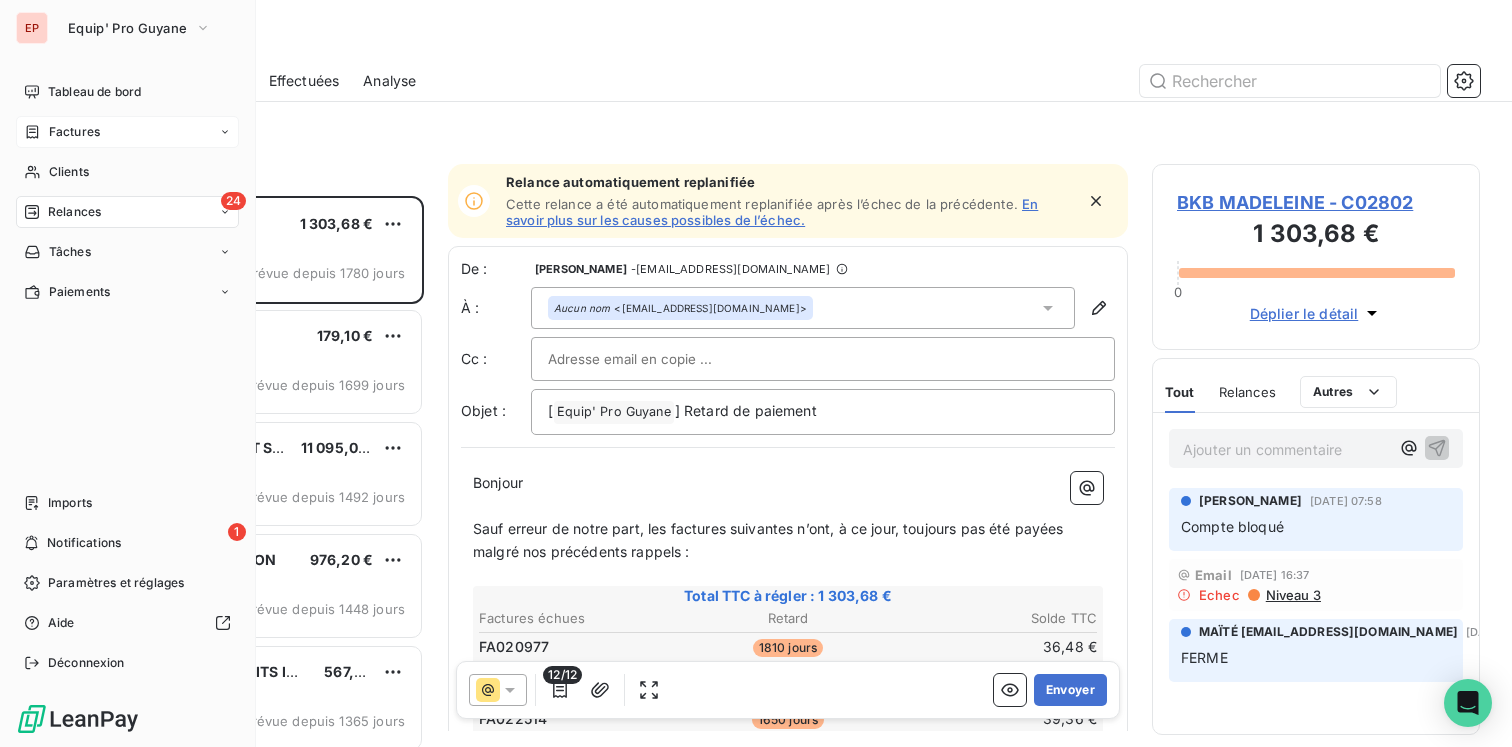 click on "Factures" at bounding box center [74, 132] 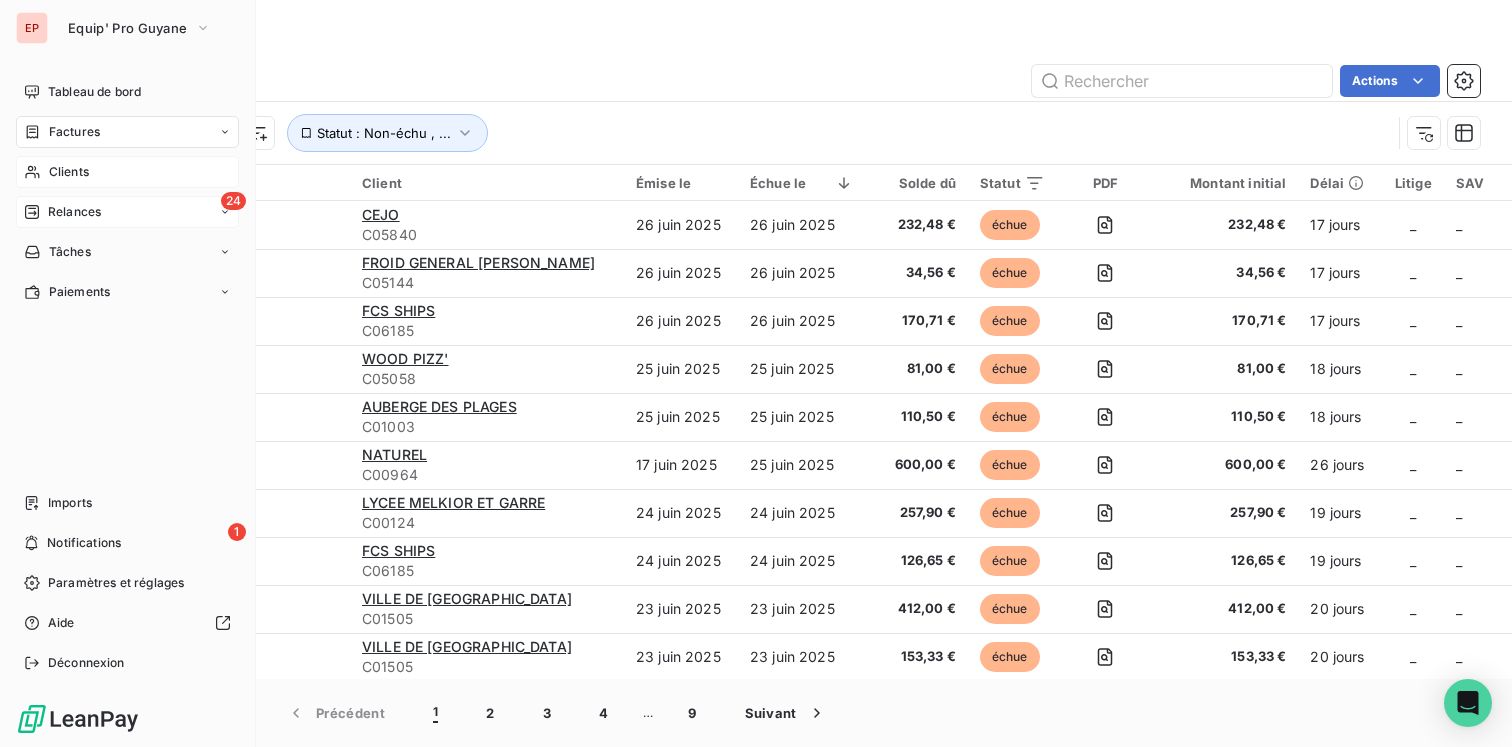 click on "Clients" at bounding box center (69, 172) 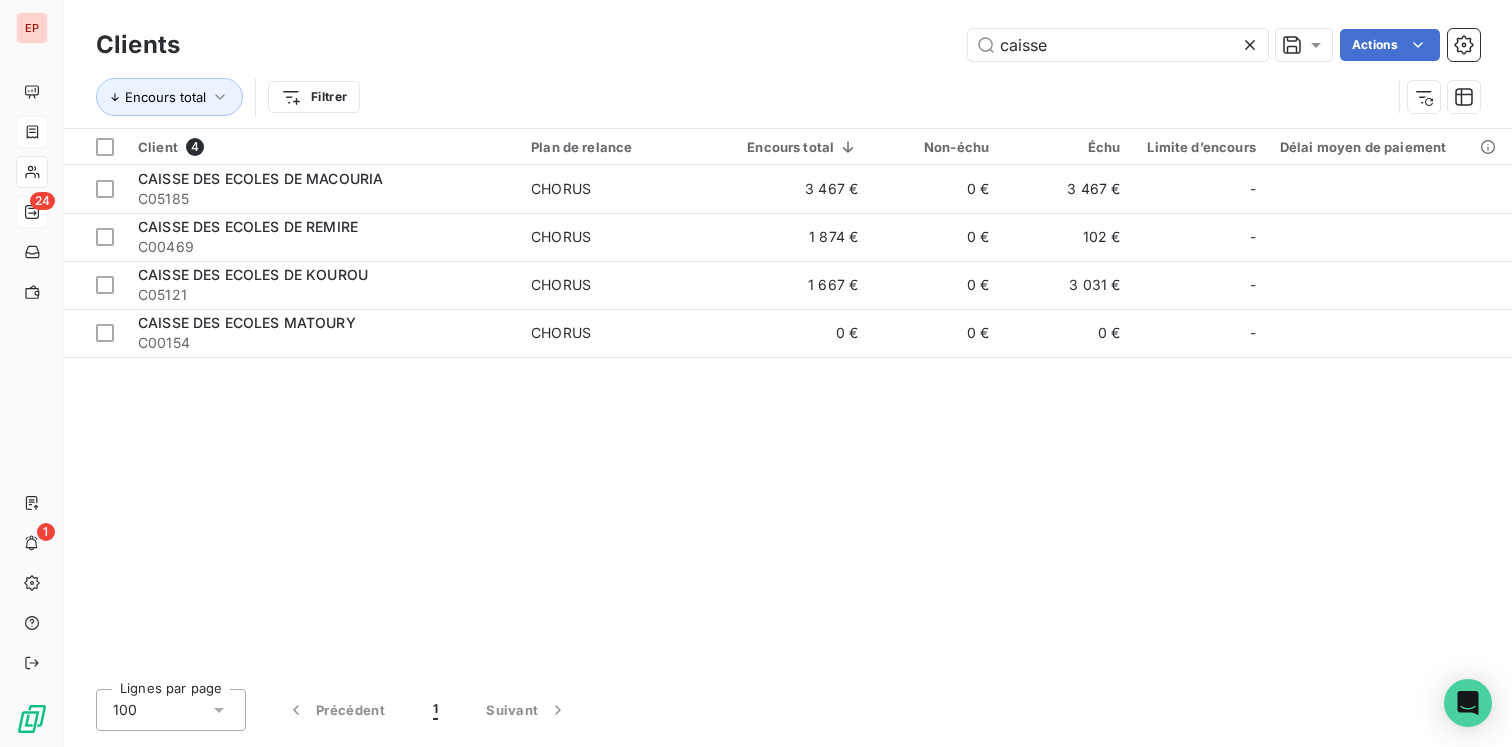 click 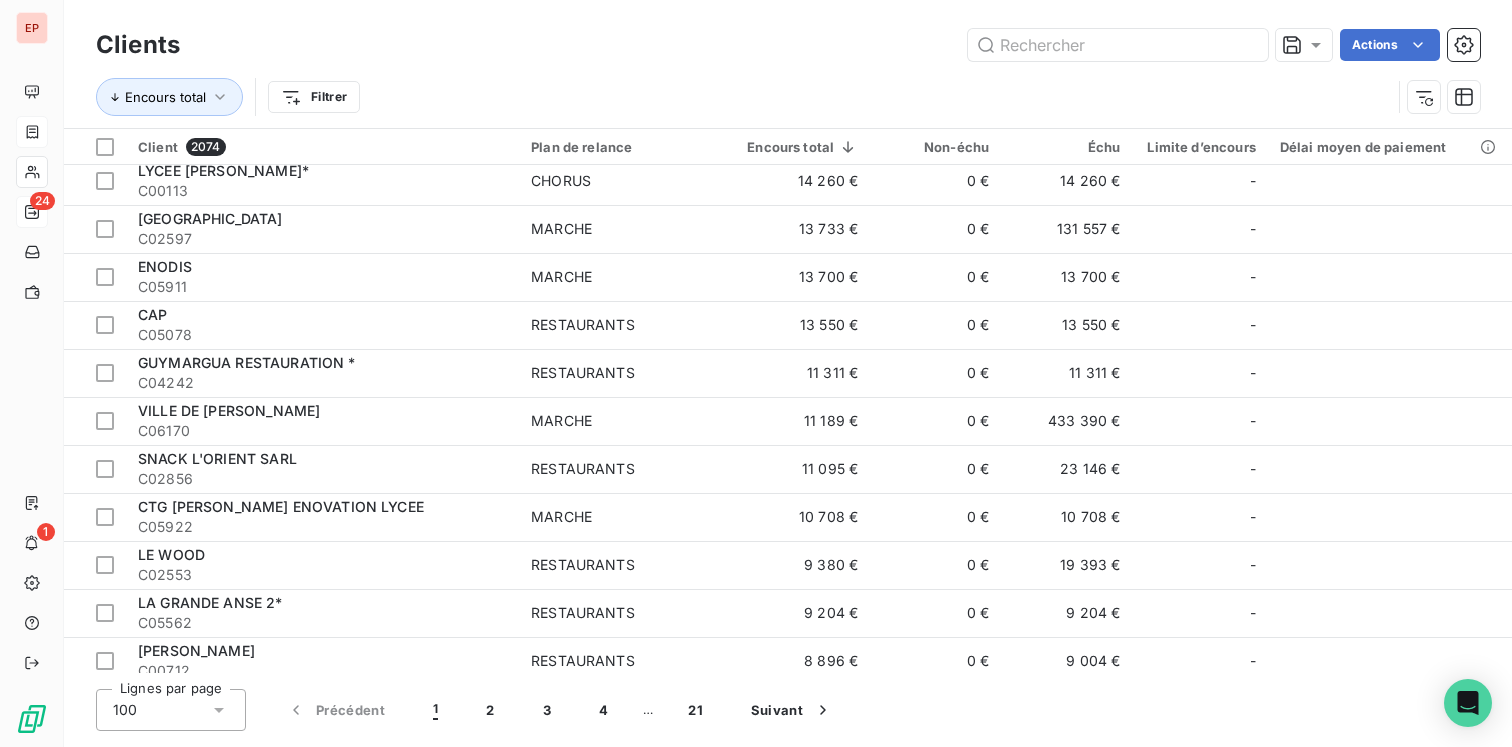 scroll, scrollTop: 441, scrollLeft: 0, axis: vertical 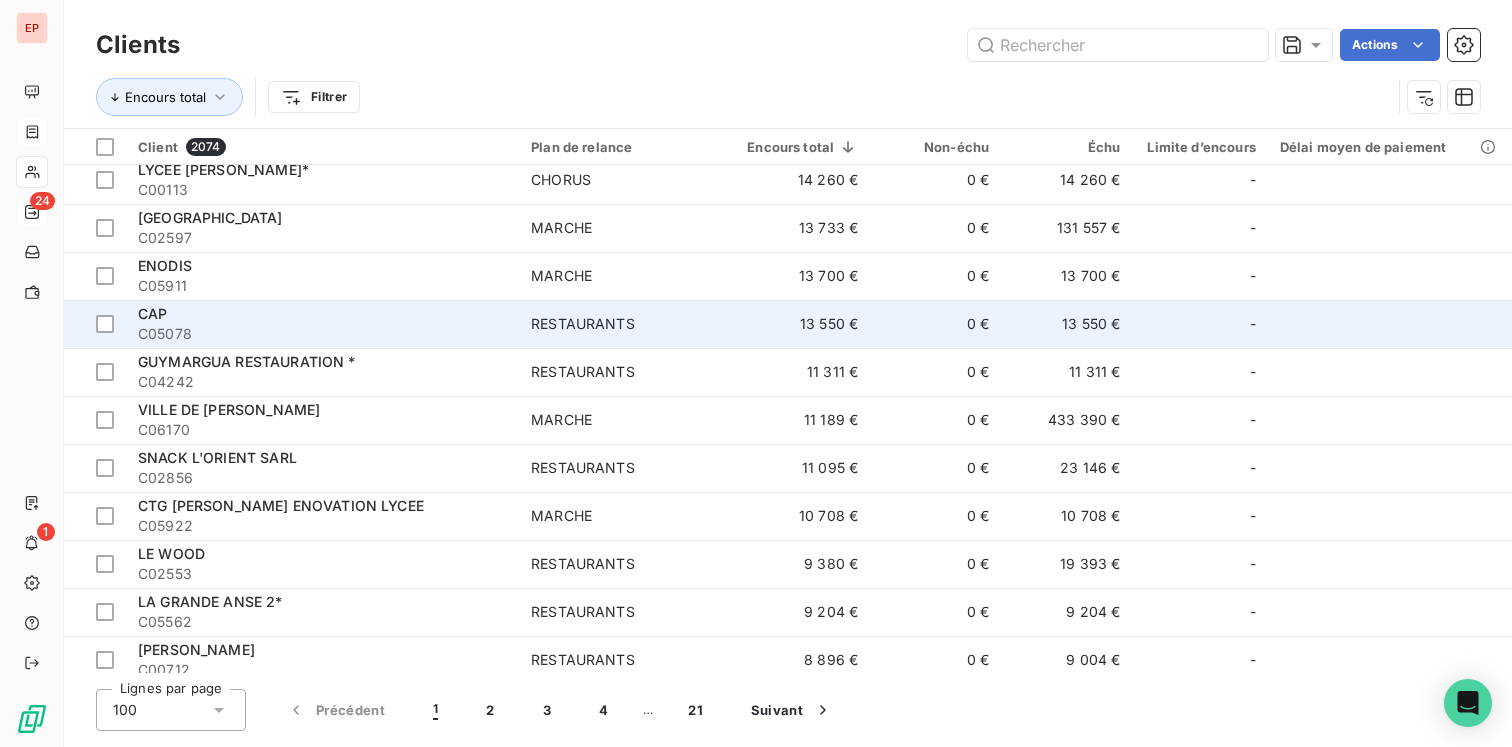 click on "C05078" at bounding box center [322, 334] 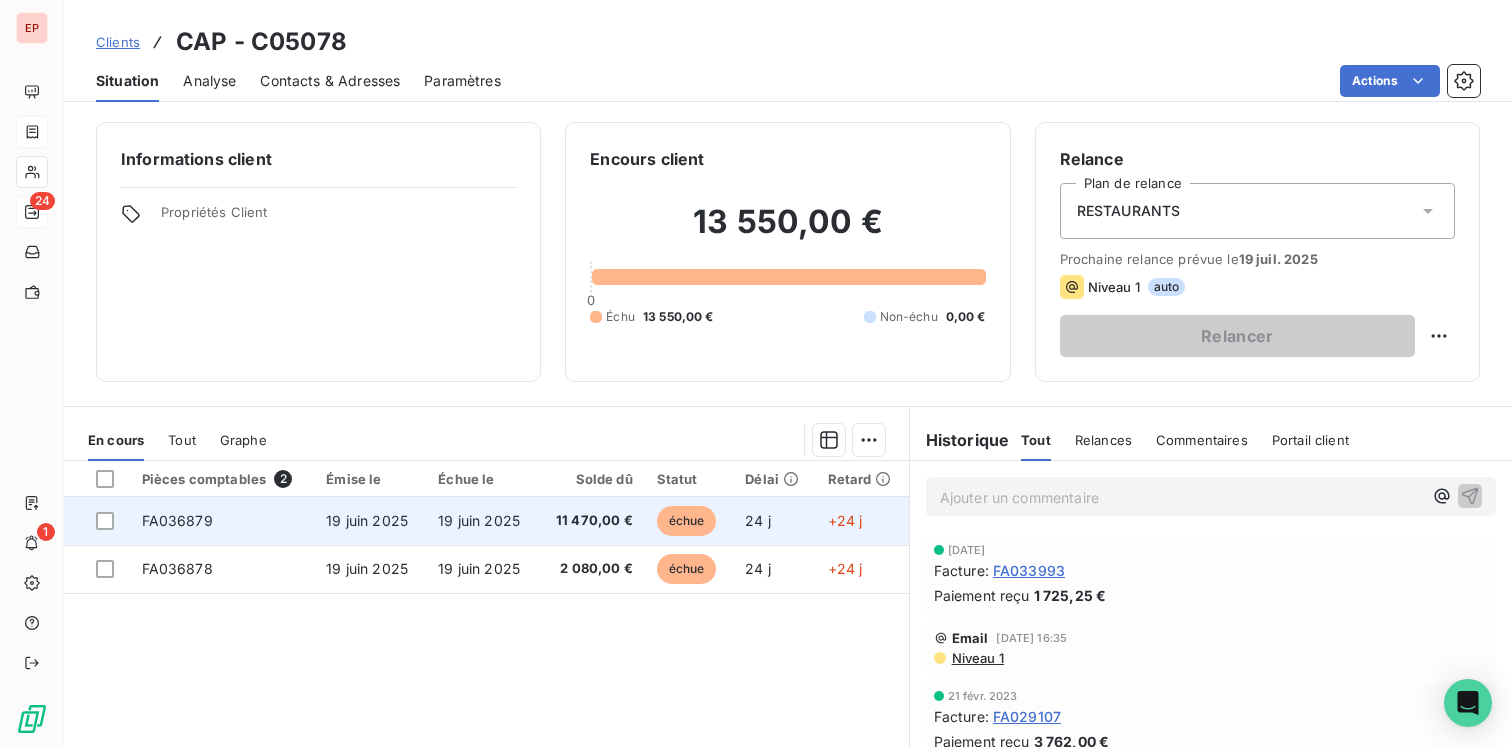 click on "FA036879" at bounding box center [222, 521] 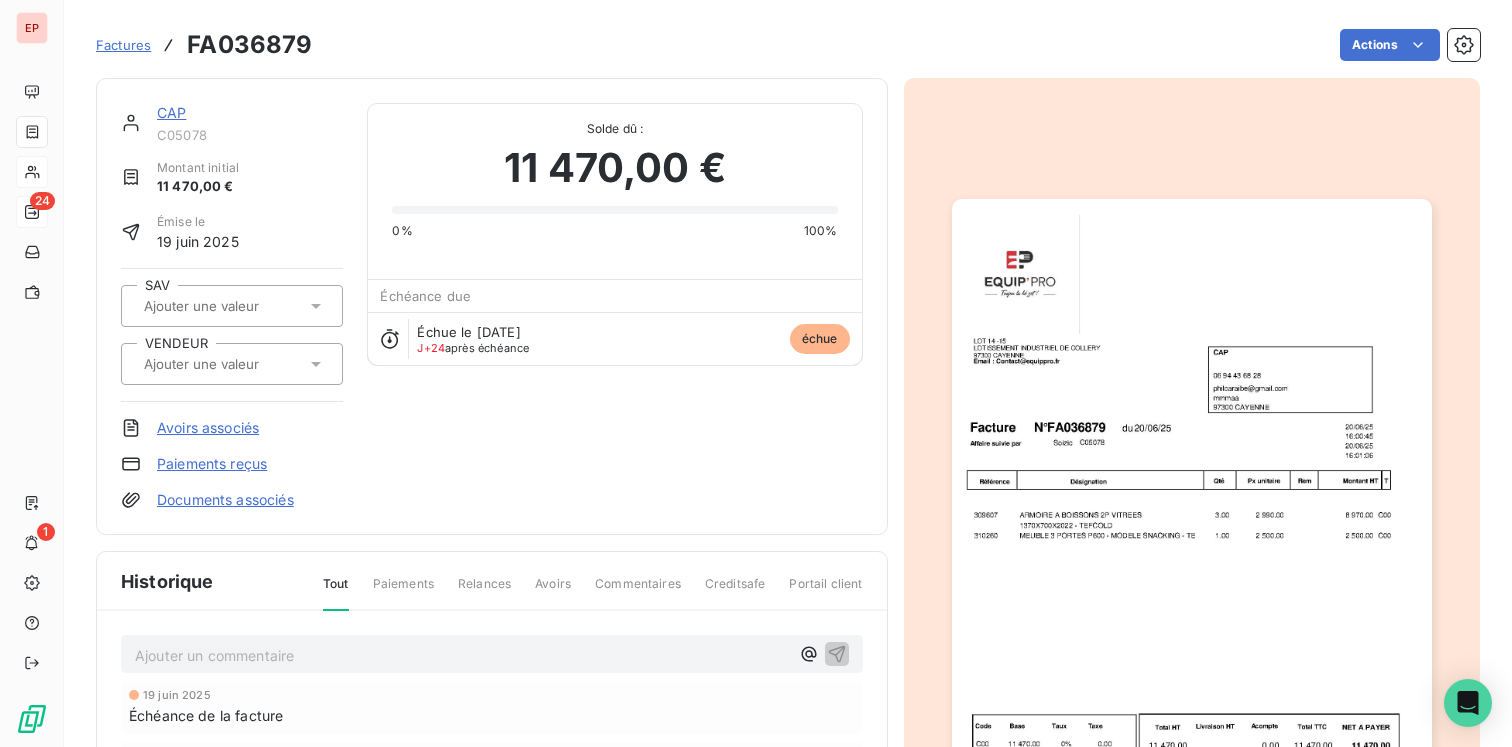 click at bounding box center (222, 364) 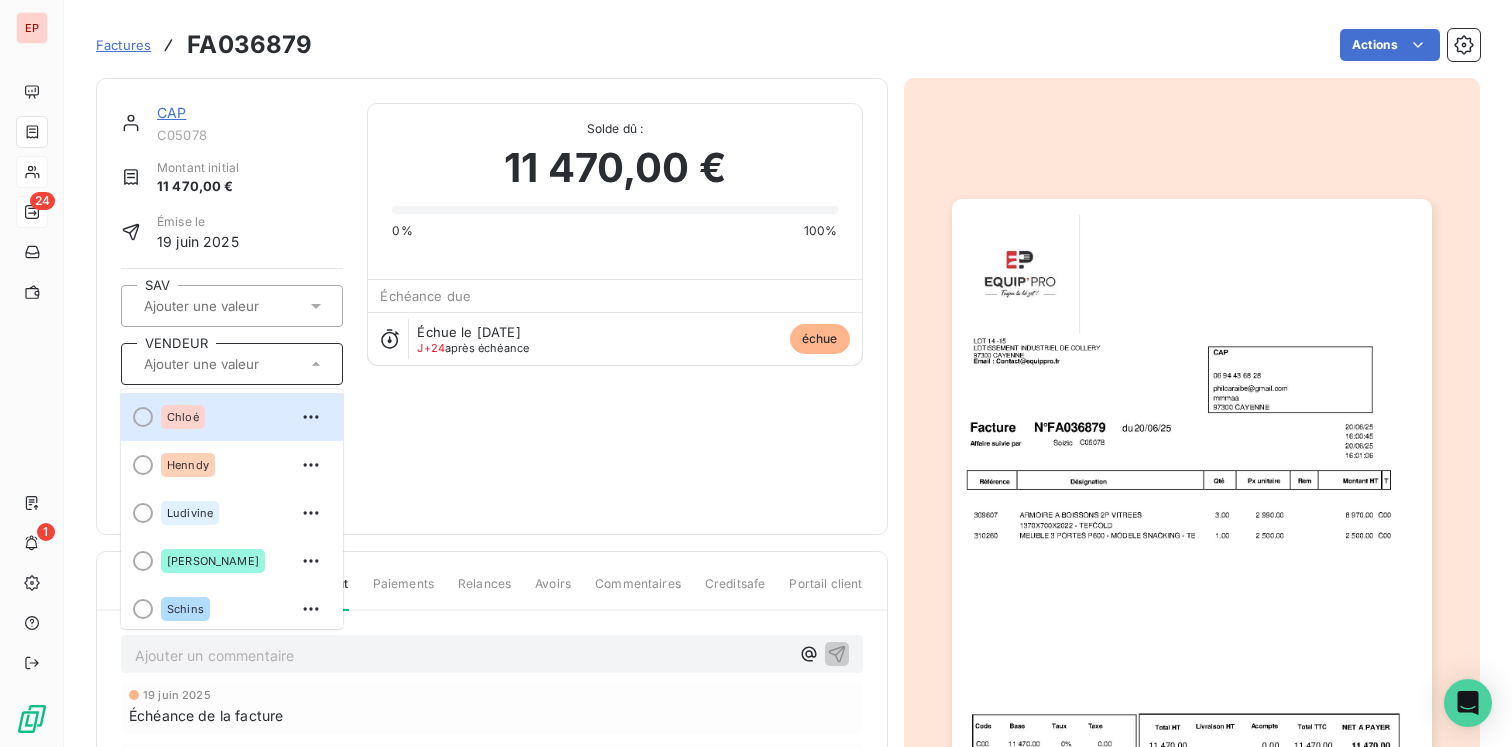 click on "CAP C05078 Montant initial 11 470,00 € Émise le [DATE] SAV VENDEUR [PERSON_NAME] Avoirs associés Paiements reçus Documents associés Solde dû : 11 470,00 € 0% 100% Échéance due Échue le [DATE] J+24  après échéance échue" at bounding box center [492, 306] 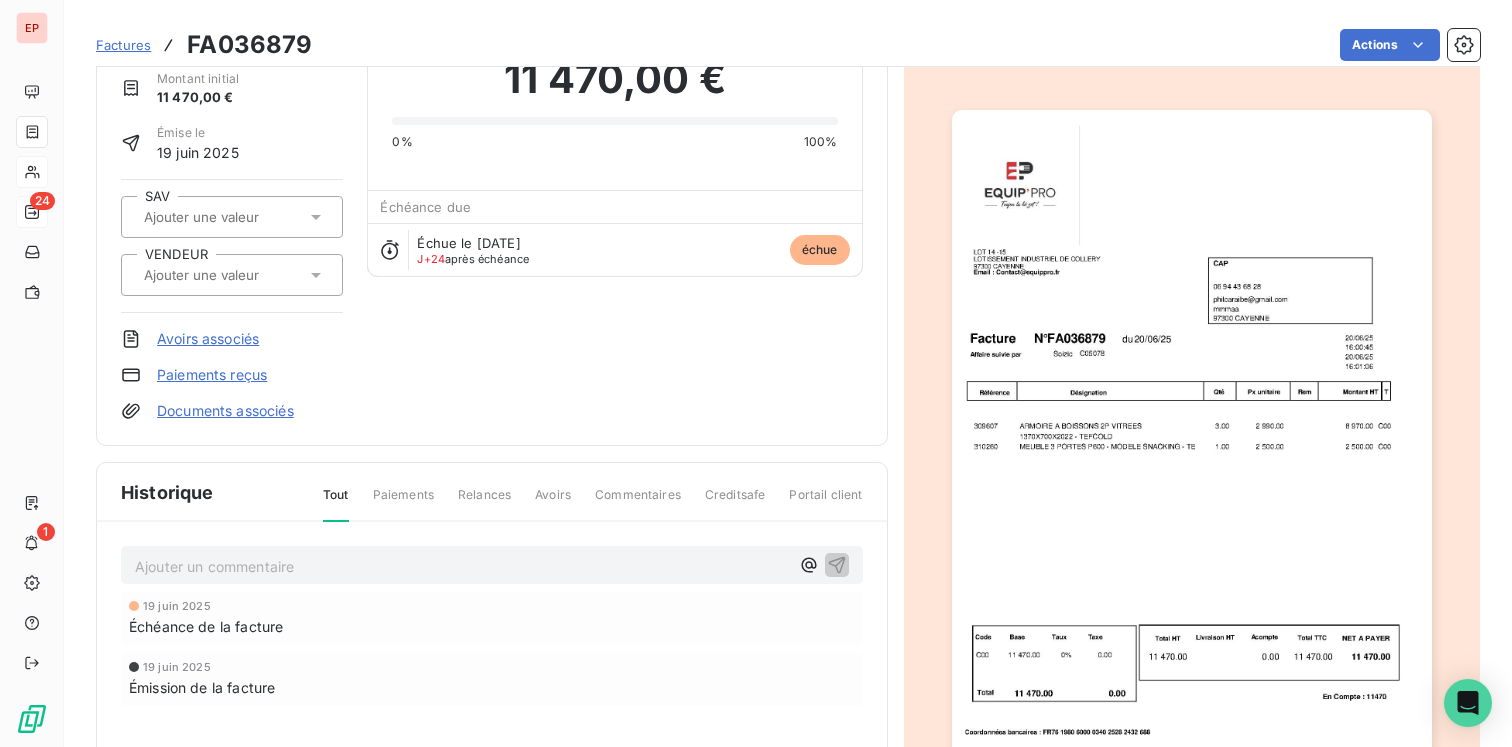 scroll, scrollTop: 0, scrollLeft: 0, axis: both 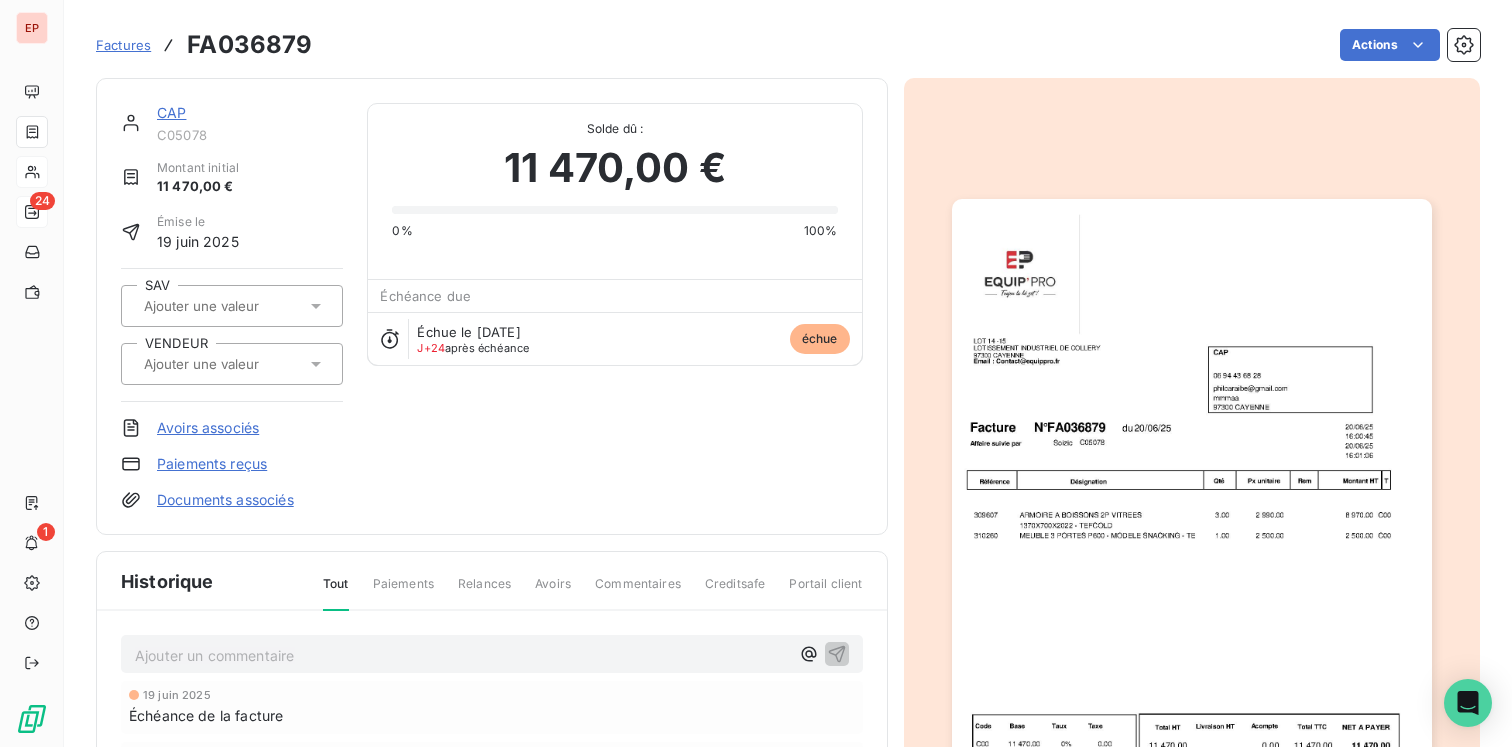 click 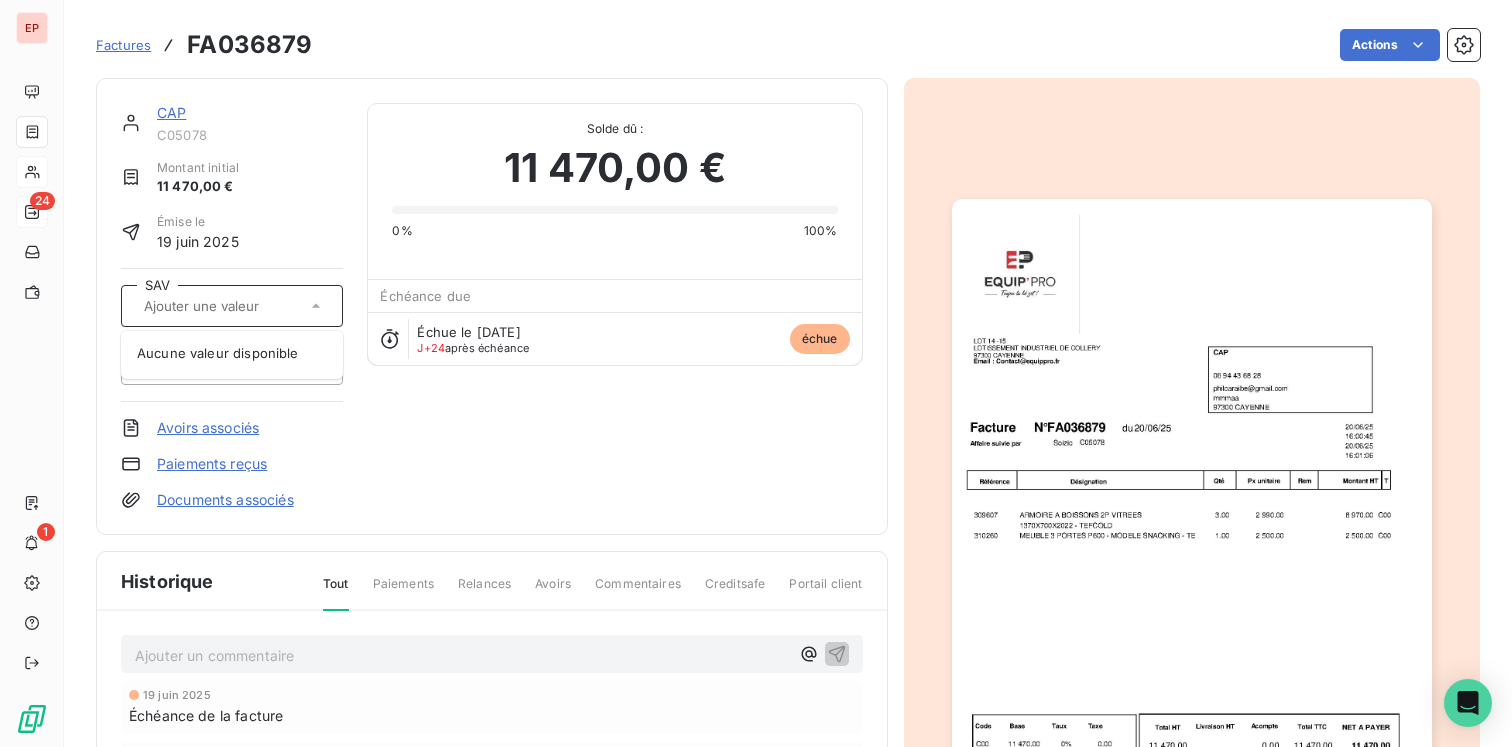 click on "Aucune valeur disponible" at bounding box center [232, 355] 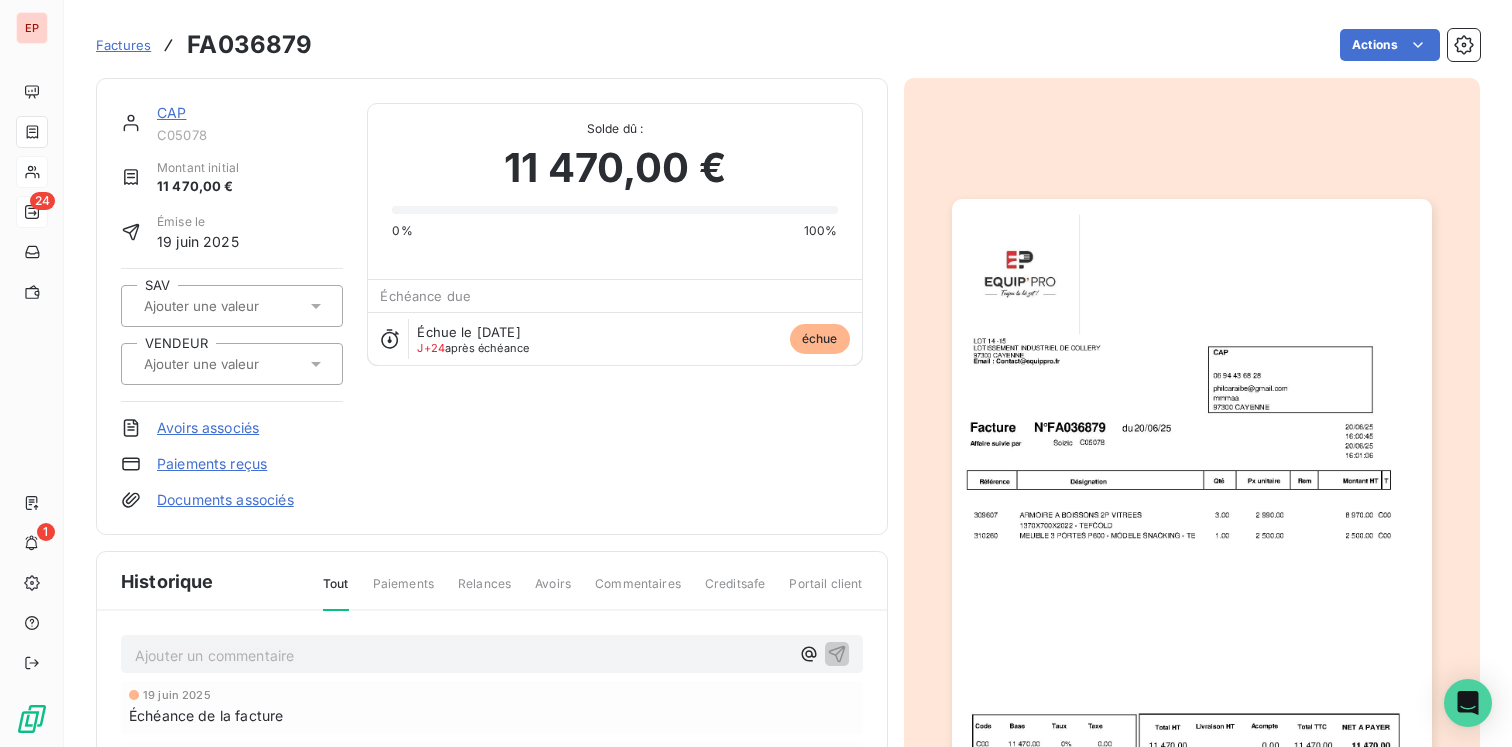 click at bounding box center [232, 364] 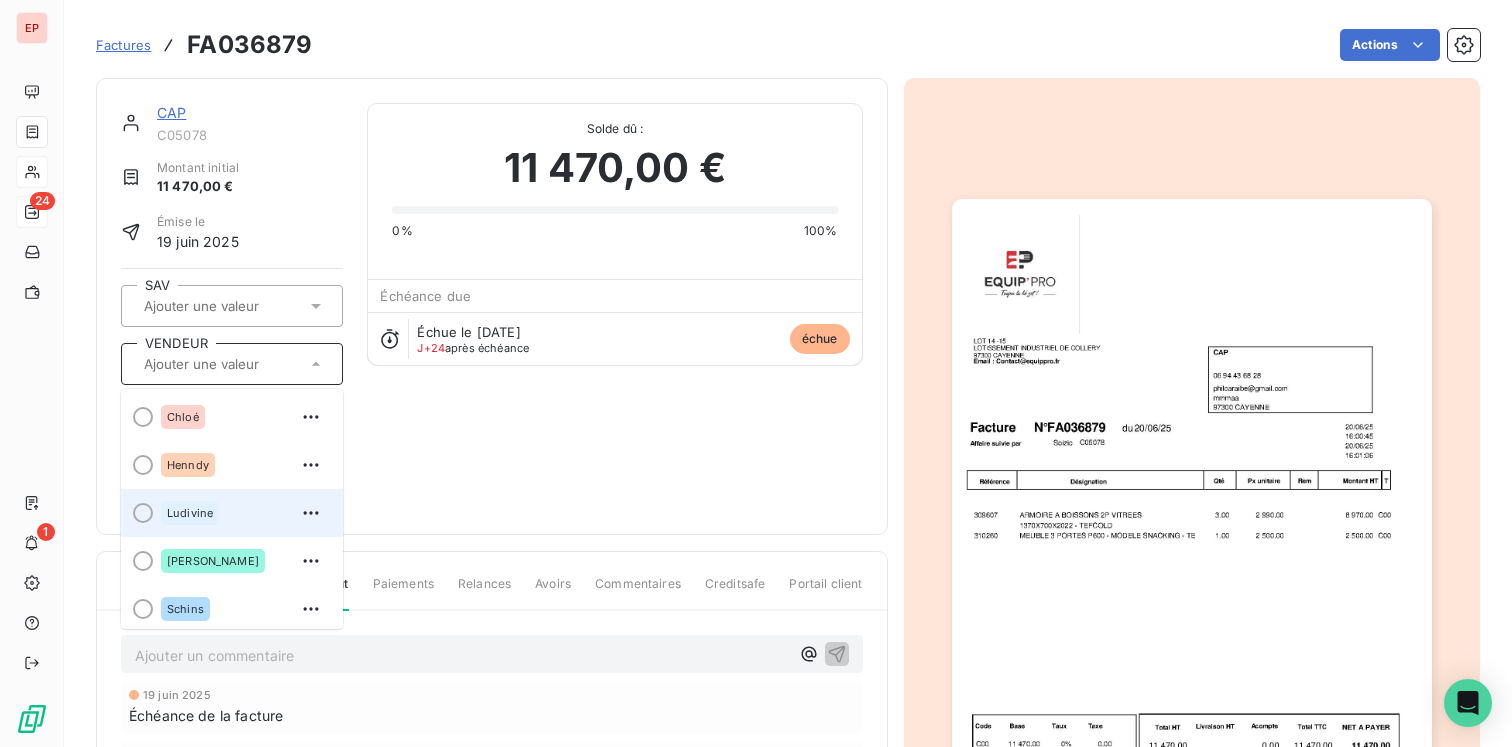 scroll, scrollTop: 8, scrollLeft: 0, axis: vertical 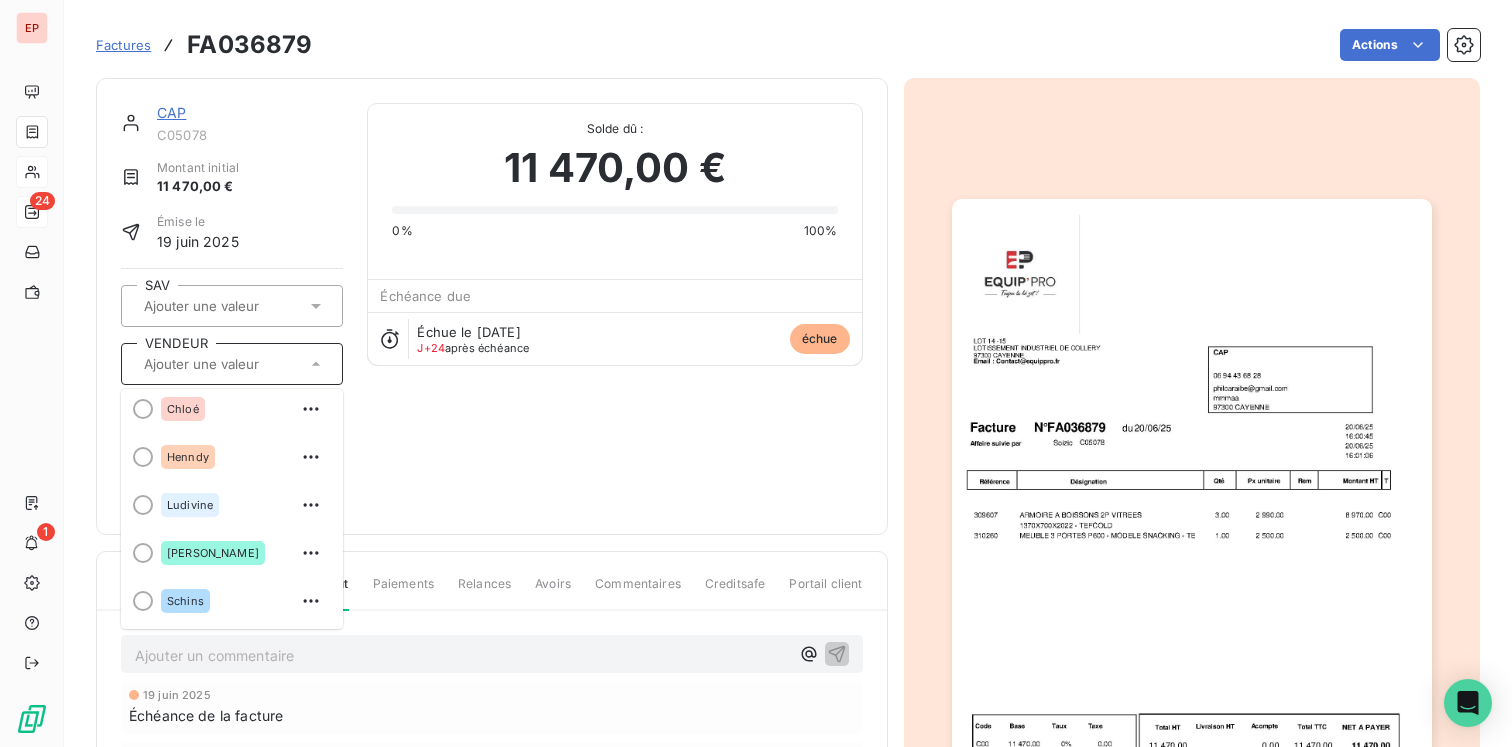 click on "CAP C05078 Montant initial 11 470,00 € Émise le [DATE] SAV VENDEUR [PERSON_NAME] Avoirs associés Paiements reçus Documents associés Solde dû : 11 470,00 € 0% 100% Échéance due Échue le [DATE] J+24  après échéance échue" at bounding box center (492, 306) 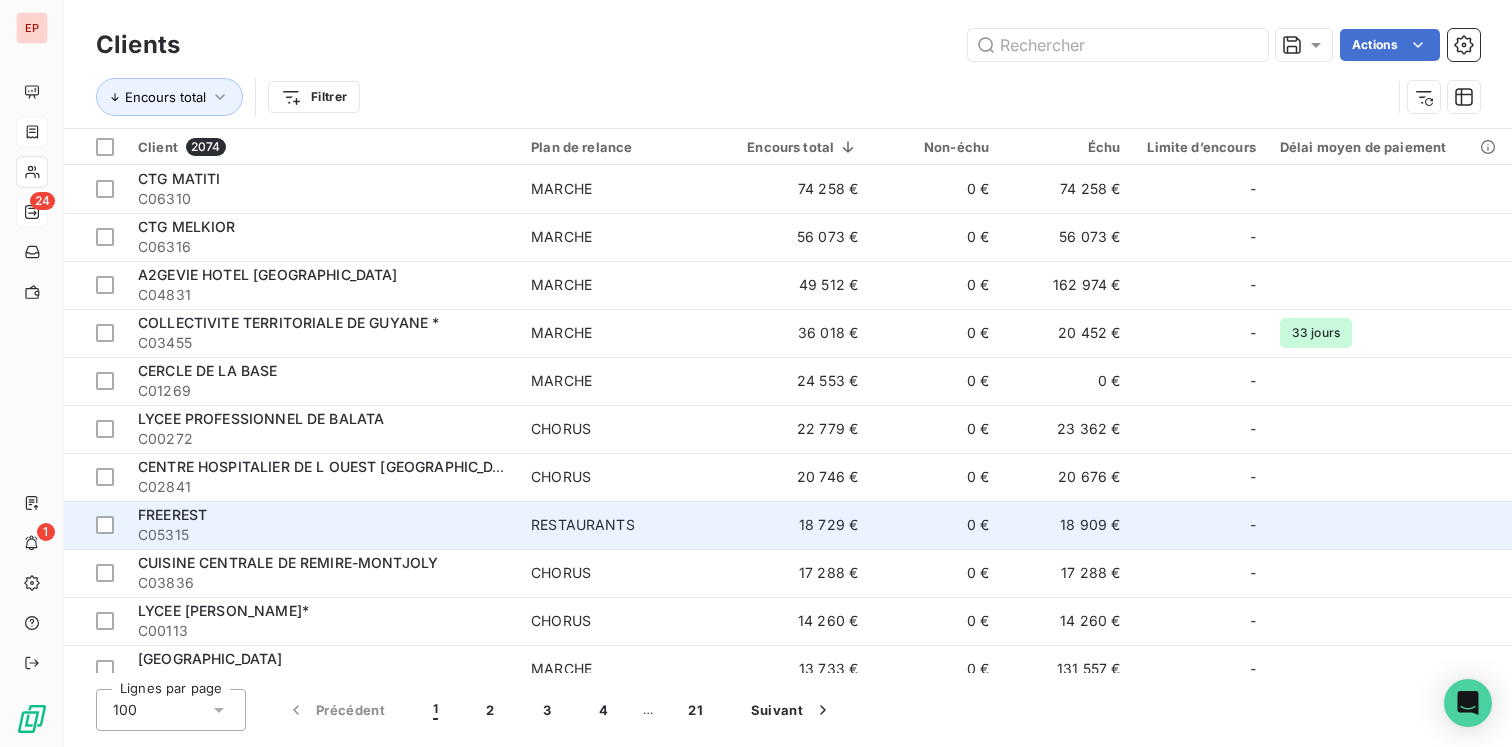 click on "C05315" at bounding box center [322, 535] 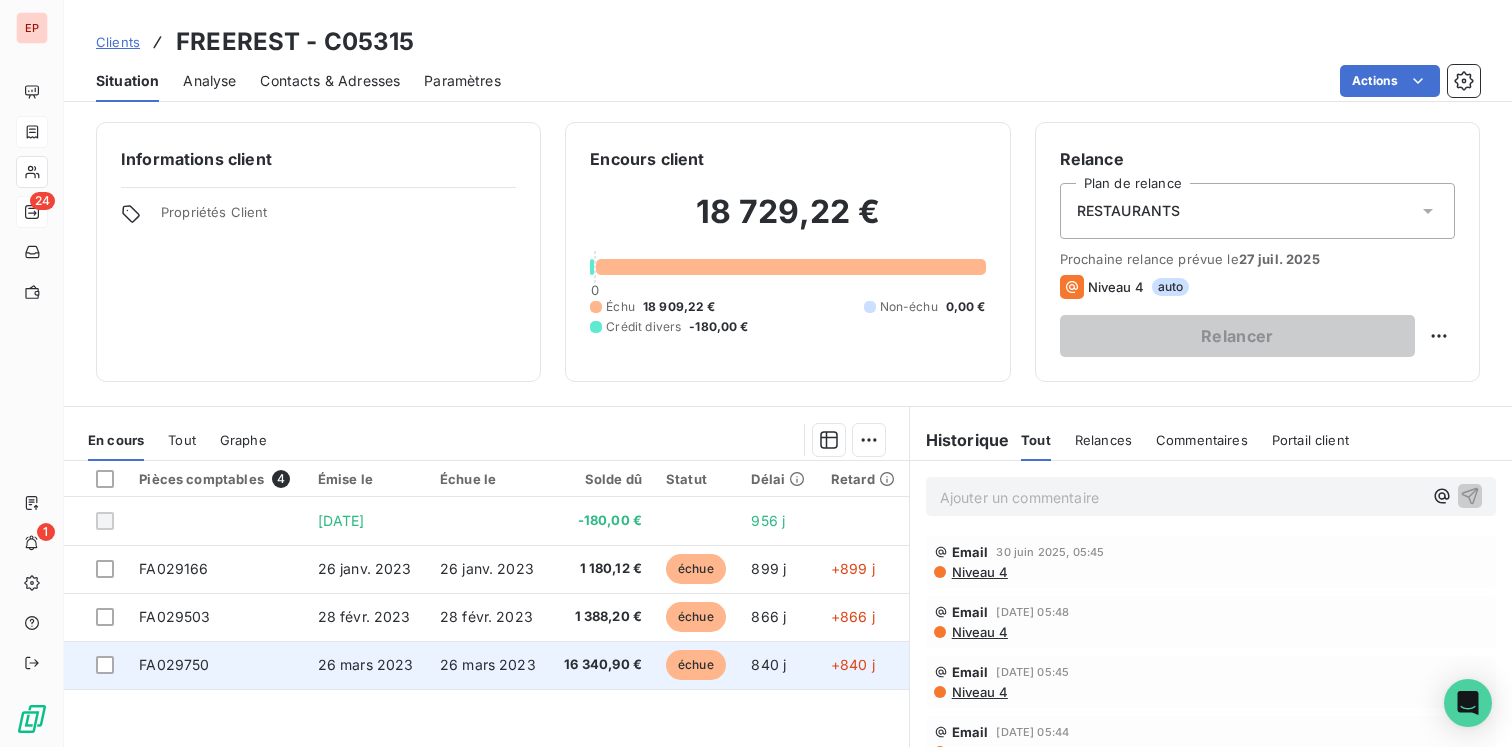 click on "26 mars 2023" at bounding box center (367, 665) 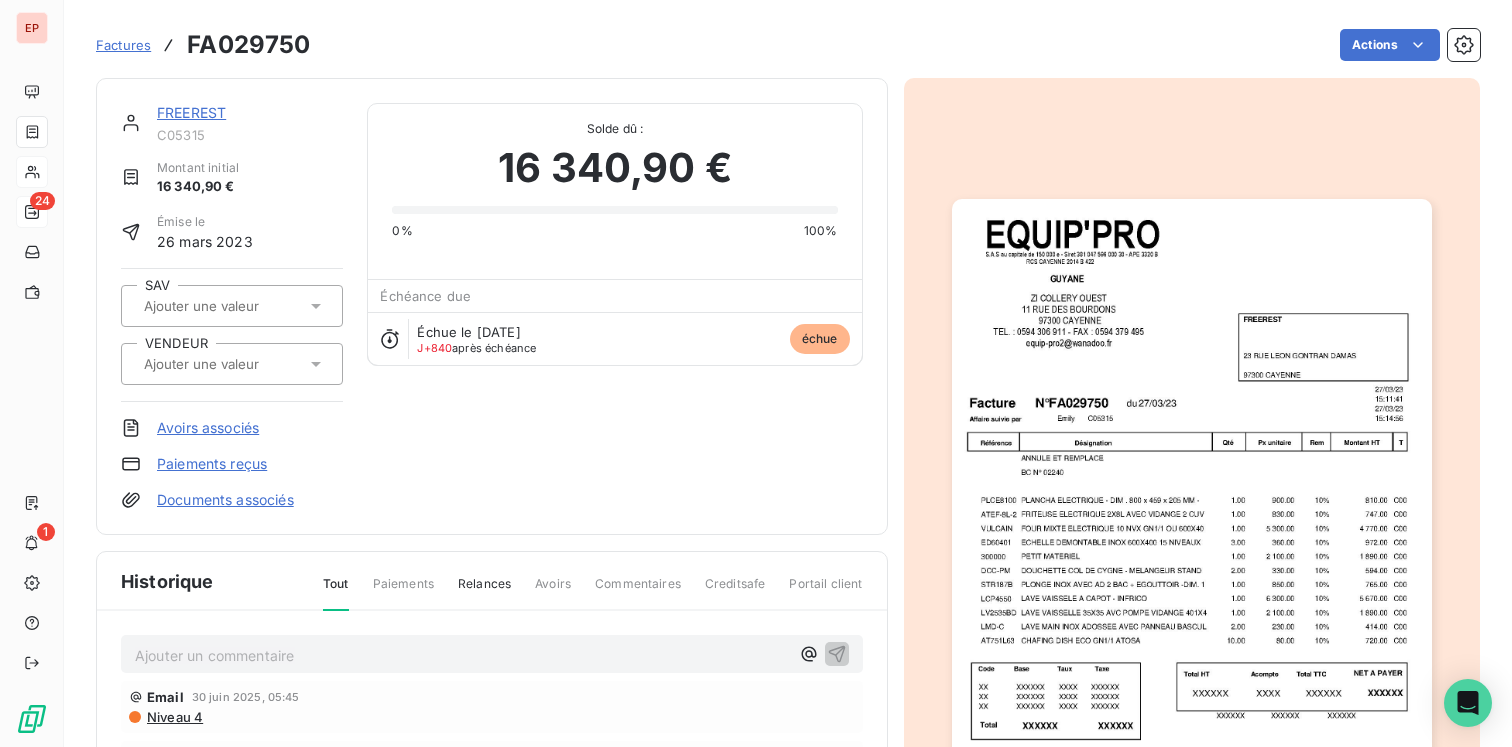 click 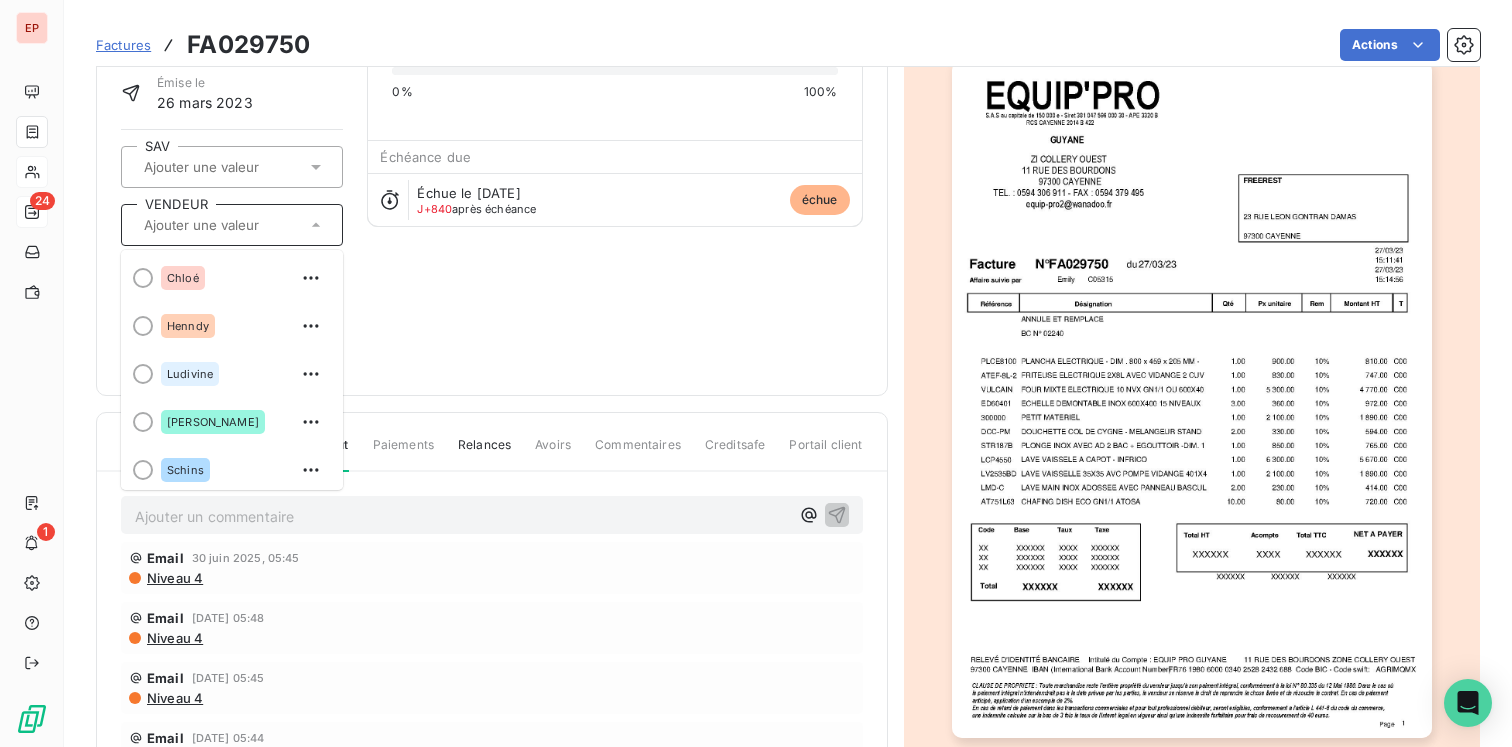 scroll, scrollTop: 301, scrollLeft: 0, axis: vertical 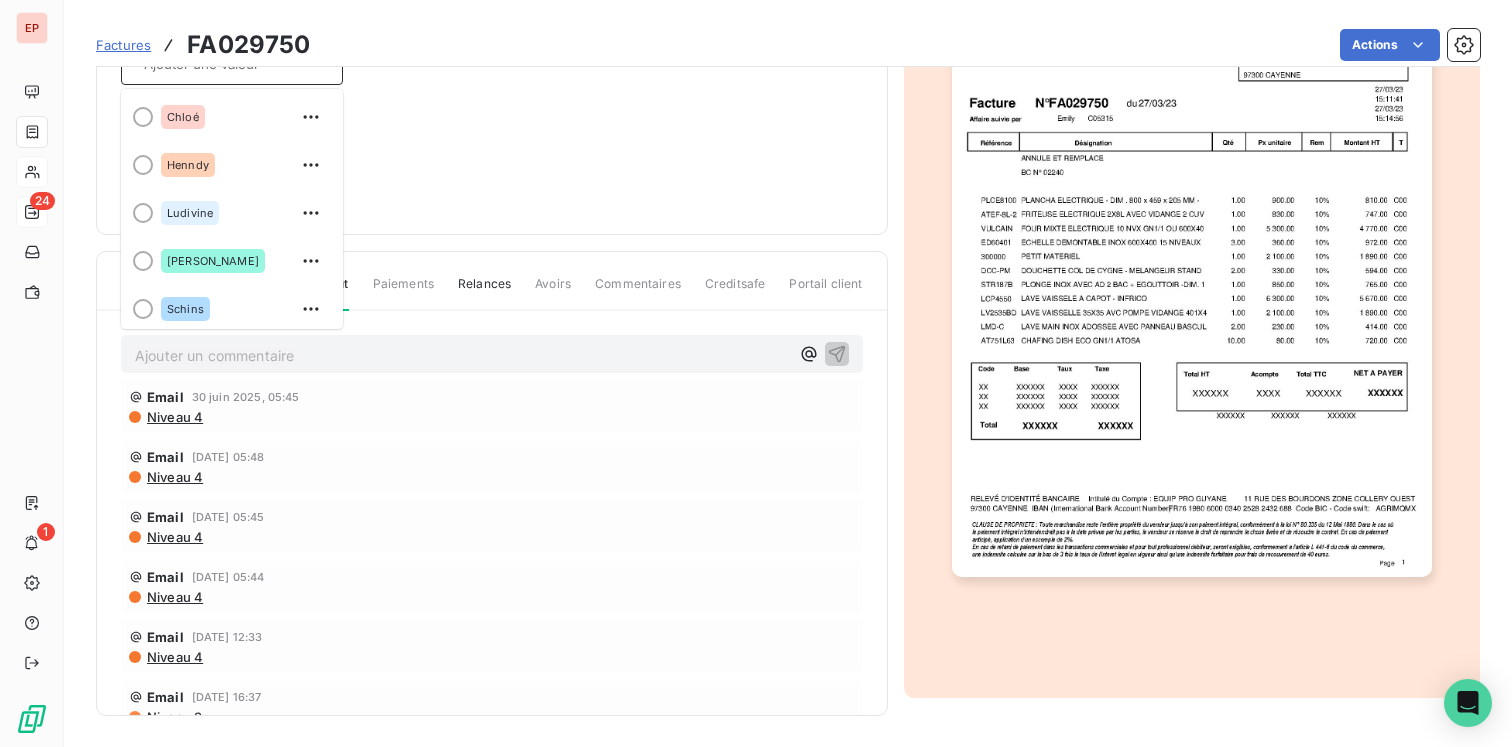click on "Ajouter un commentaire ﻿" at bounding box center (462, 355) 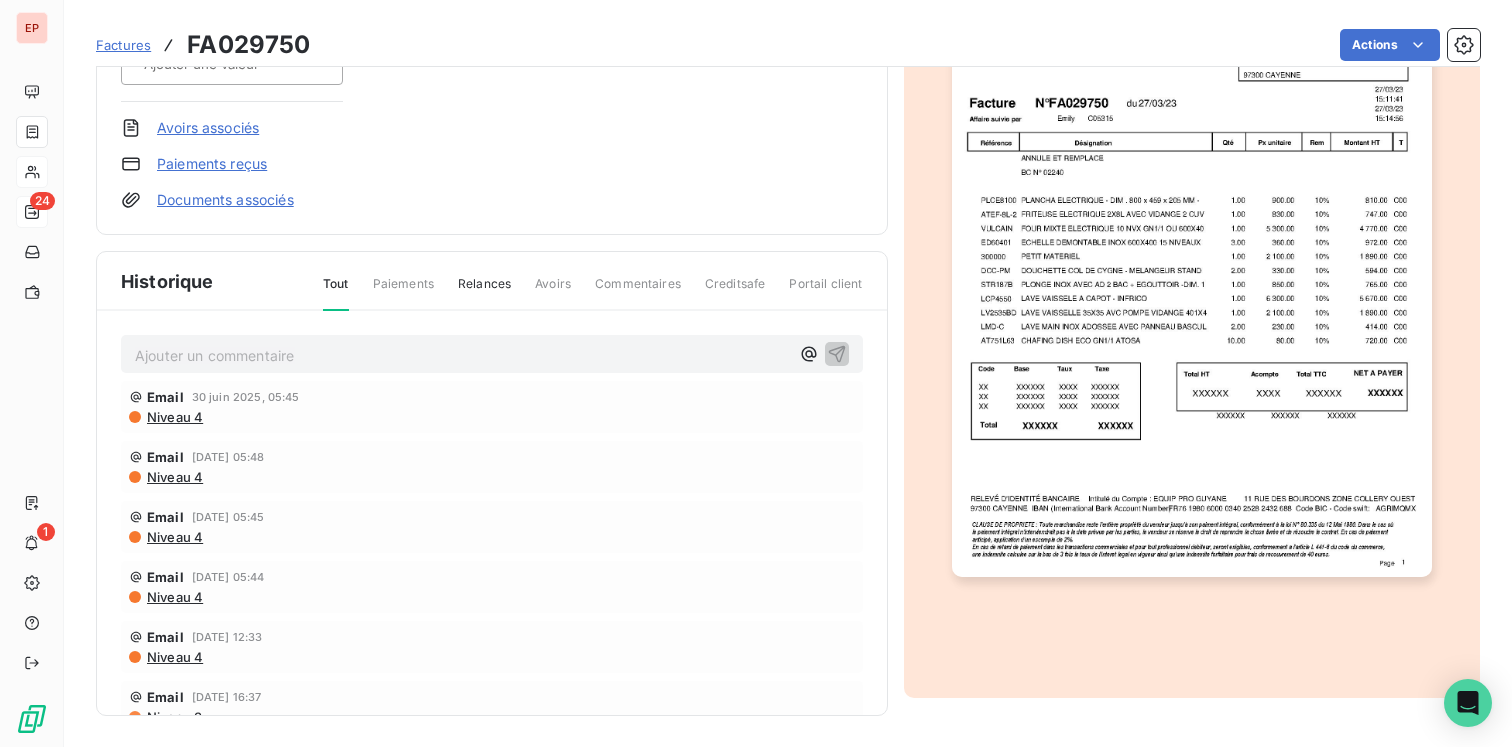click on "Email [DATE] 05:45 Niveau 4" at bounding box center [492, 407] 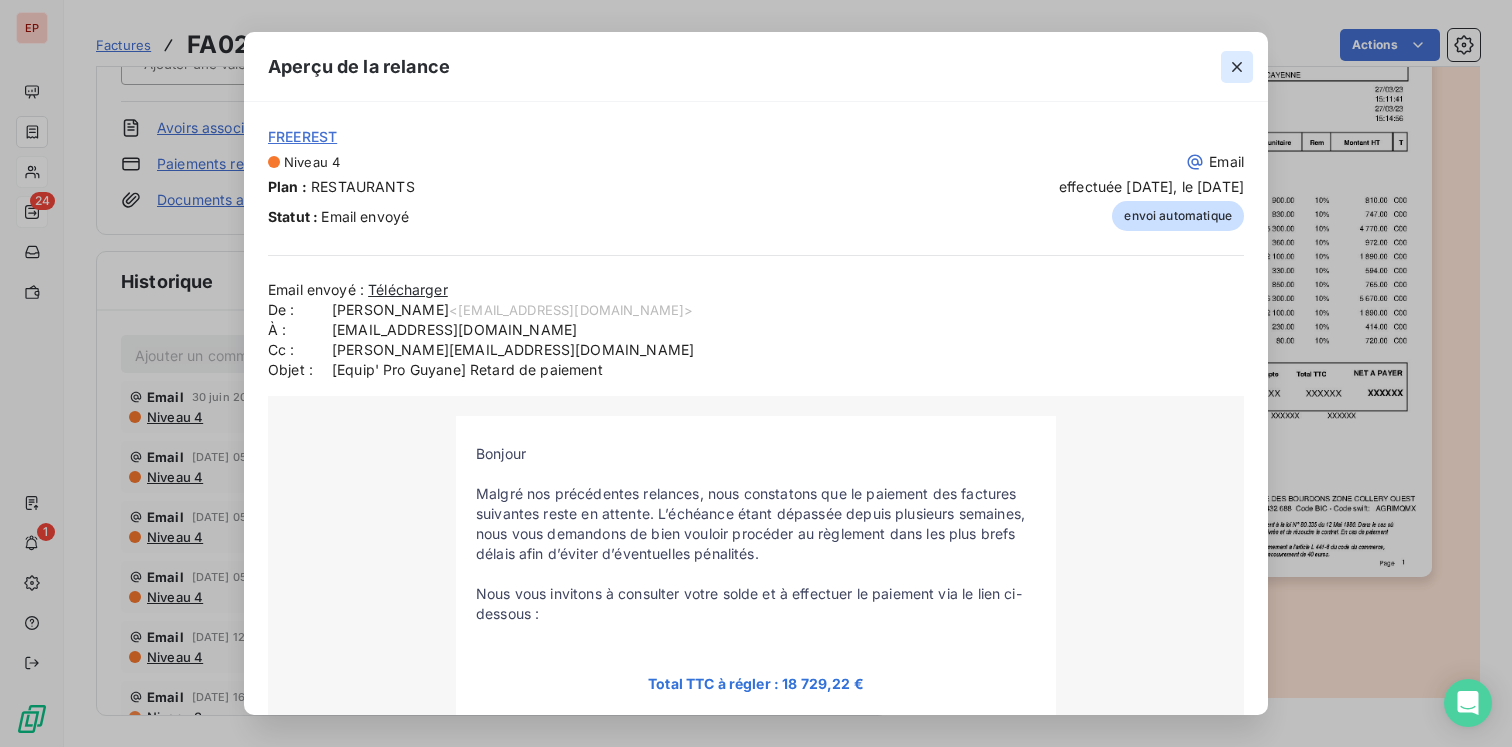 click 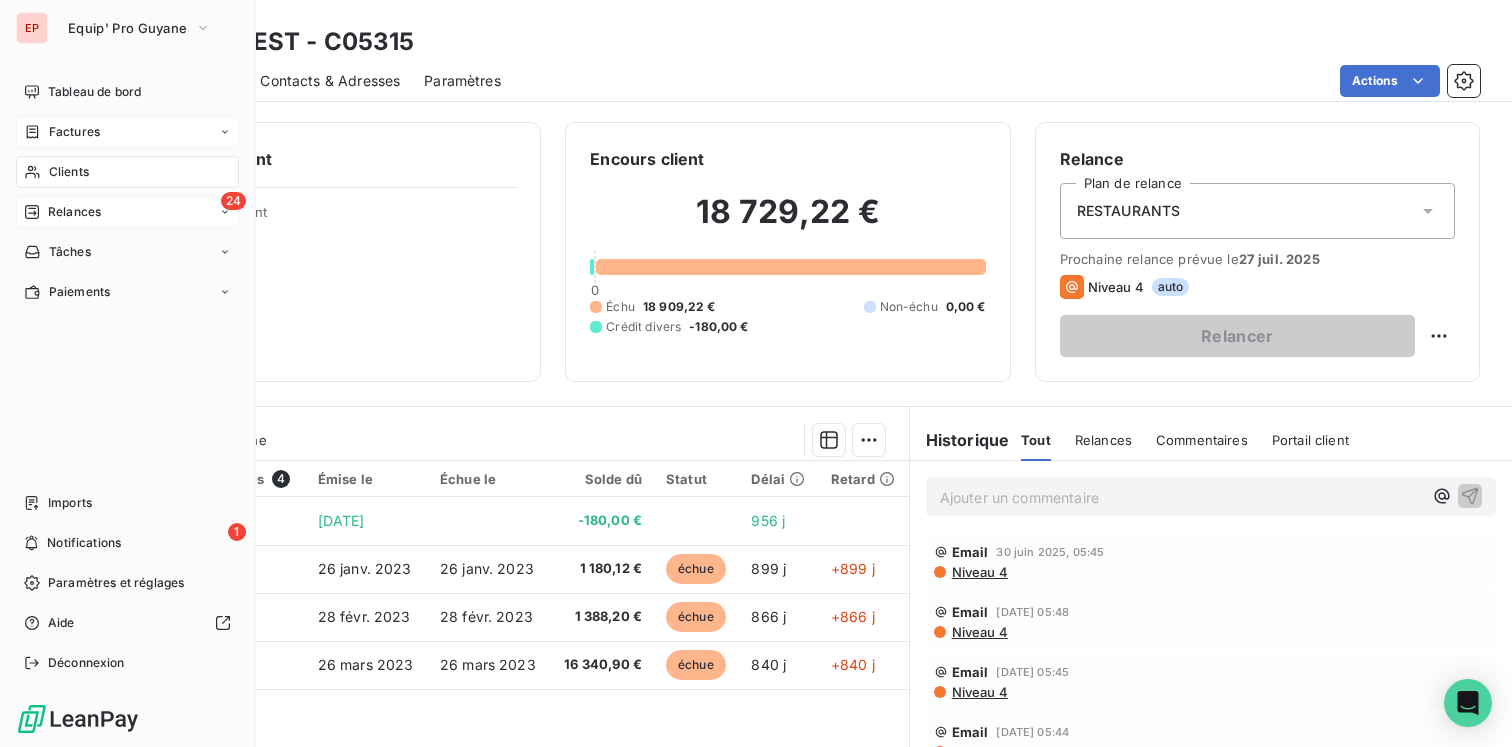 click on "24 Relances" at bounding box center (127, 212) 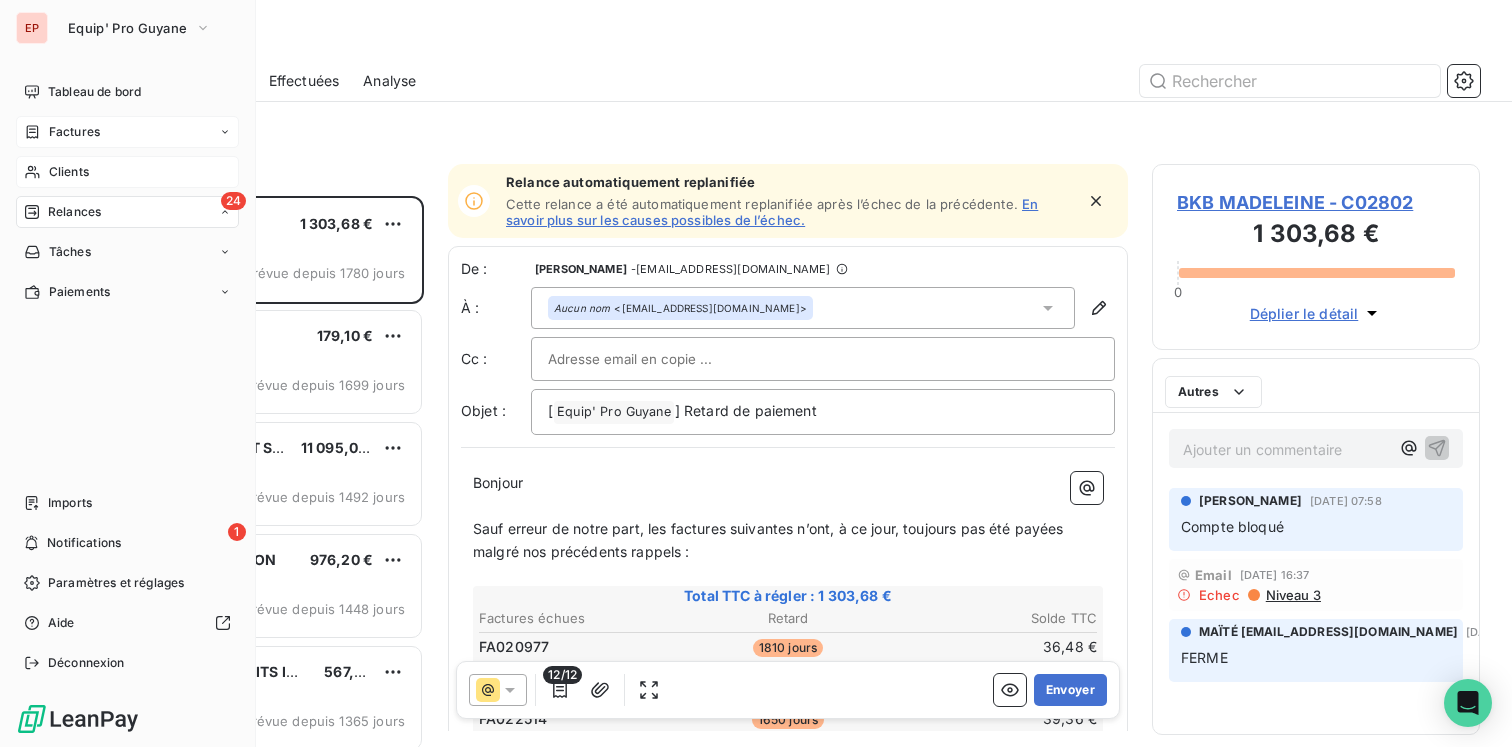 scroll, scrollTop: 1, scrollLeft: 1, axis: both 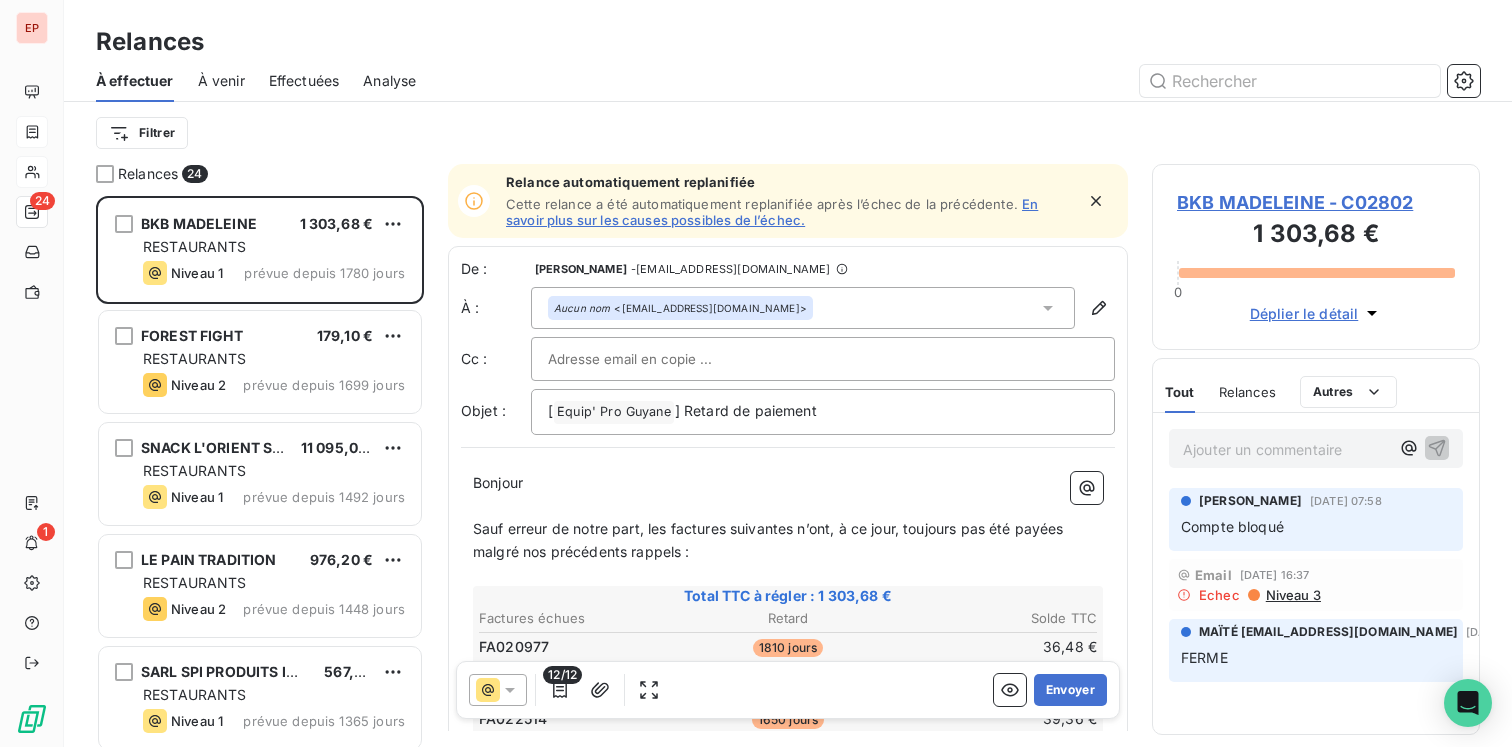 click on "Effectuées" at bounding box center [304, 81] 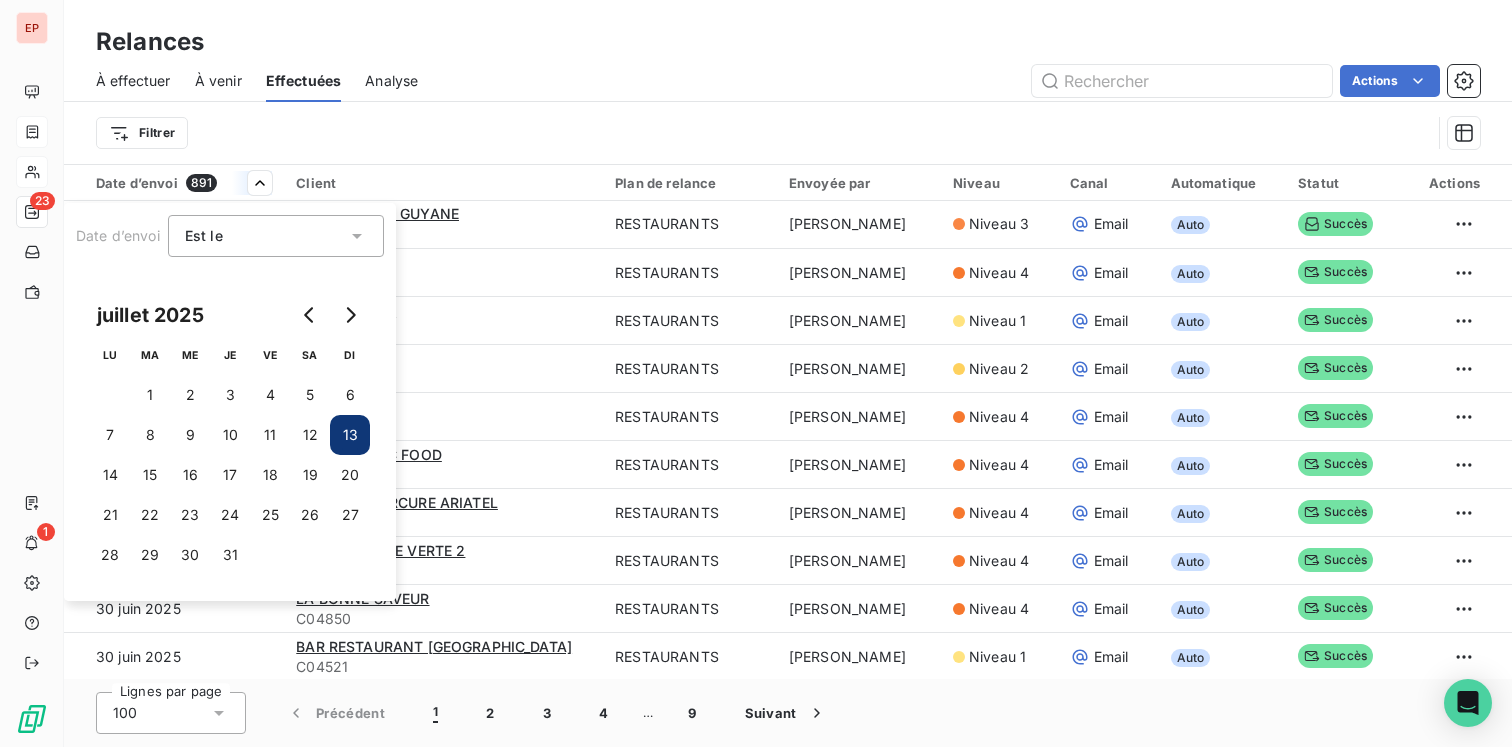 click on "EP 23 1 Relances À effectuer À venir Effectuées Analyse Actions Filtrer Date d’envoi 891 Client Plan de relance Envoyée par Niveau Canal Automatique Statut Actions [DATE] SARL SODEXO GUYANE C00593 RESTAURANTS Manuel POSTICO Niveau 3 Email Auto Succès [DATE] CEJO C05840 RESTAURANTS Manuel POSTICO Niveau 4 Email Auto Succès [DATE] FAST N FRESH C06396 RESTAURANTS Manuel POSTICO Niveau 1 Email Auto Succès [DATE] ADAPEI - IME C01176 RESTAURANTS Manuel POSTICO Niveau 2 Email Auto Succès [DATE] EASY DRIVE  C01271 RESTAURANTS Manuel POSTICO Niveau 4 Email Auto Succès [DATE] CHEZ ALEX LC FOOD C01411 RESTAURANTS Manuel POSTICO Niveau 4 Email Auto Succès [DATE] HOTEL LE MERCURE ARIATEL C00047 RESTAURANTS Manuel POSTICO Niveau 4 Email Auto Succès [DATE] HOTEL L'EBENE VERTE 2 C03304 RESTAURANTS Manuel POSTICO Niveau 4 Email Auto Succès [DATE] LA BONNE SAVEUR C04850 RESTAURANTS Manuel POSTICO Niveau 4 Email Auto Succès [DATE] C04521" at bounding box center [756, 373] 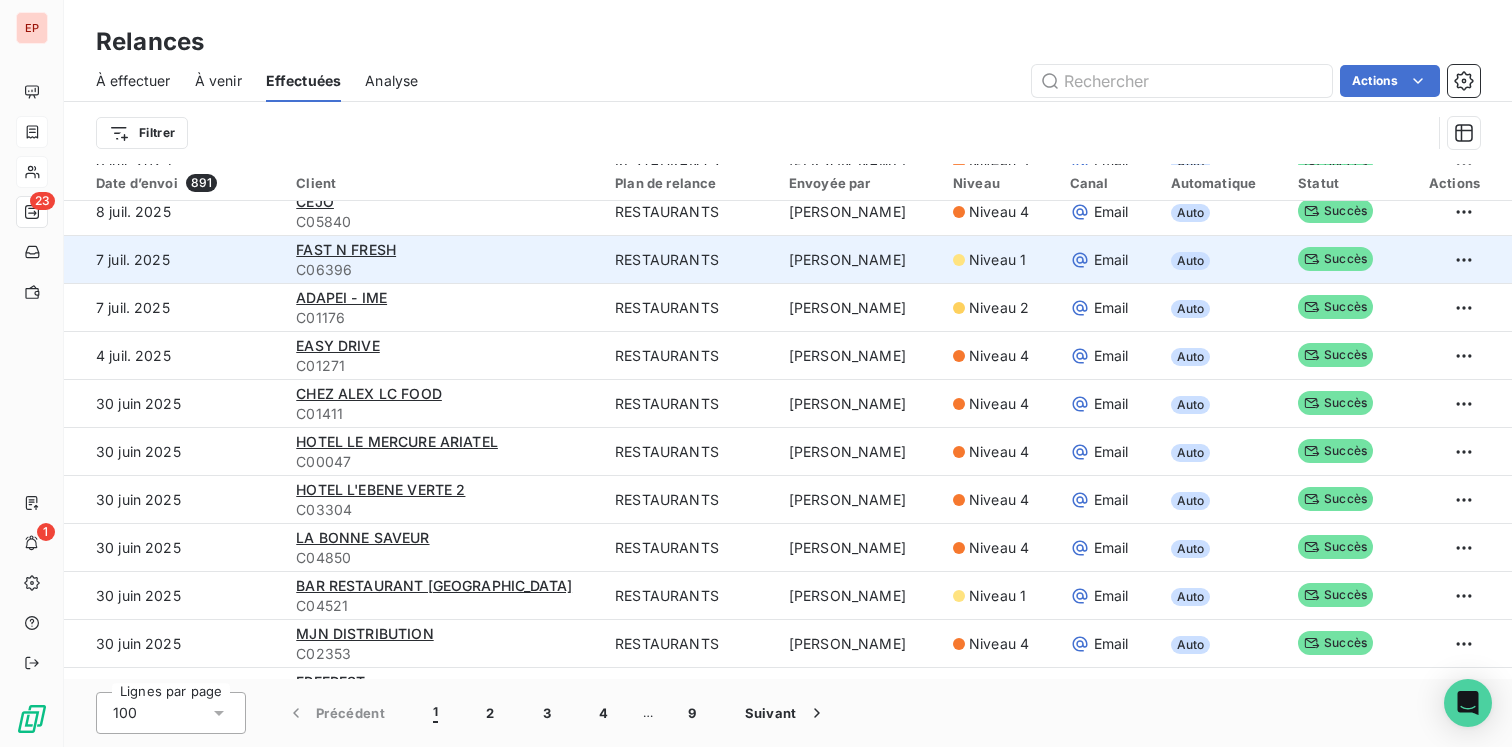 scroll, scrollTop: 0, scrollLeft: 0, axis: both 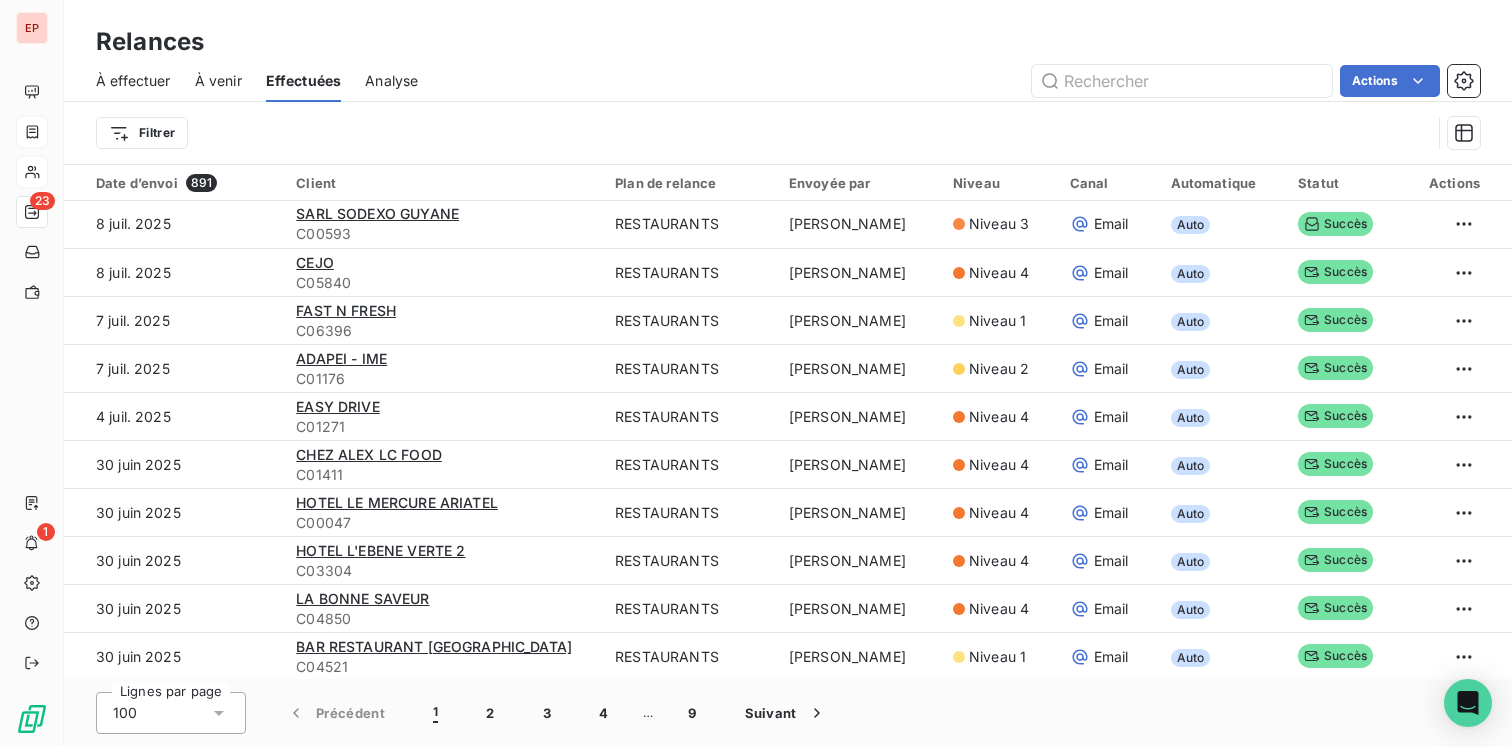 click on "Analyse" at bounding box center [391, 81] 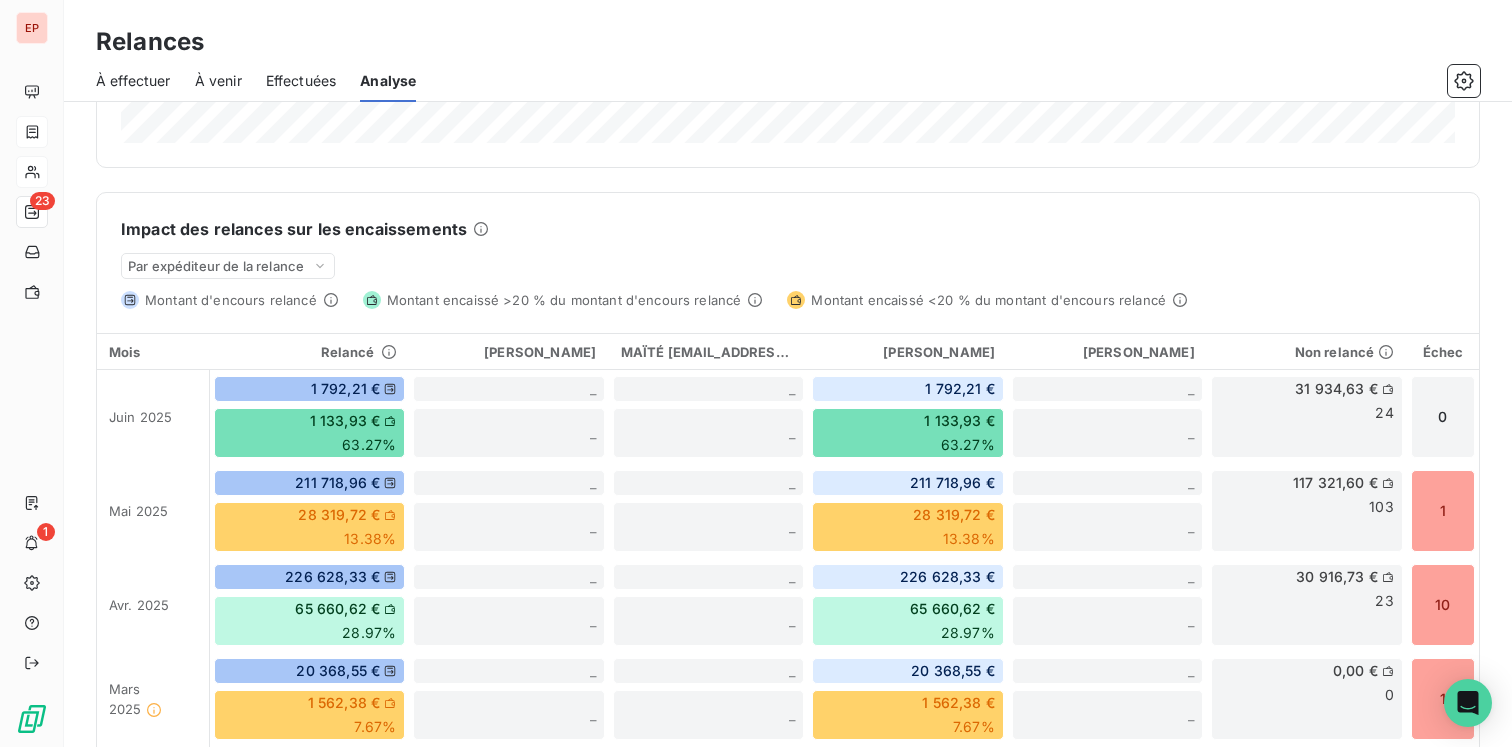 scroll, scrollTop: 442, scrollLeft: 0, axis: vertical 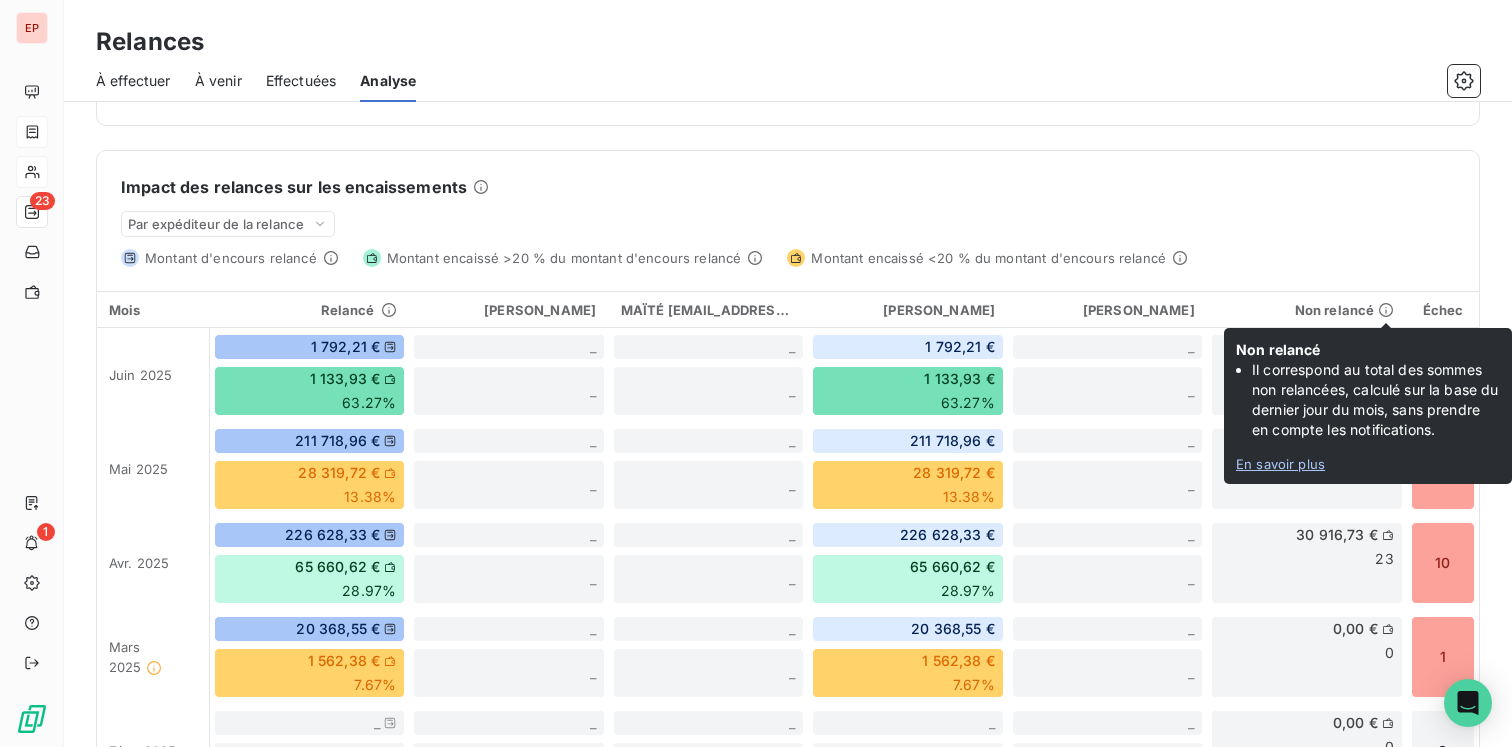 click 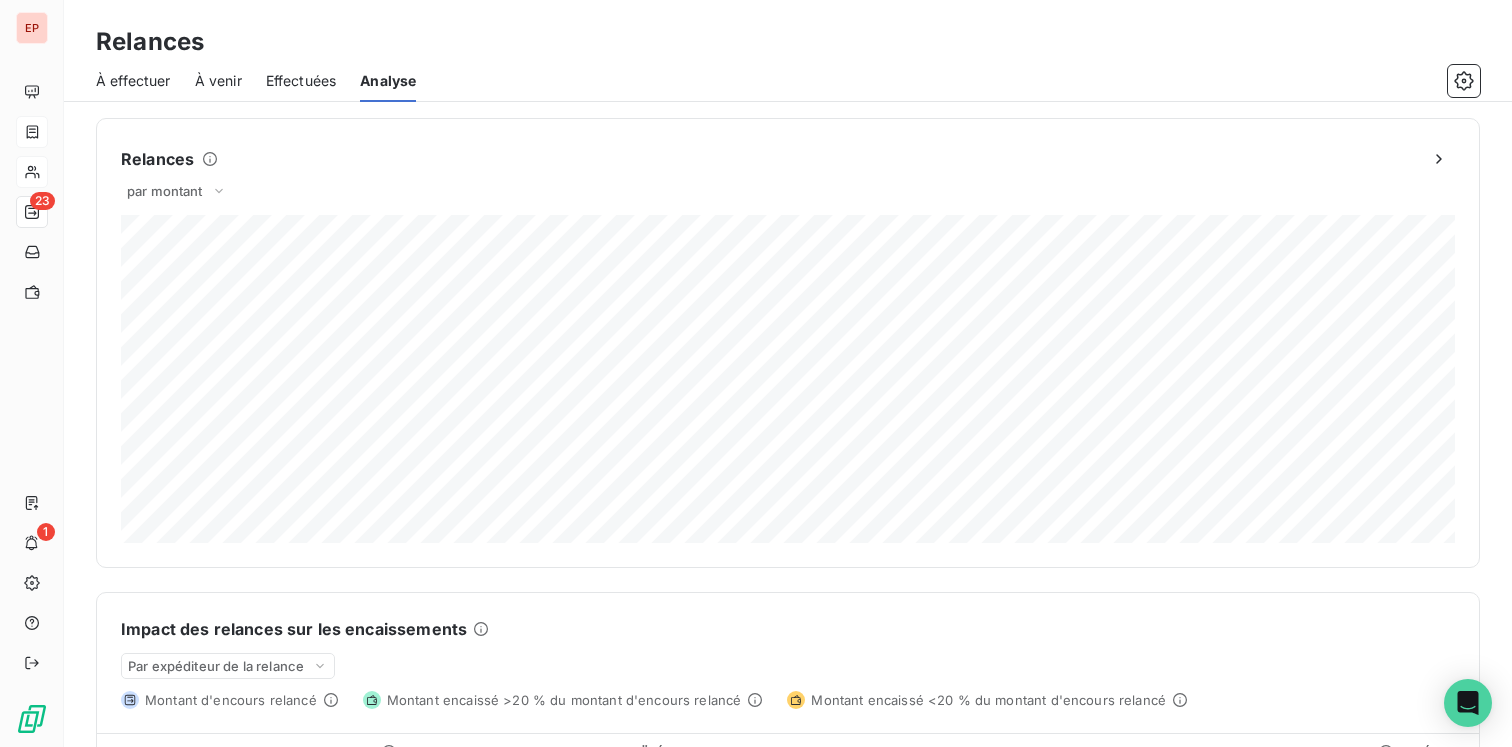 scroll, scrollTop: 0, scrollLeft: 0, axis: both 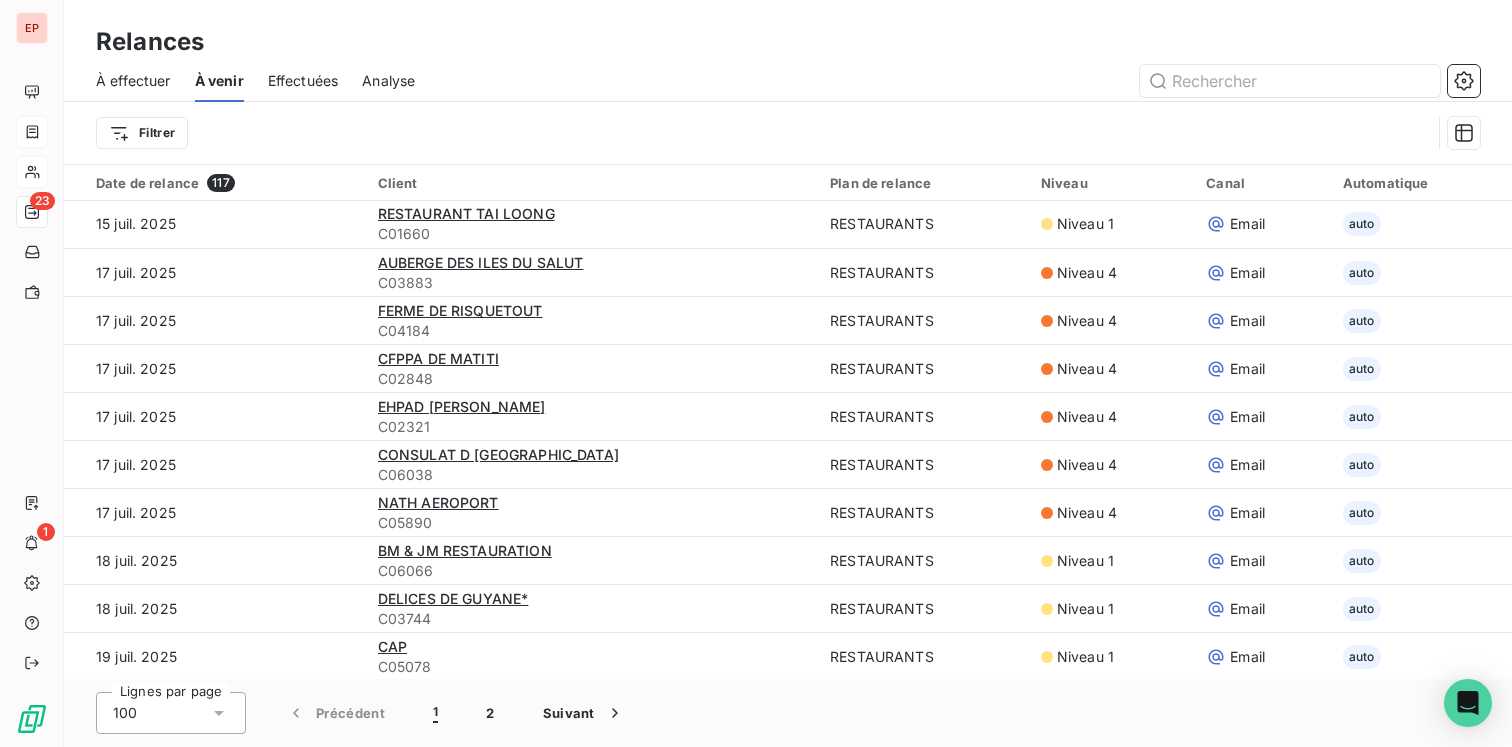click on "À effectuer" at bounding box center [133, 81] 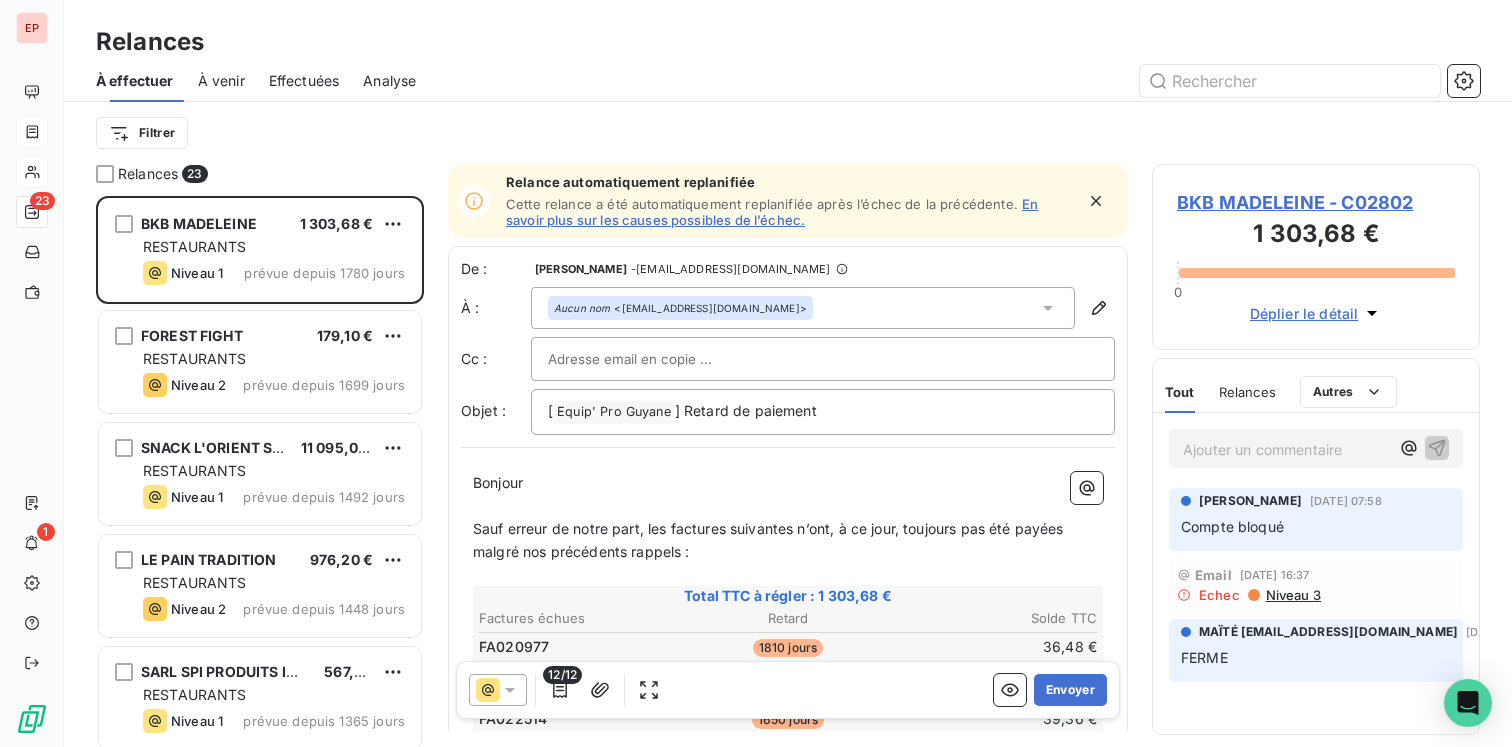 scroll, scrollTop: 1, scrollLeft: 1, axis: both 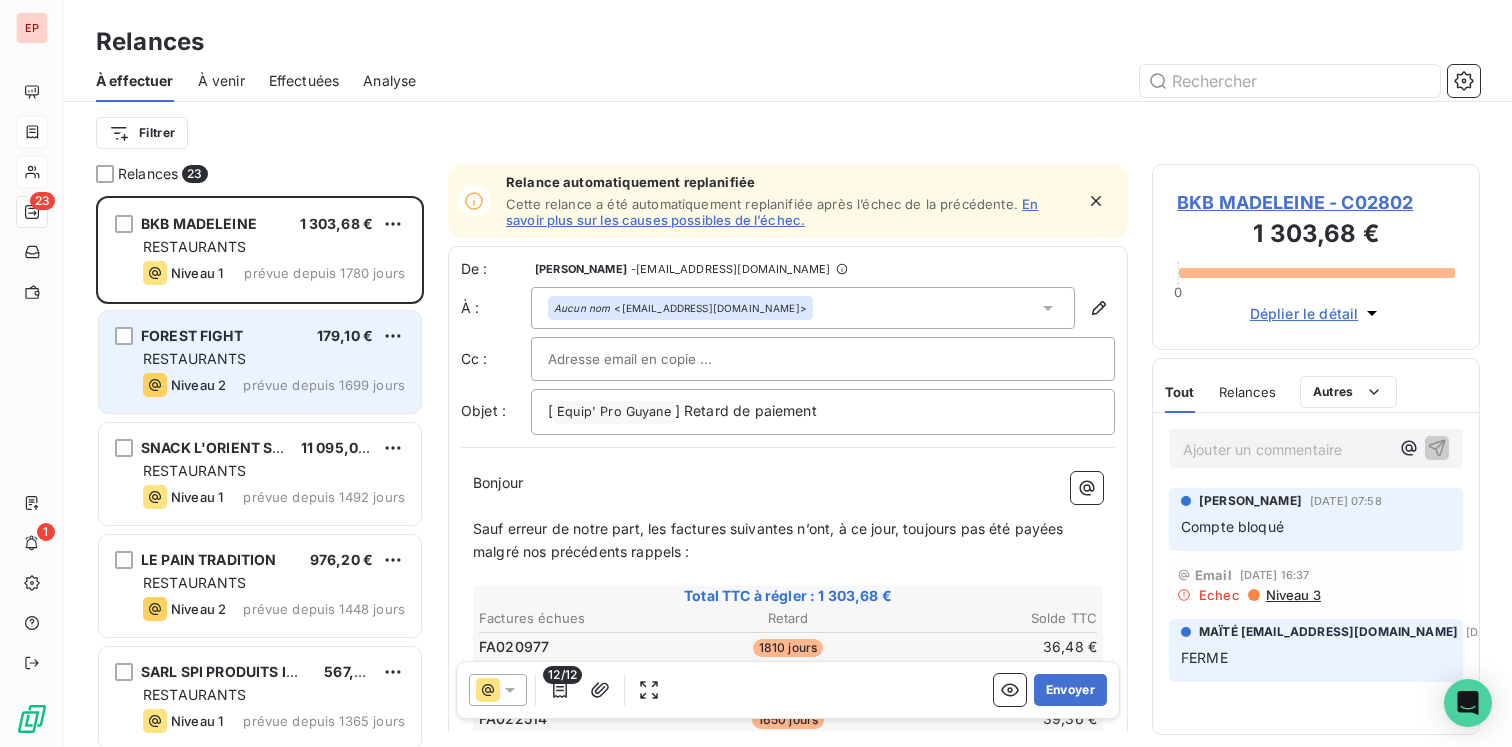 click on "RESTAURANTS" at bounding box center [274, 359] 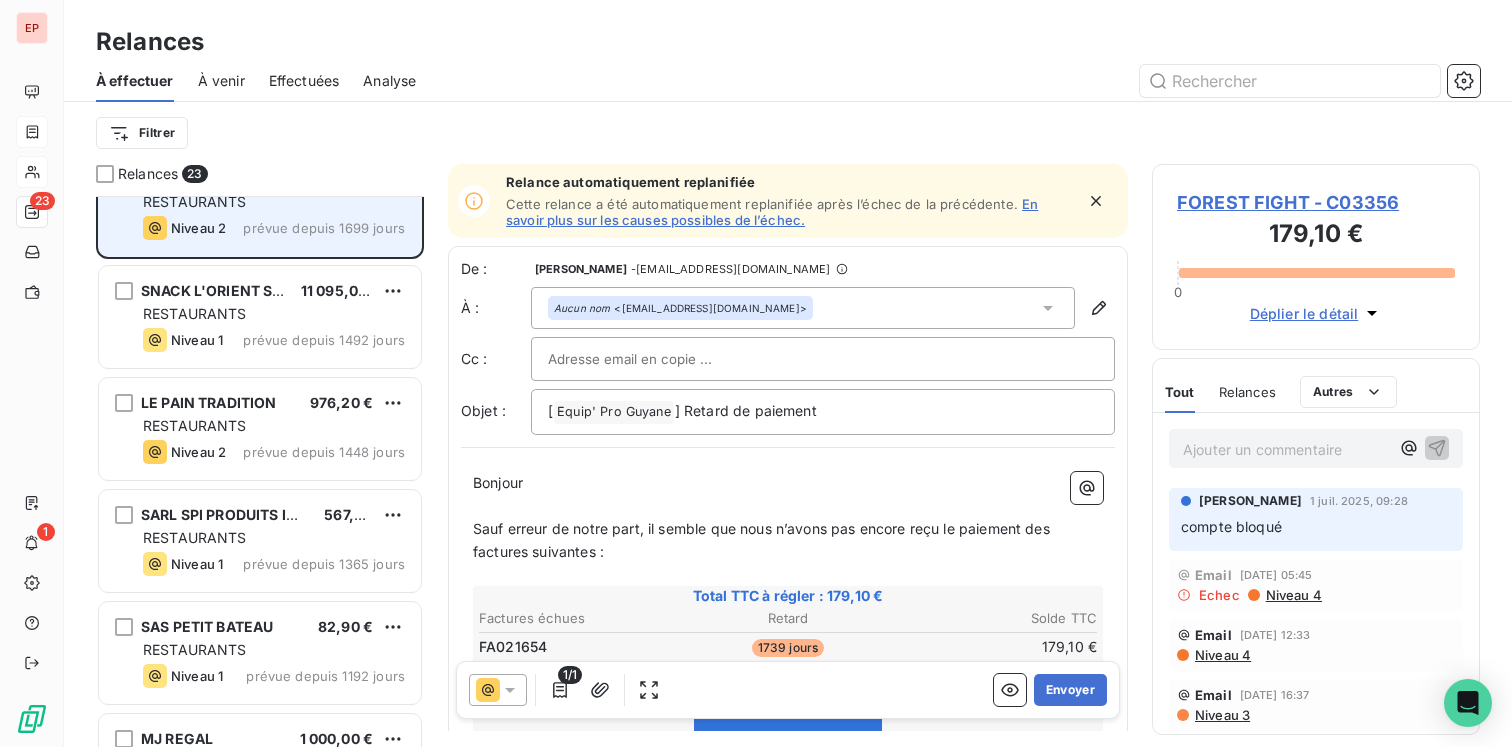 scroll, scrollTop: 177, scrollLeft: 0, axis: vertical 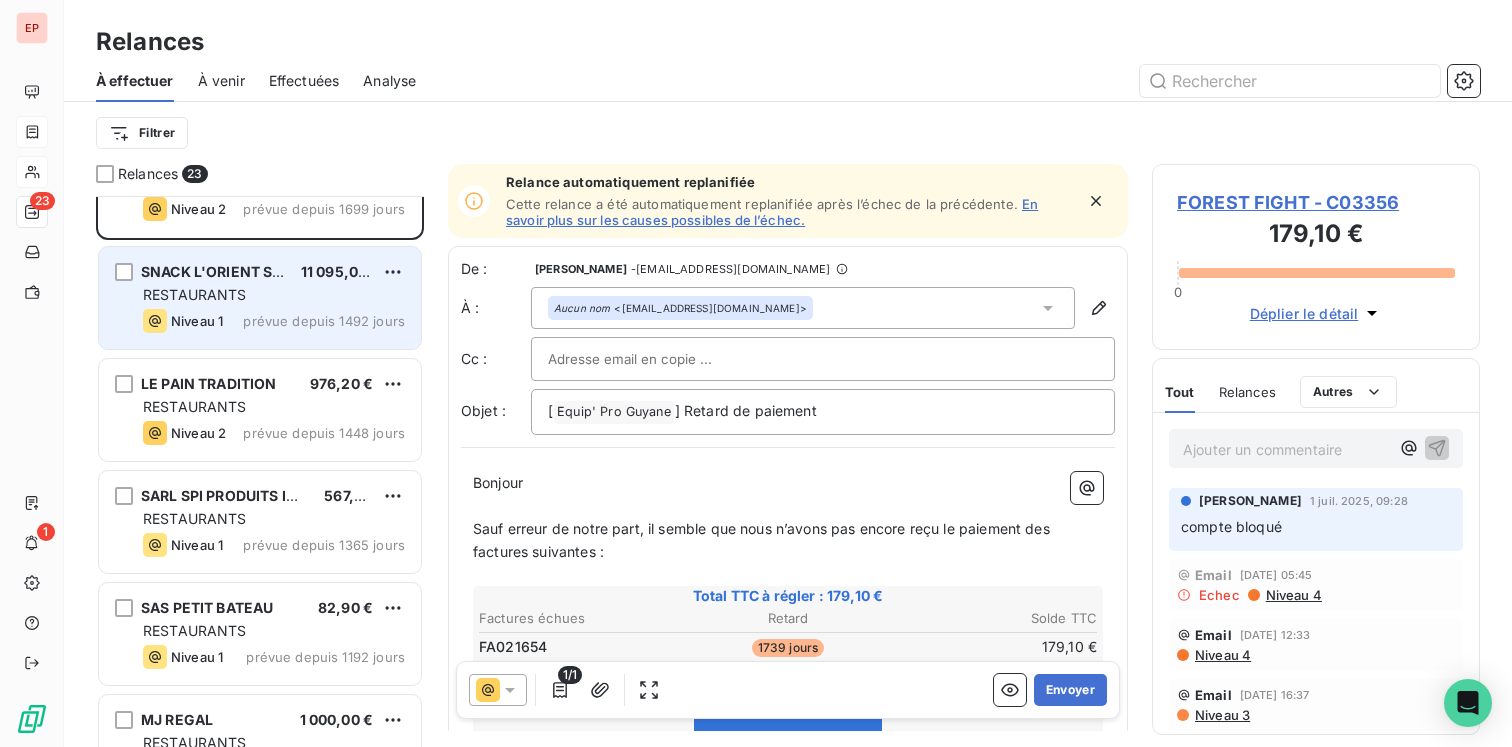 click on "RESTAURANTS" at bounding box center (274, 295) 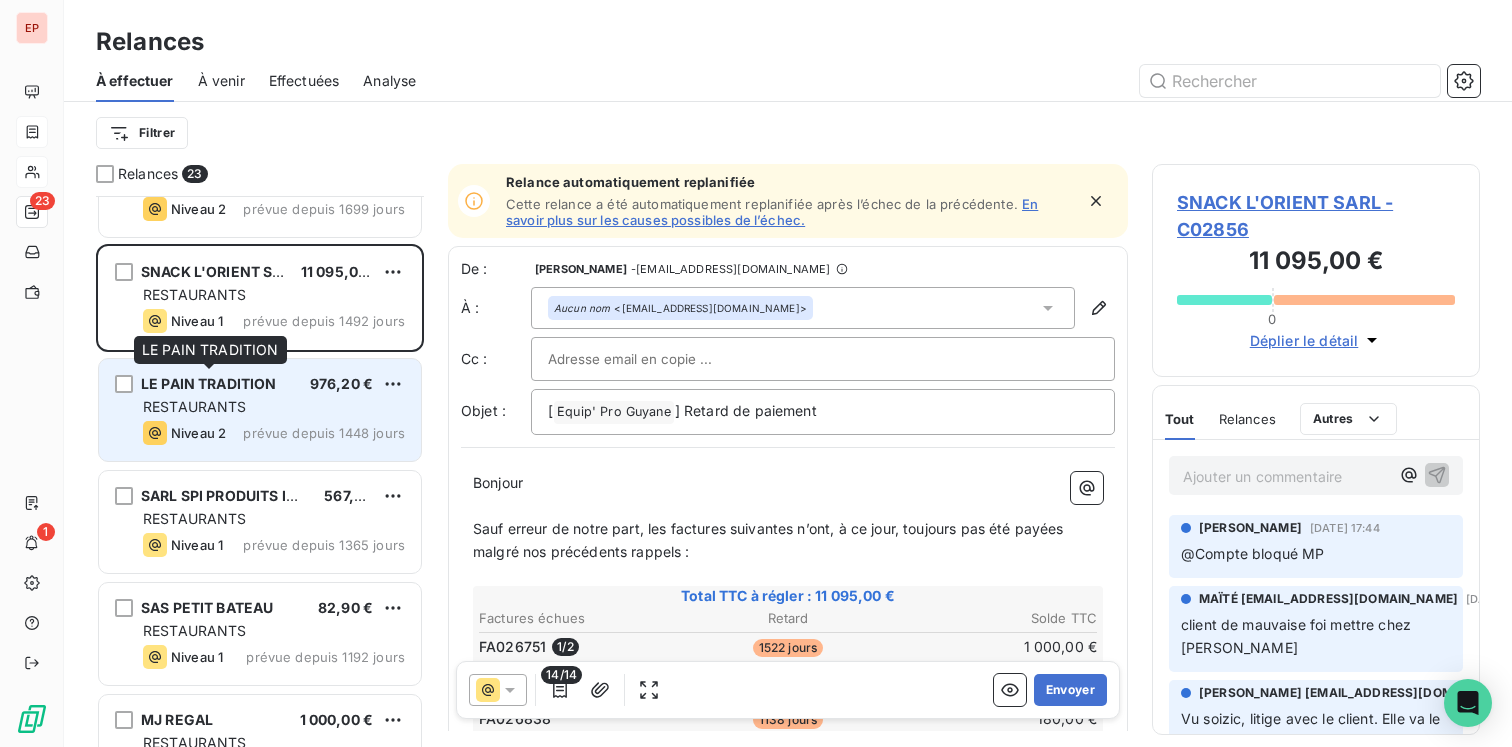 click on "LE PAIN TRADITION" at bounding box center [209, 383] 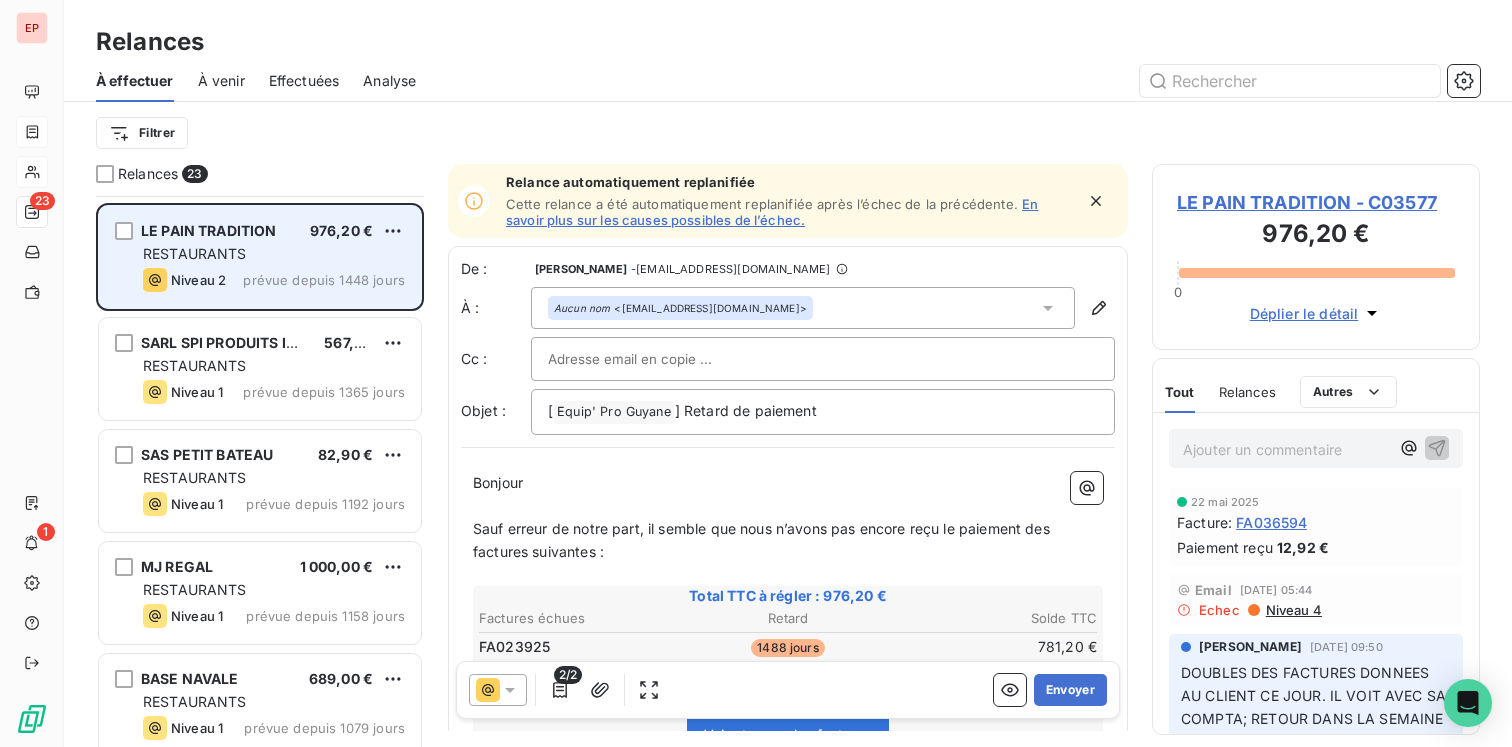 scroll, scrollTop: 331, scrollLeft: 0, axis: vertical 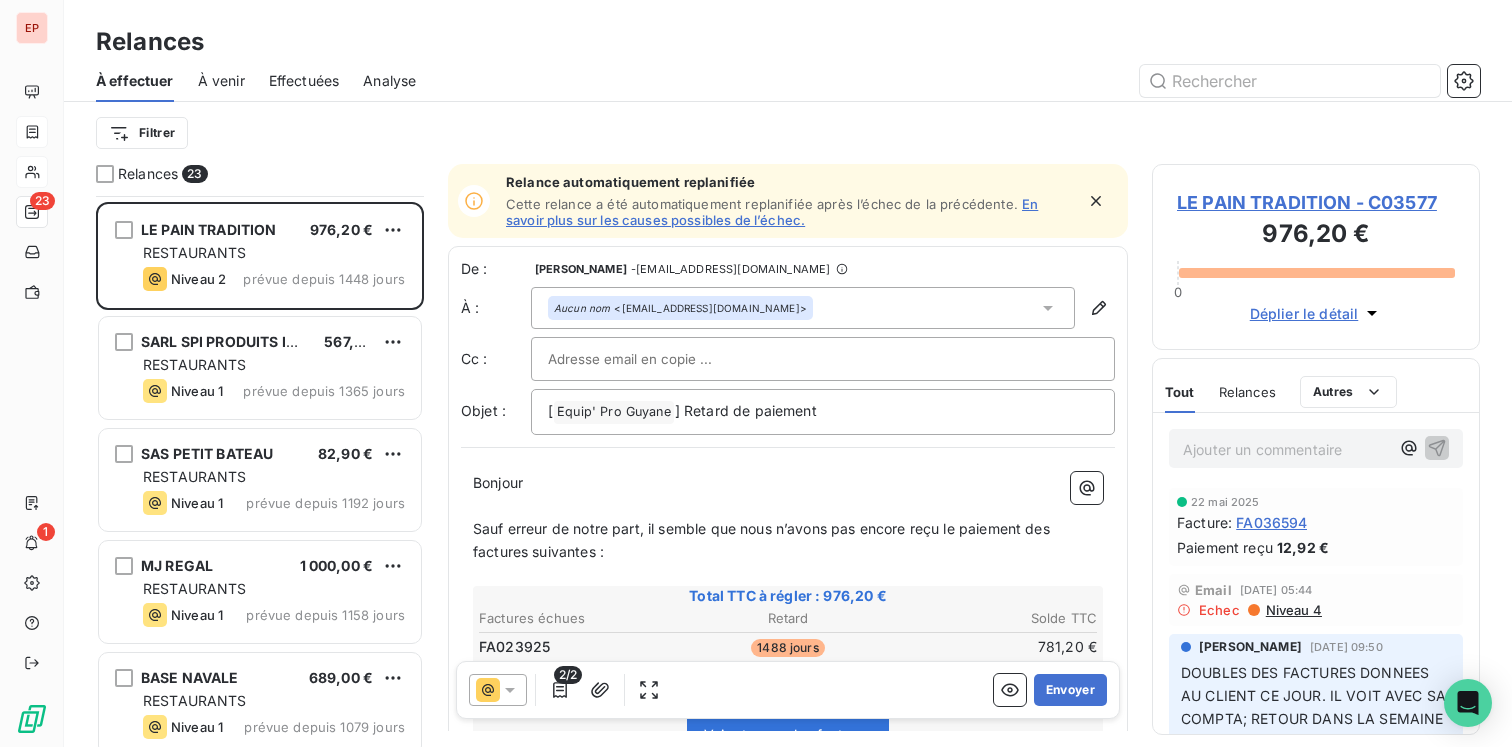 click on "LE PAIN TRADITION - C03577" at bounding box center (1316, 202) 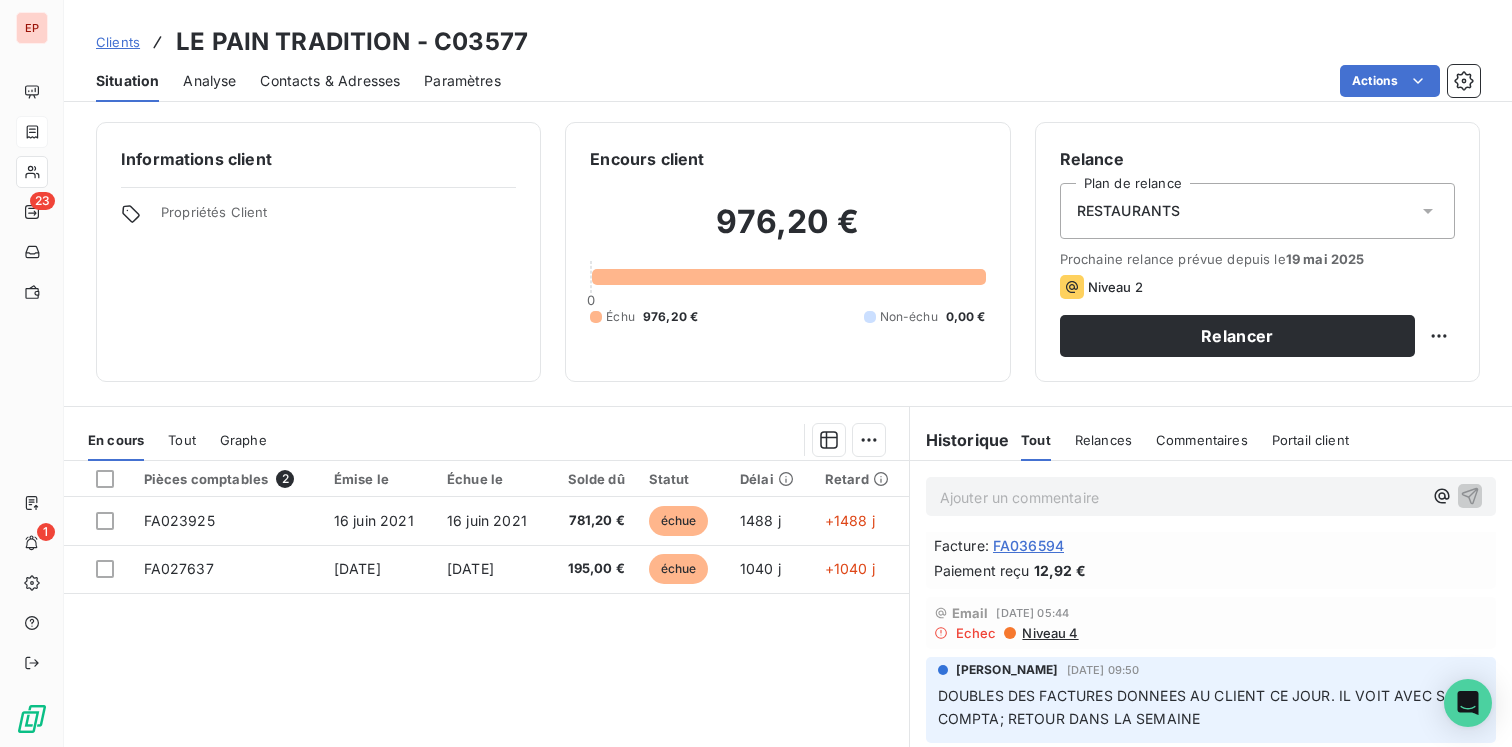 scroll, scrollTop: 0, scrollLeft: 0, axis: both 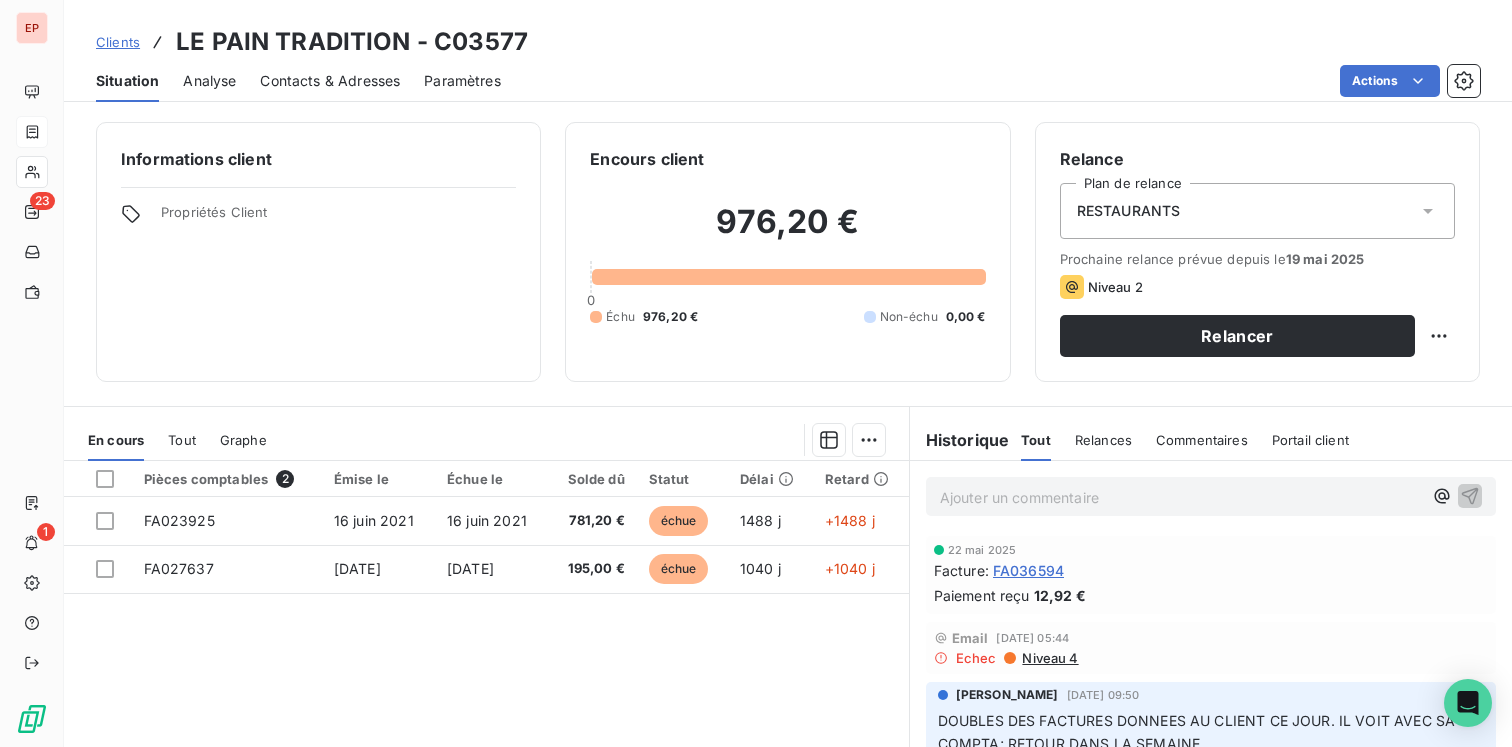 click on "Contacts & Adresses" at bounding box center (330, 81) 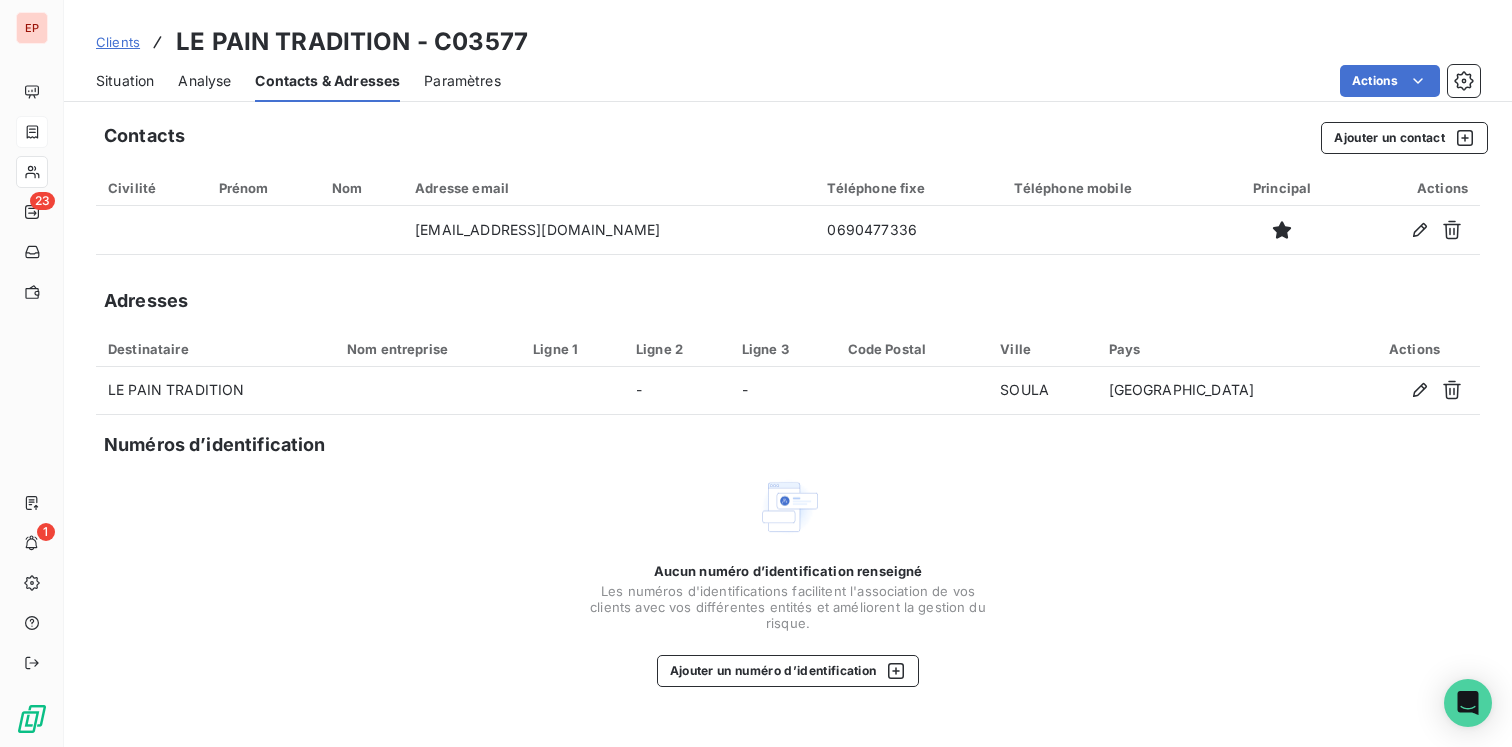 click on "Situation Analyse Contacts & Adresses Paramètres Actions" at bounding box center (788, 81) 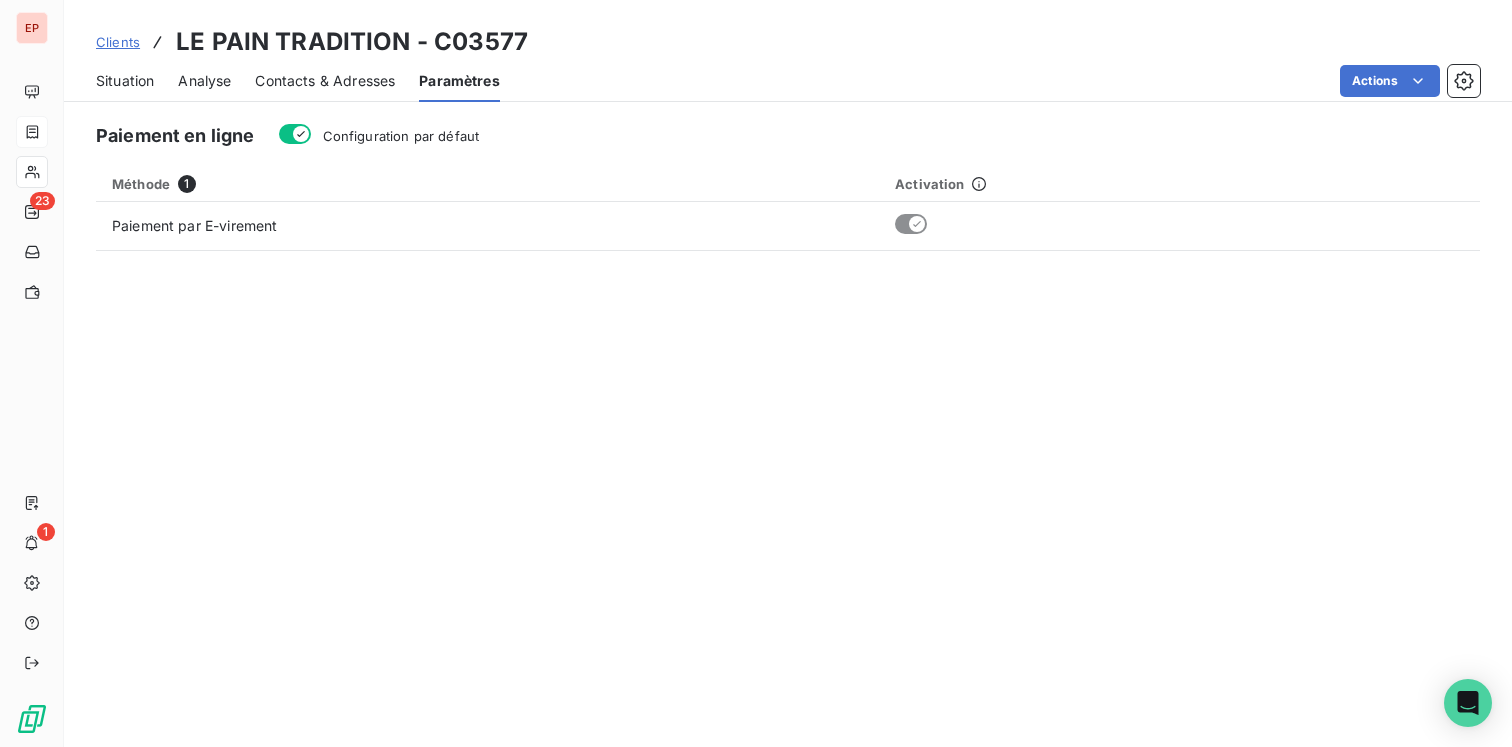 click on "Analyse" at bounding box center [204, 81] 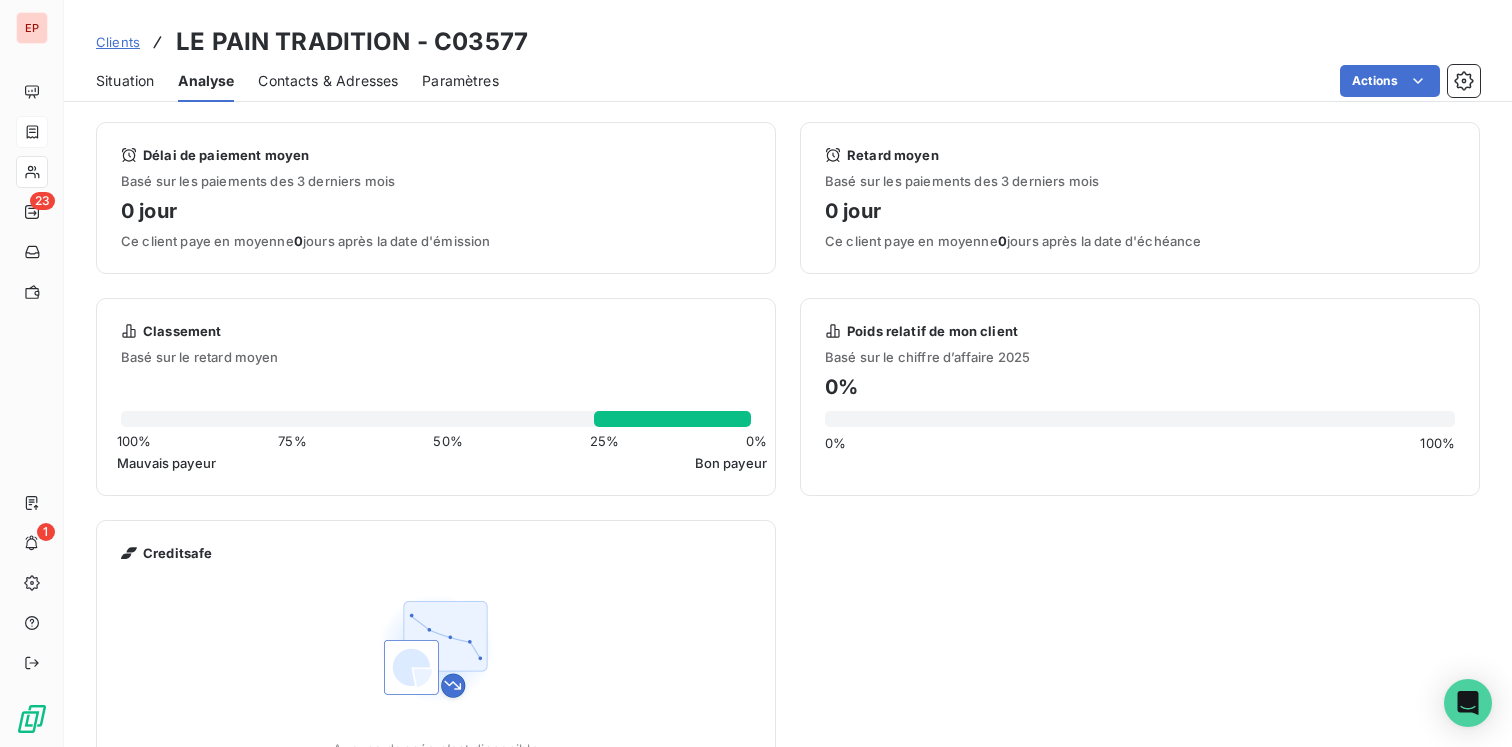 click on "Contacts & Adresses" at bounding box center [328, 81] 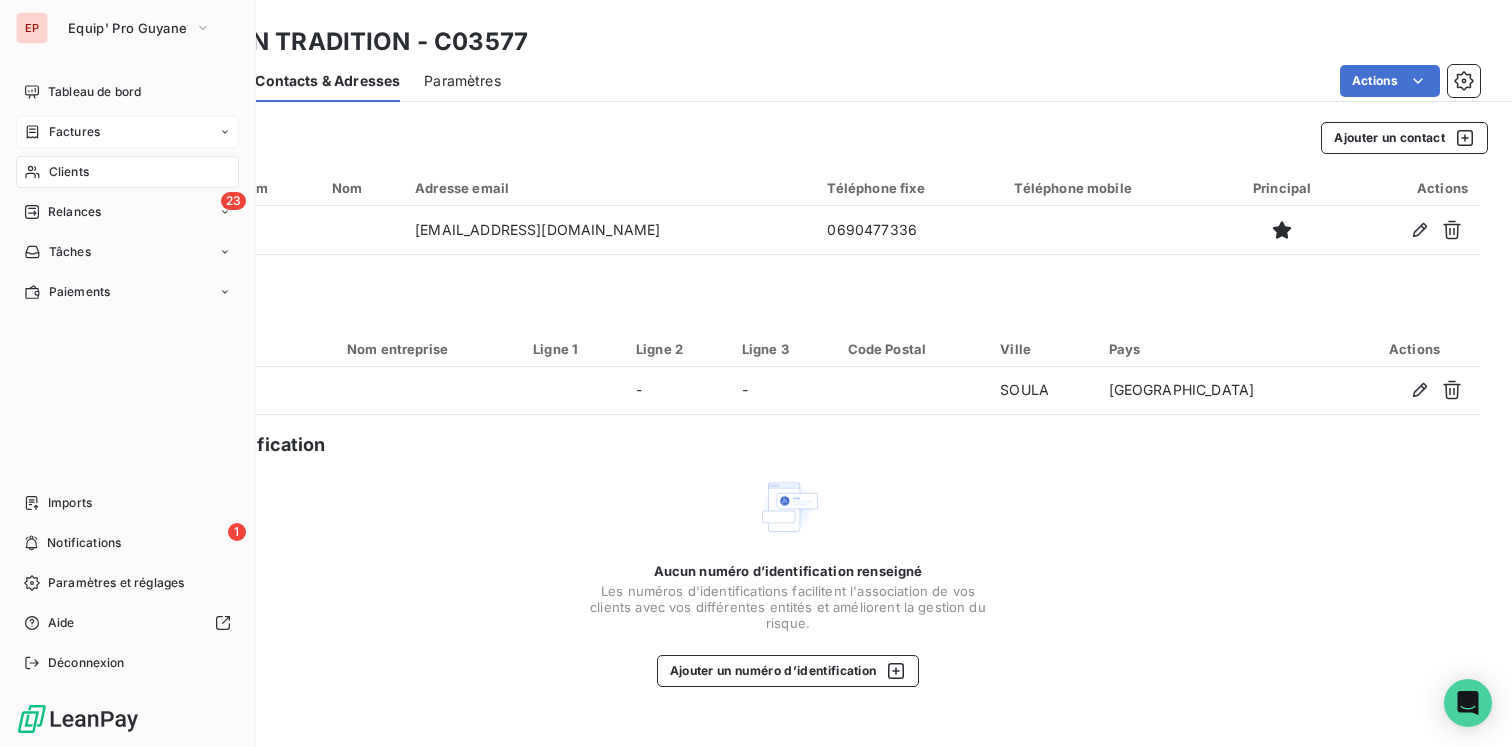 click on "Clients" at bounding box center (69, 172) 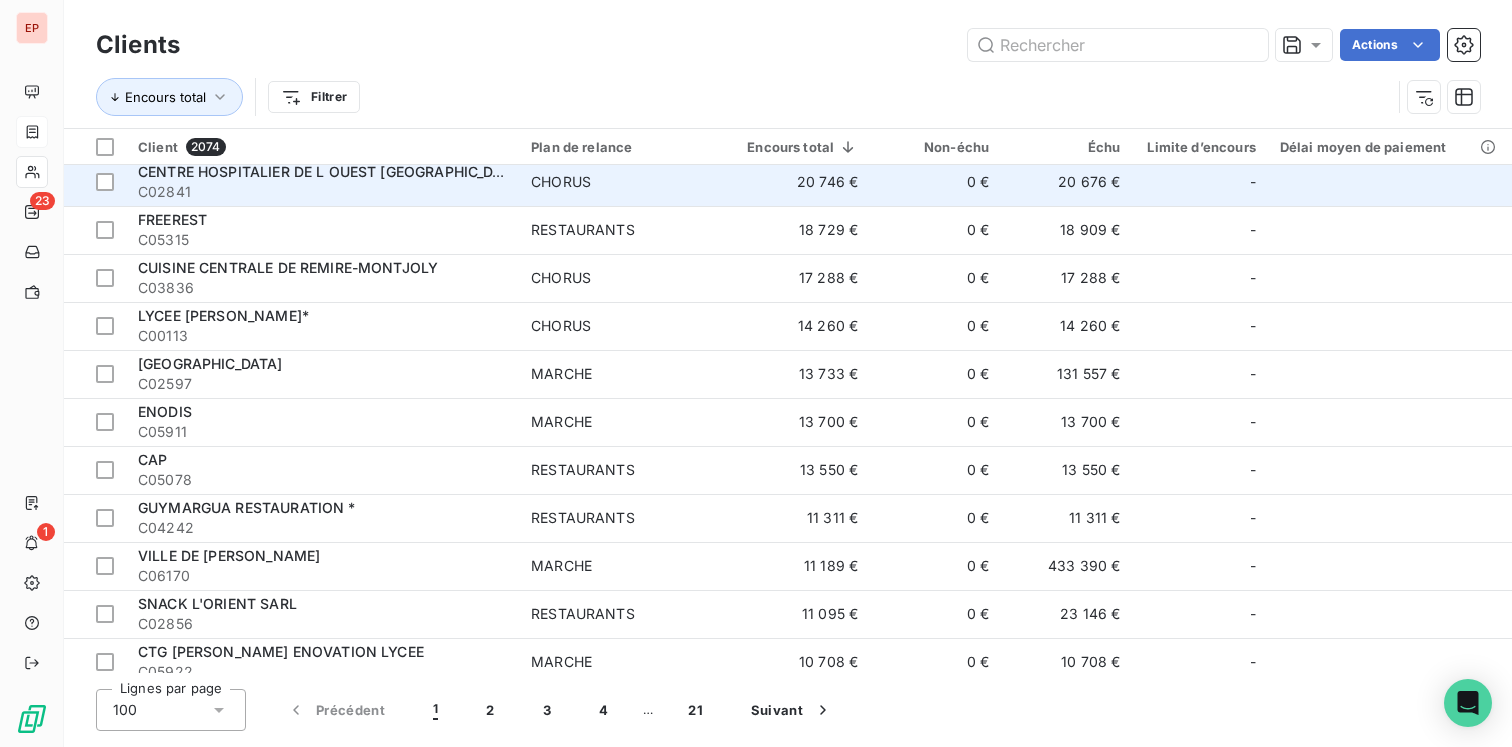 scroll, scrollTop: 300, scrollLeft: 0, axis: vertical 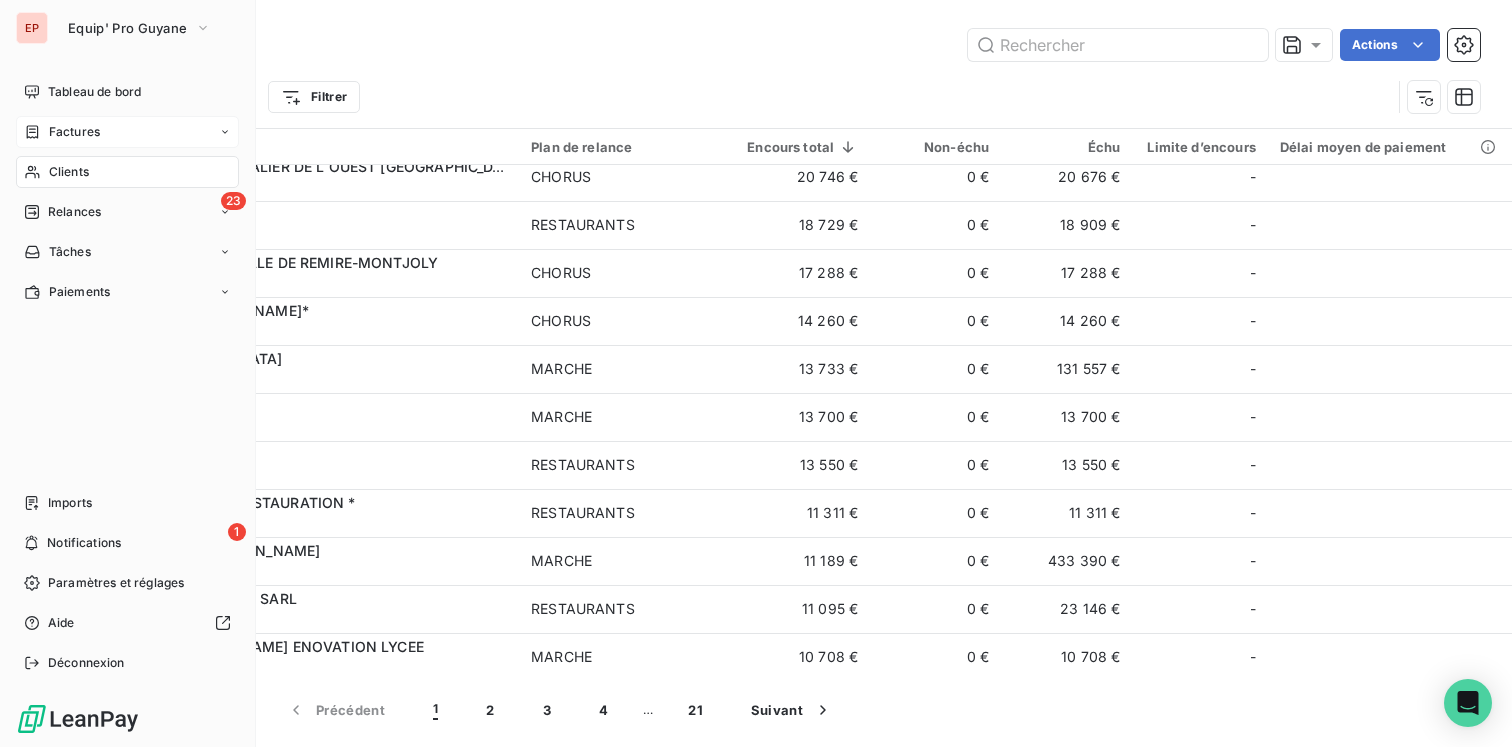 click on "Factures" at bounding box center (74, 132) 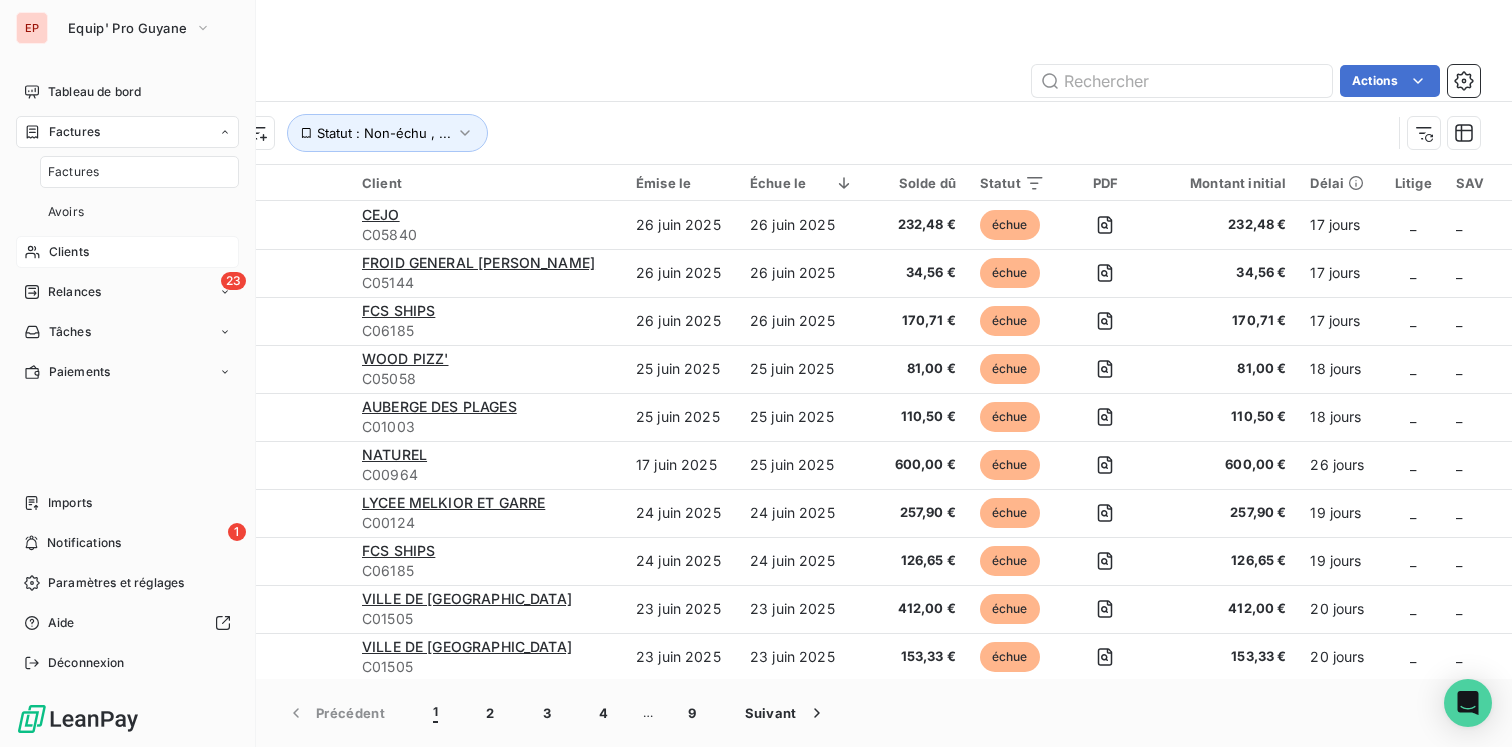 click on "Relances" at bounding box center [74, 292] 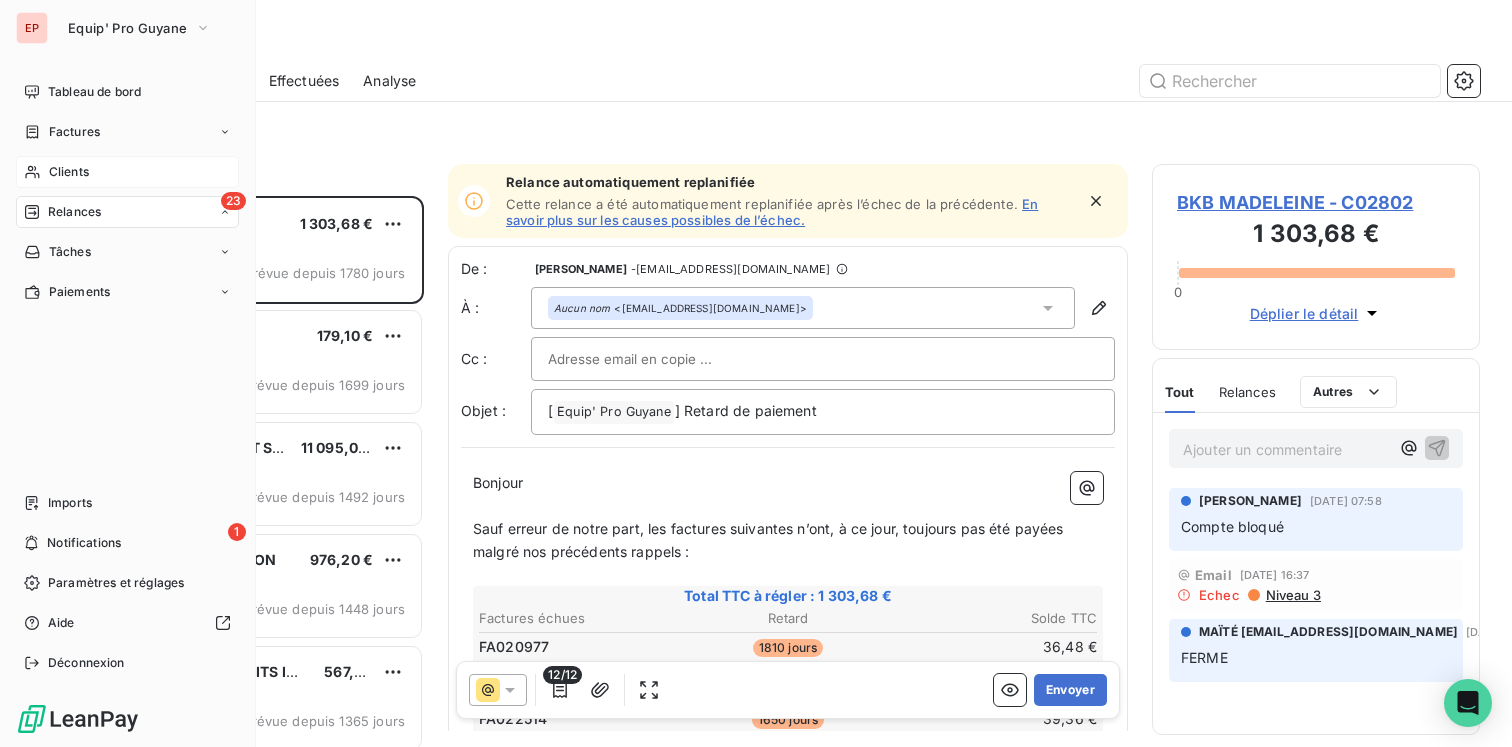 scroll, scrollTop: 1, scrollLeft: 1, axis: both 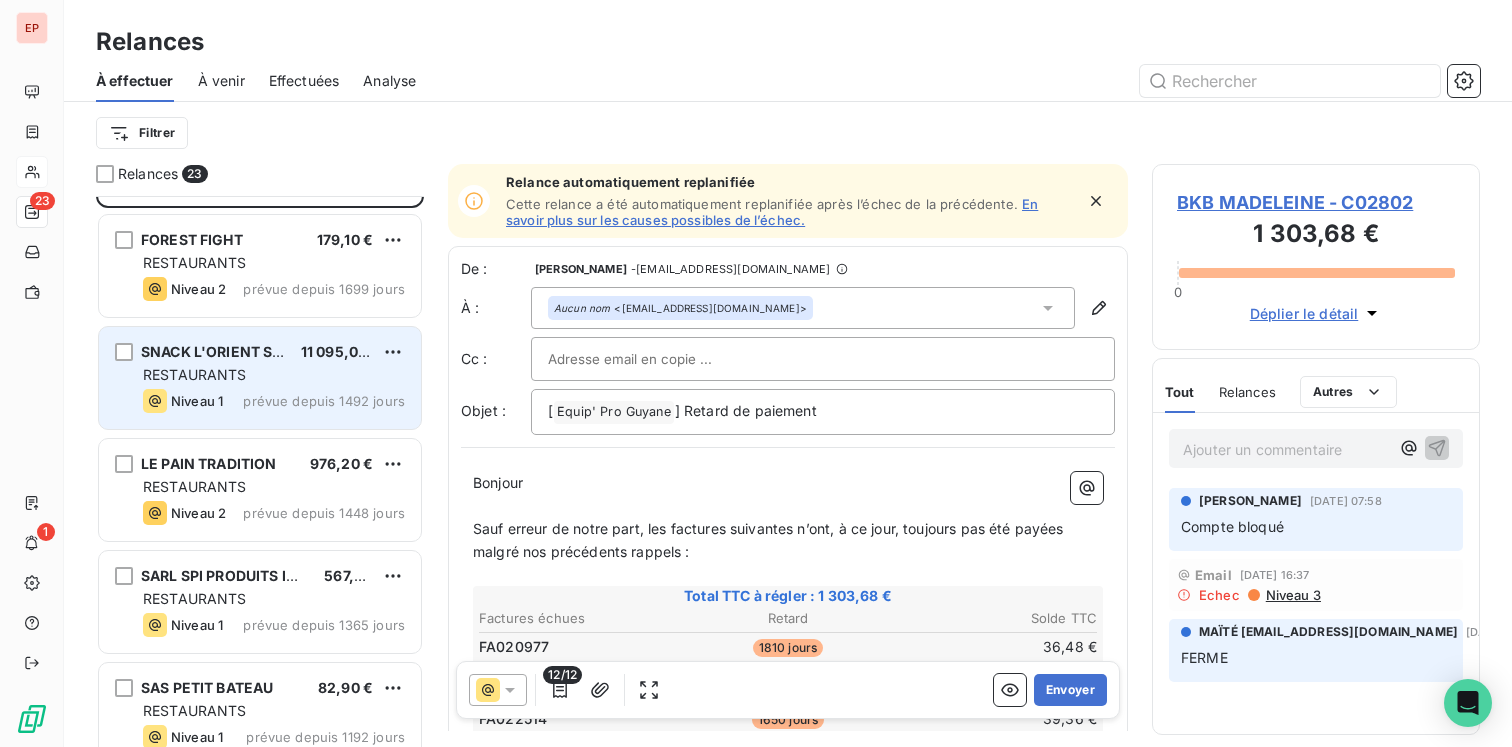 click on "RESTAURANTS" at bounding box center (274, 375) 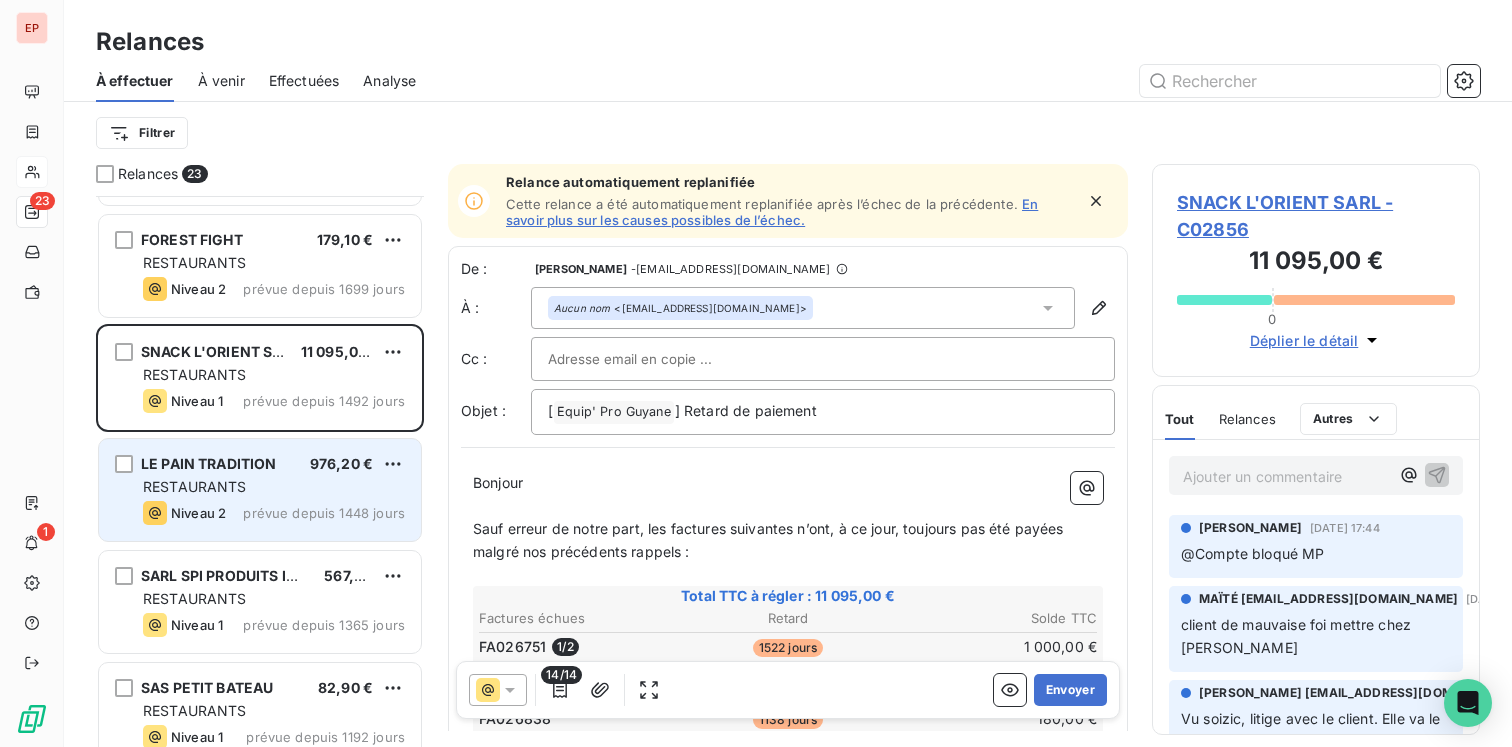 click on "LE PAIN TRADITION 976,20 € RESTAURANTS Niveau 2 prévue depuis 1448 jours" at bounding box center (260, 490) 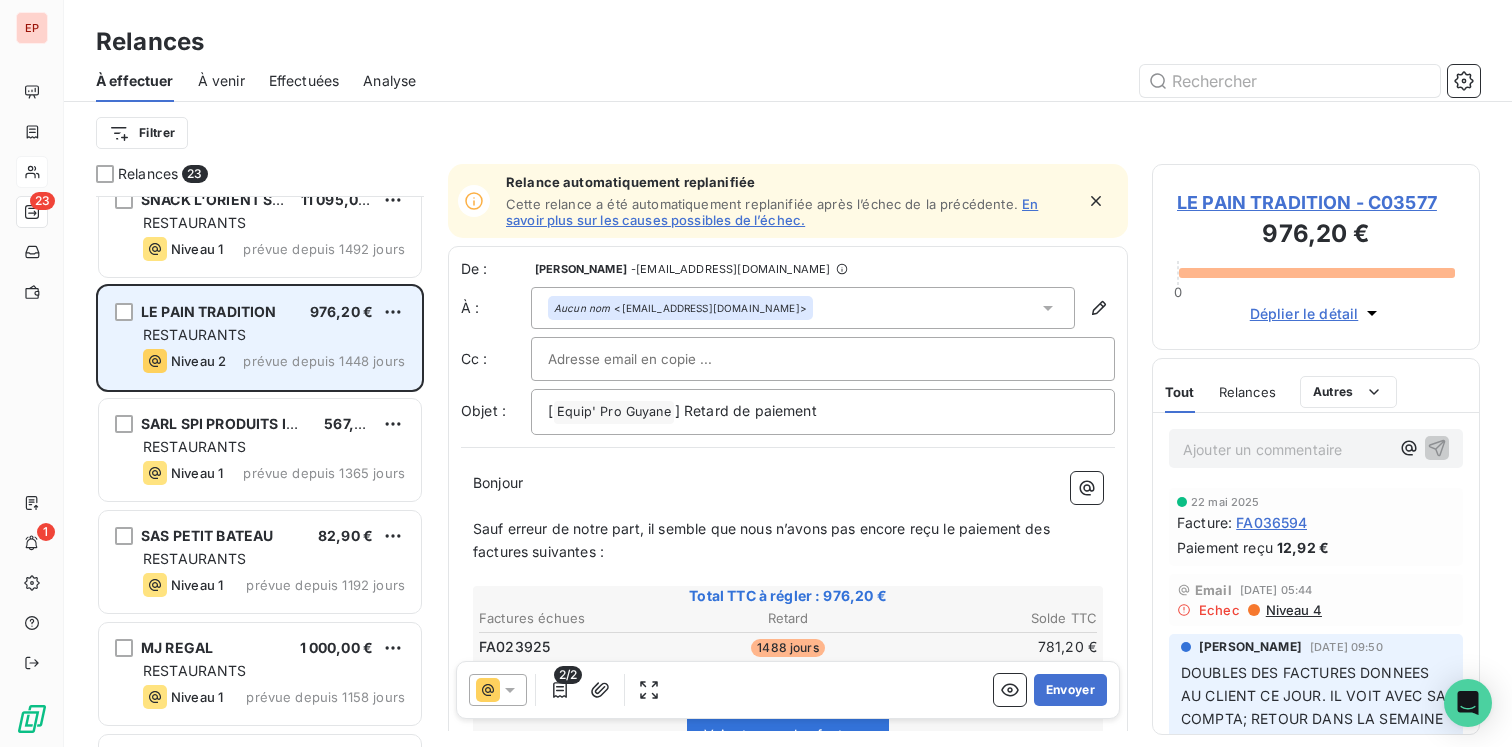scroll, scrollTop: 264, scrollLeft: 0, axis: vertical 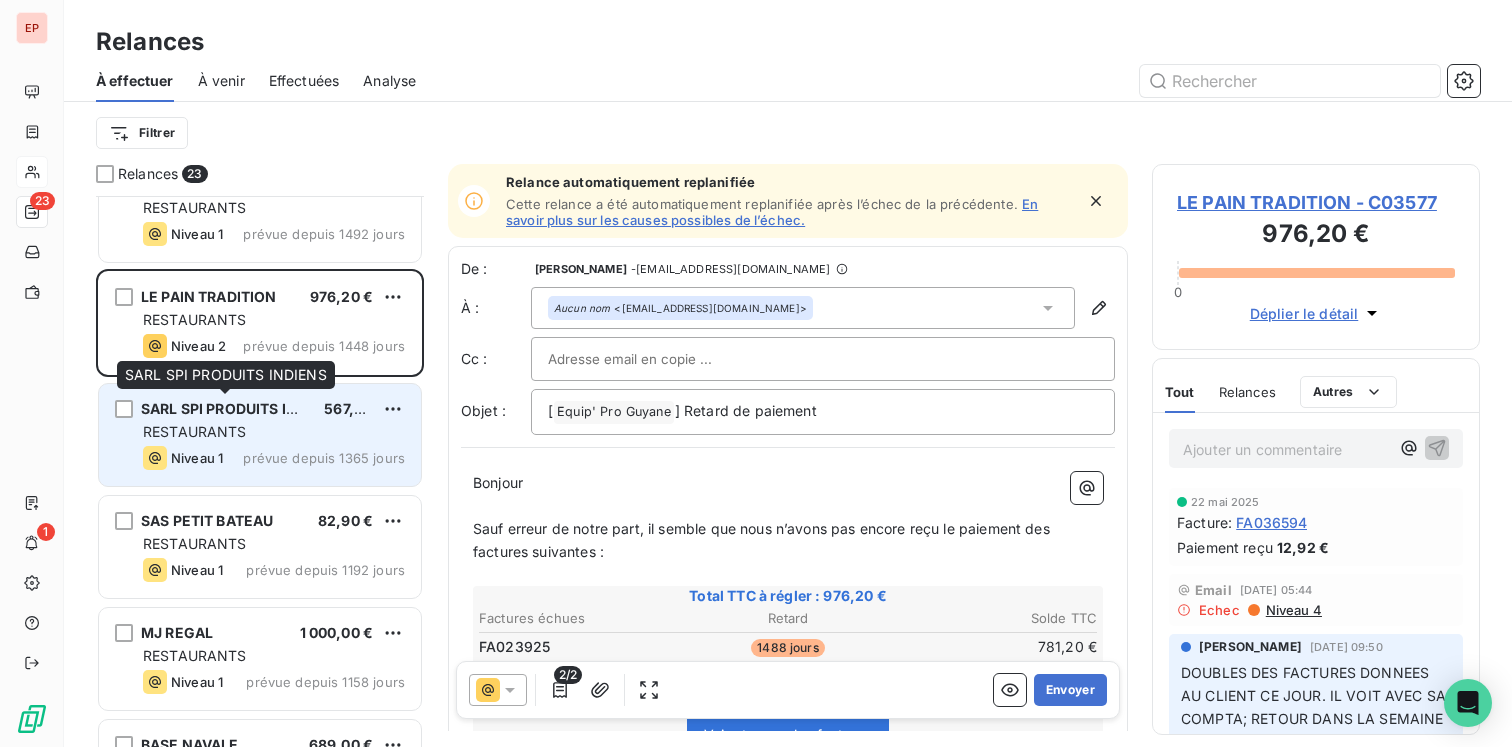 click on "SARL SPI PRODUITS INDIENS" at bounding box center [241, 408] 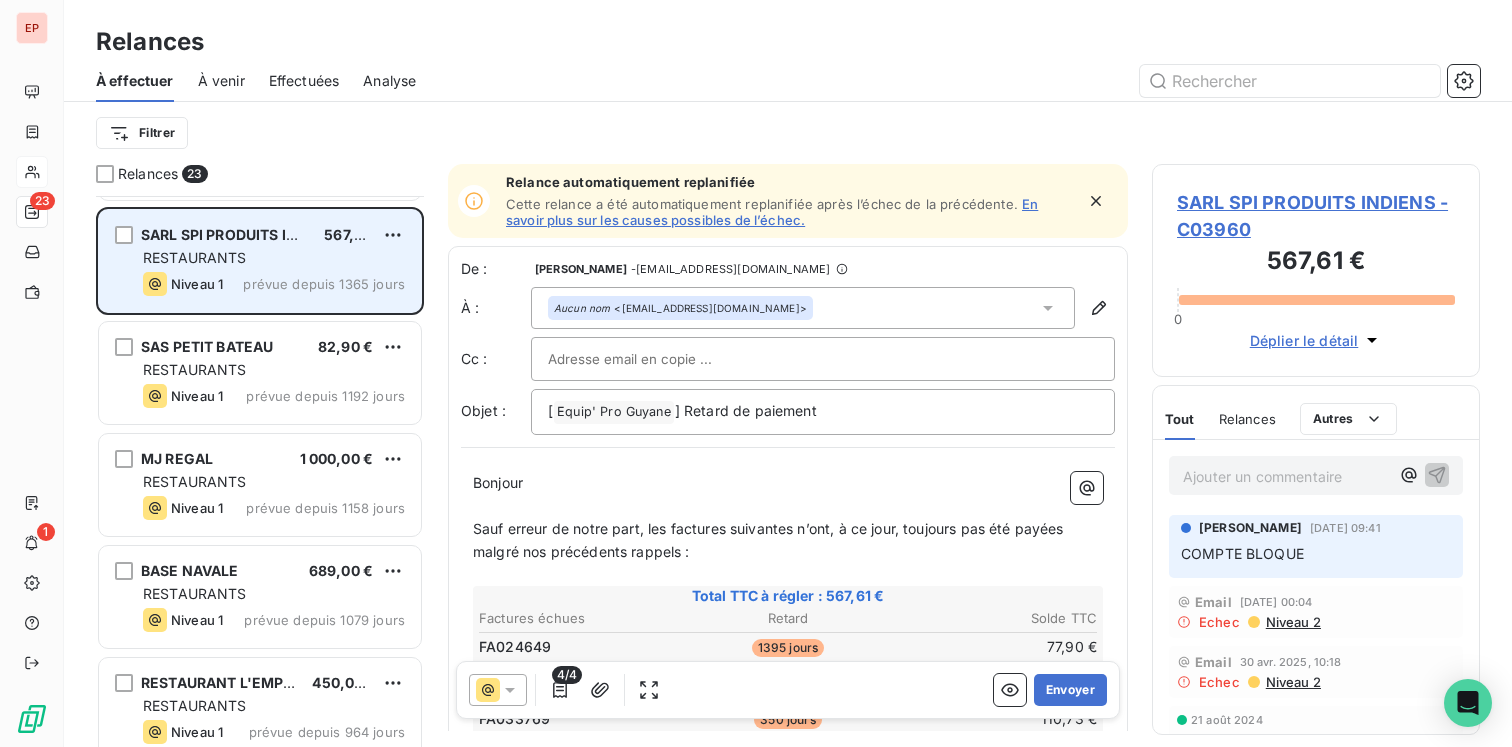 scroll, scrollTop: 458, scrollLeft: 0, axis: vertical 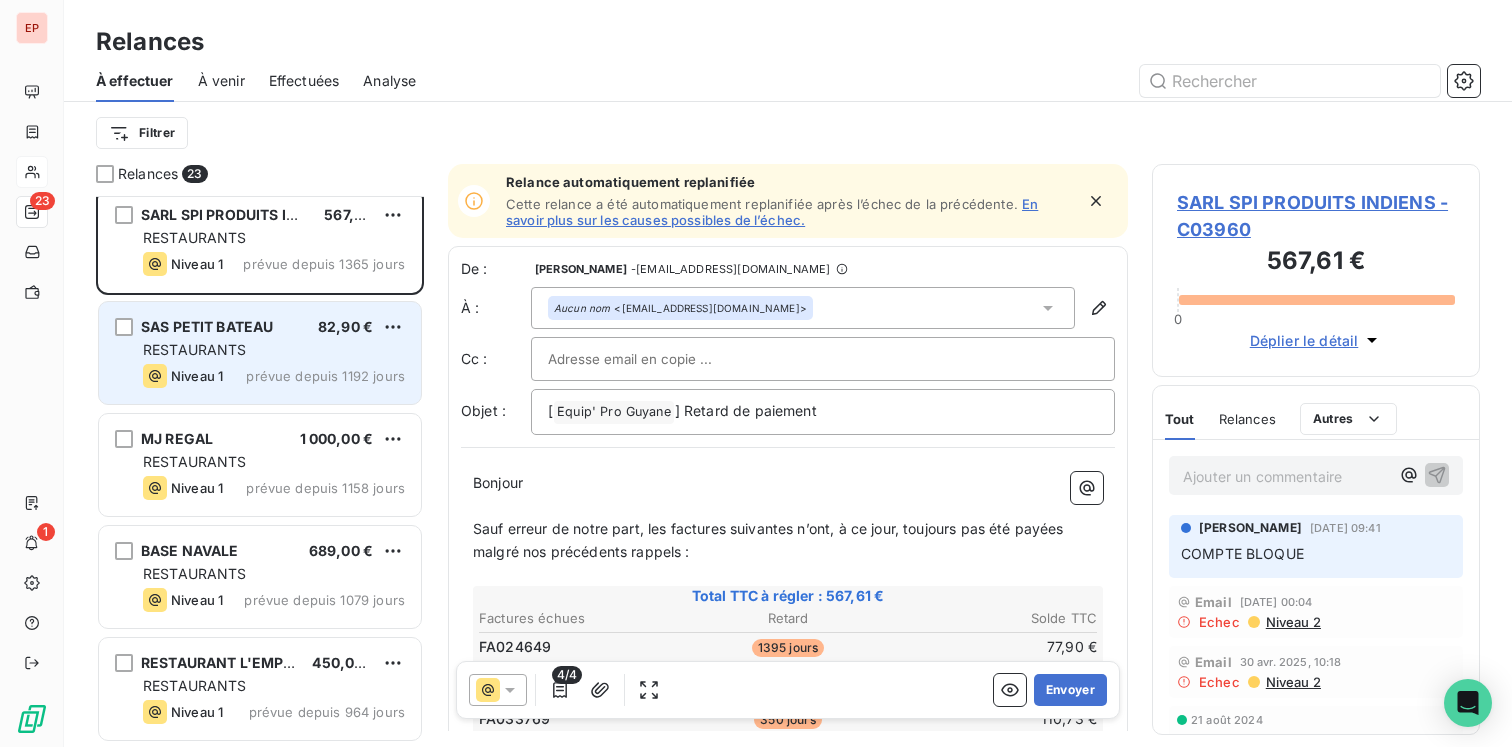 click on "RESTAURANTS" at bounding box center [274, 350] 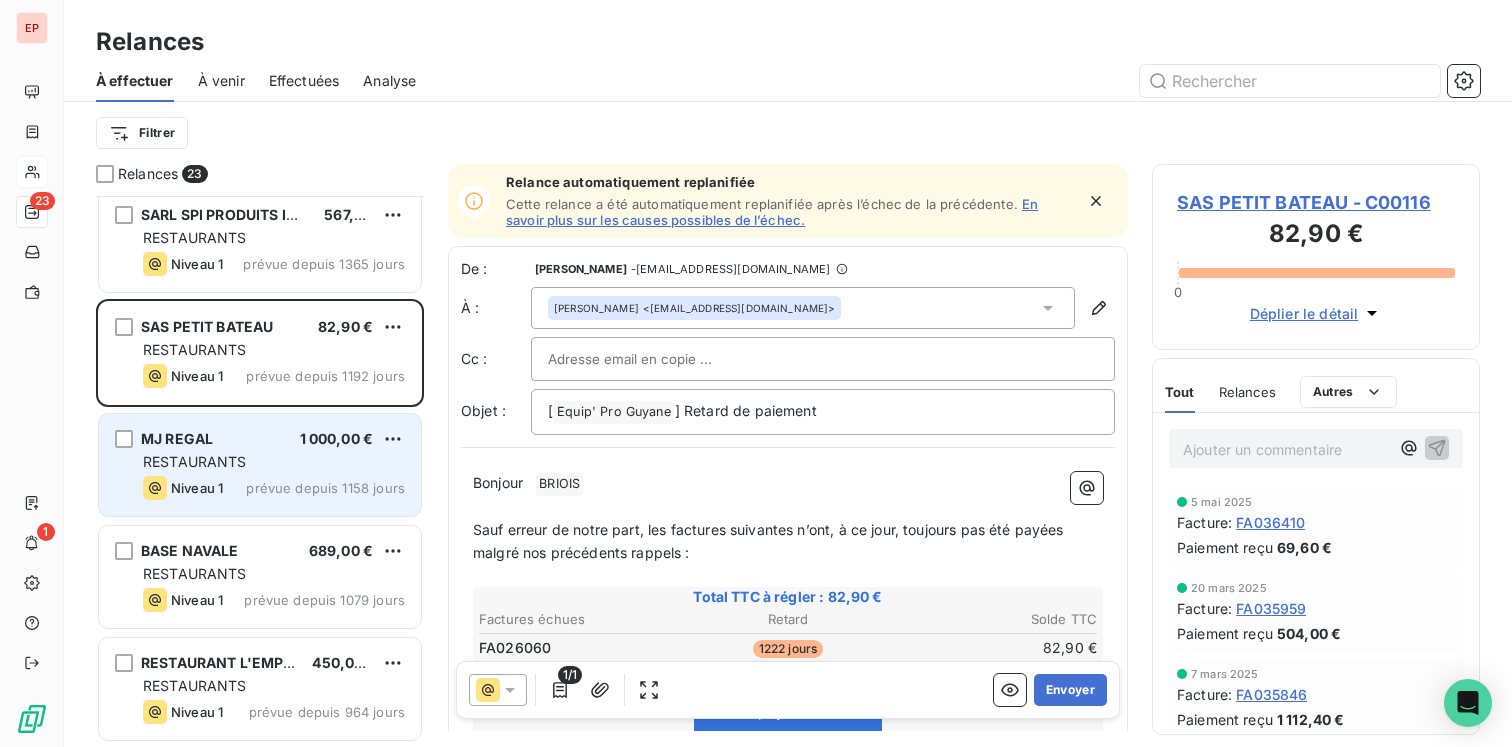 click on "MJ REGAL  1 000,00 € RESTAURANTS Niveau 1 prévue depuis 1158 jours" at bounding box center [260, 465] 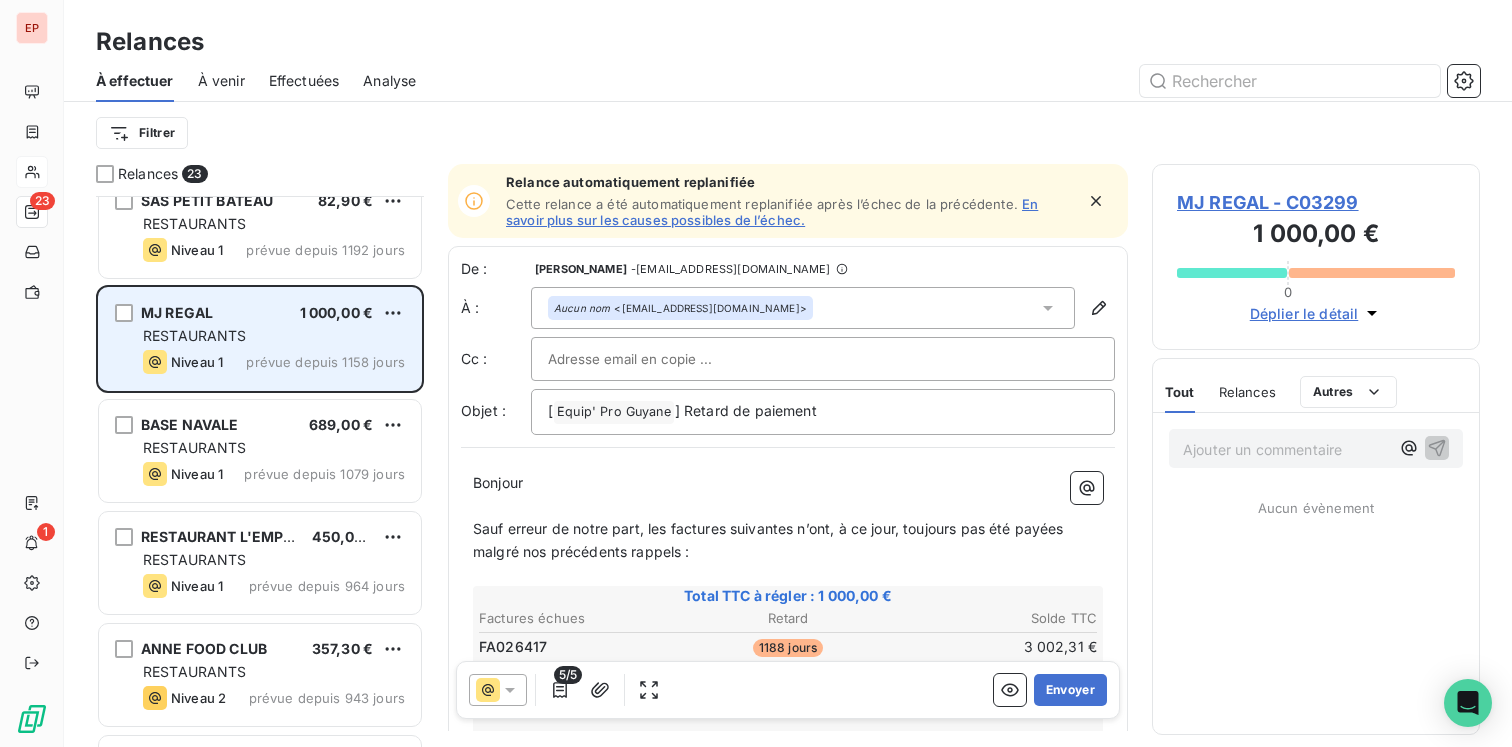 scroll, scrollTop: 629, scrollLeft: 0, axis: vertical 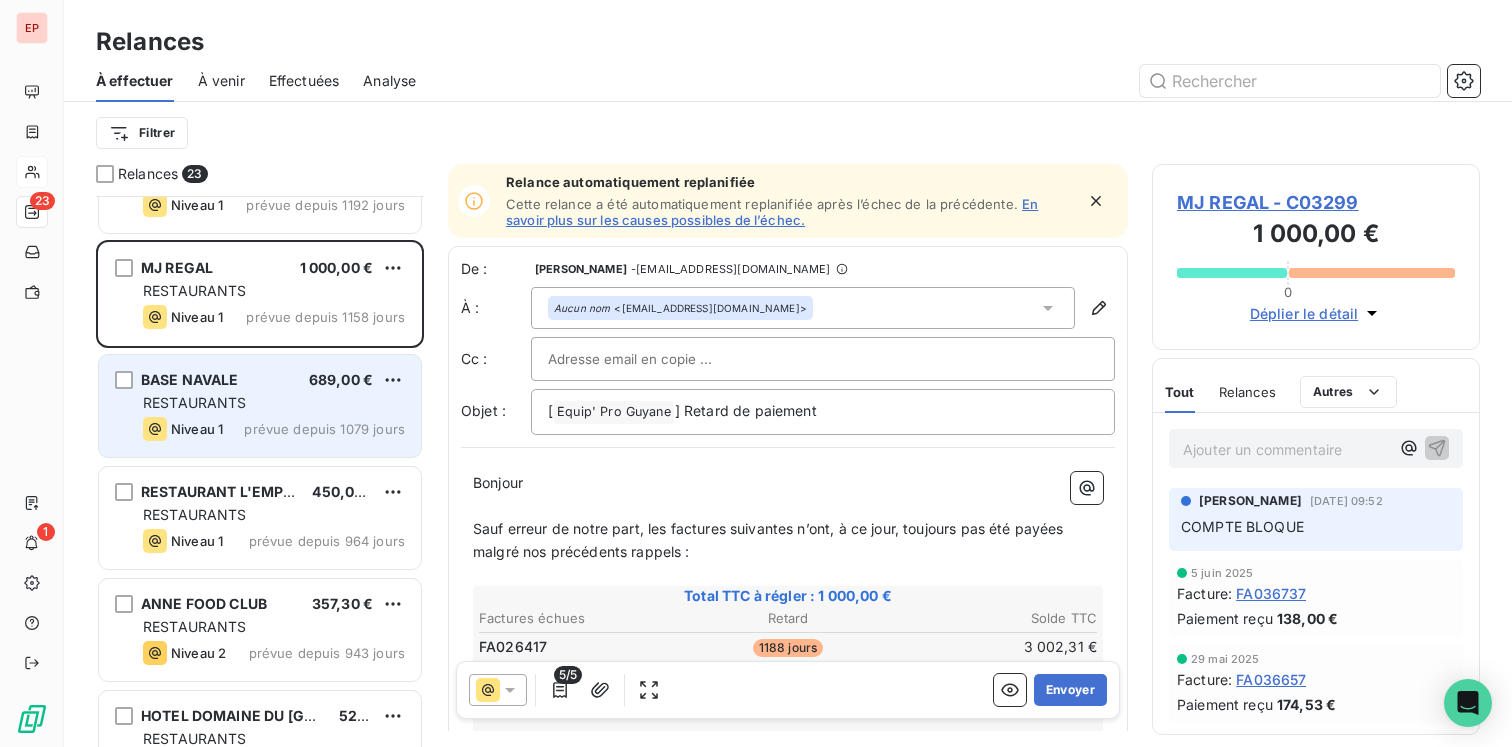 click on "RESTAURANTS" at bounding box center [195, 402] 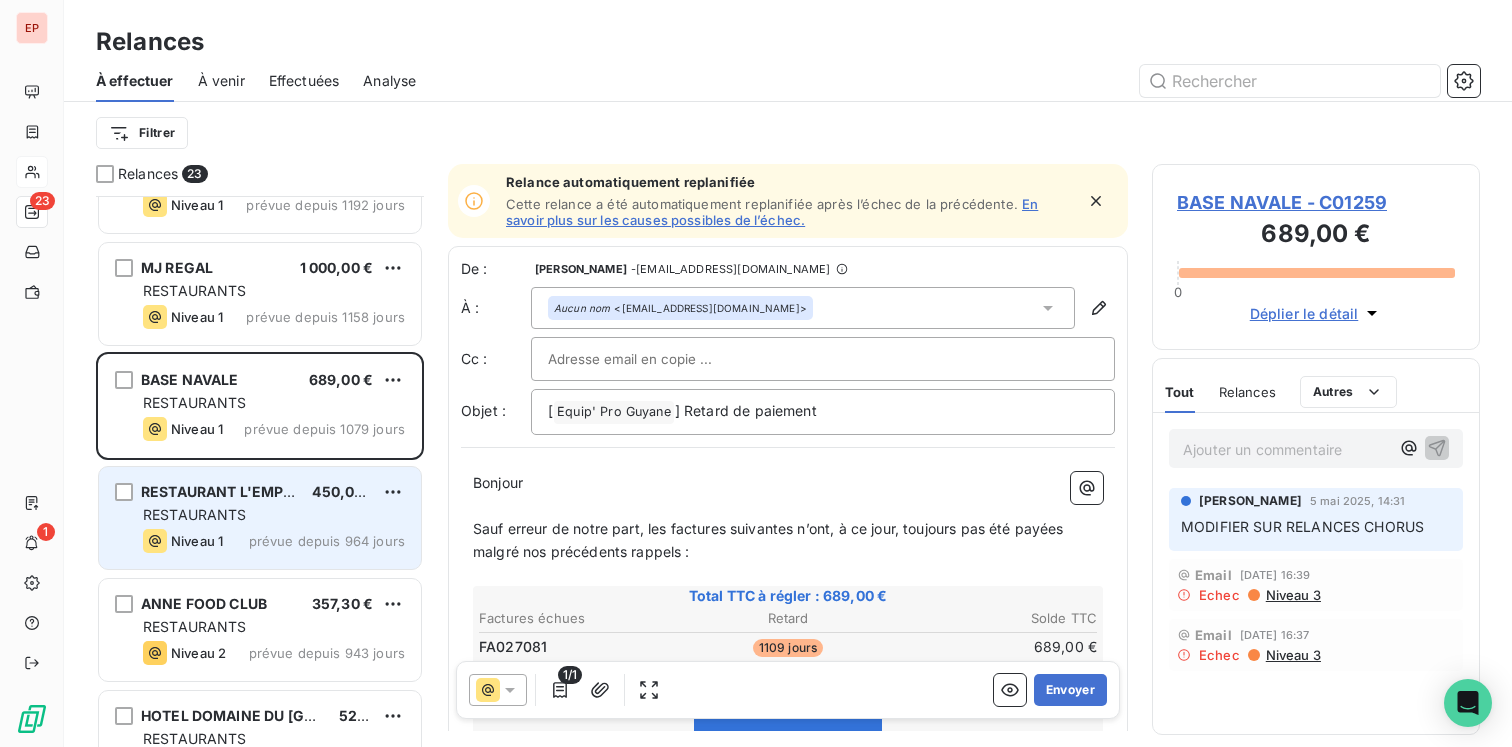 click on "RESTAURANTS" at bounding box center (195, 514) 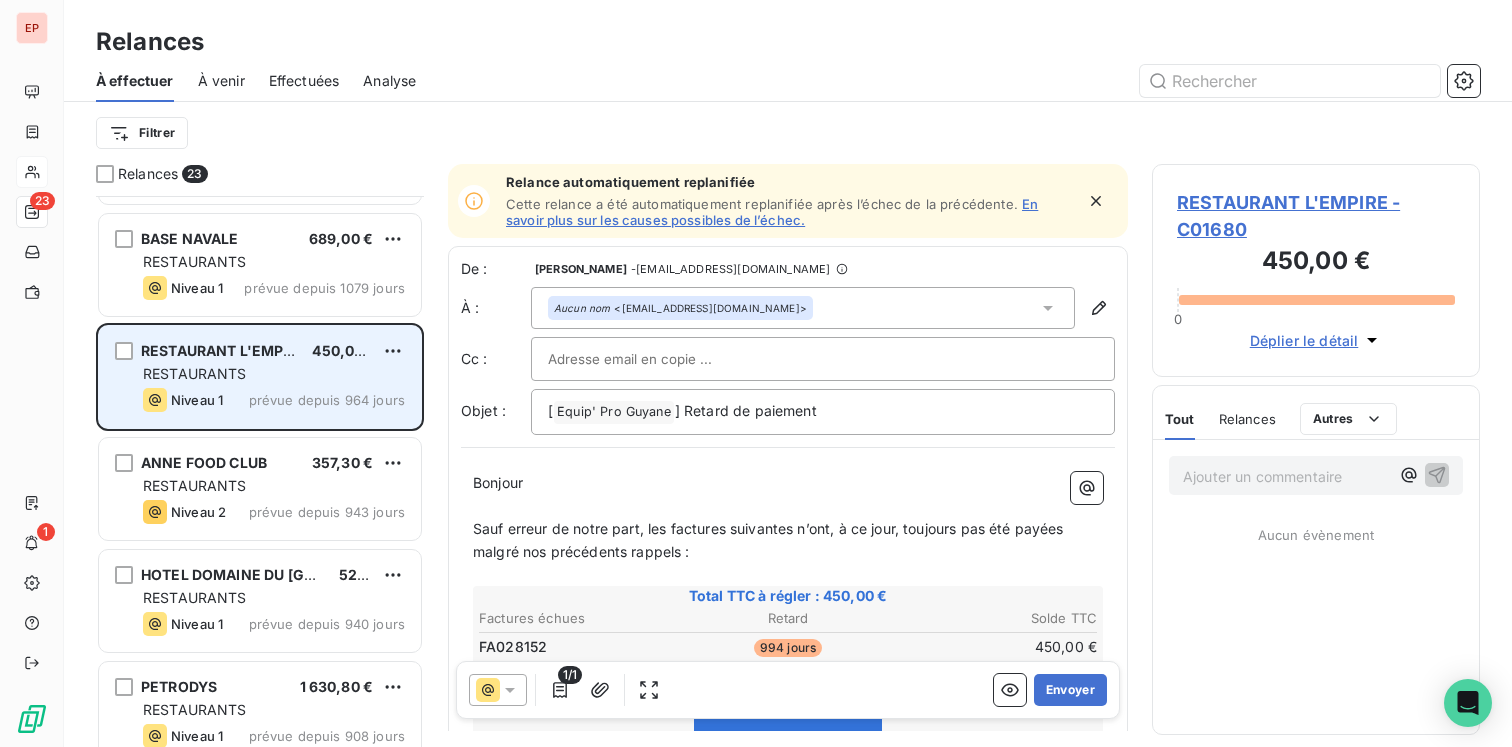 scroll, scrollTop: 774, scrollLeft: 0, axis: vertical 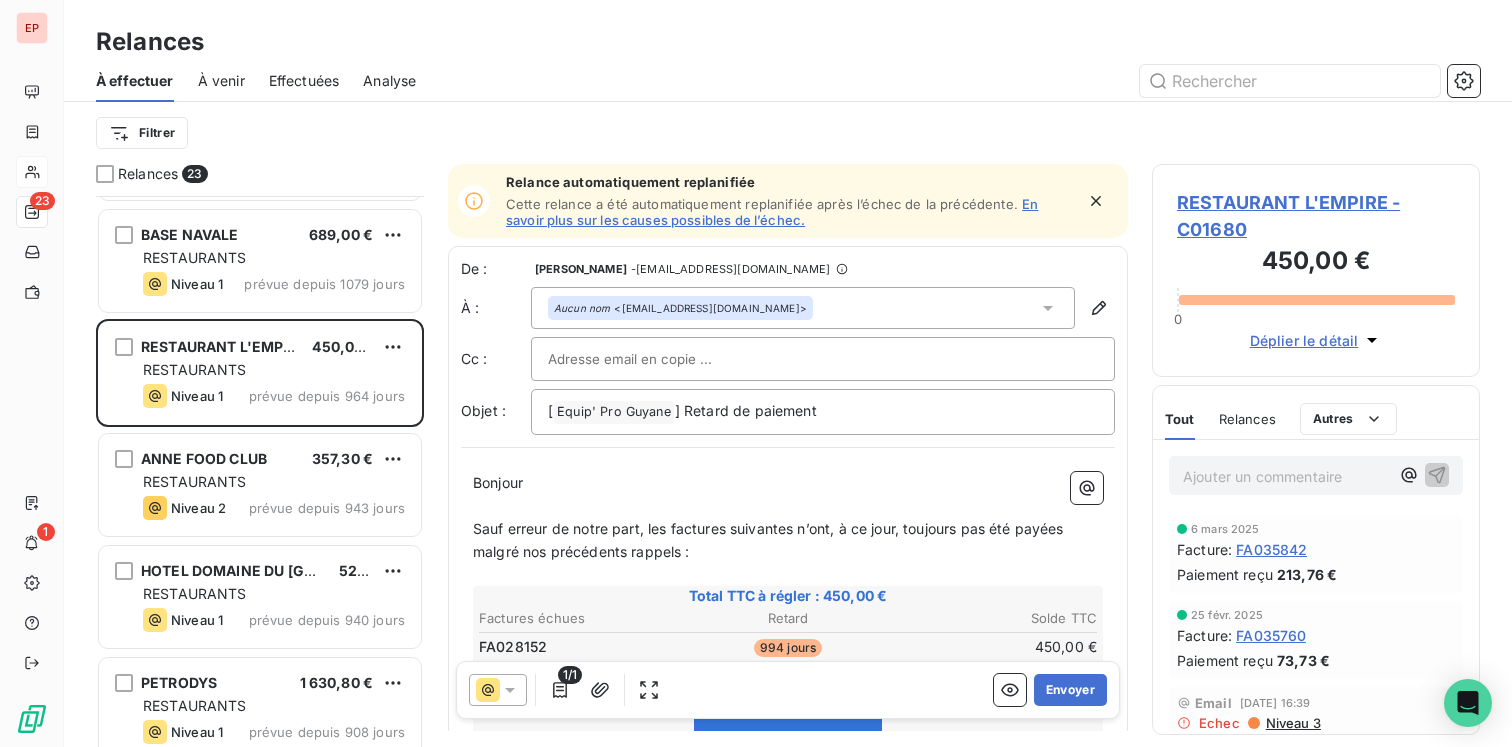click on "ANNE FOOD CLUB  357,30 € RESTAURANTS Niveau 2 prévue depuis 943 jours" at bounding box center [260, 487] 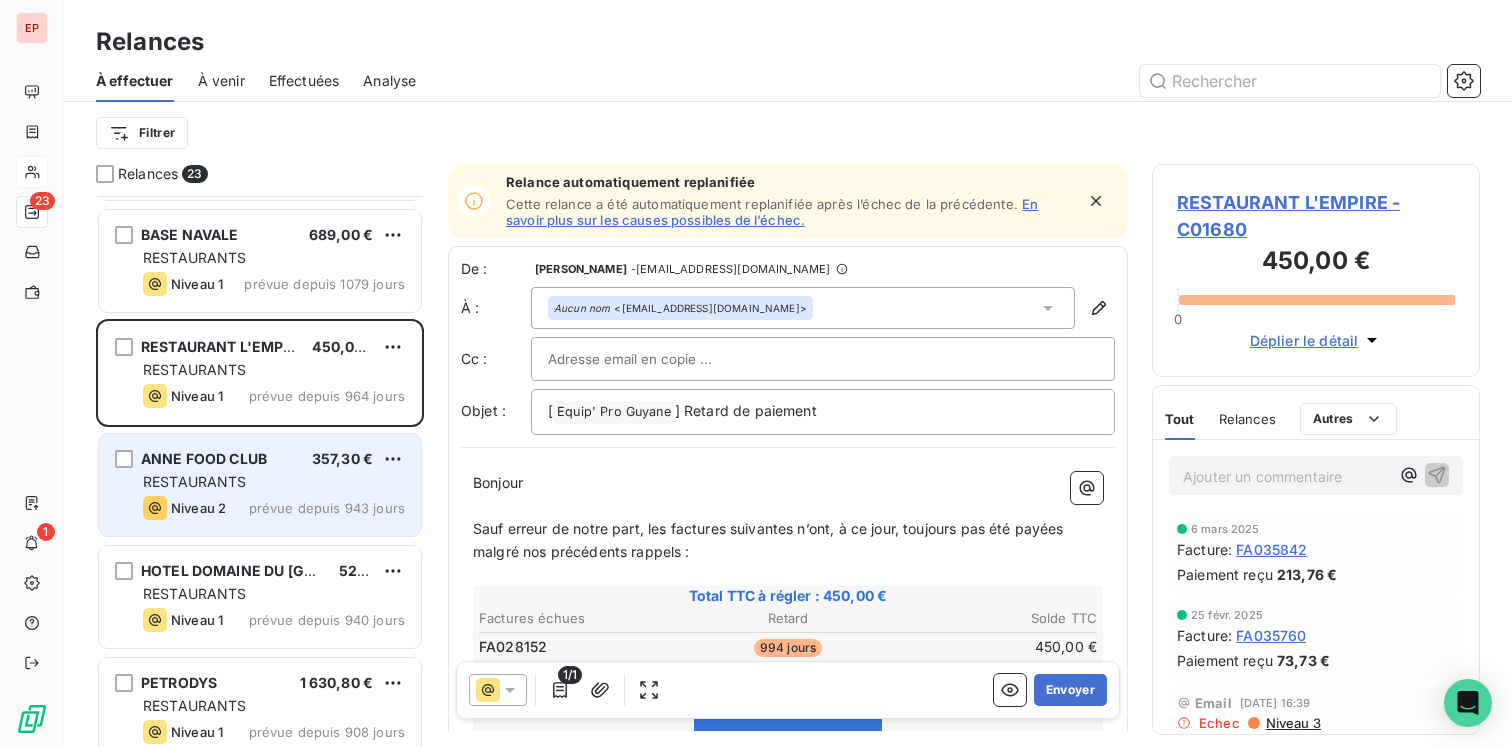 click on "Niveau 2" at bounding box center [198, 508] 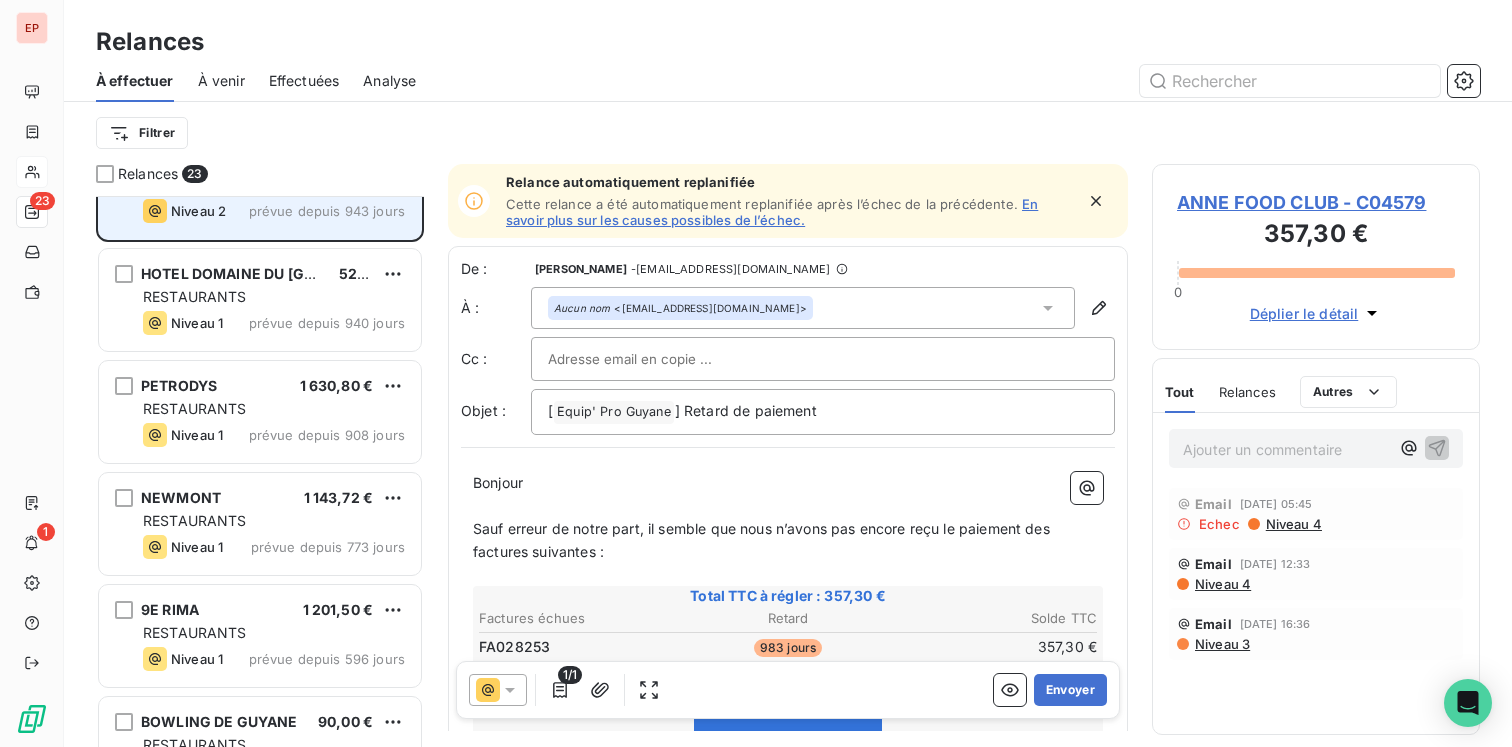 scroll, scrollTop: 1102, scrollLeft: 0, axis: vertical 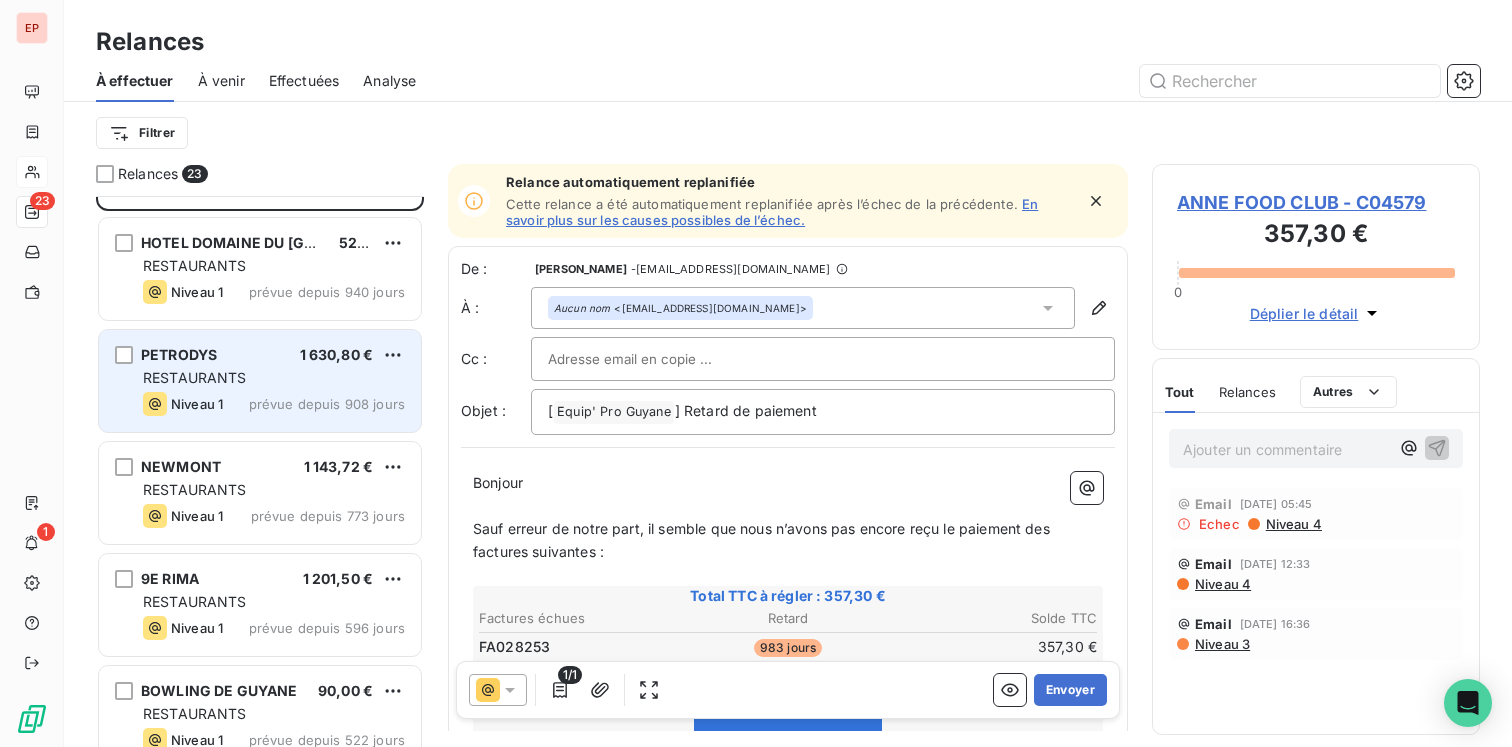 click on "PETRODYS  1 630,80 € RESTAURANTS Niveau 1 prévue depuis 908 jours" at bounding box center [260, 381] 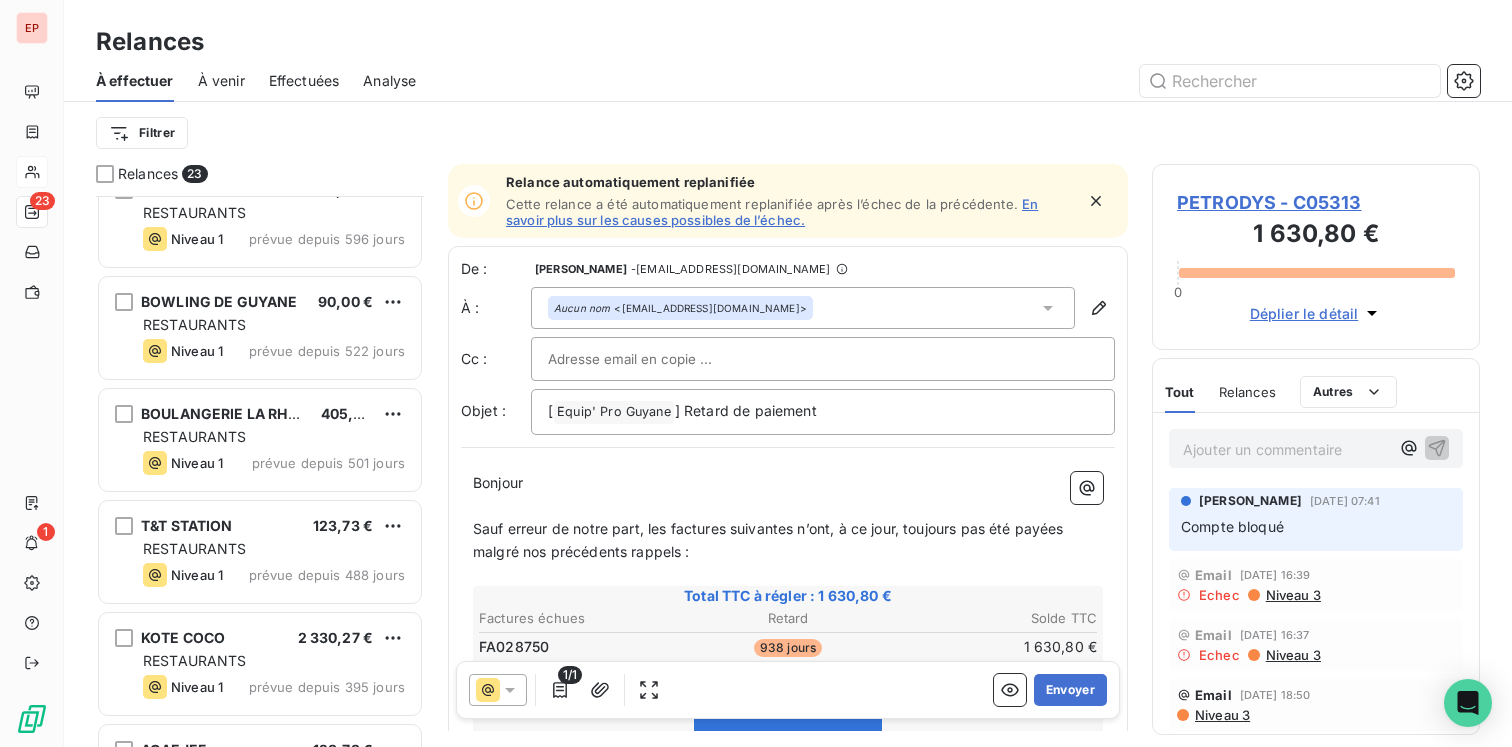 scroll, scrollTop: 1494, scrollLeft: 0, axis: vertical 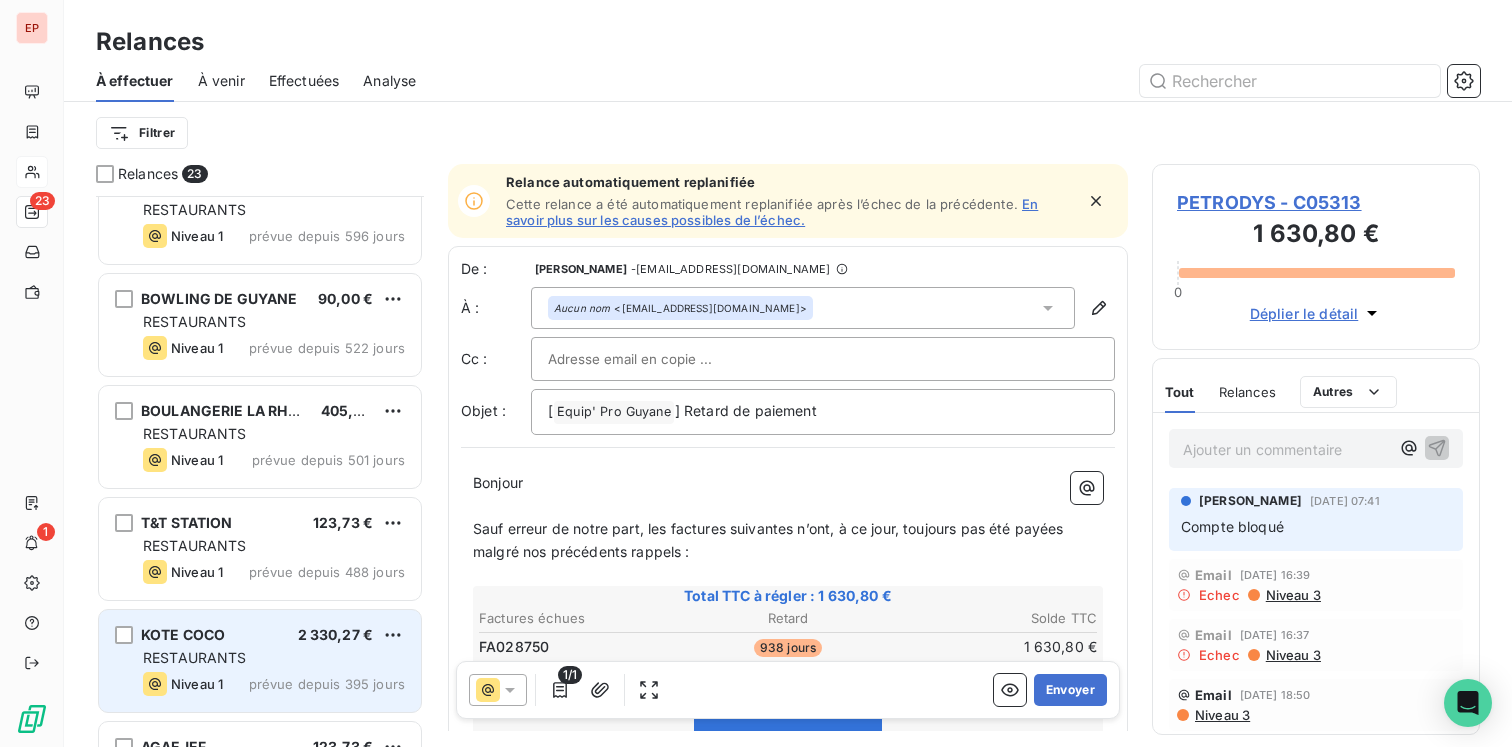 click on "RESTAURANTS" at bounding box center [274, 658] 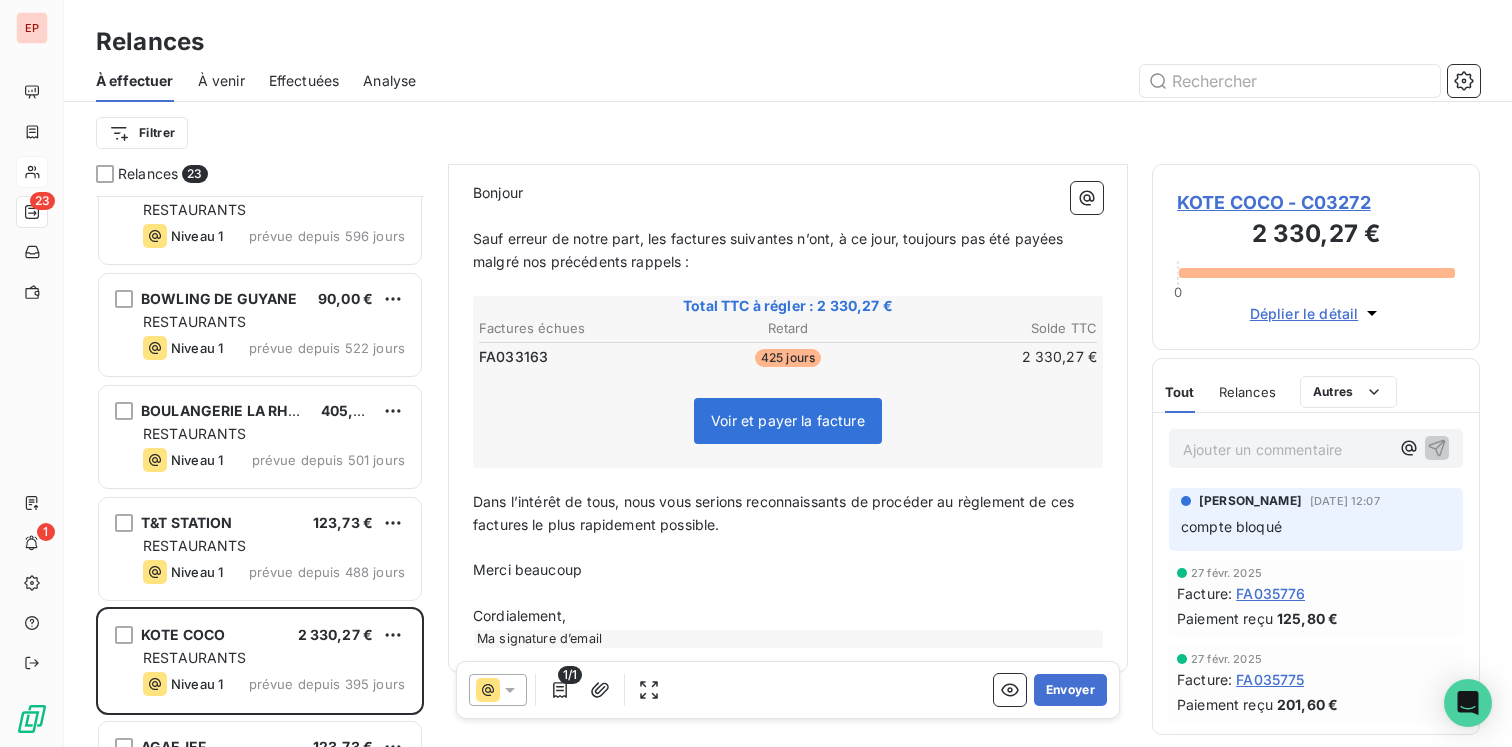 scroll, scrollTop: 314, scrollLeft: 0, axis: vertical 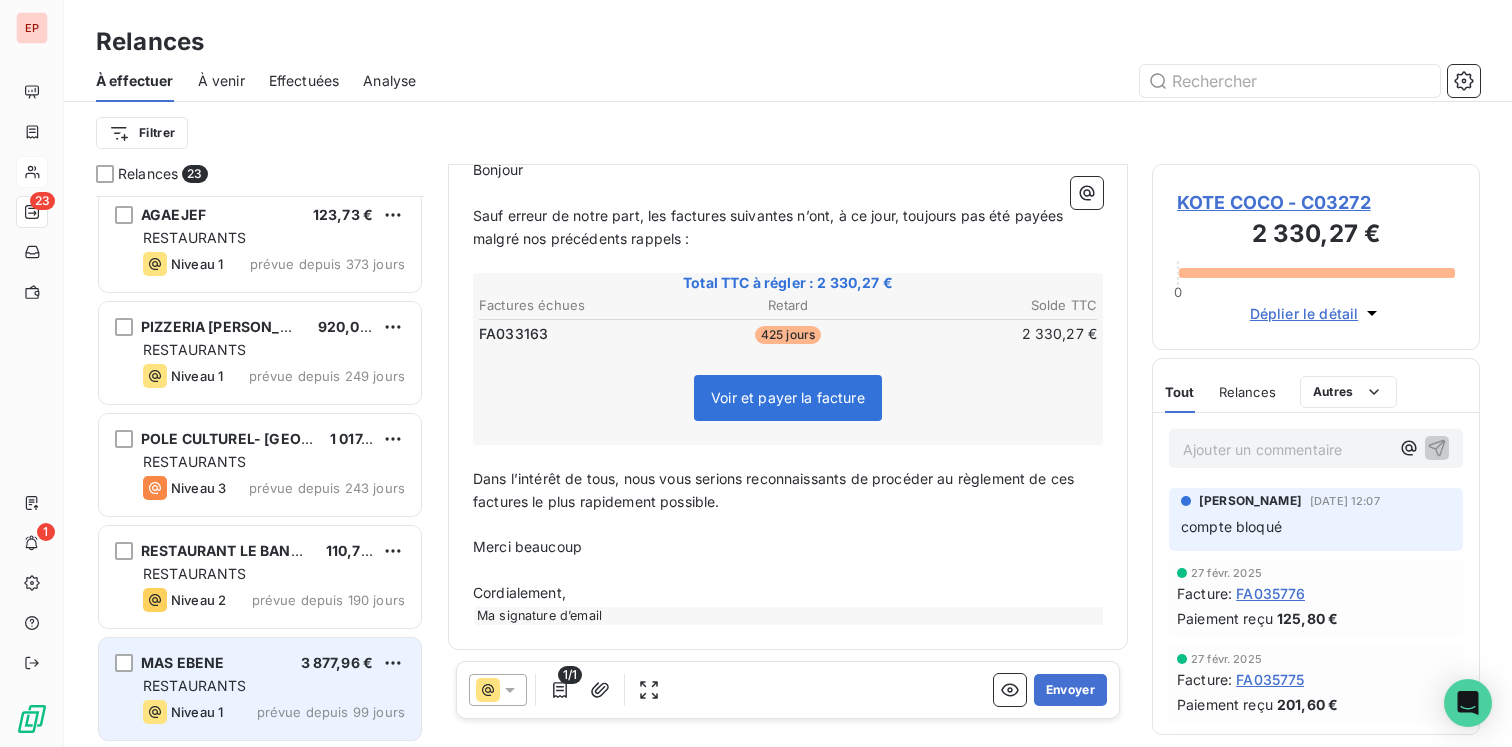 click on "RESTAURANTS" at bounding box center (274, 686) 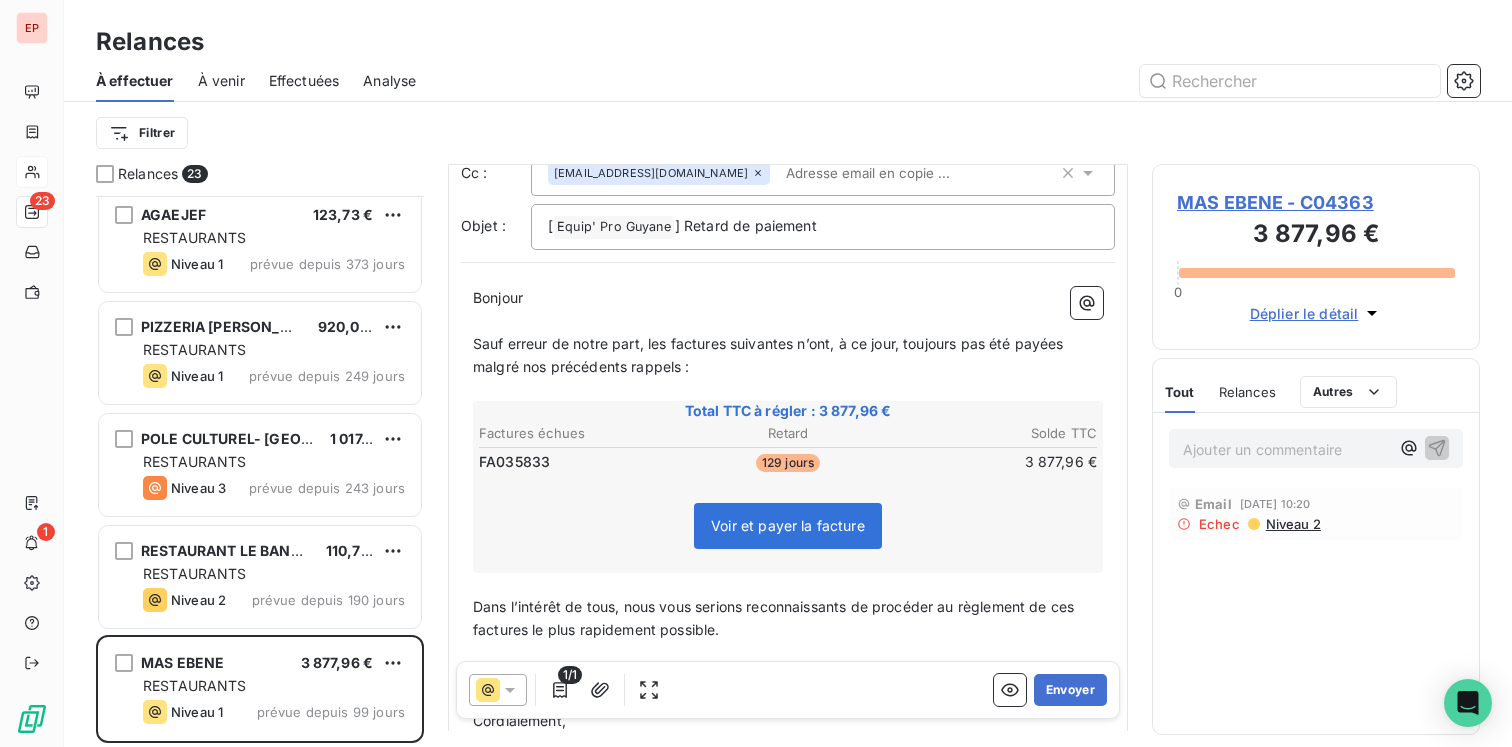 scroll, scrollTop: 0, scrollLeft: 0, axis: both 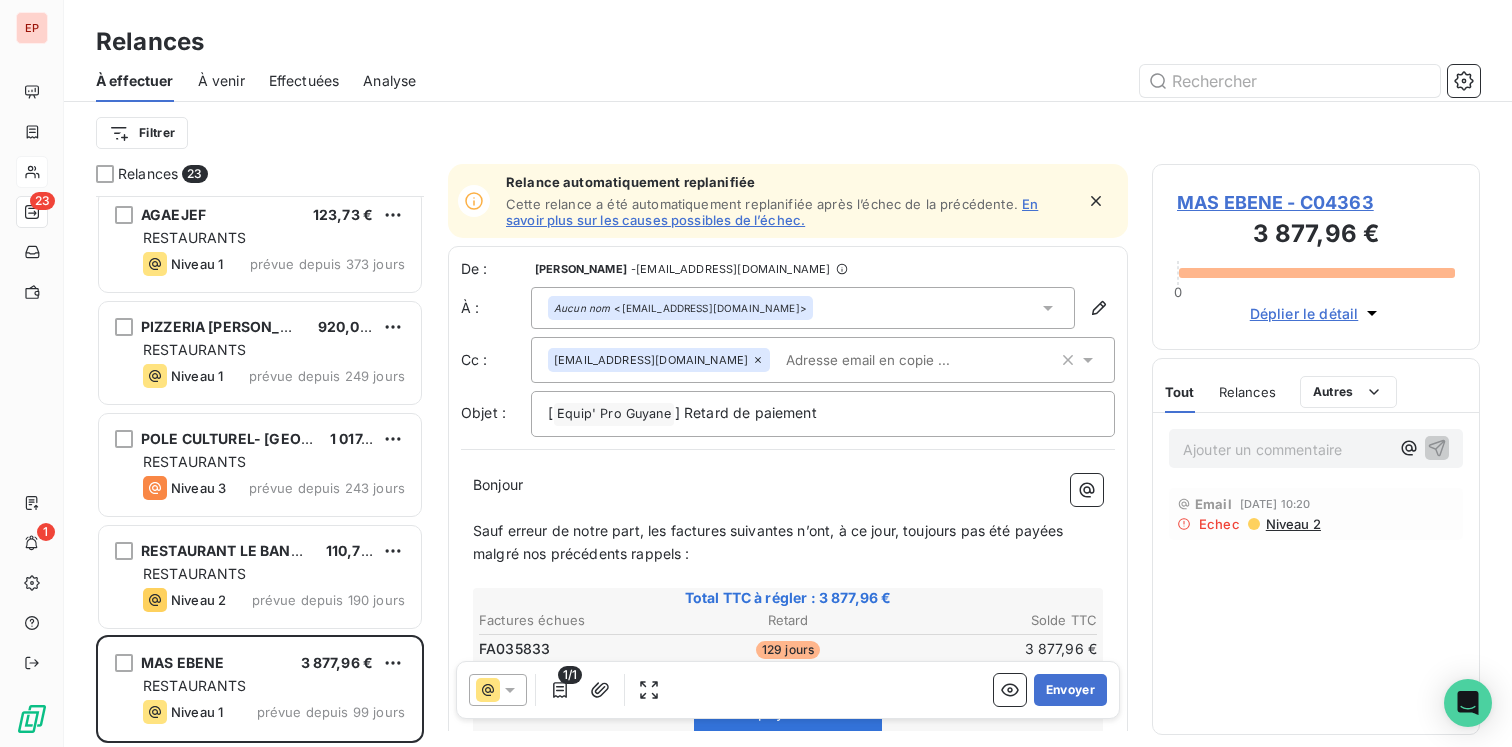 click on "MAS EBENE - C04363" at bounding box center [1316, 202] 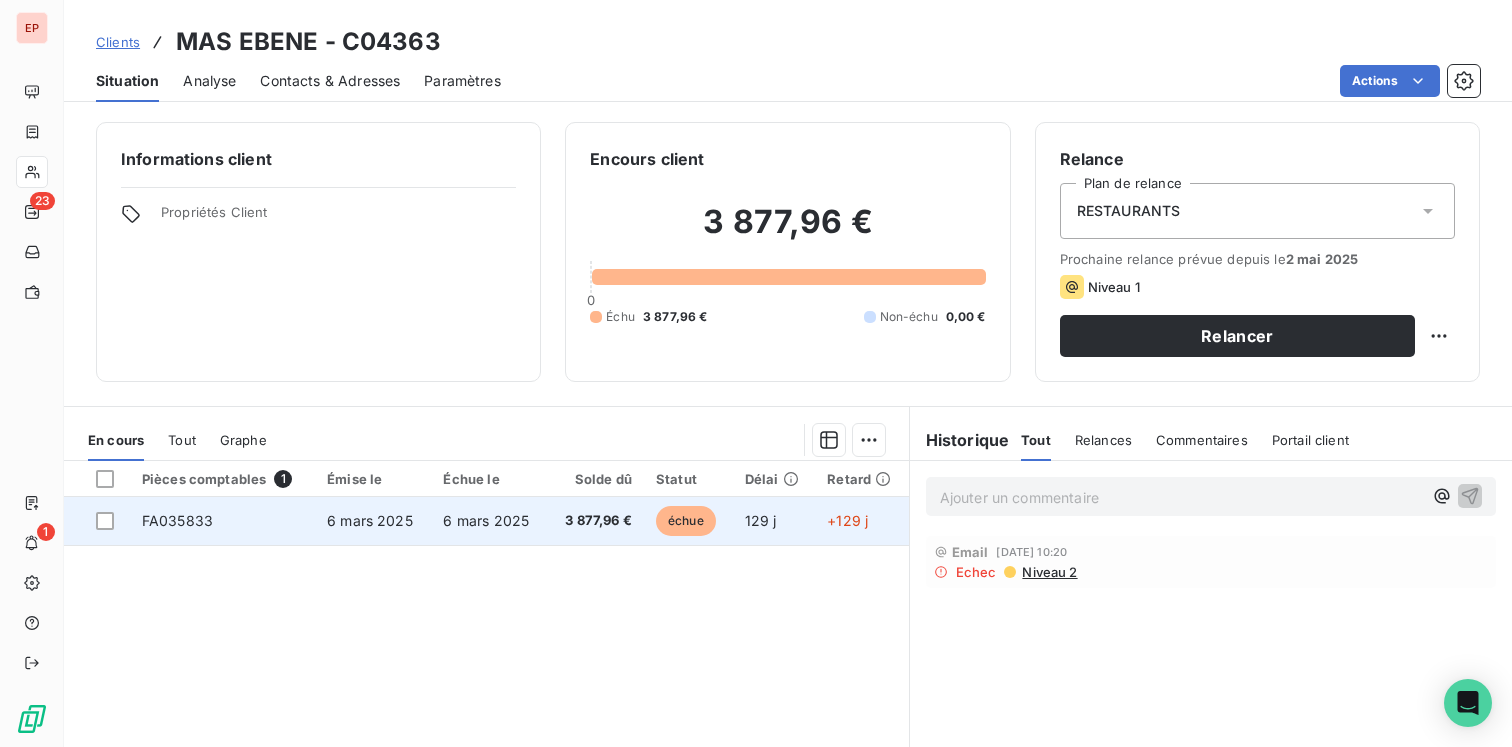 click on "FA035833" at bounding box center (222, 521) 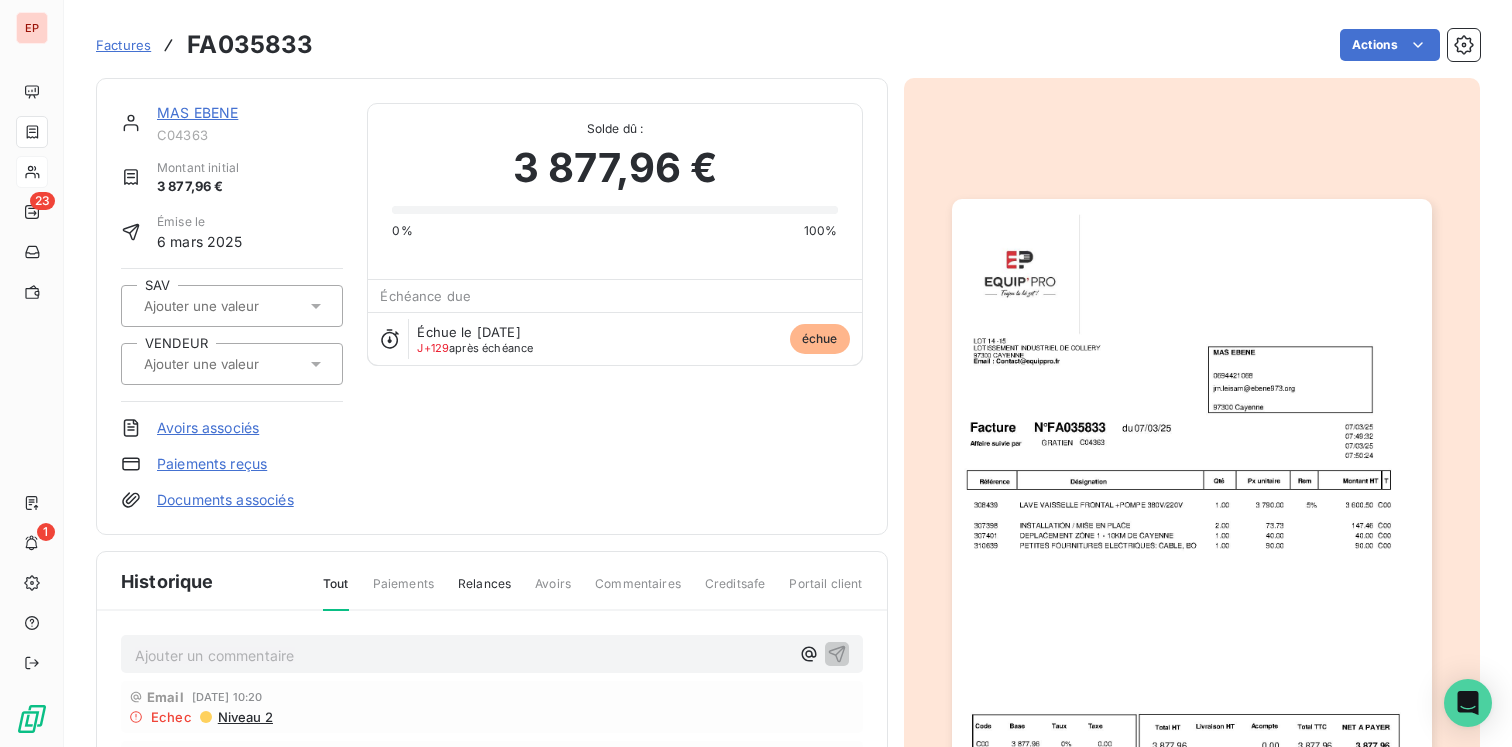 click at bounding box center [232, 364] 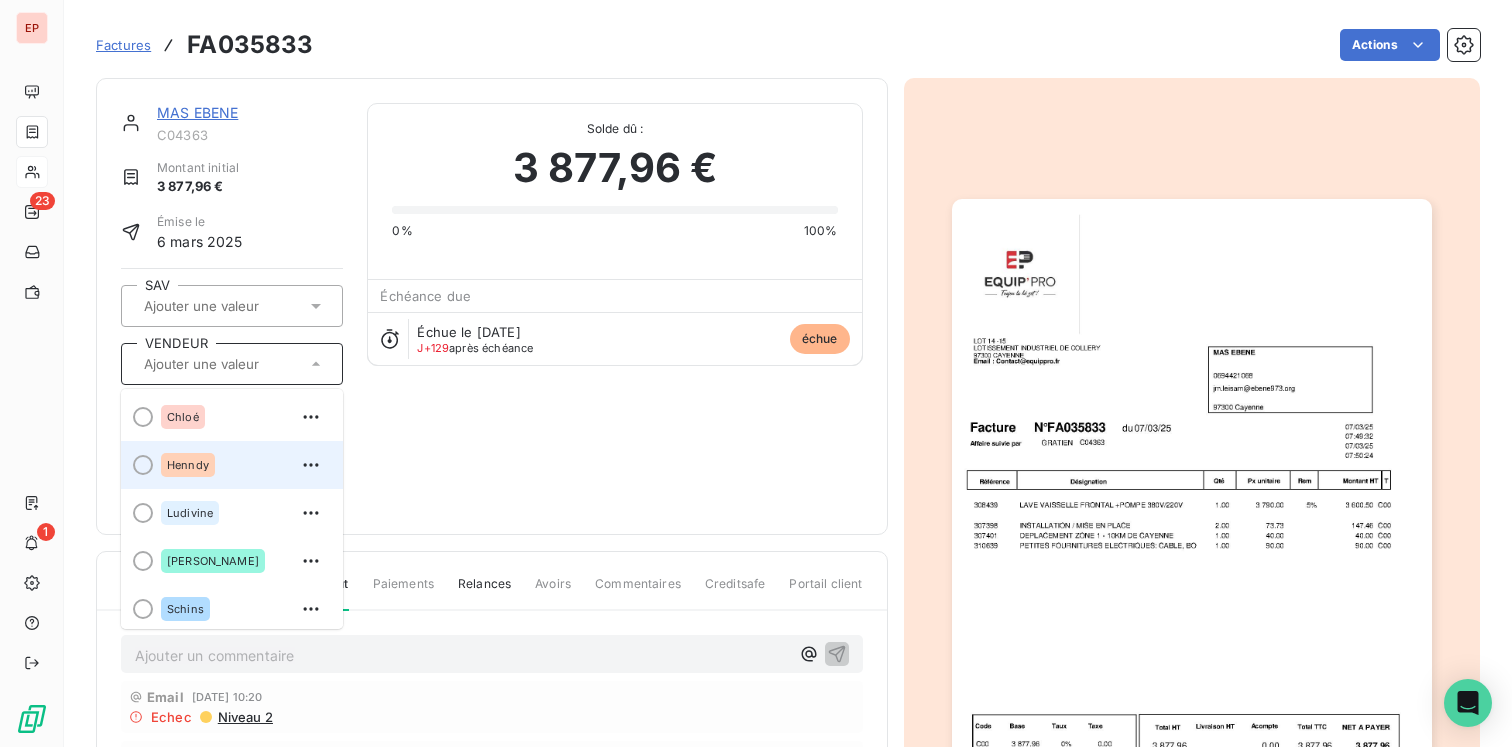 click on "Henndy" at bounding box center (188, 465) 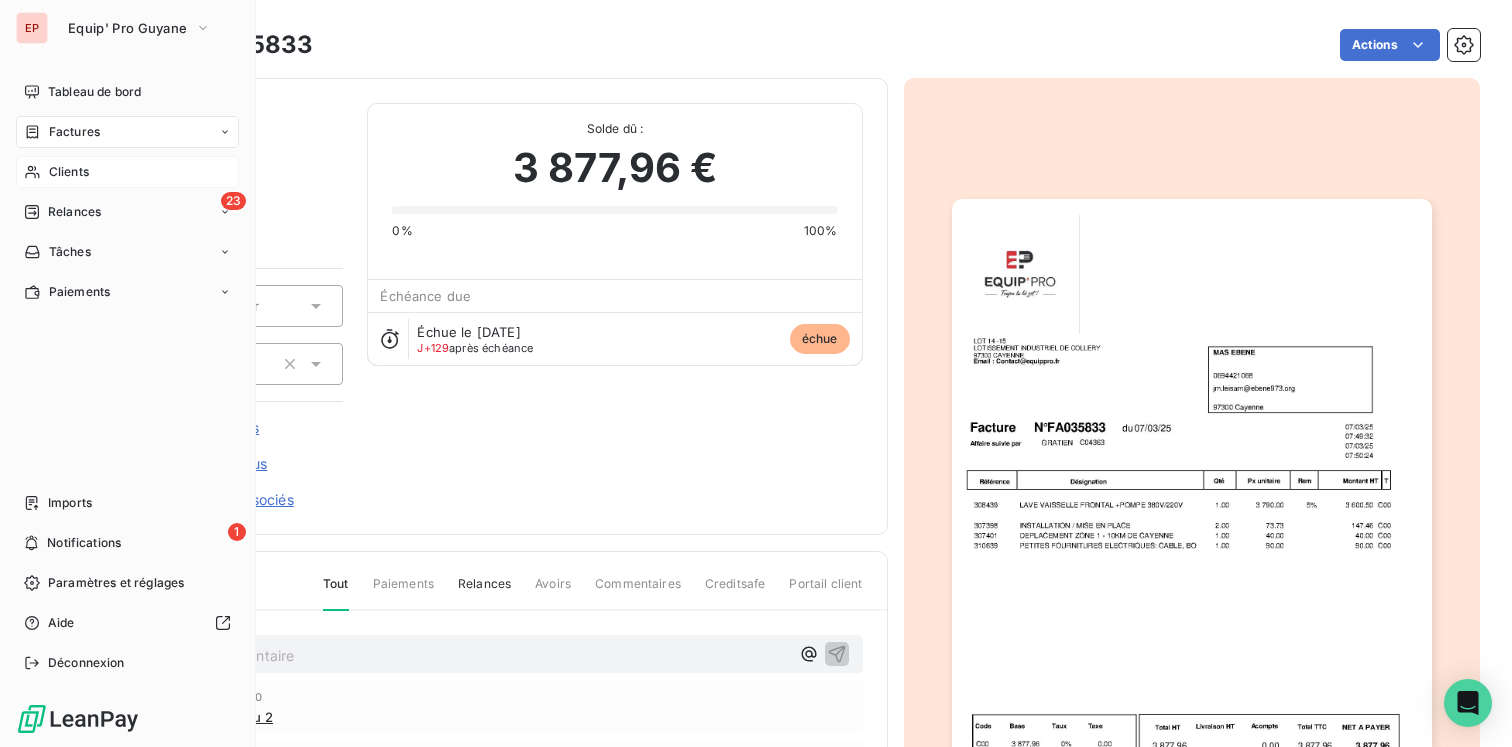 click on "Clients" at bounding box center (69, 172) 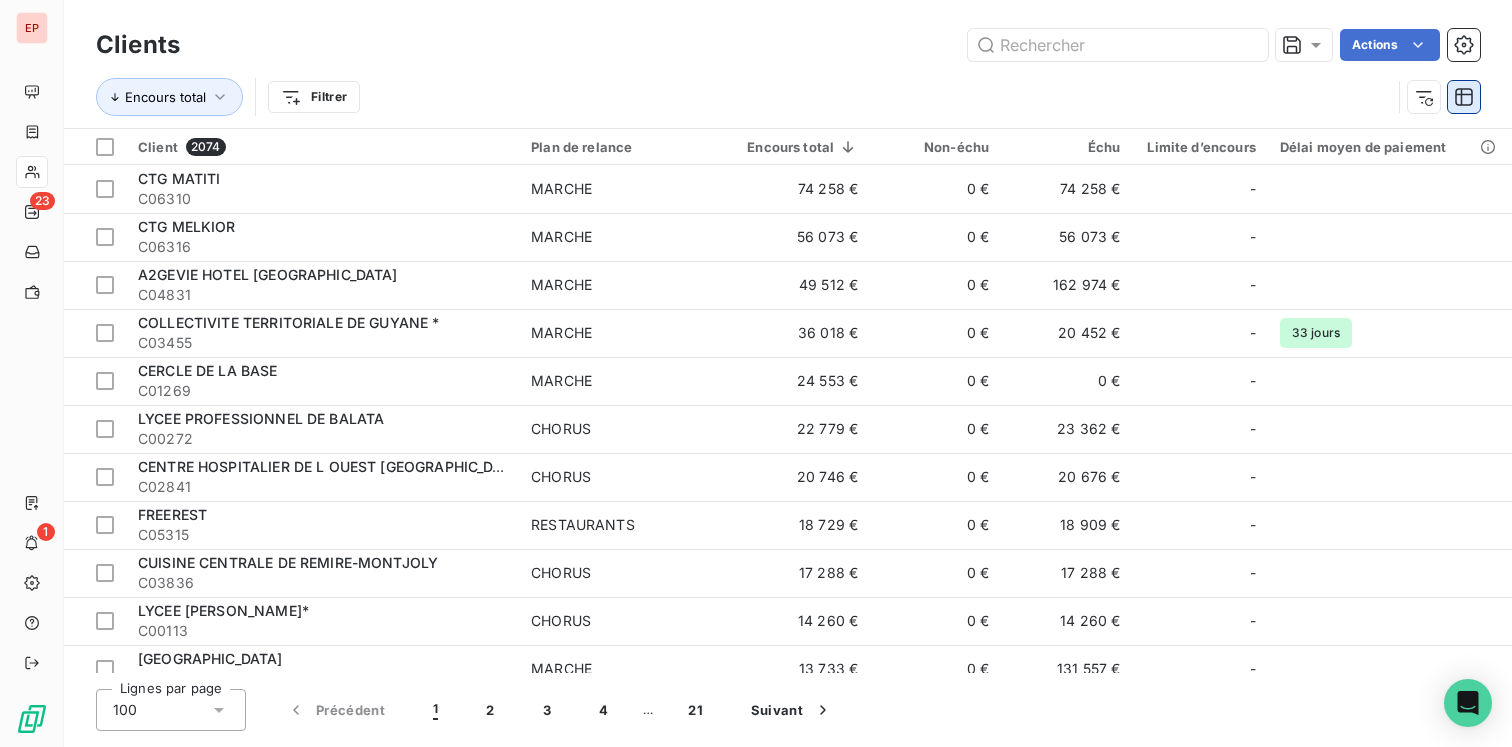 click at bounding box center [1464, 97] 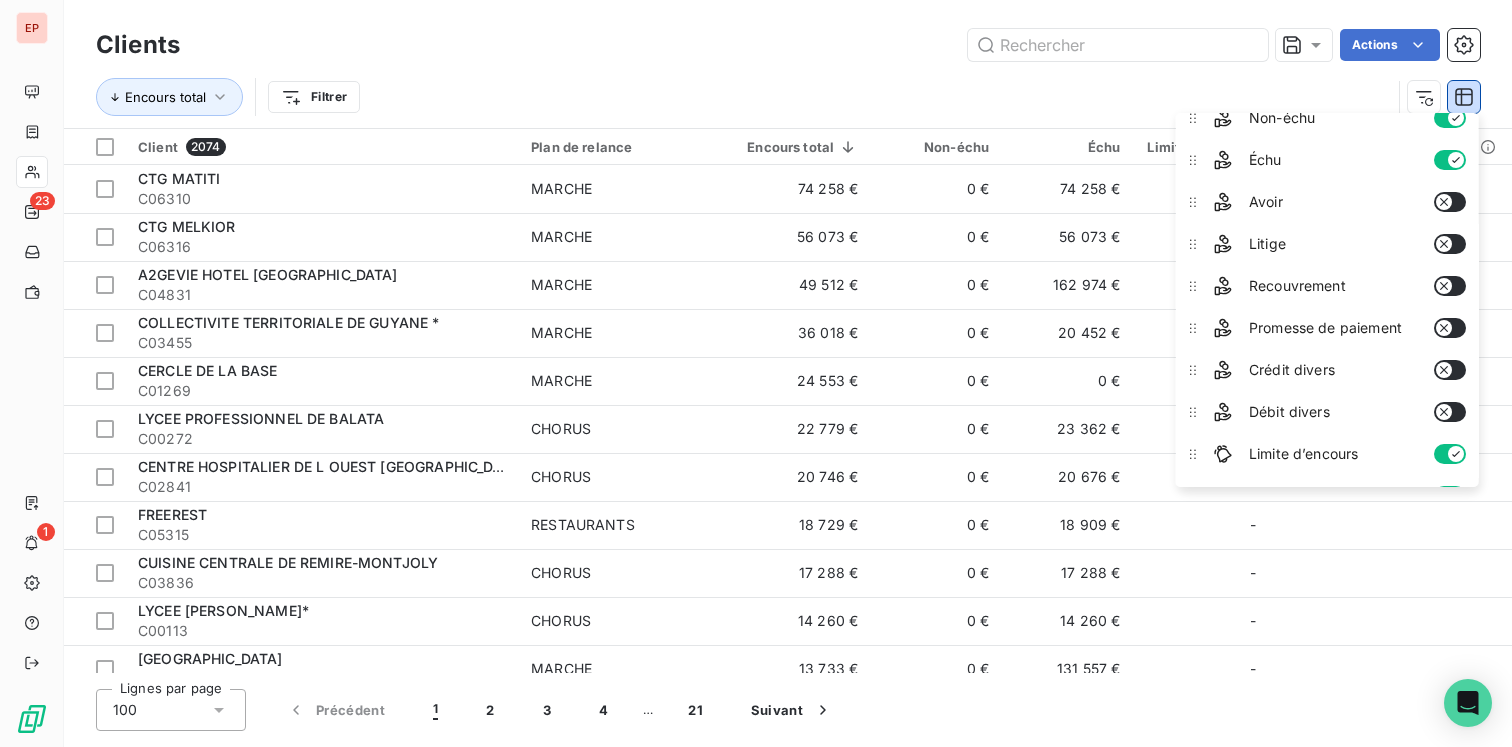 scroll, scrollTop: 220, scrollLeft: 0, axis: vertical 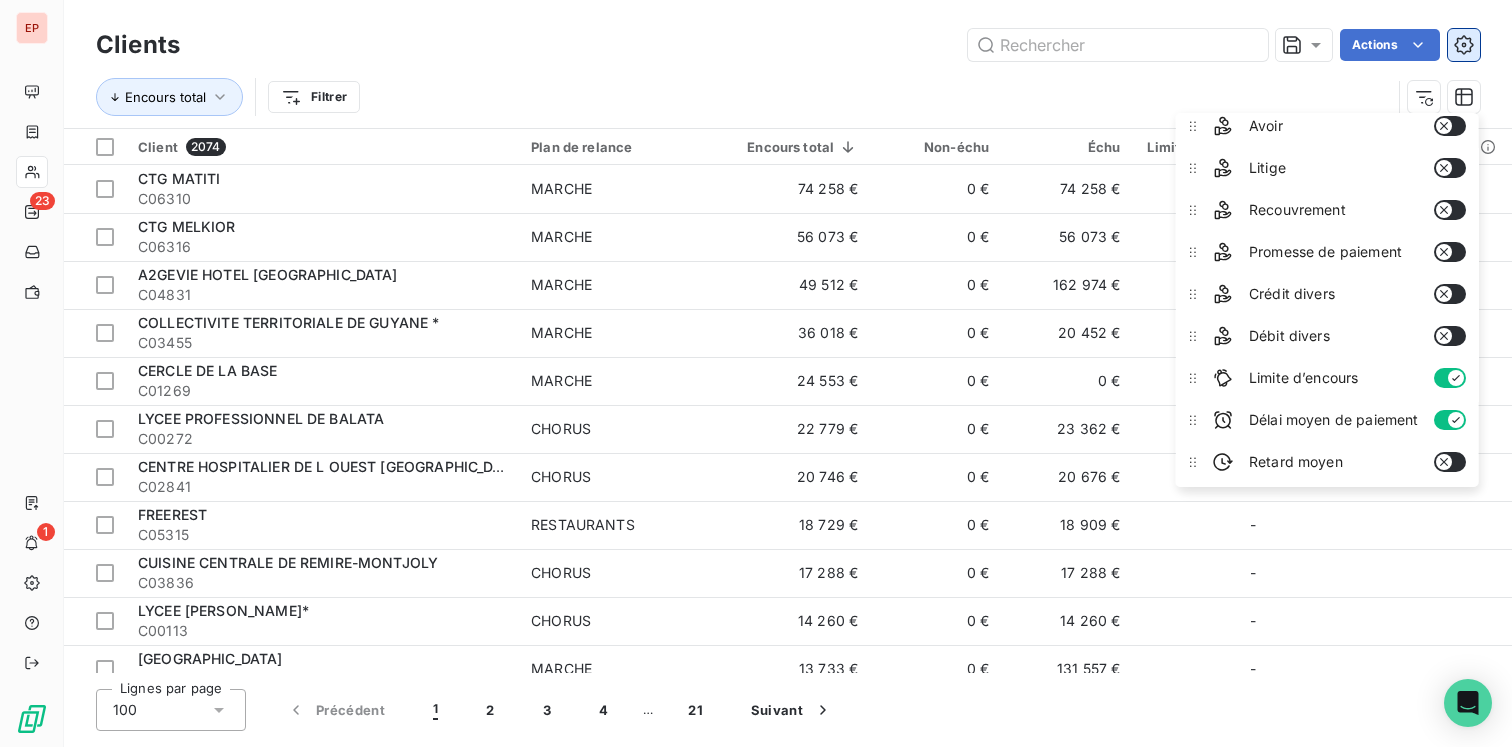 click 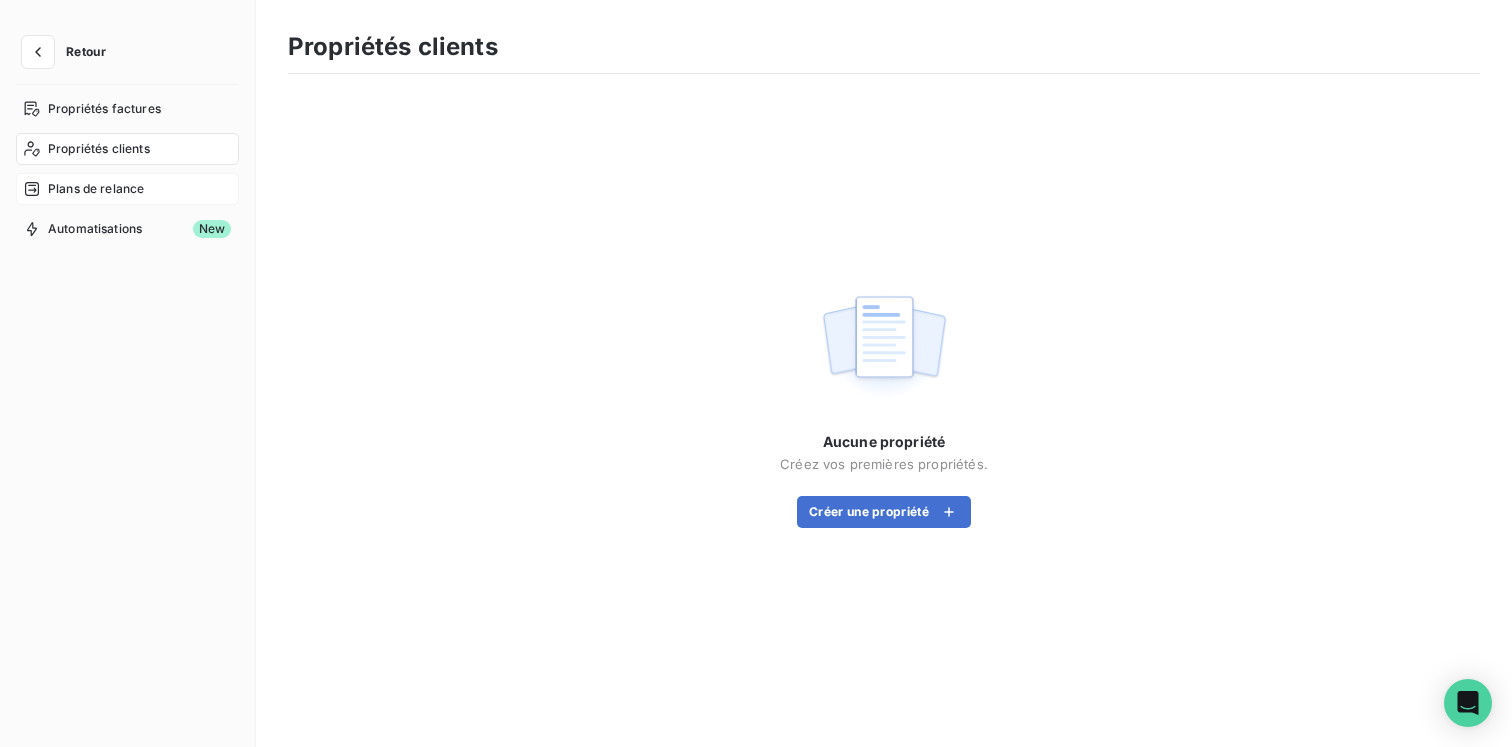 click on "Plans de relance" at bounding box center [96, 189] 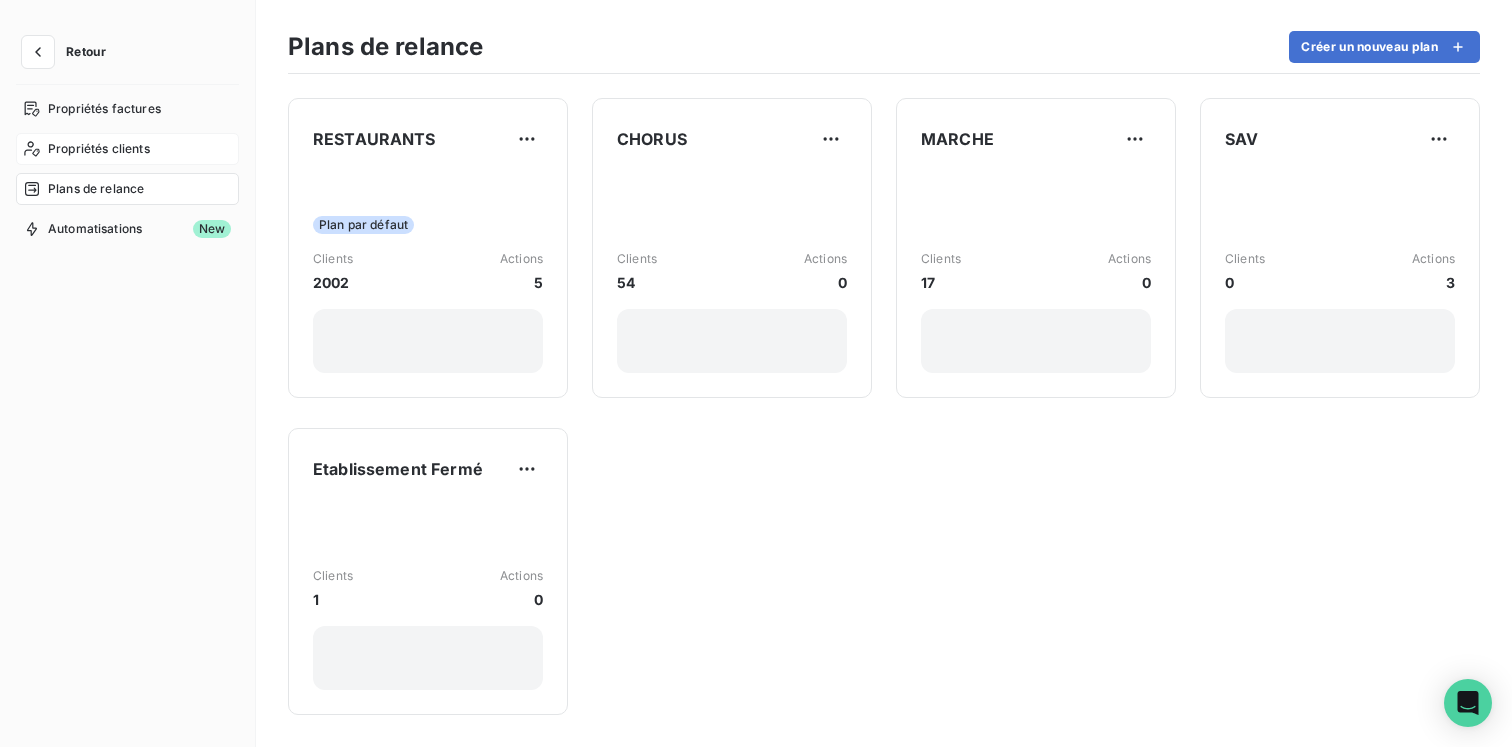 click on "Propriétés clients" at bounding box center (127, 149) 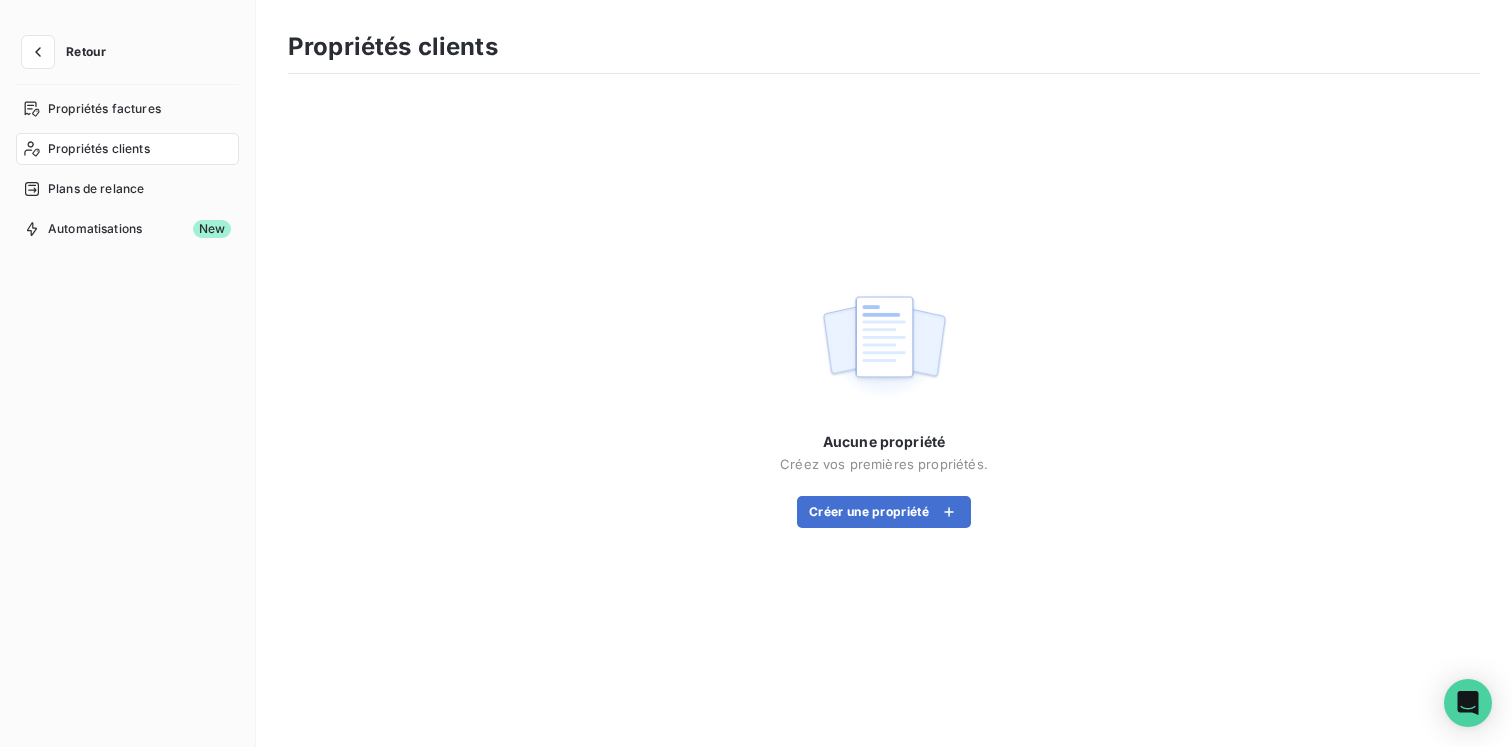 click on "Propriétés factures Propriétés clients Plans de relance Automatisations New" at bounding box center [127, 169] 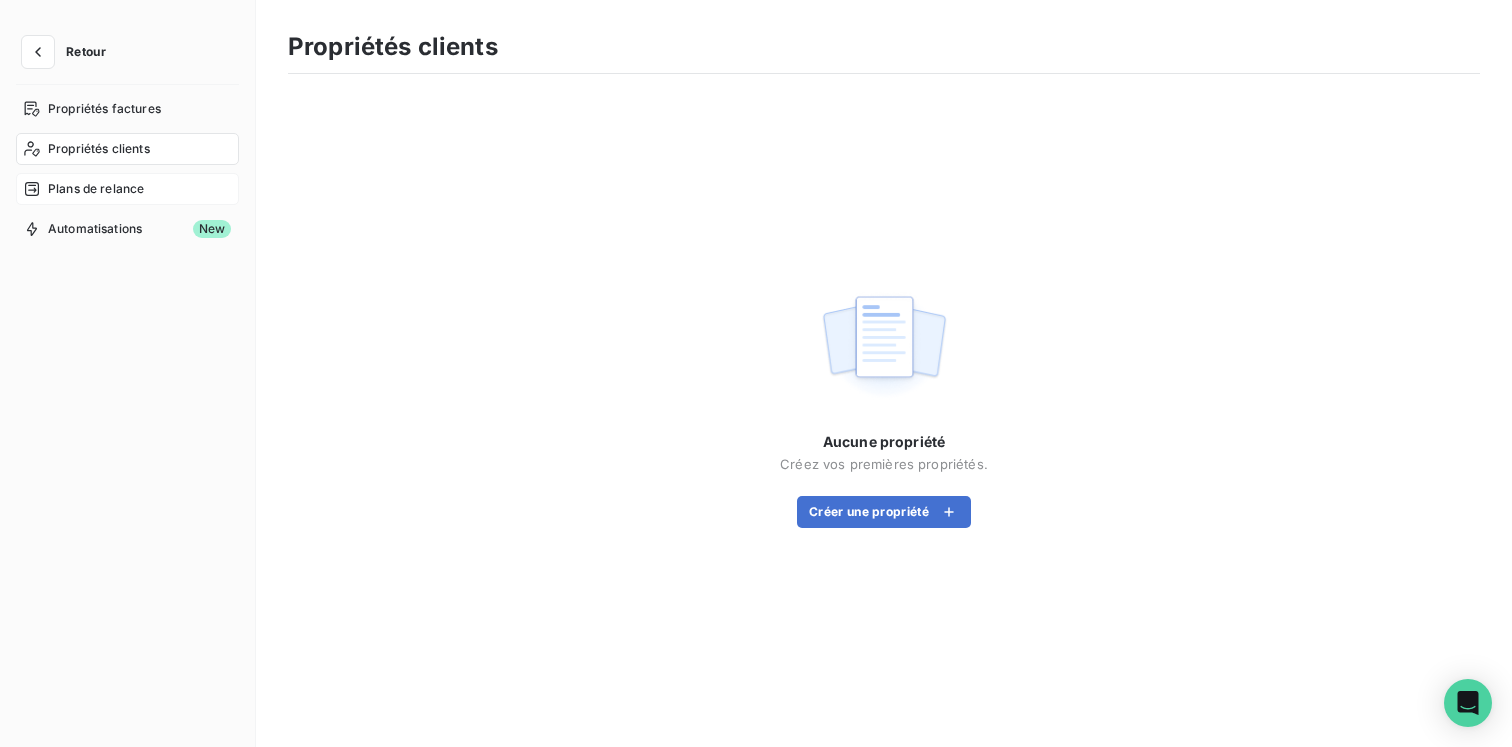 click on "Plans de relance" at bounding box center (96, 189) 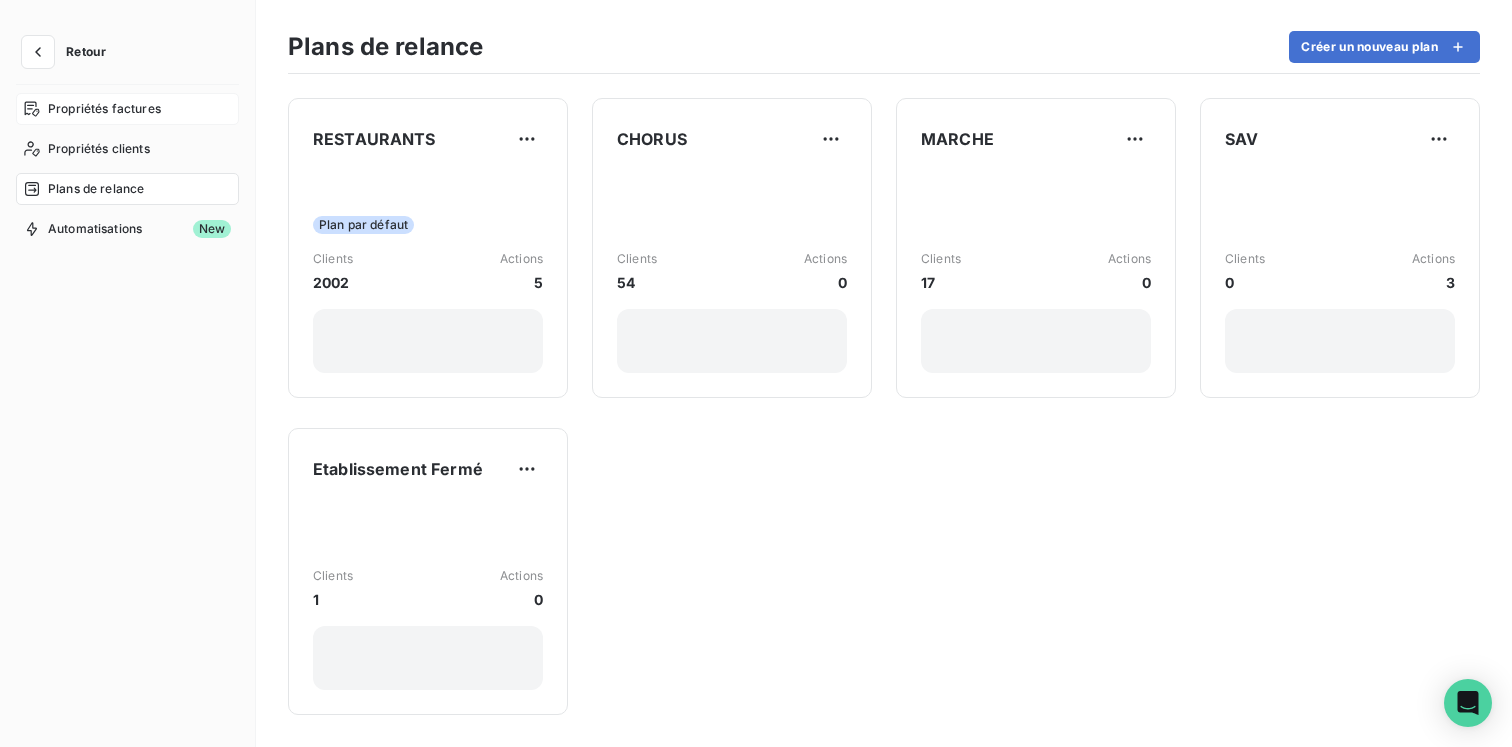click on "Propriétés factures" at bounding box center (104, 109) 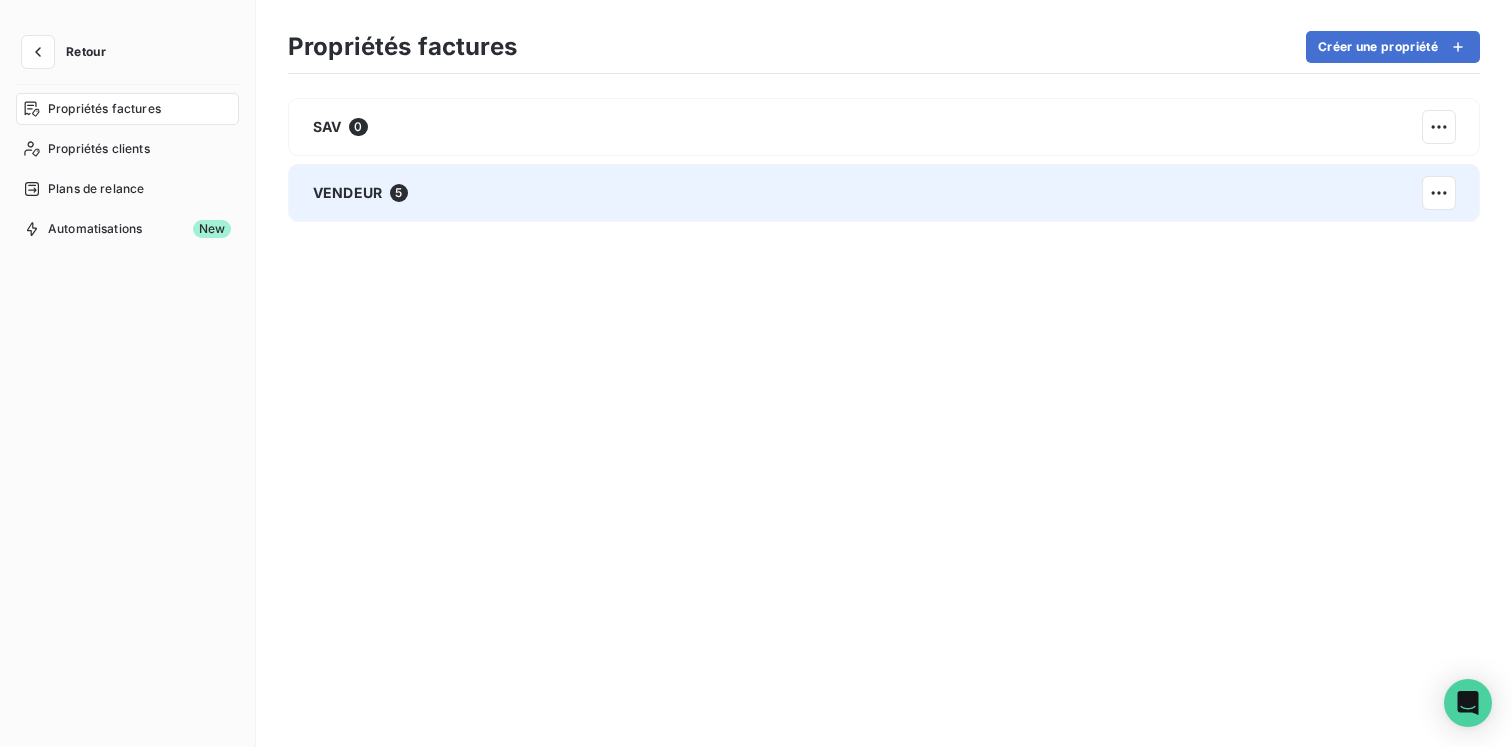 click on "VENDEUR 5" at bounding box center (360, 193) 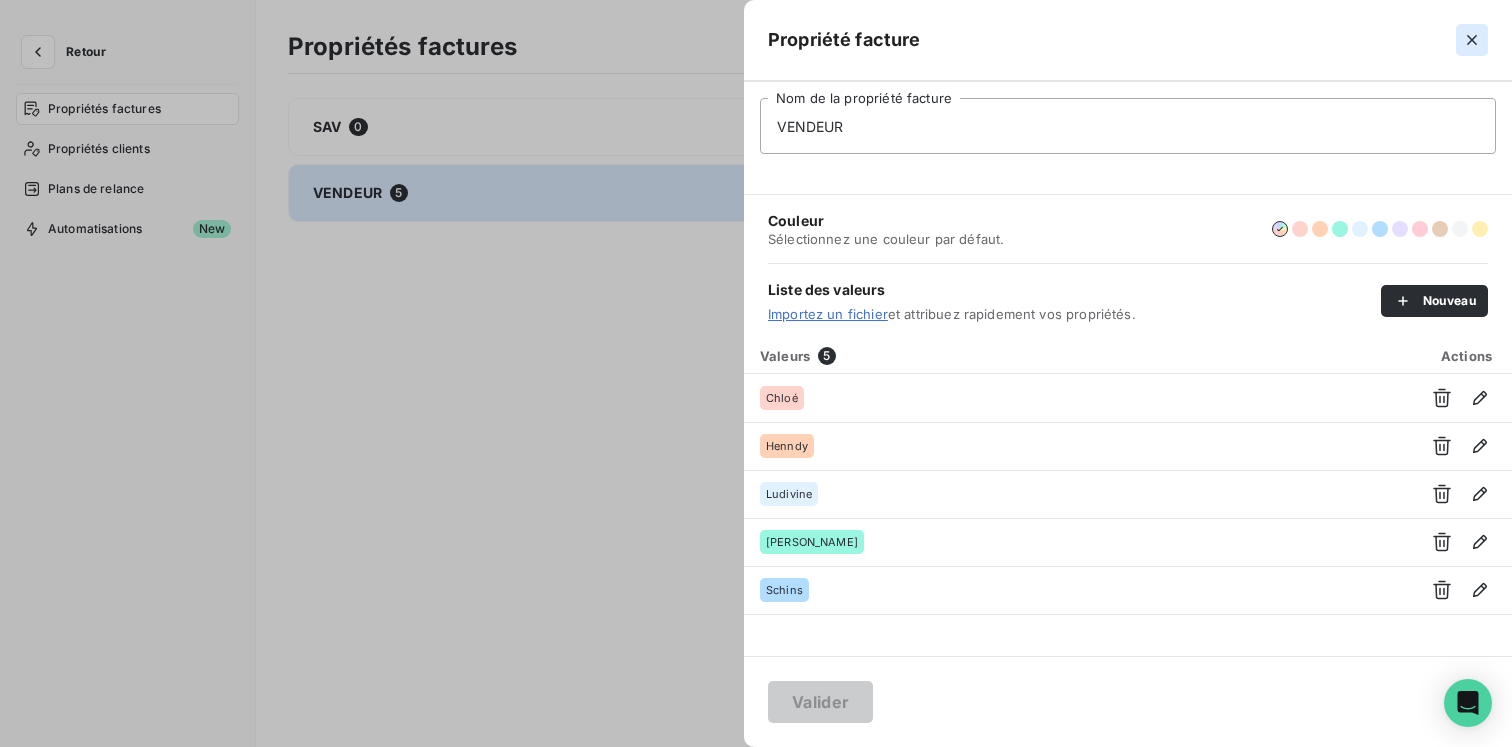 click 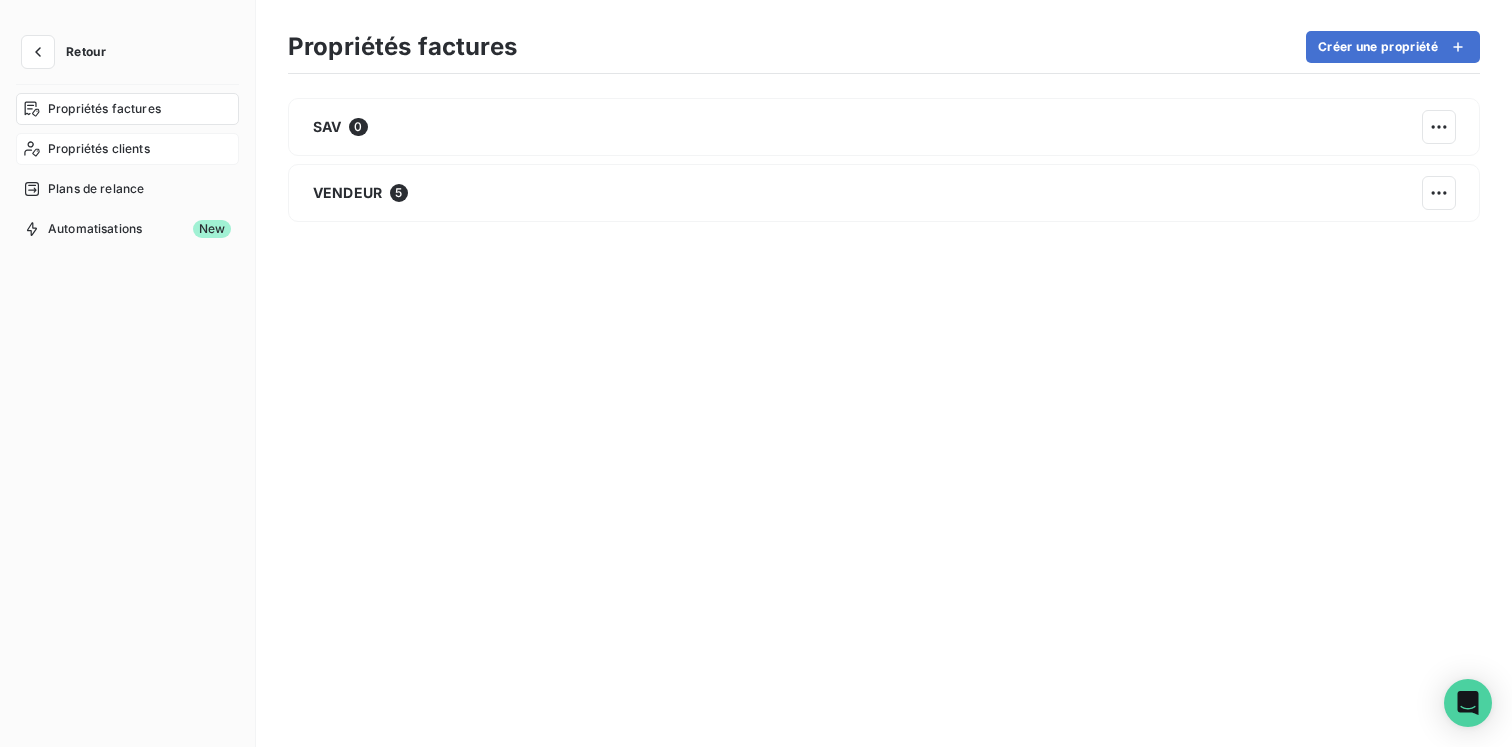 click on "Propriétés clients" at bounding box center [99, 149] 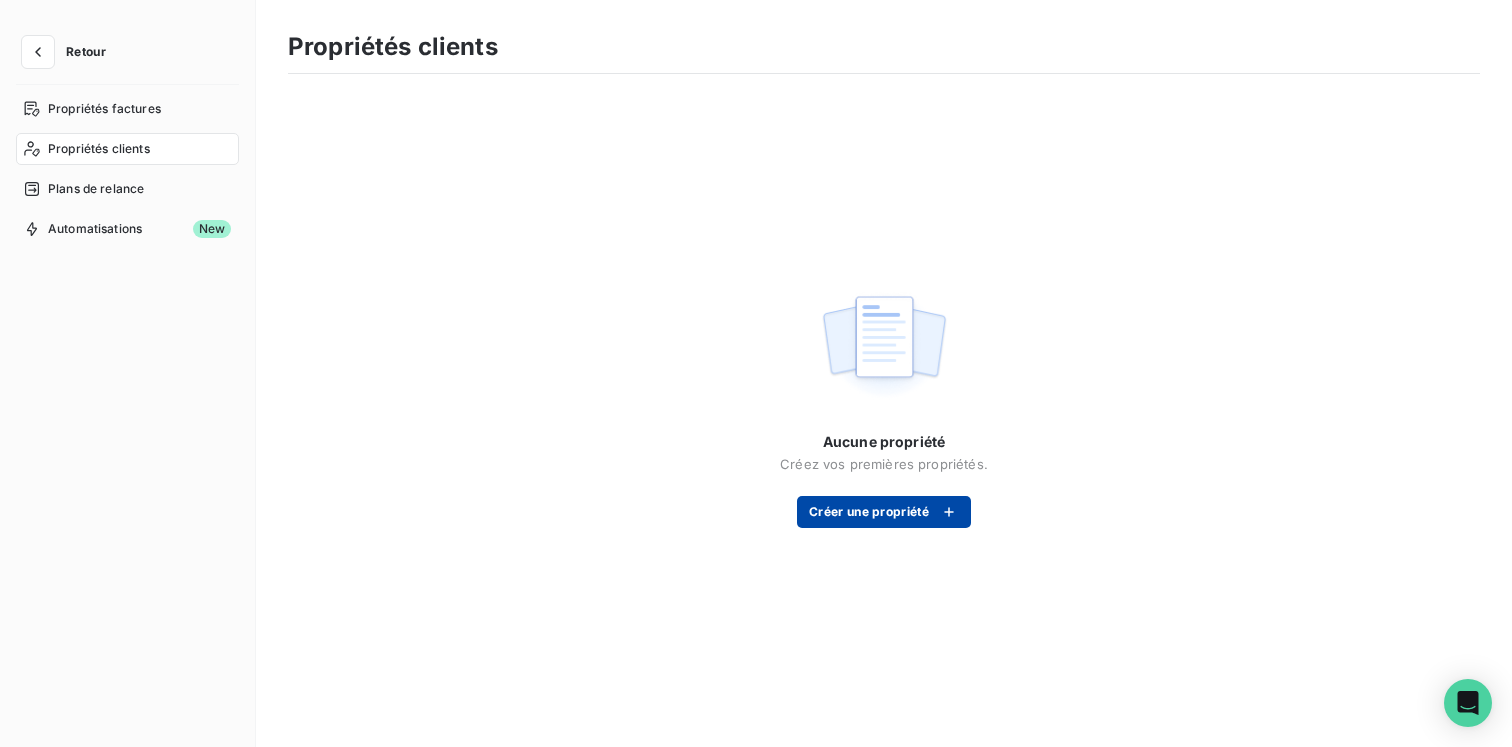 click 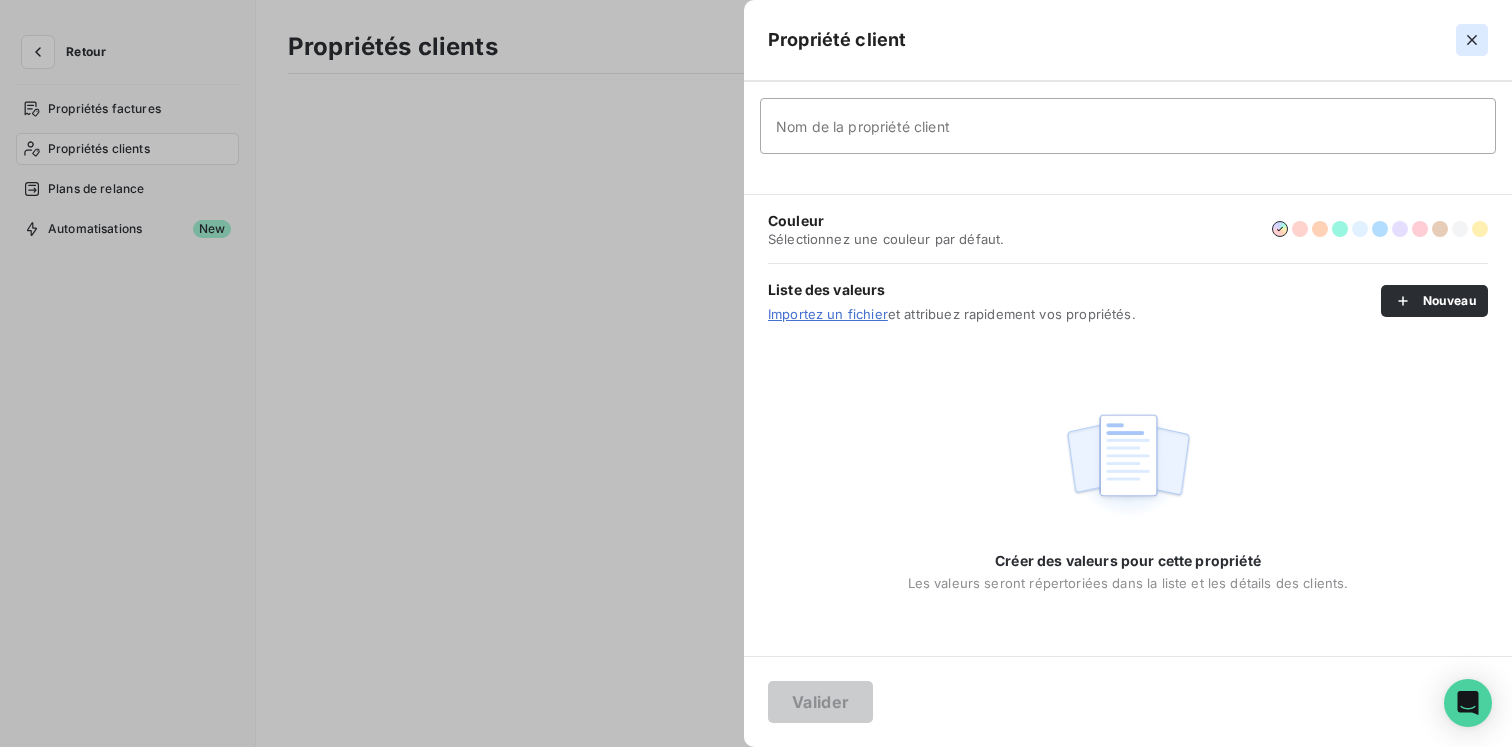 click at bounding box center (1472, 40) 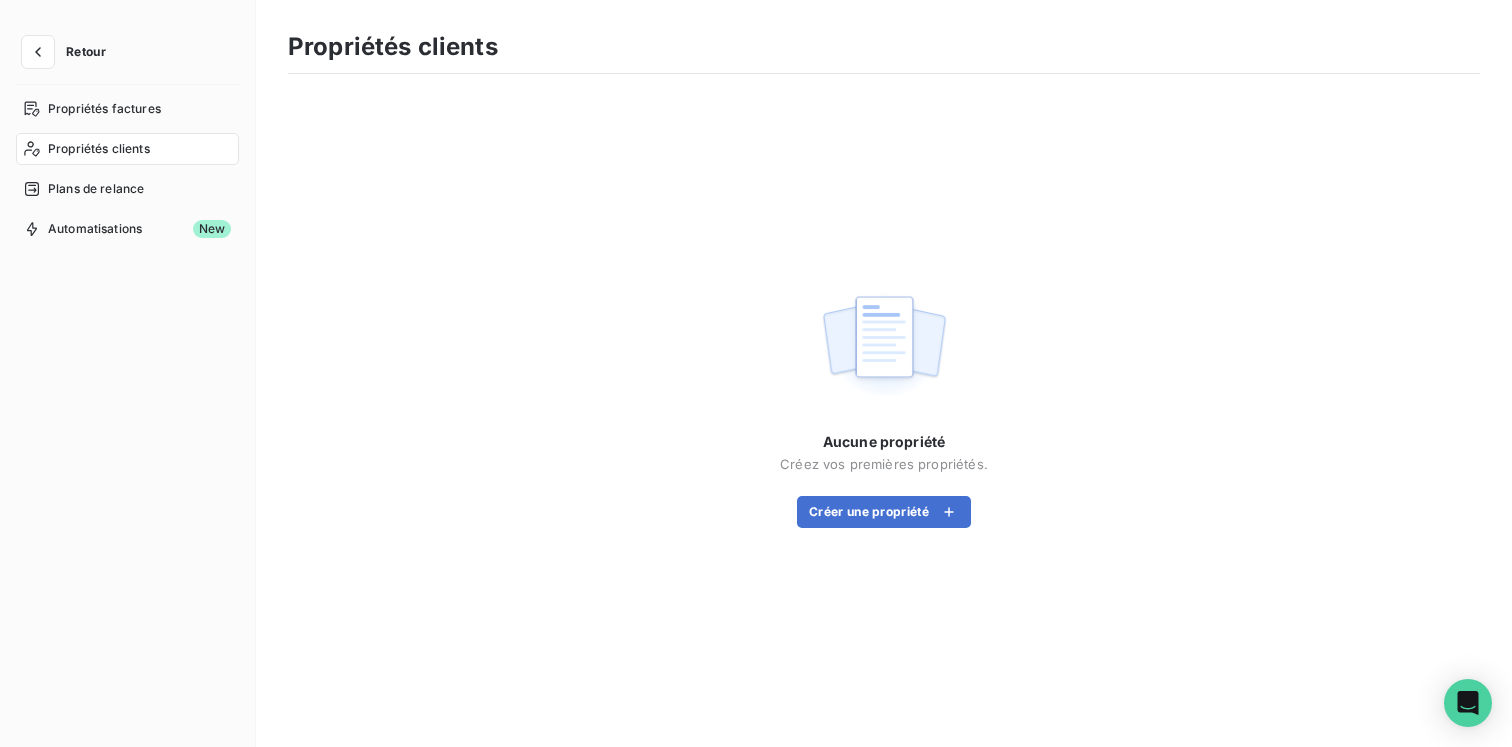 click on "Retour" at bounding box center (69, 52) 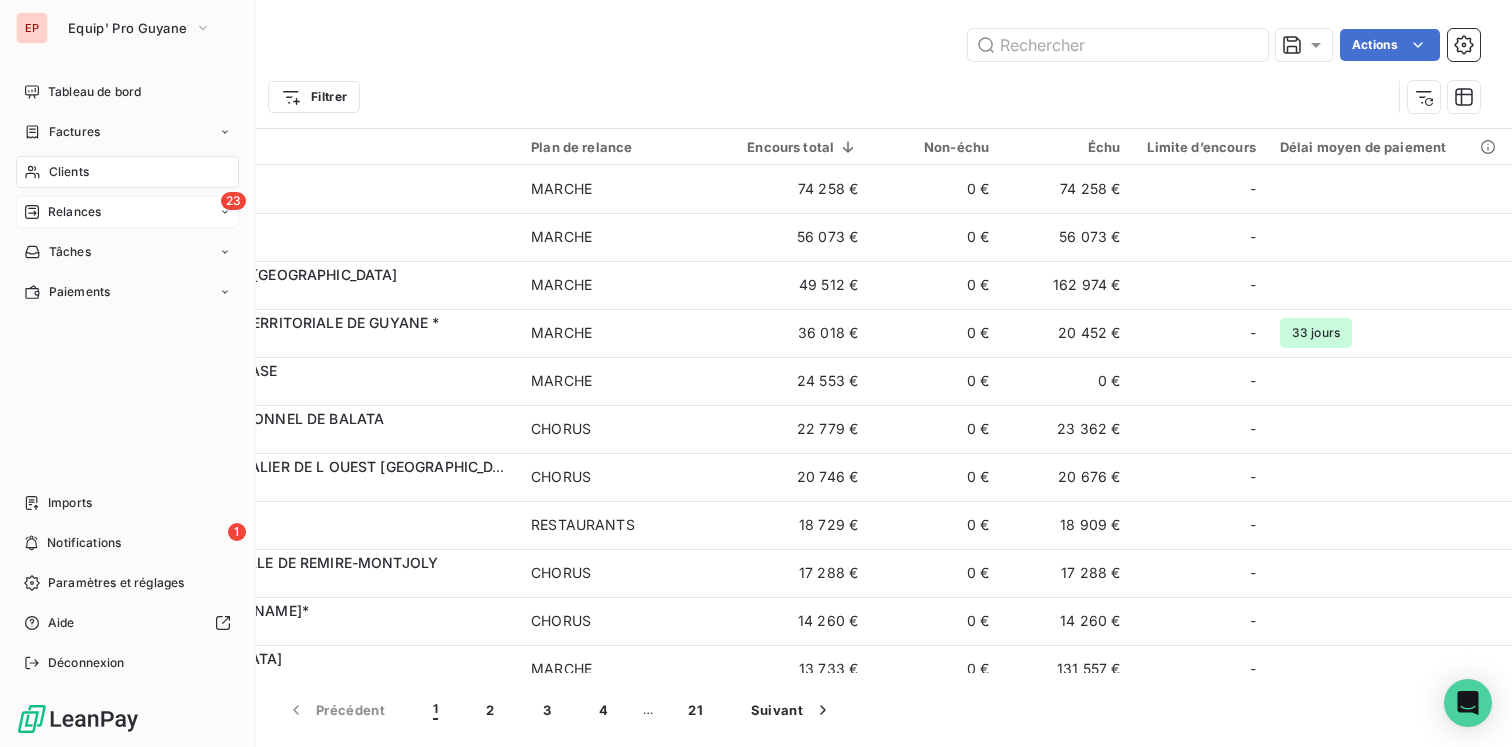 click on "23 Relances" at bounding box center [127, 212] 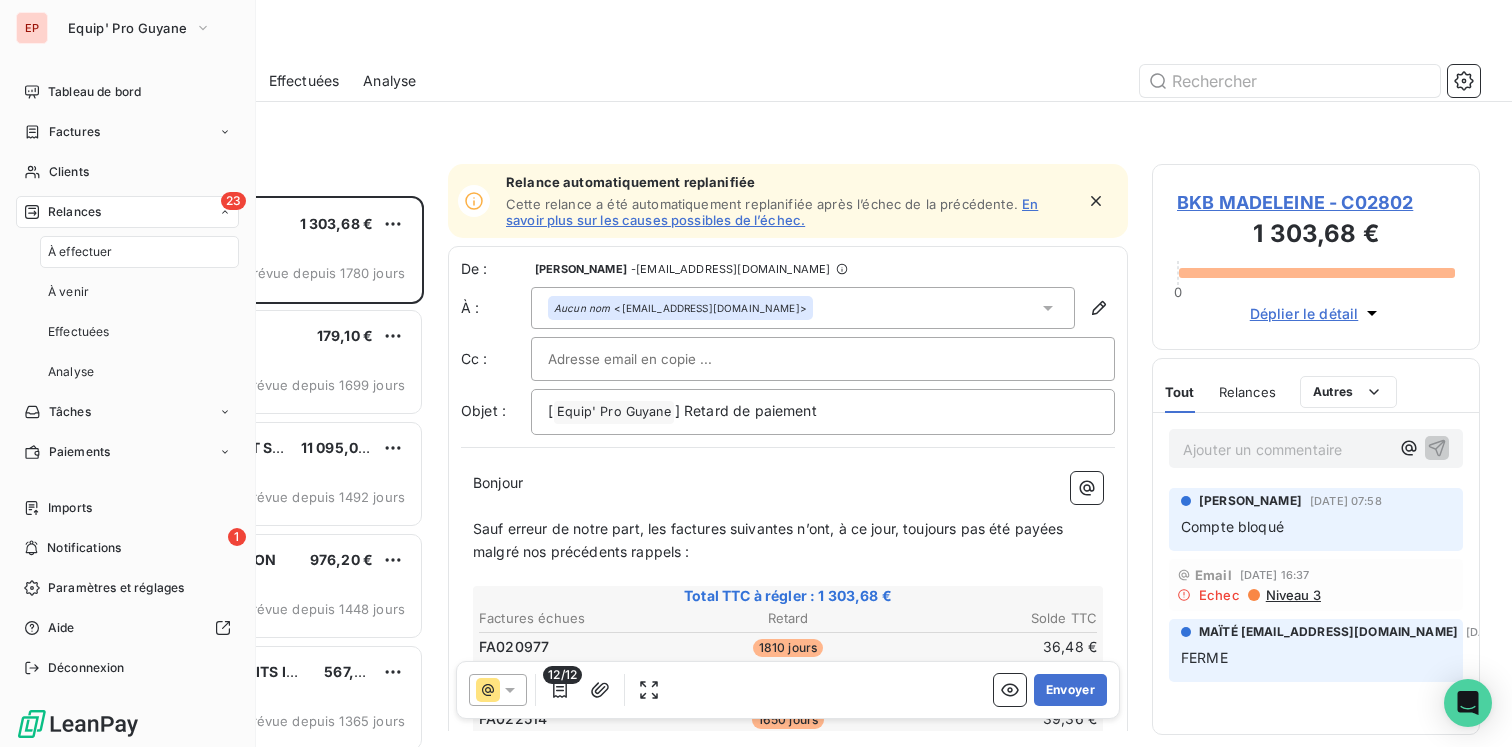 scroll, scrollTop: 1, scrollLeft: 1, axis: both 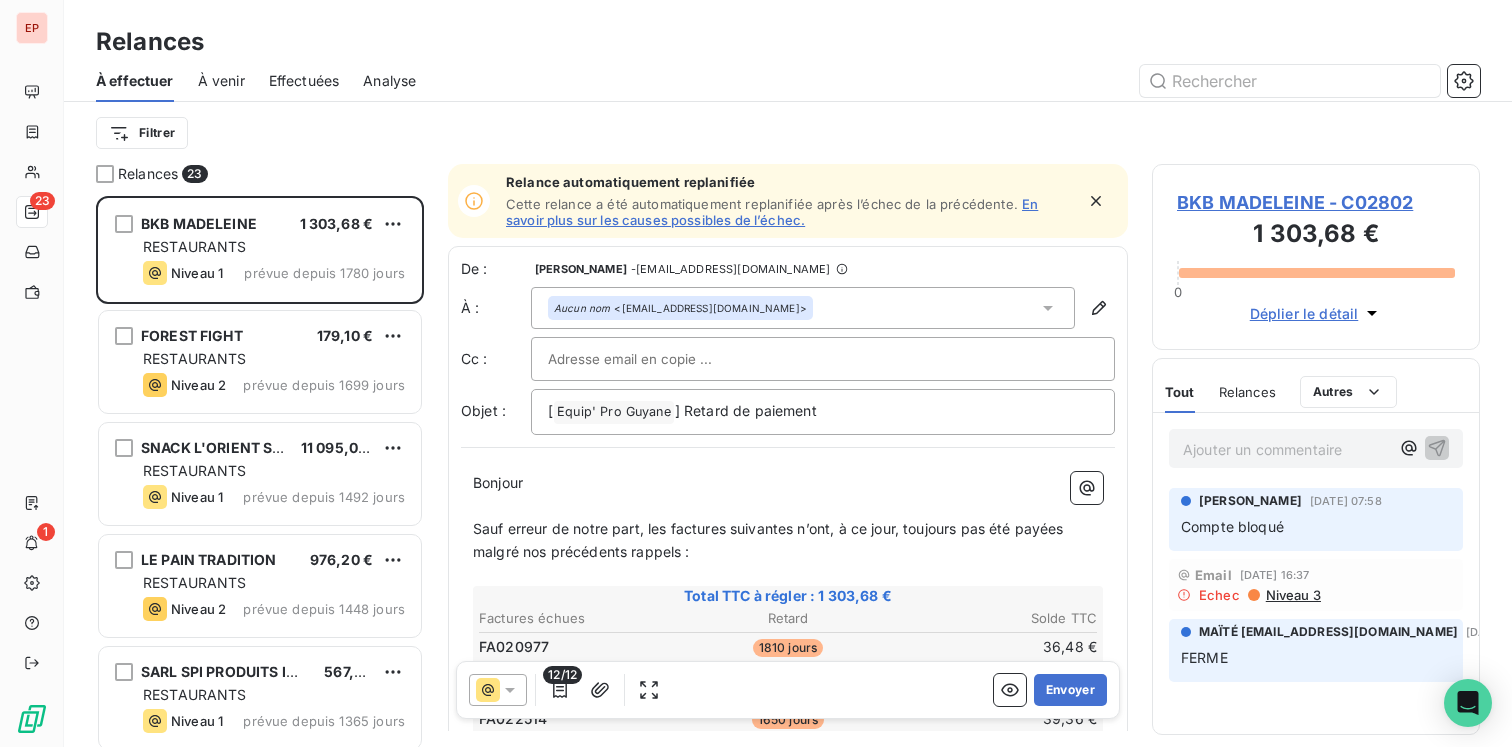 click on "À venir" at bounding box center (221, 81) 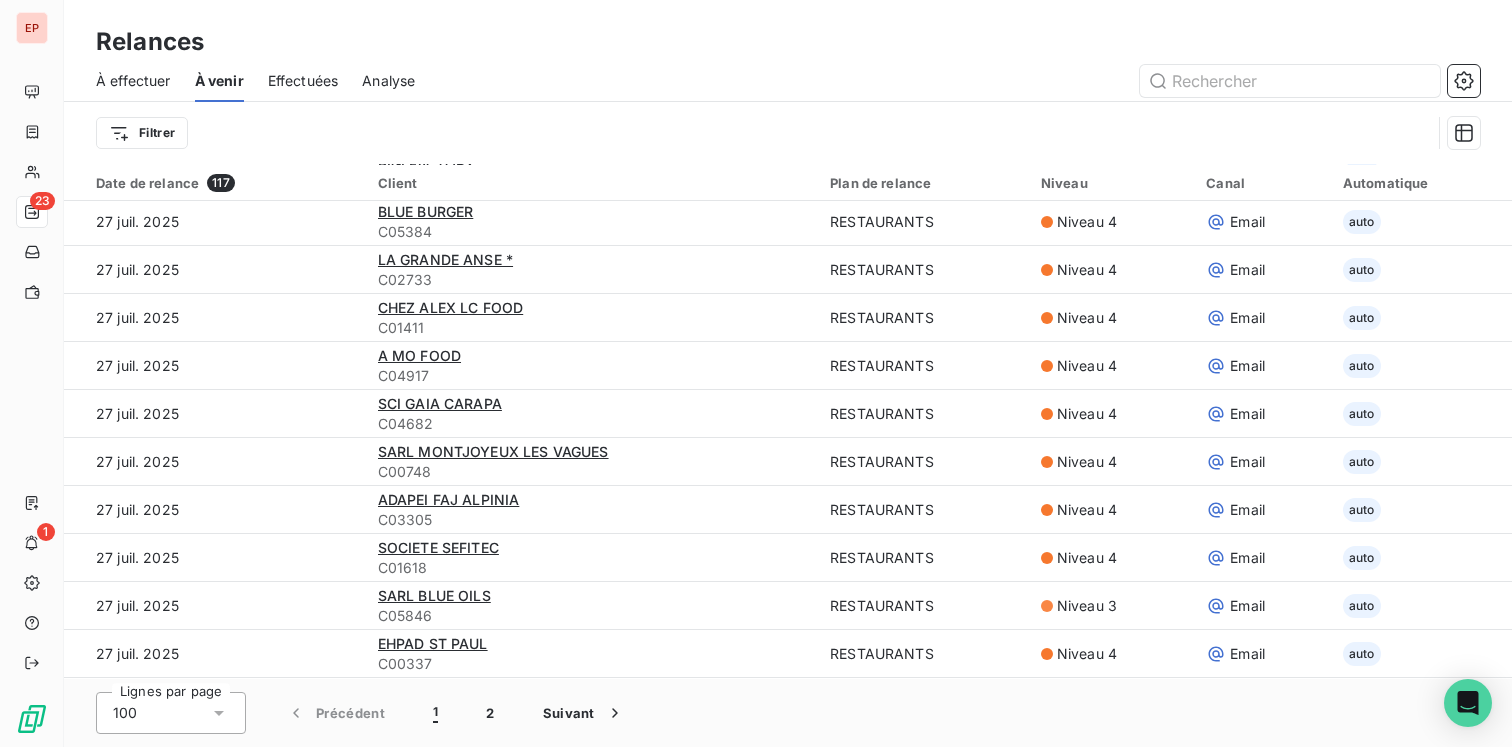 scroll, scrollTop: 4322, scrollLeft: 0, axis: vertical 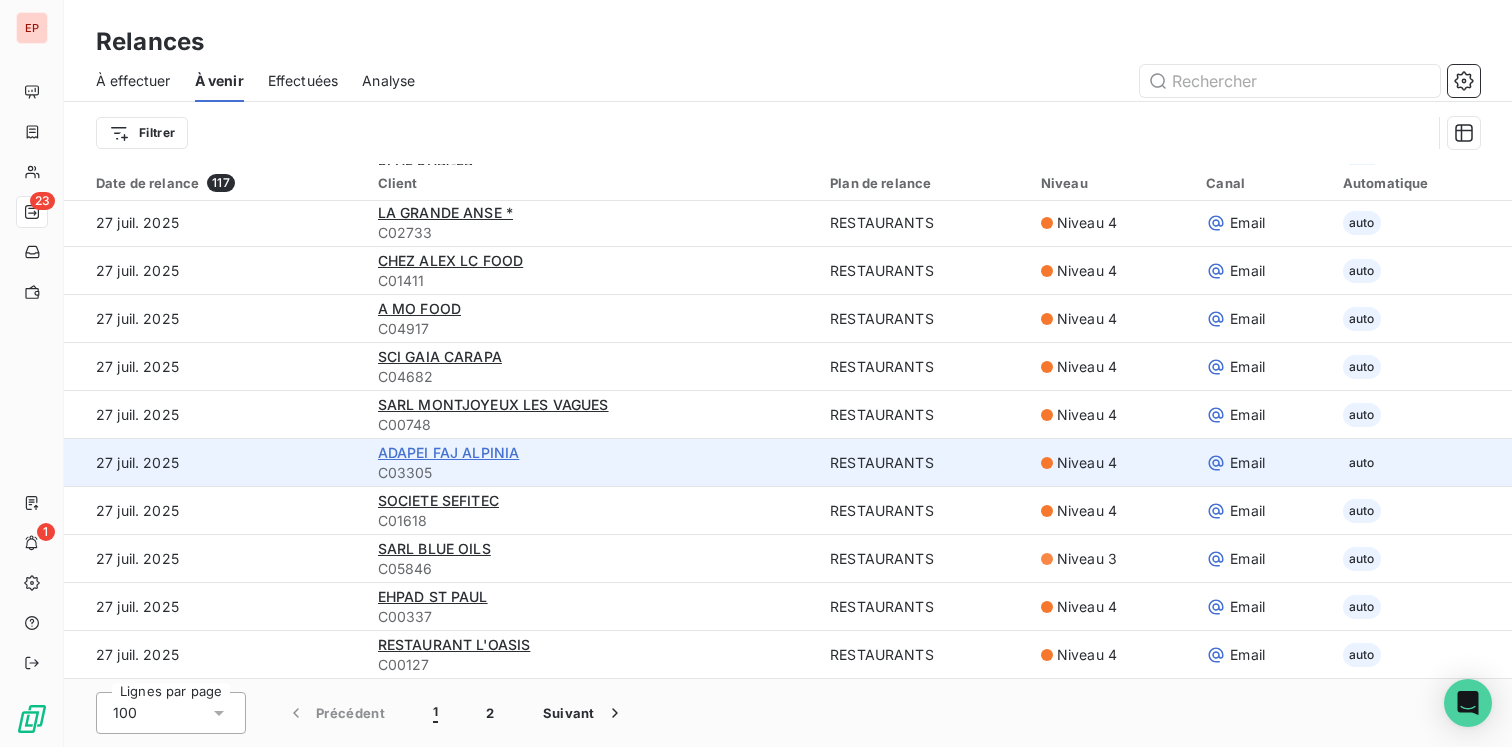 click on "ADAPEI FAJ ALPINIA" at bounding box center (449, 452) 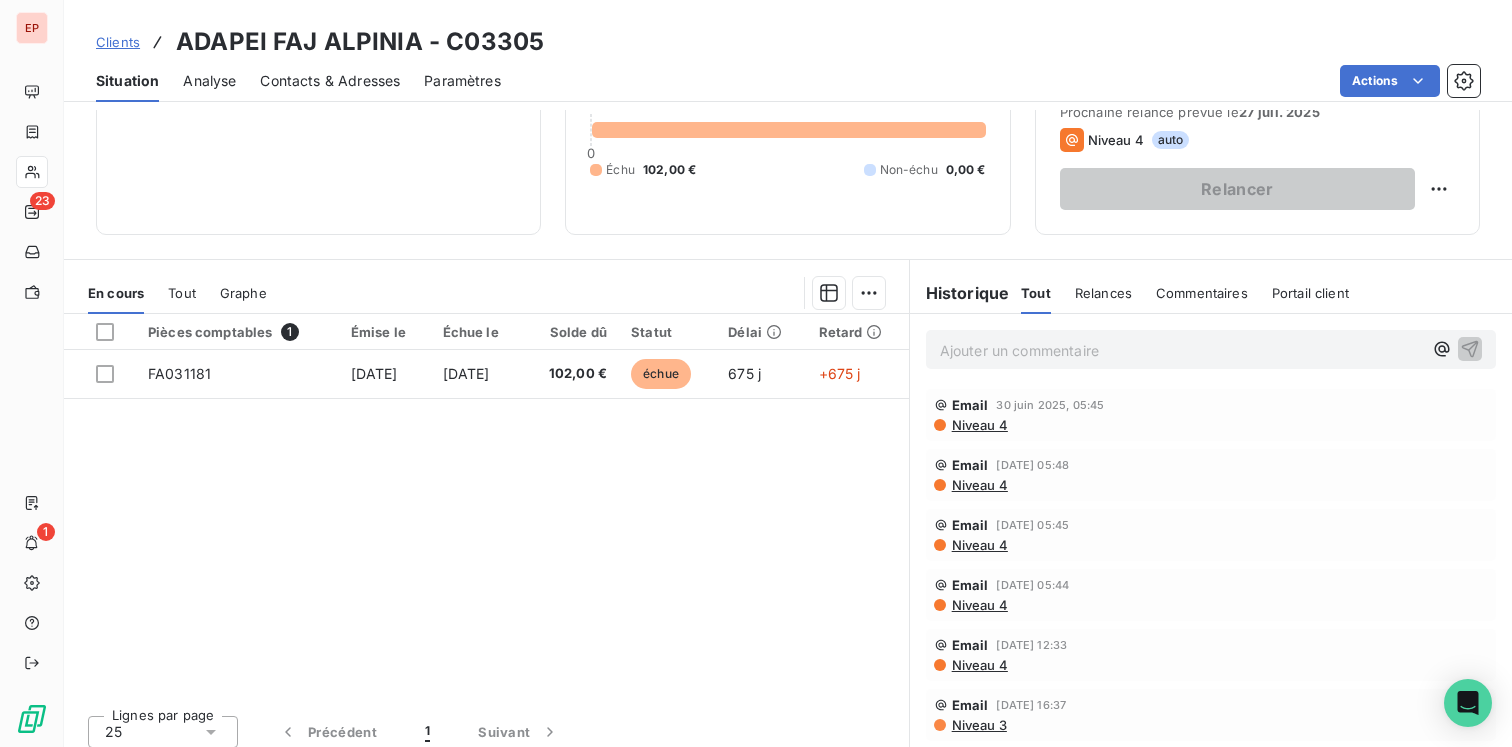scroll, scrollTop: 159, scrollLeft: 0, axis: vertical 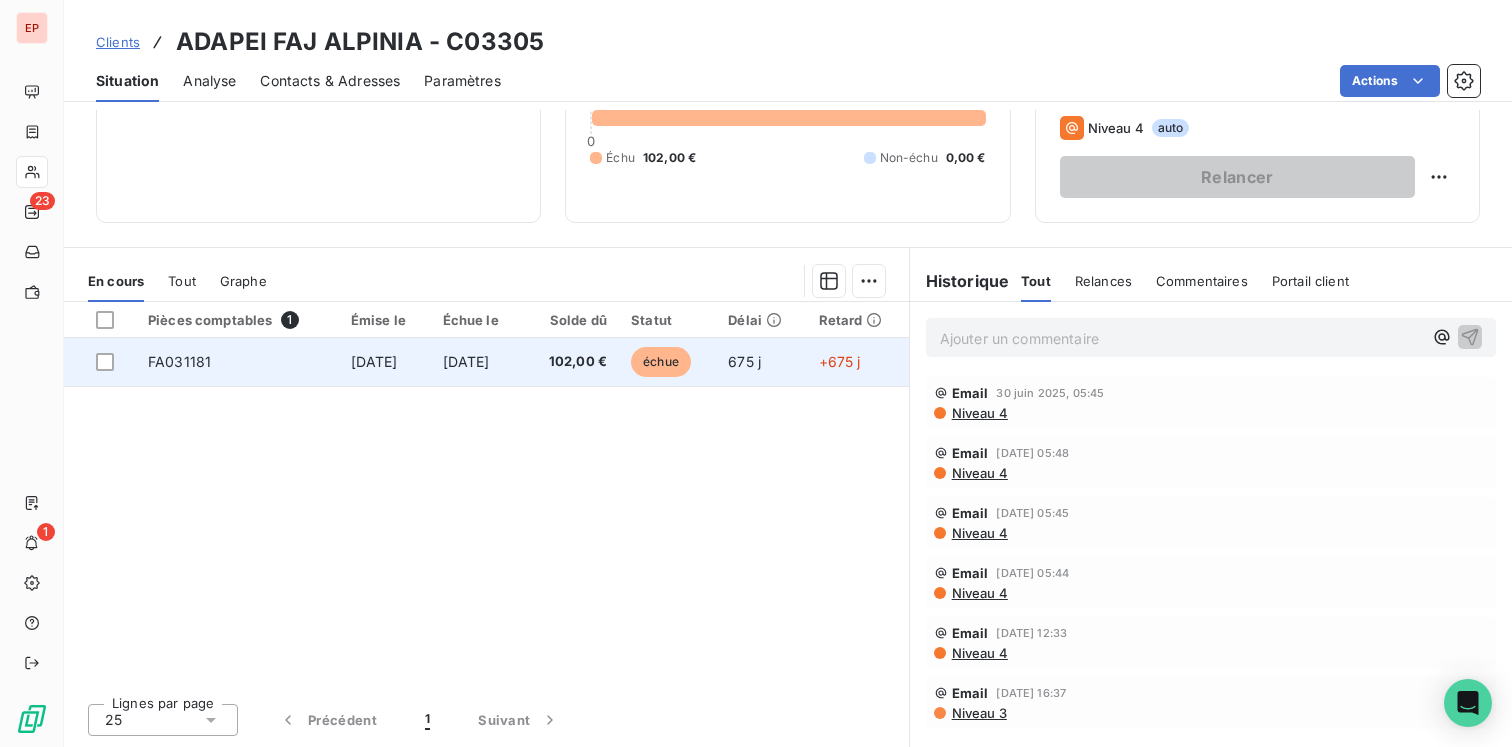 click on "102,00 €" at bounding box center [571, 362] 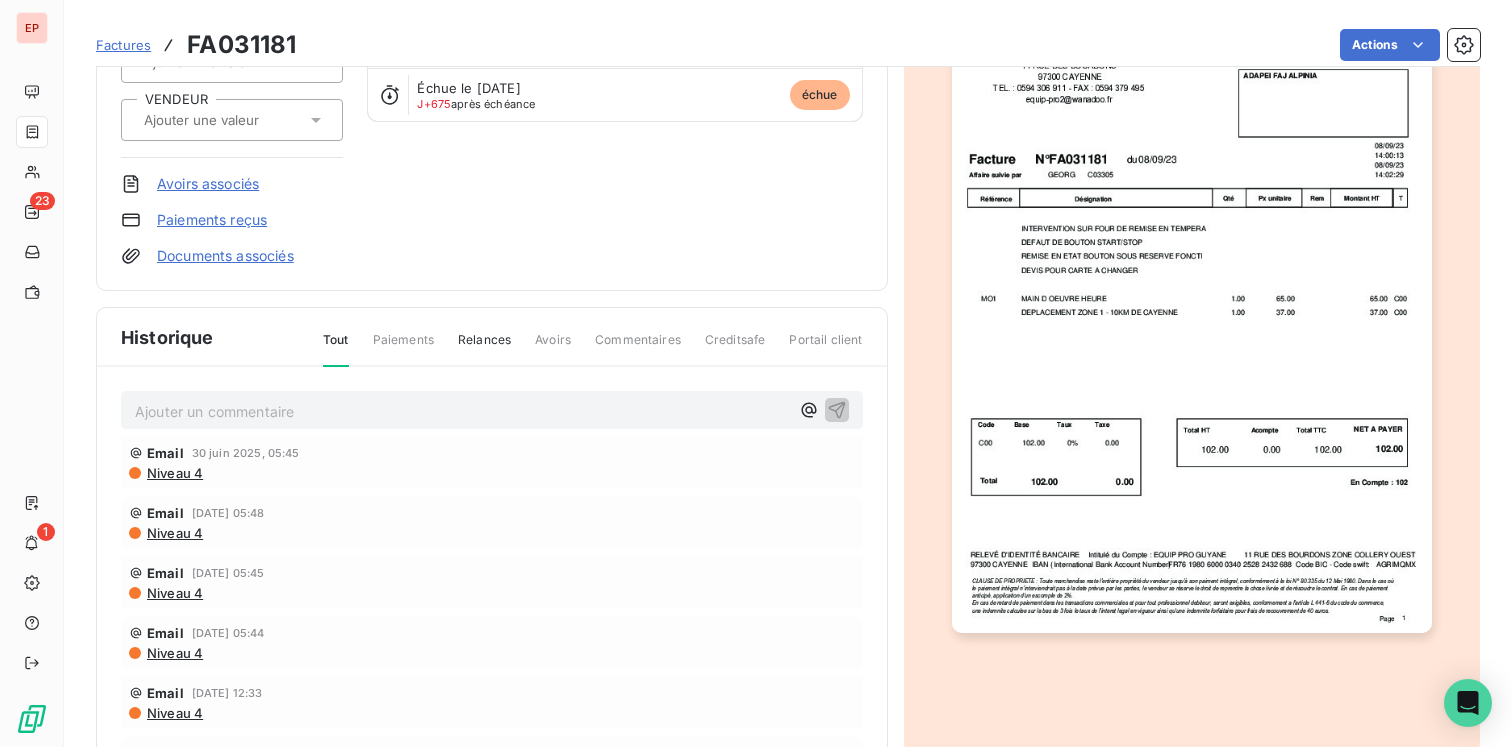 scroll, scrollTop: 301, scrollLeft: 0, axis: vertical 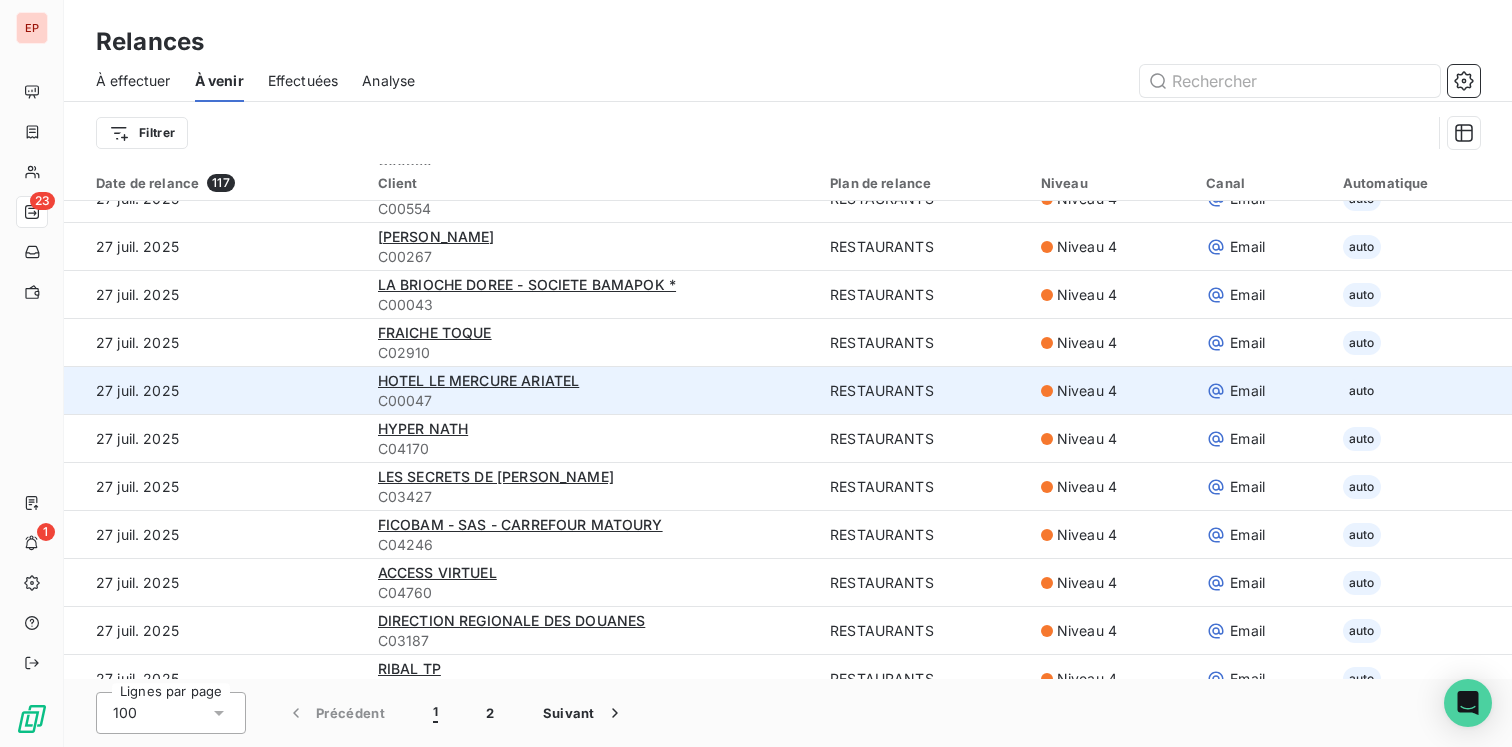 click on "27 juil. 2025" at bounding box center (215, 391) 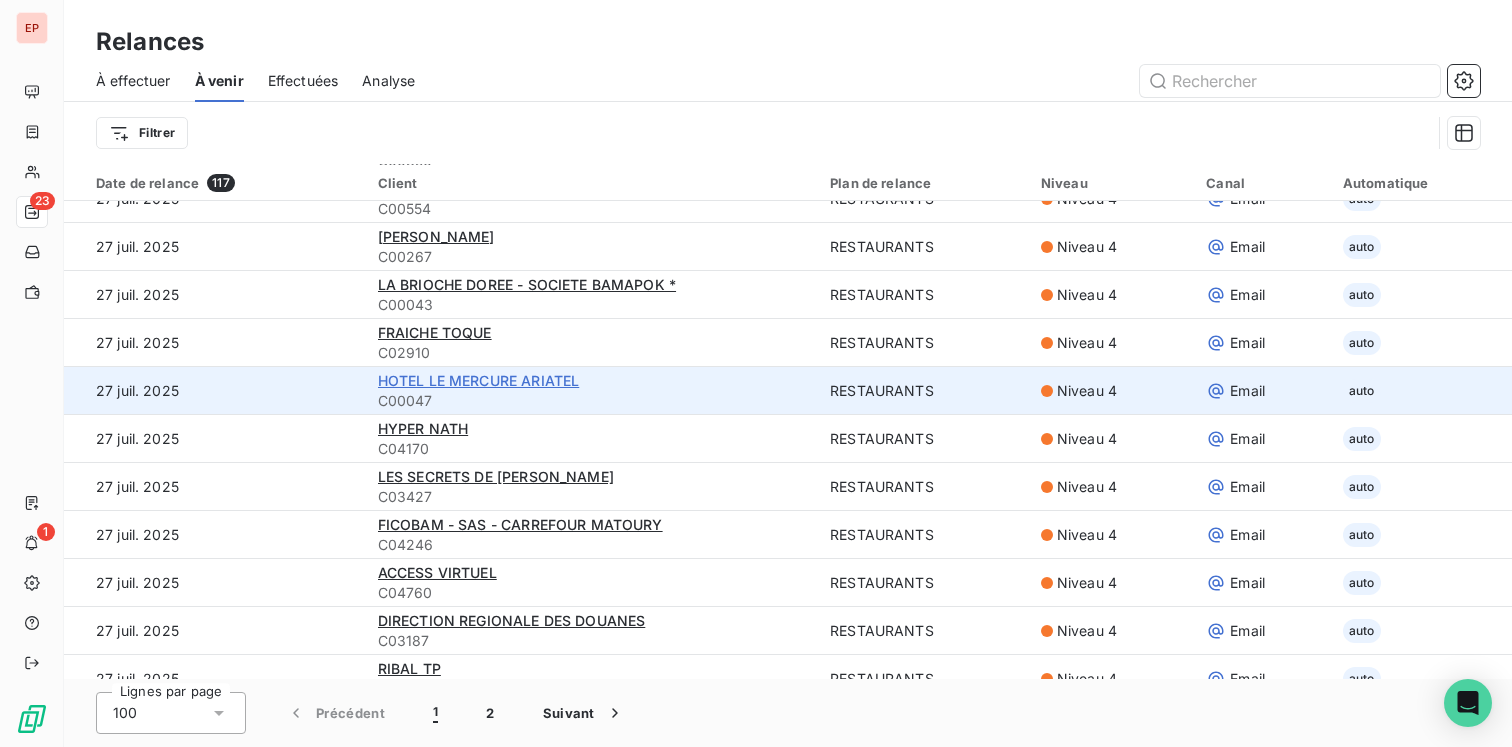 click on "HOTEL LE MERCURE ARIATEL" at bounding box center [479, 380] 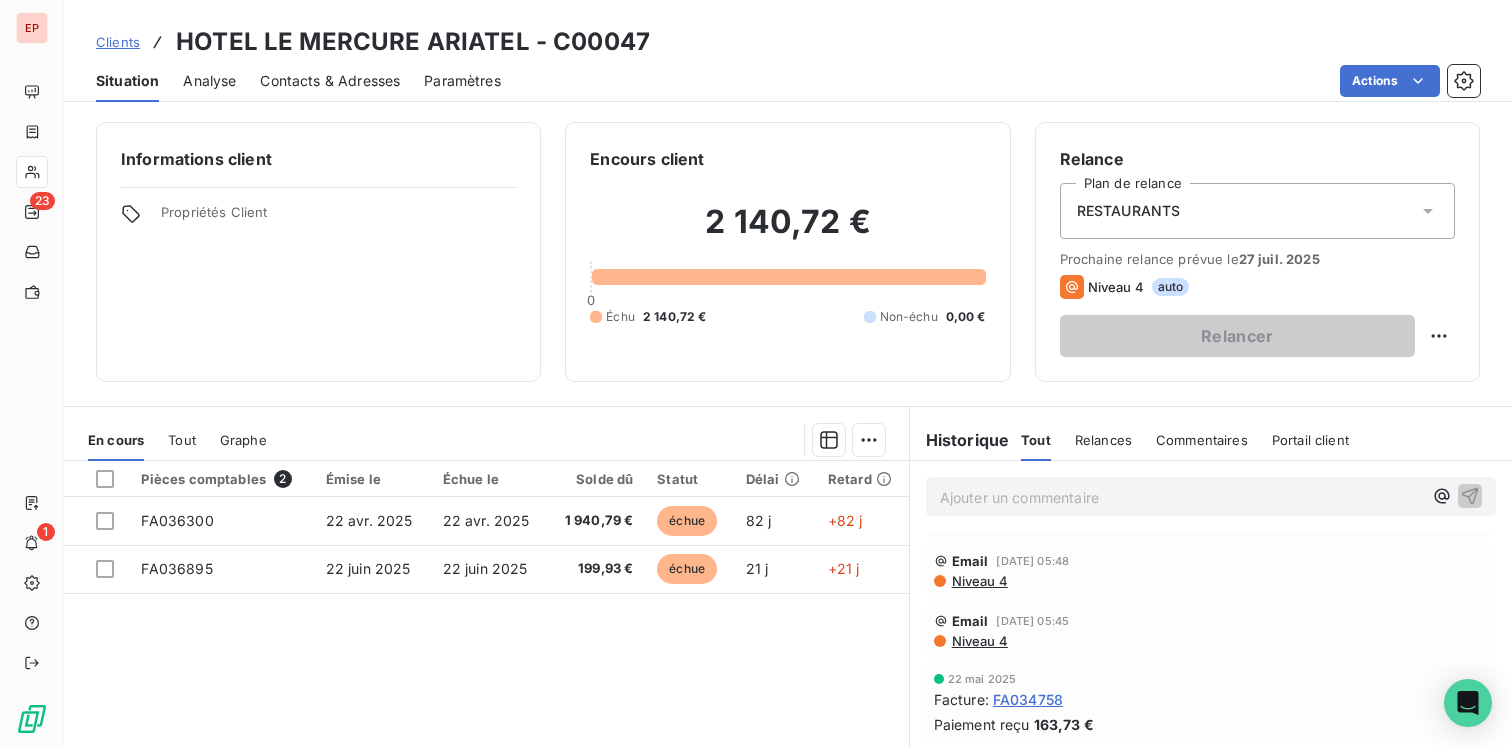 scroll, scrollTop: 45, scrollLeft: 0, axis: vertical 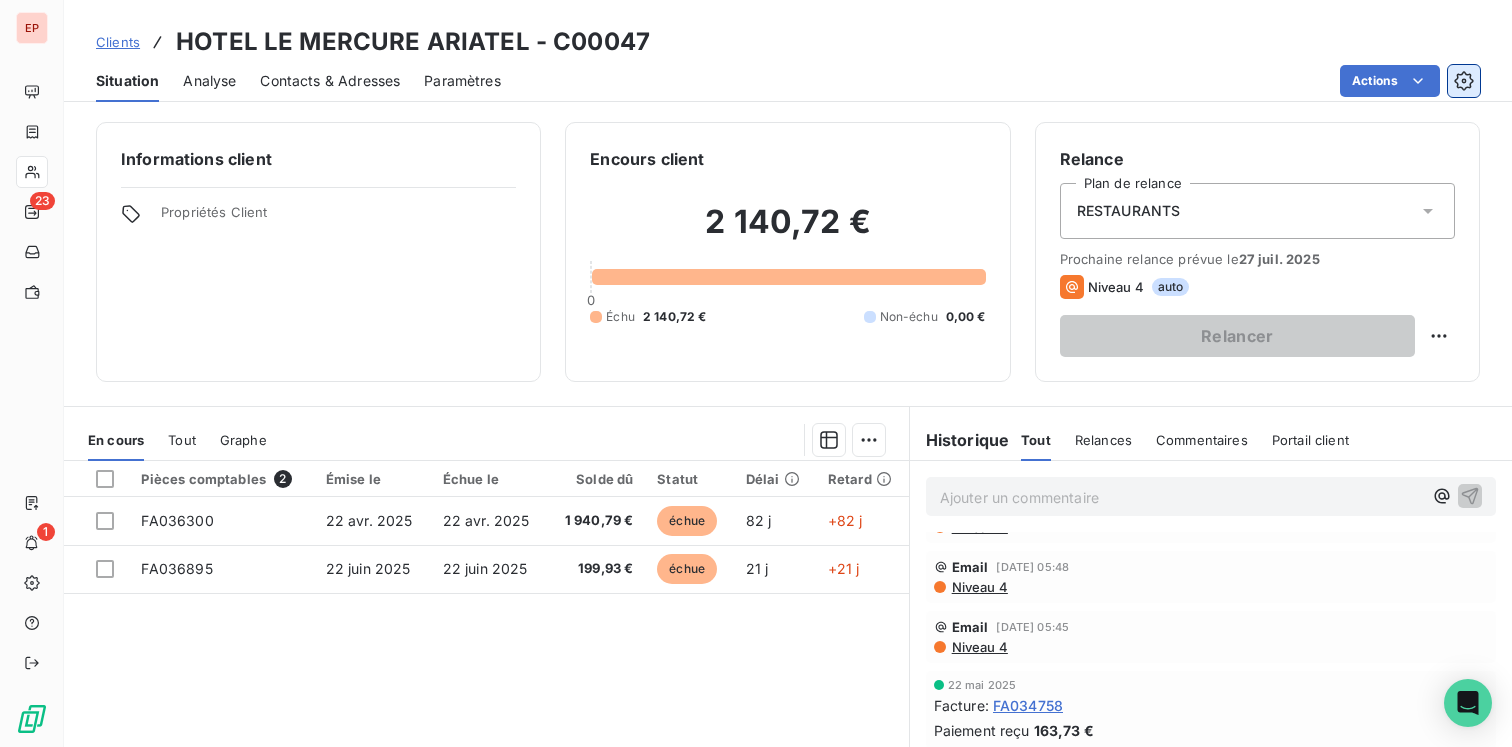 click at bounding box center (1464, 81) 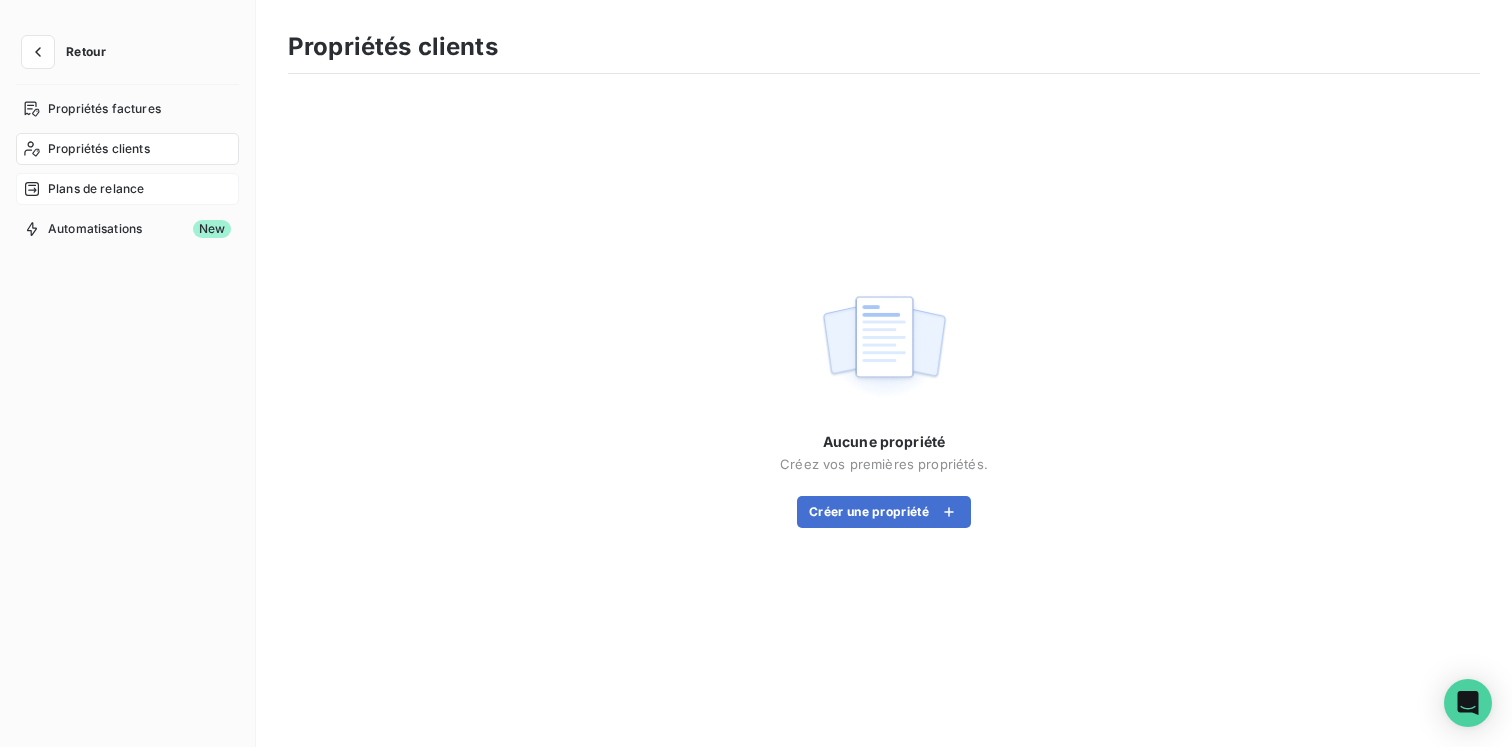 click on "Plans de relance" at bounding box center [127, 189] 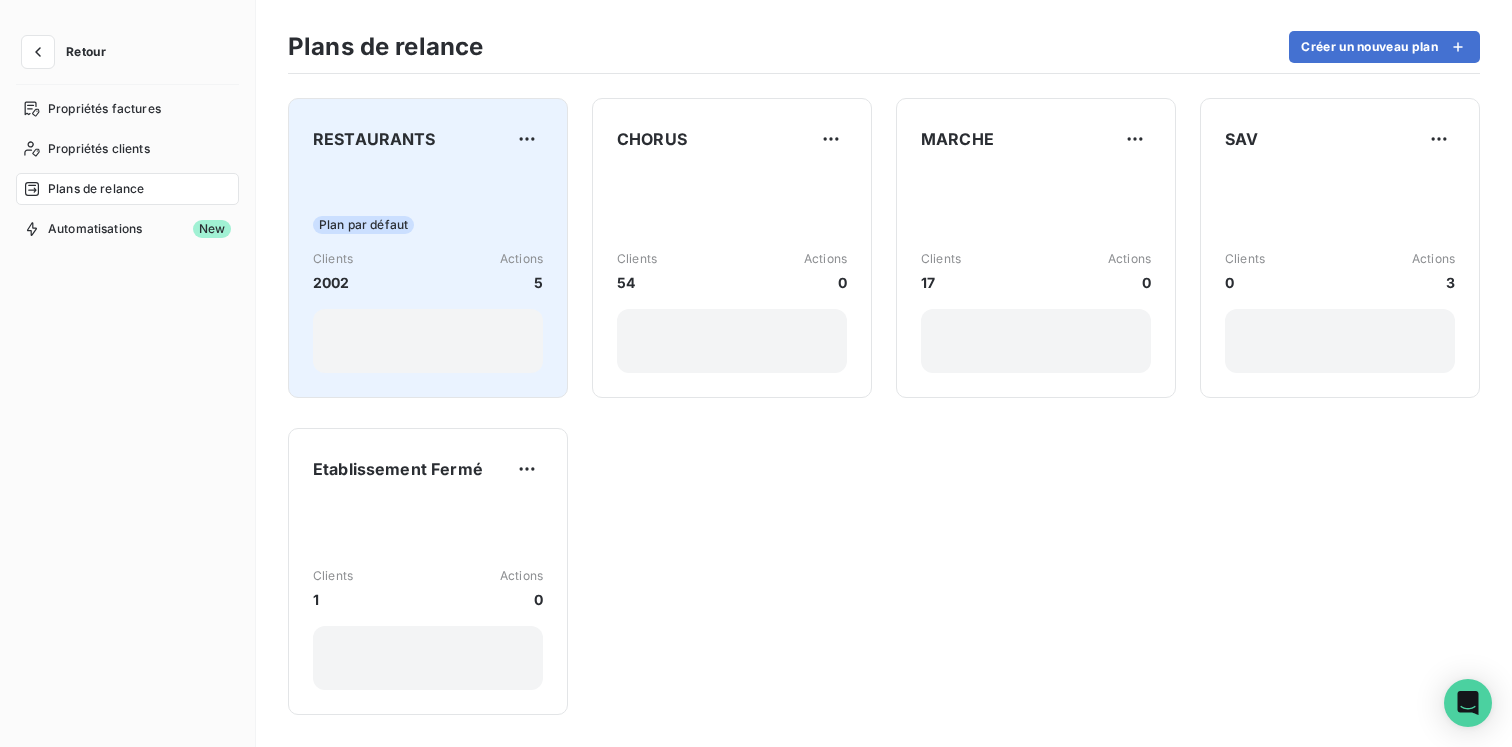 click on "Plan par défaut Clients 2002 Actions 5" at bounding box center (428, 272) 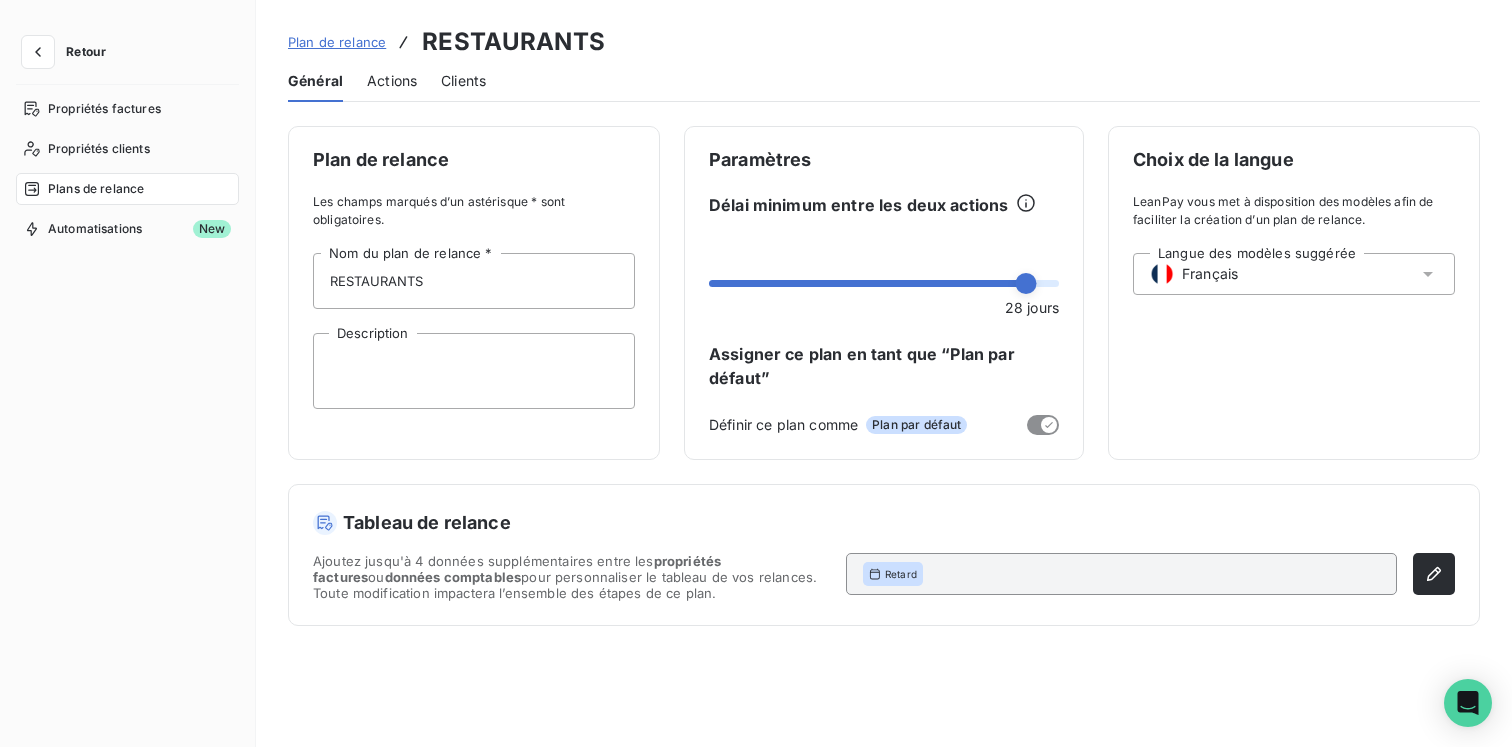 click on "Actions" at bounding box center (392, 81) 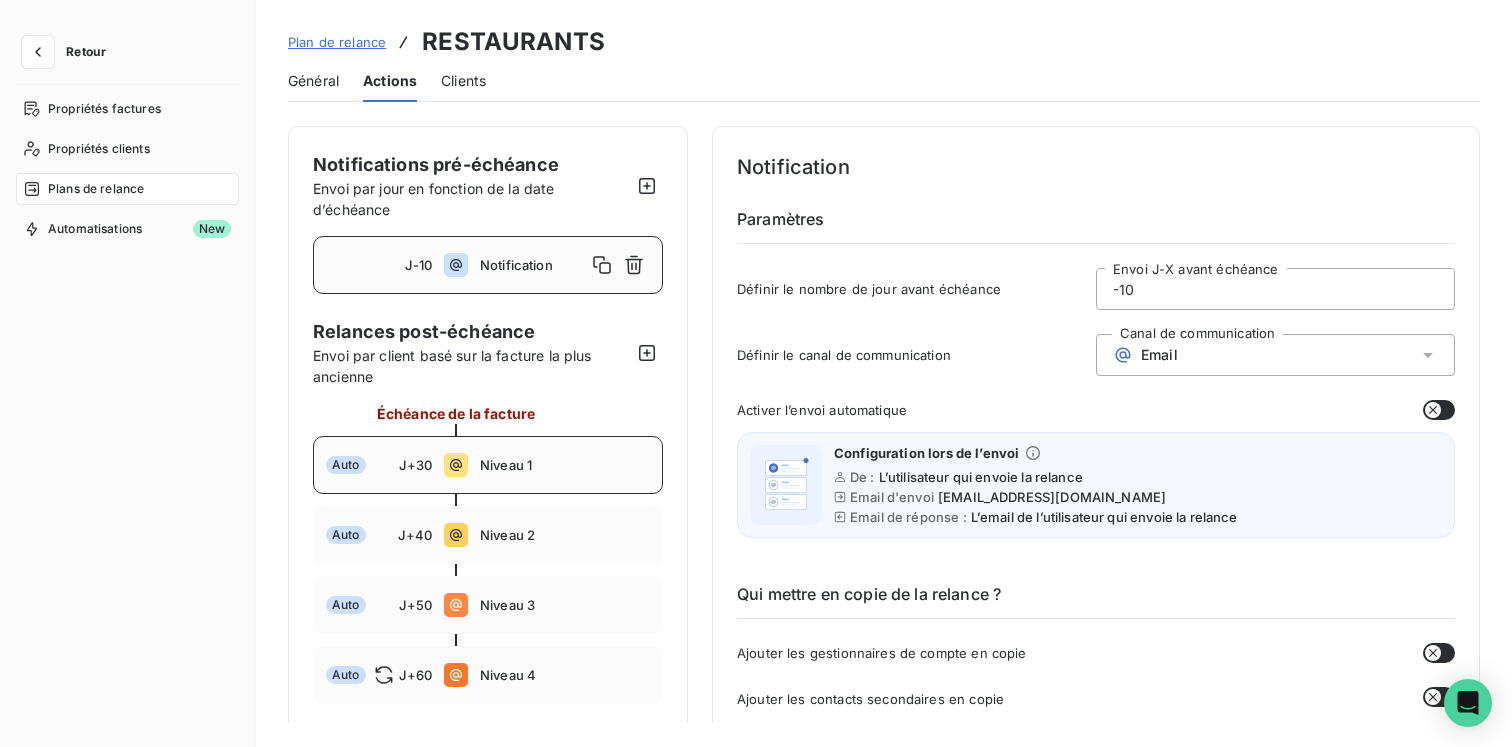 click on "Niveau 1" at bounding box center (565, 465) 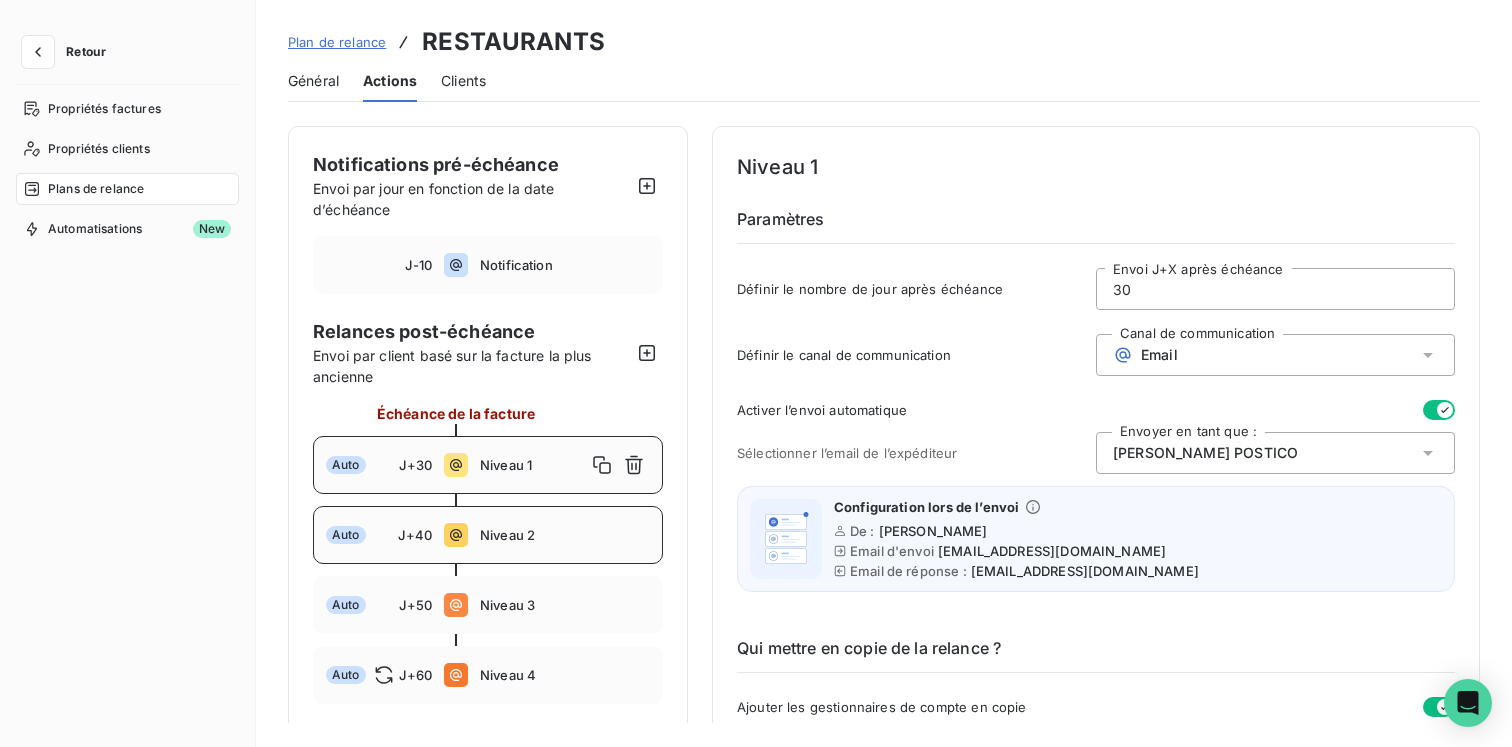 click on "Auto J+40 Niveau 2" at bounding box center (488, 535) 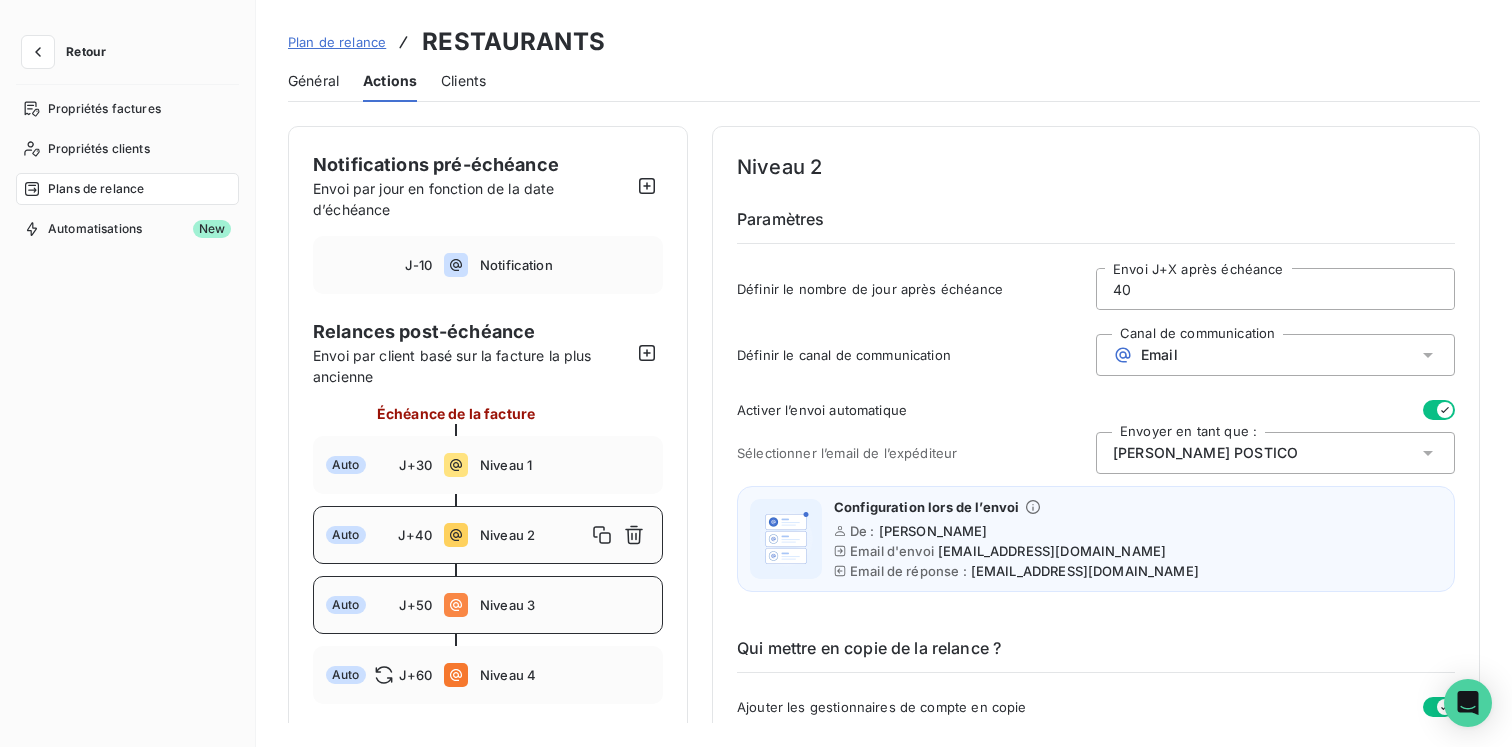 click on "Niveau 3" at bounding box center [565, 605] 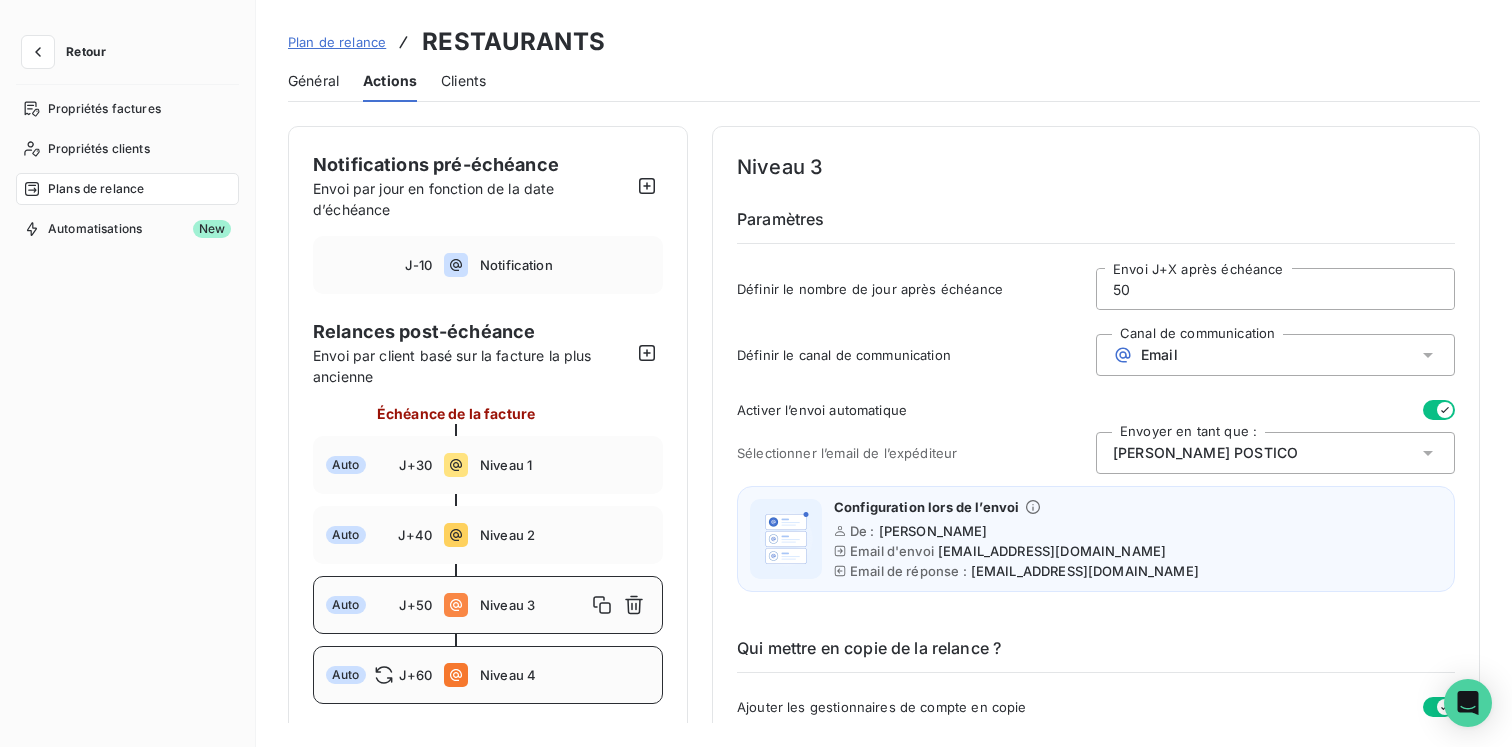 click on "Auto J+60 Niveau 4" at bounding box center [488, 675] 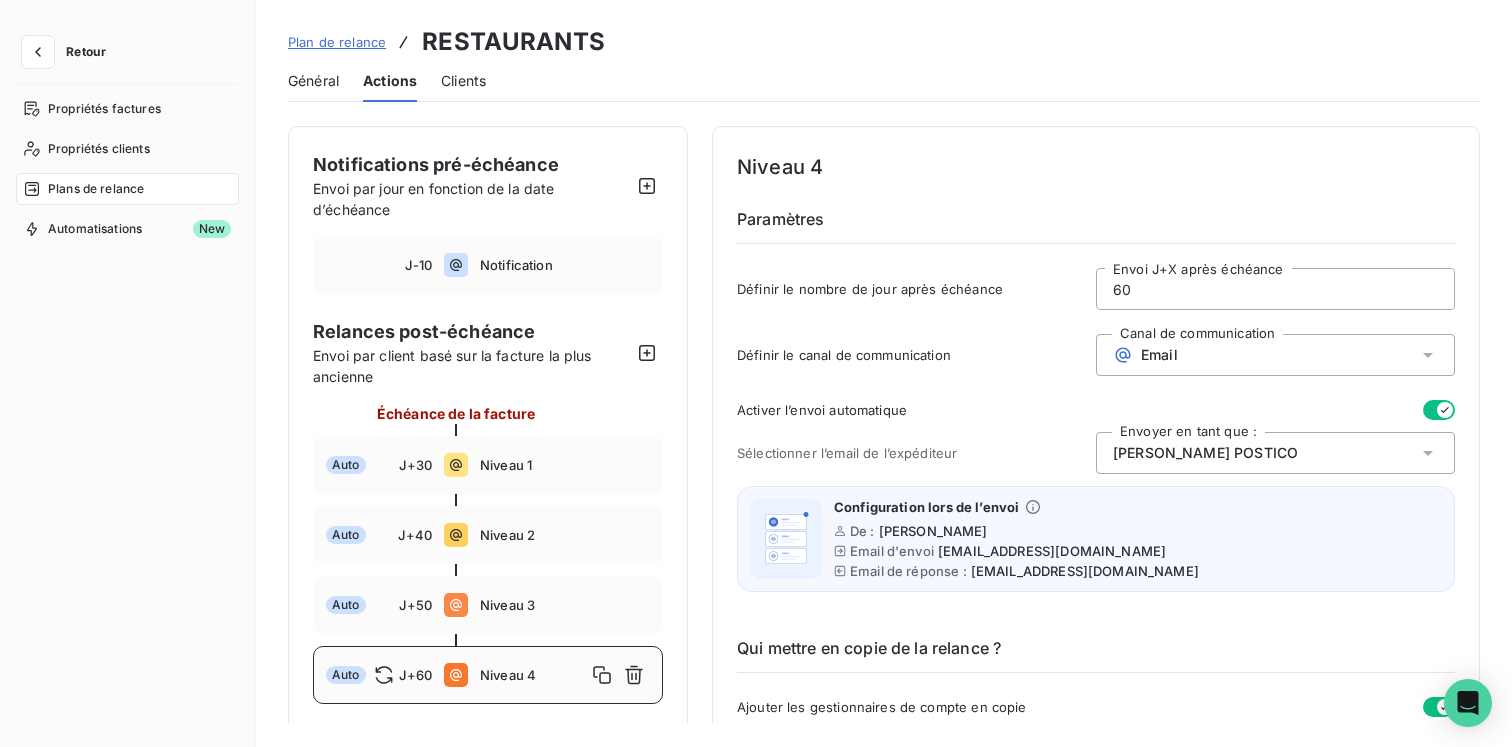 drag, startPoint x: 1156, startPoint y: 295, endPoint x: 959, endPoint y: 250, distance: 202.07425 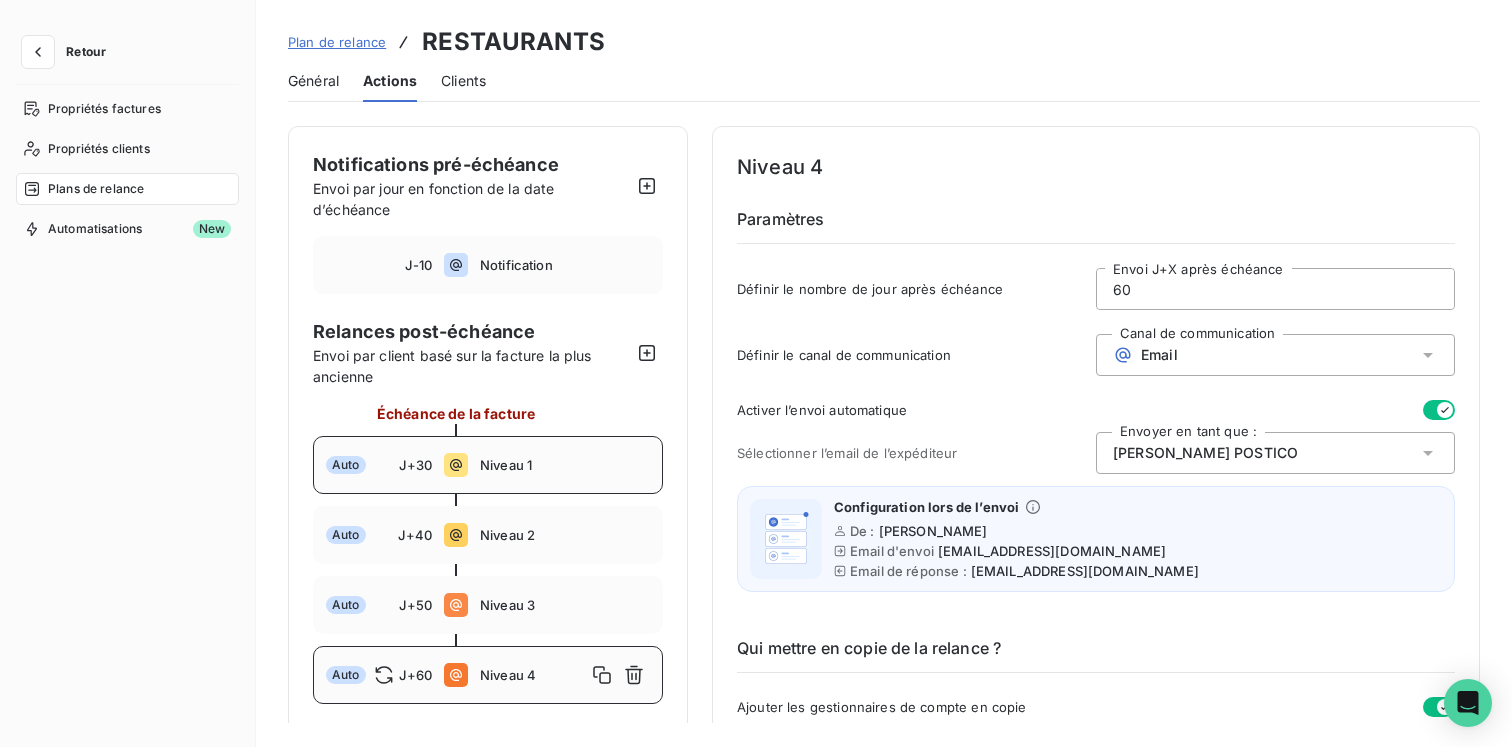 click on "Auto J+30 Niveau 1" at bounding box center (488, 465) 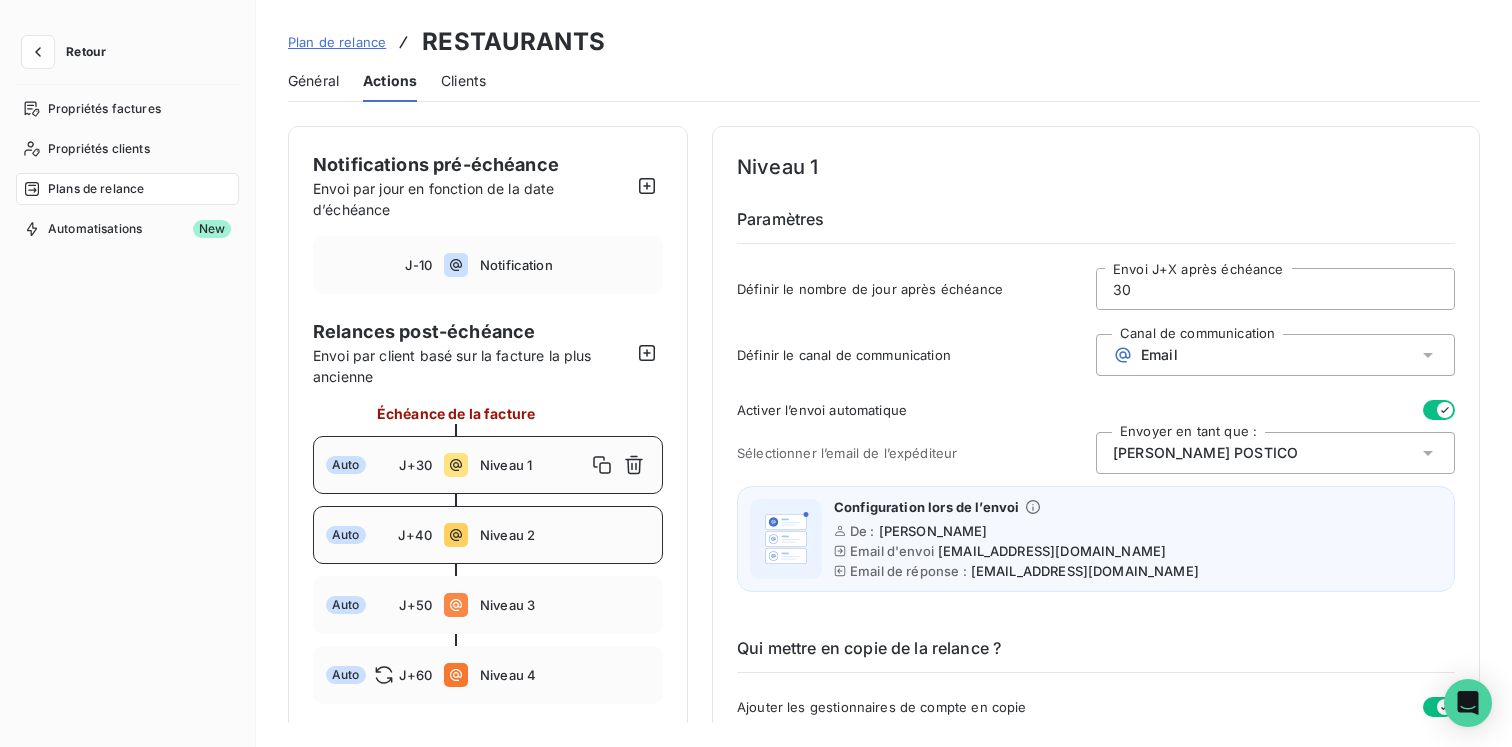 click on "Auto J+40 Niveau 2" at bounding box center [488, 535] 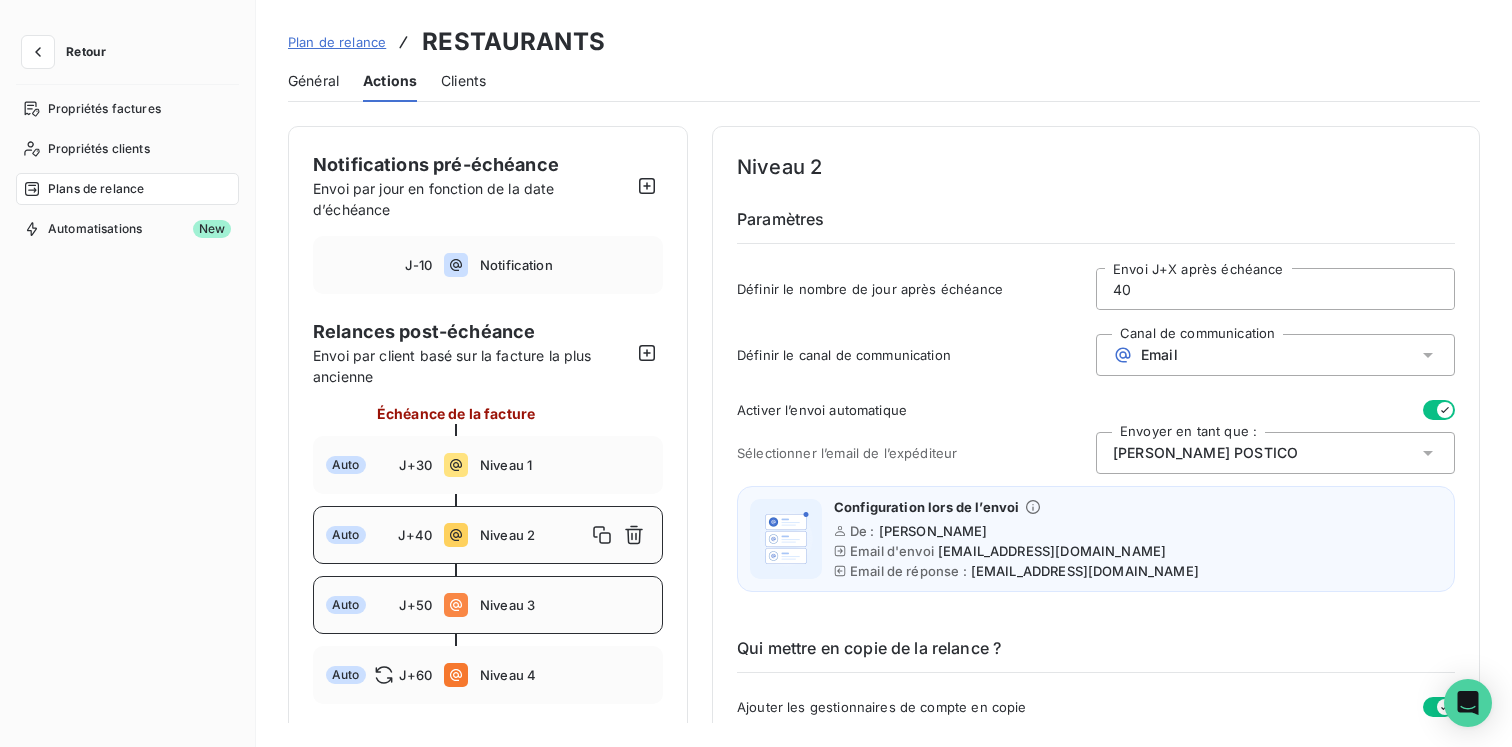 click on "Auto J+50 Niveau 3" at bounding box center [488, 605] 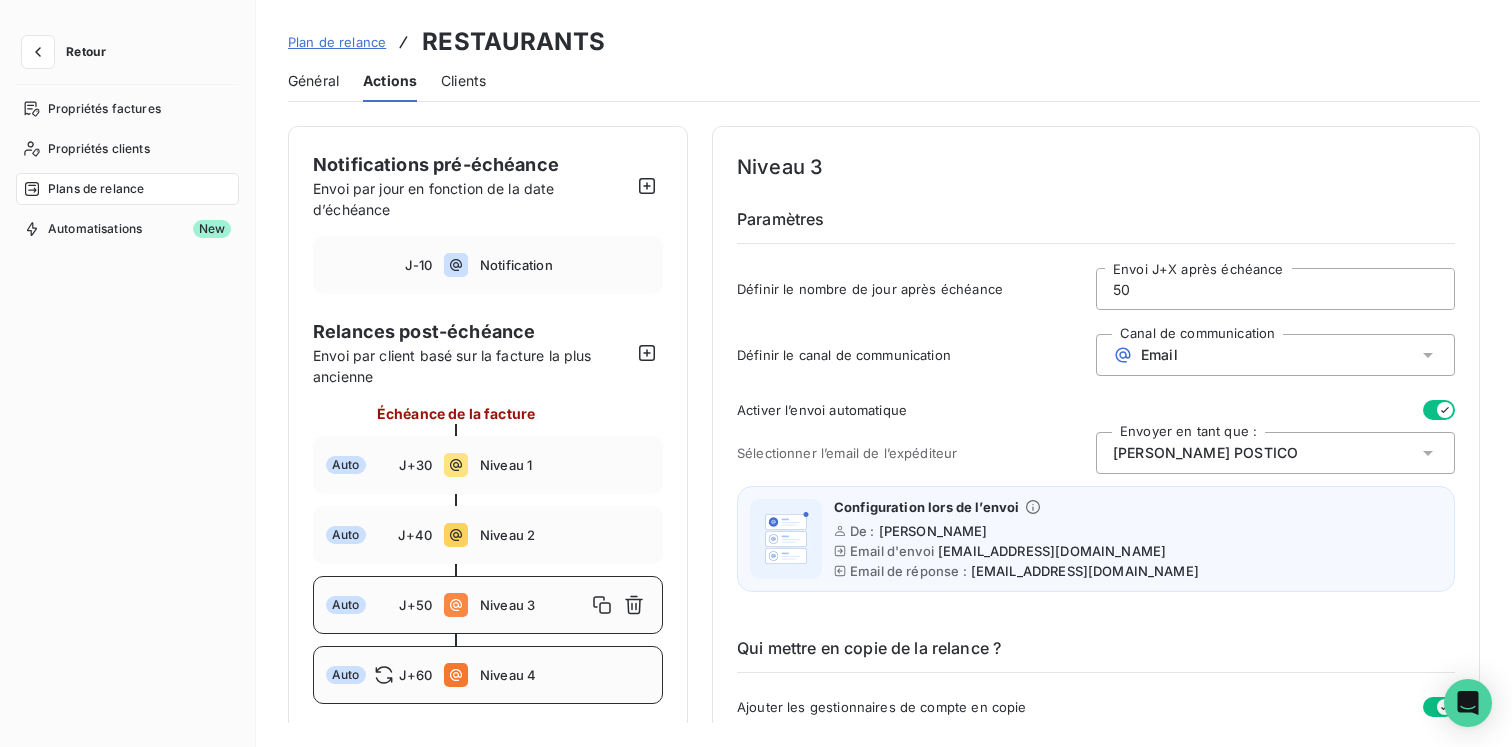 click on "Niveau 4" at bounding box center [565, 675] 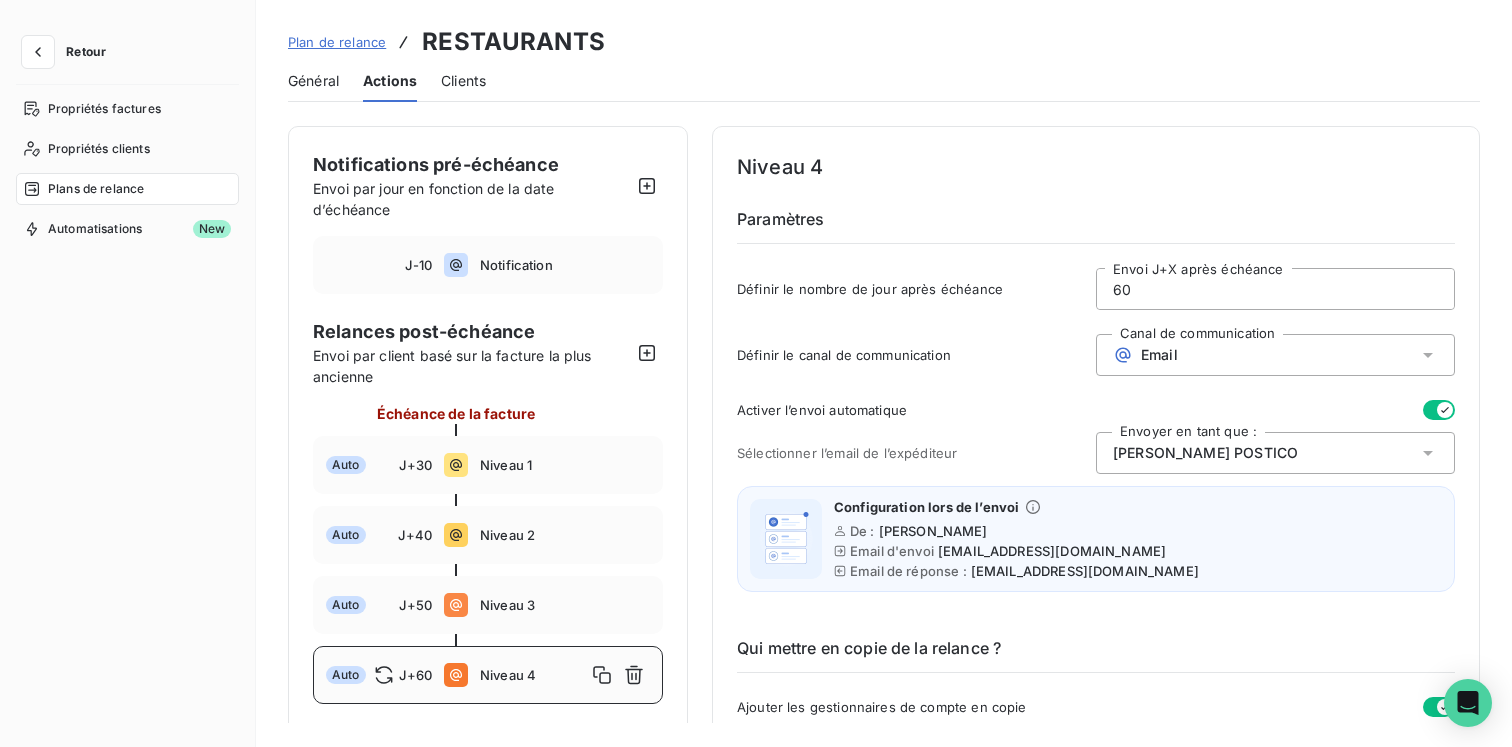 drag, startPoint x: 1159, startPoint y: 292, endPoint x: 1038, endPoint y: 284, distance: 121.264175 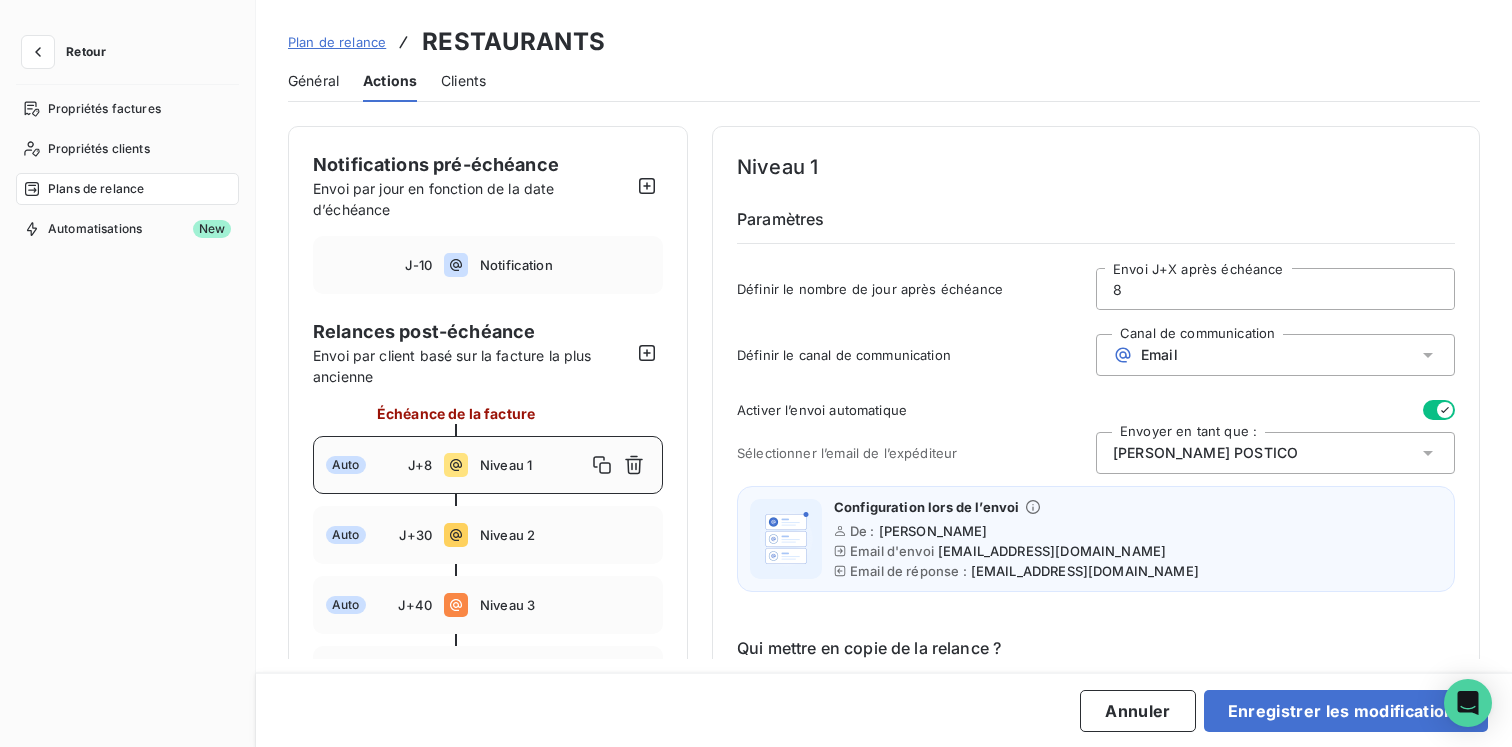 type on "80" 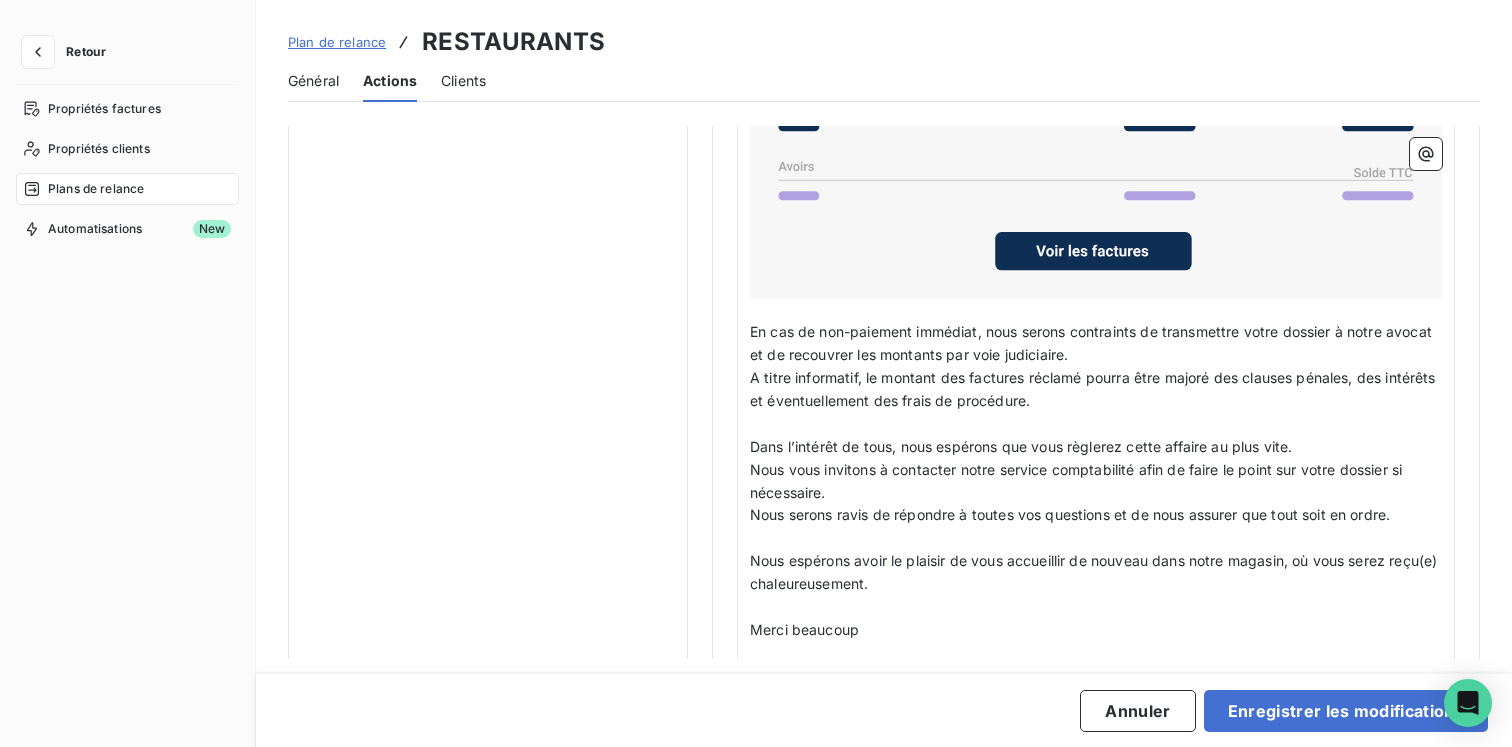 scroll, scrollTop: 1936, scrollLeft: 0, axis: vertical 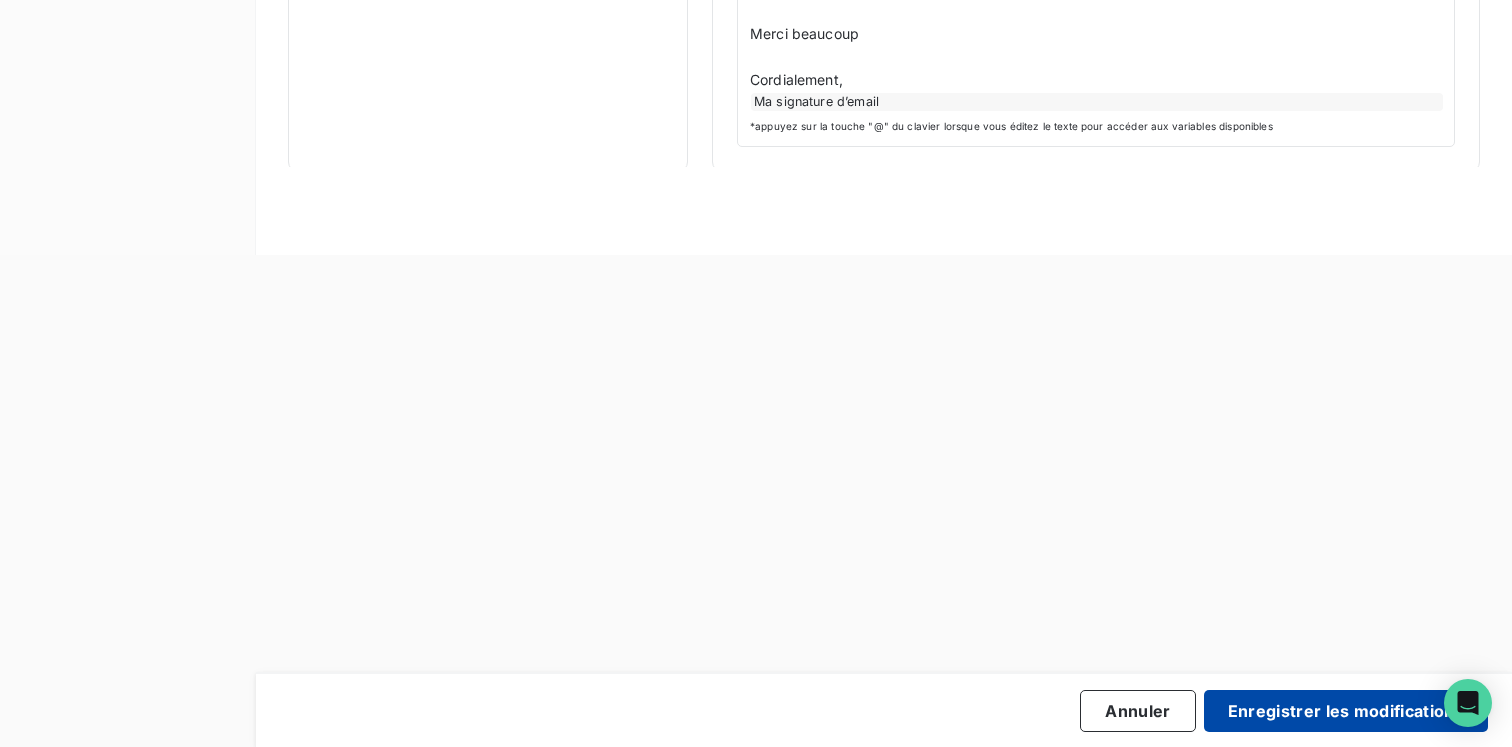 click on "Enregistrer les modifications" at bounding box center [1346, 711] 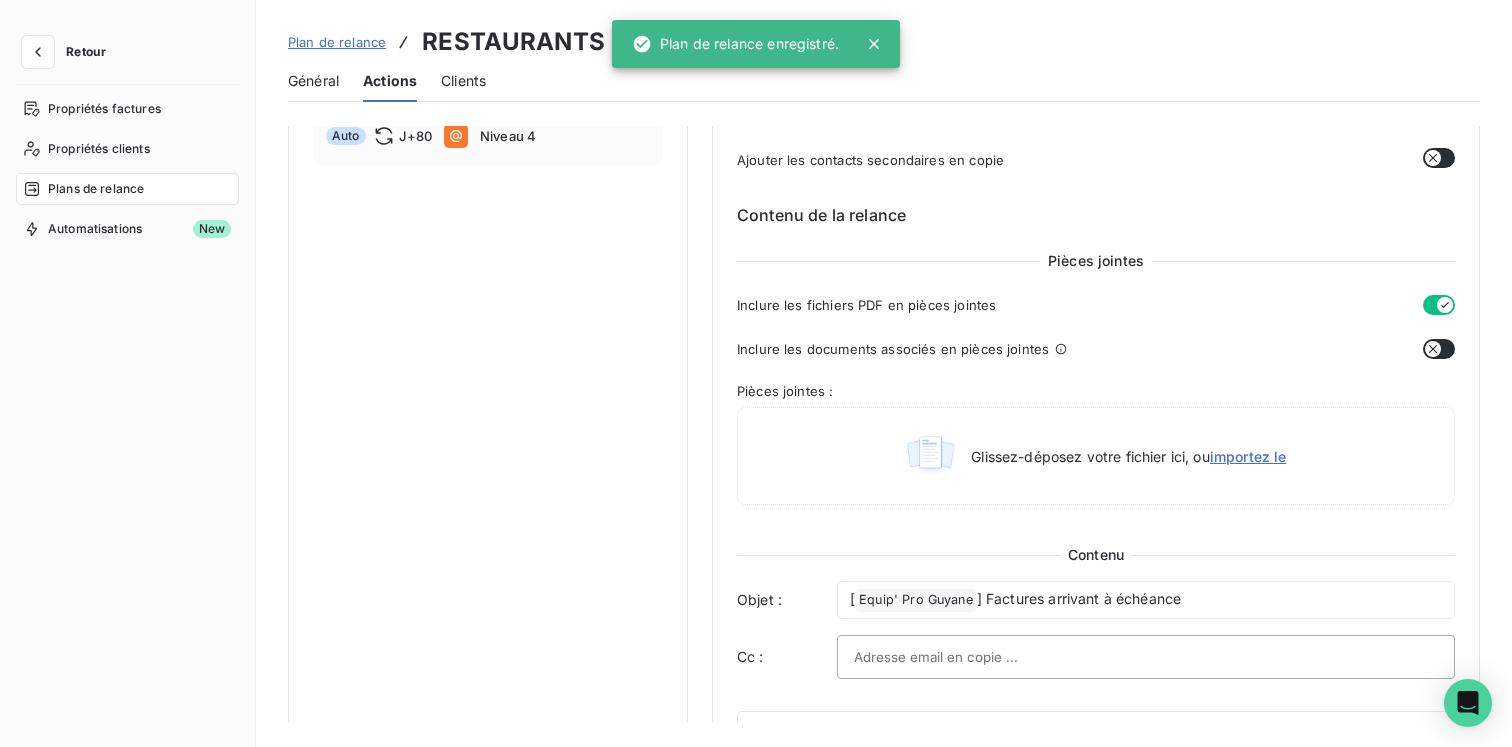 scroll, scrollTop: 0, scrollLeft: 0, axis: both 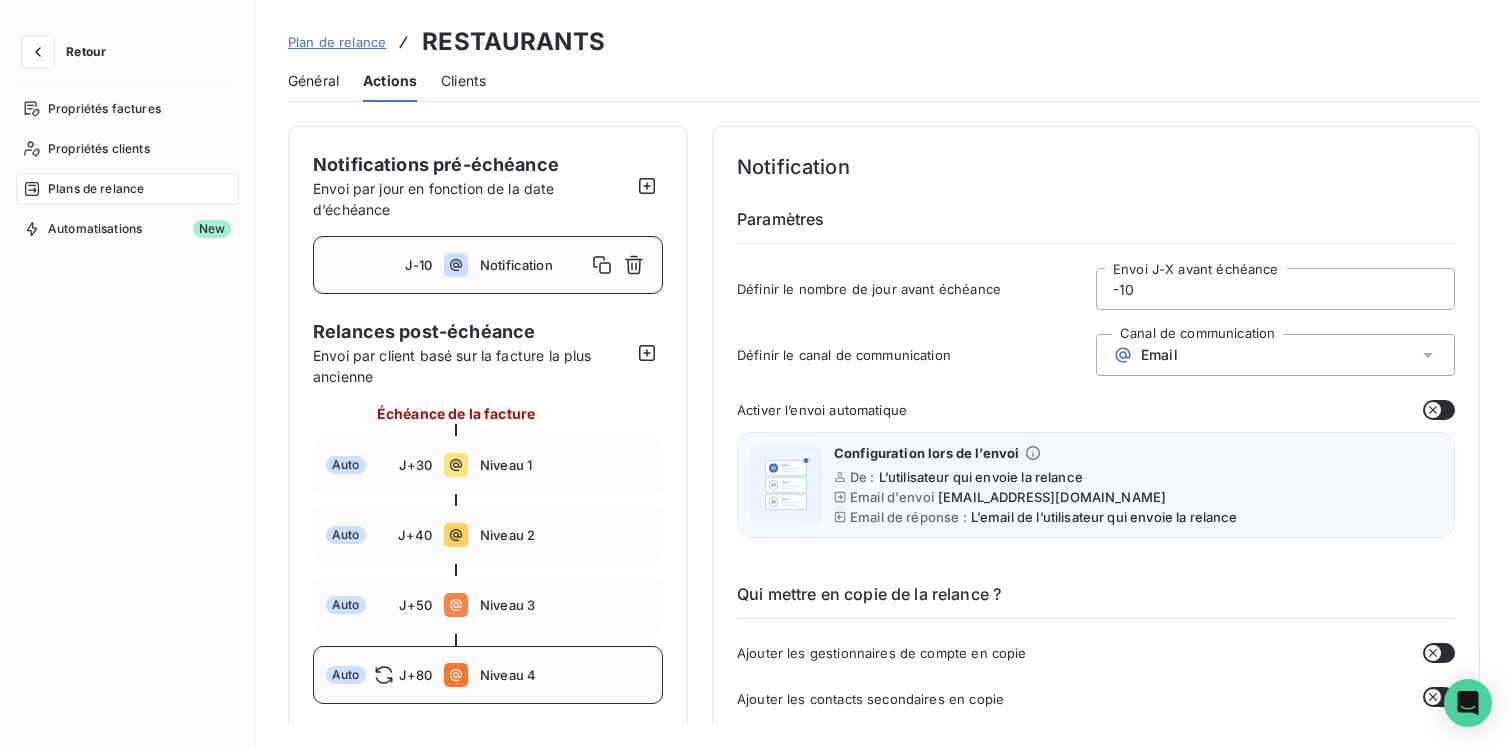 click on "Auto J+80 Niveau 4" at bounding box center (488, 675) 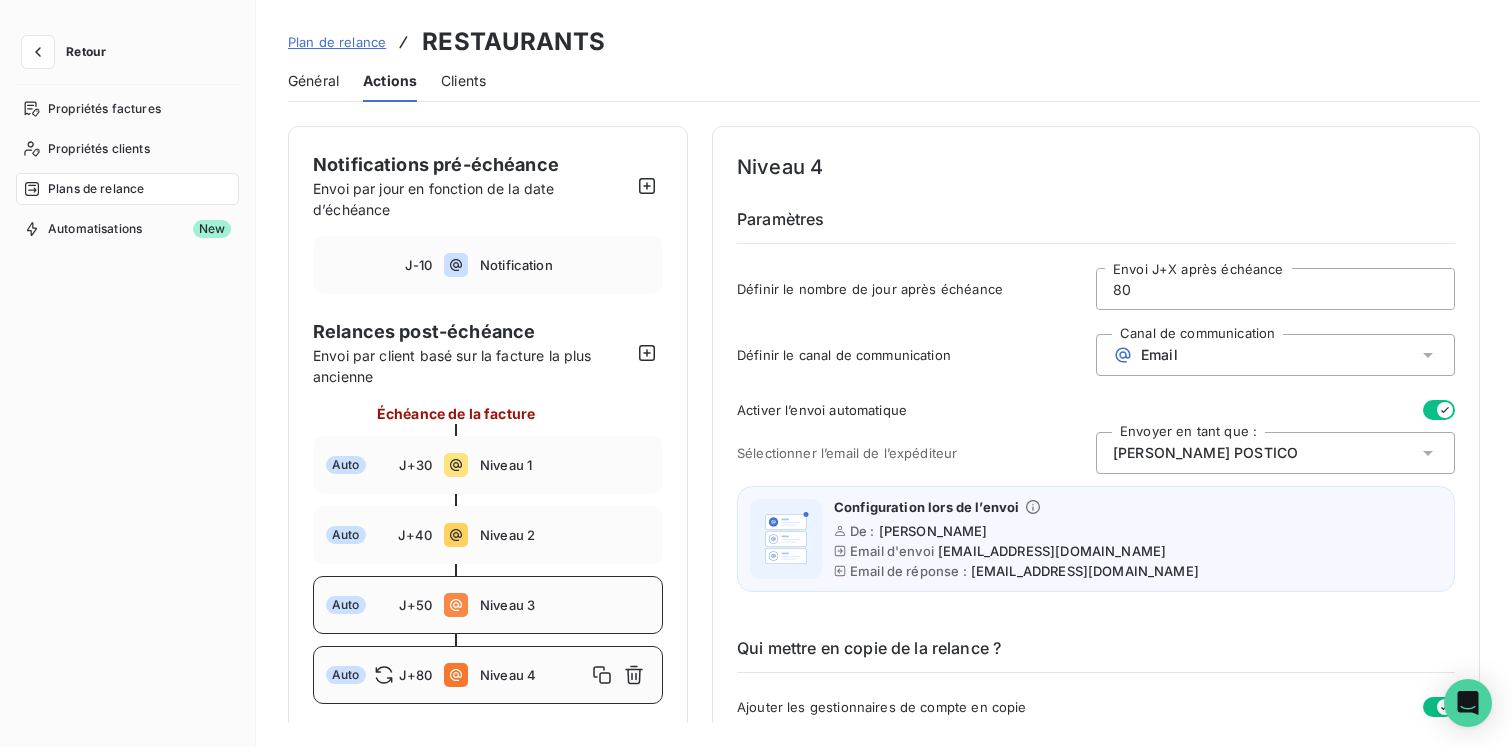 click on "Niveau 3" at bounding box center (565, 605) 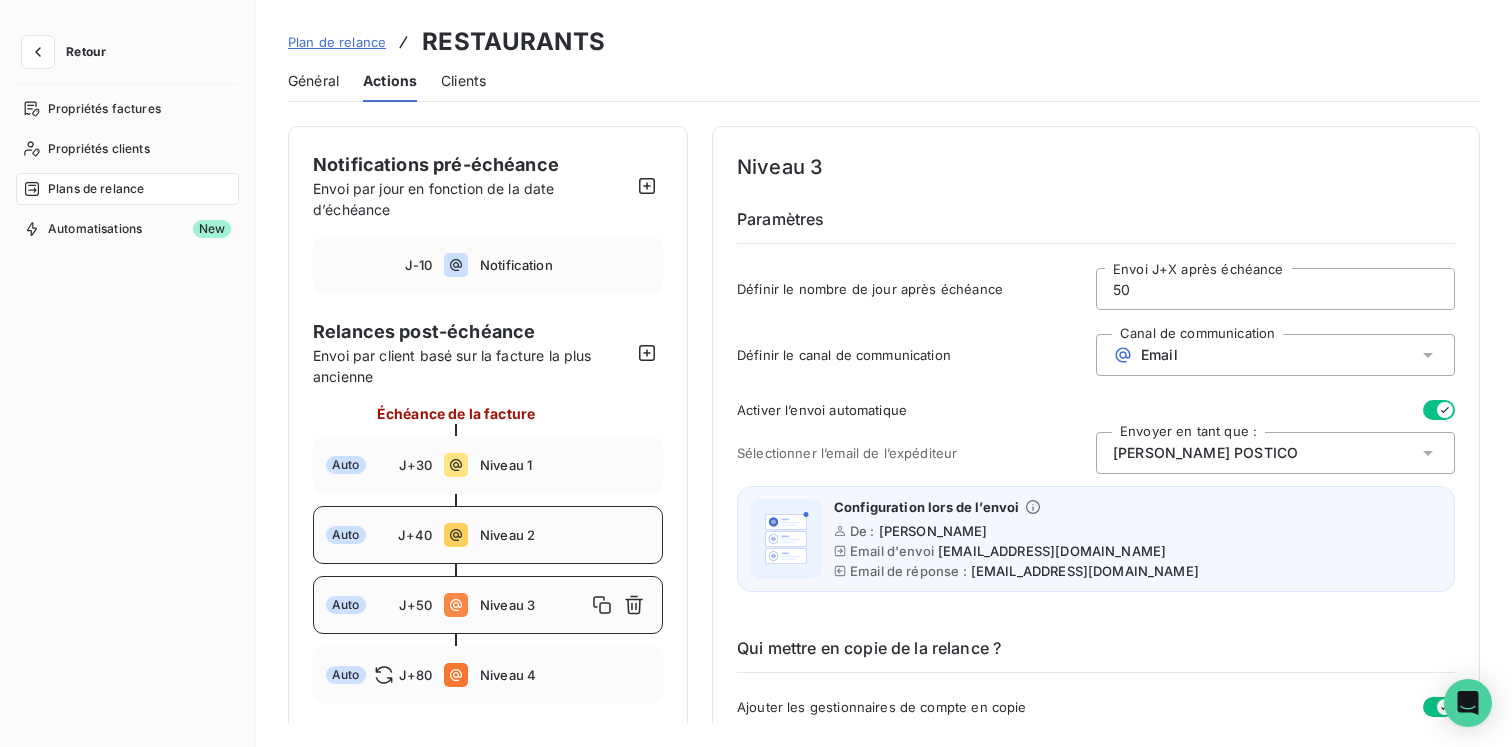 click on "Niveau 2" at bounding box center [565, 535] 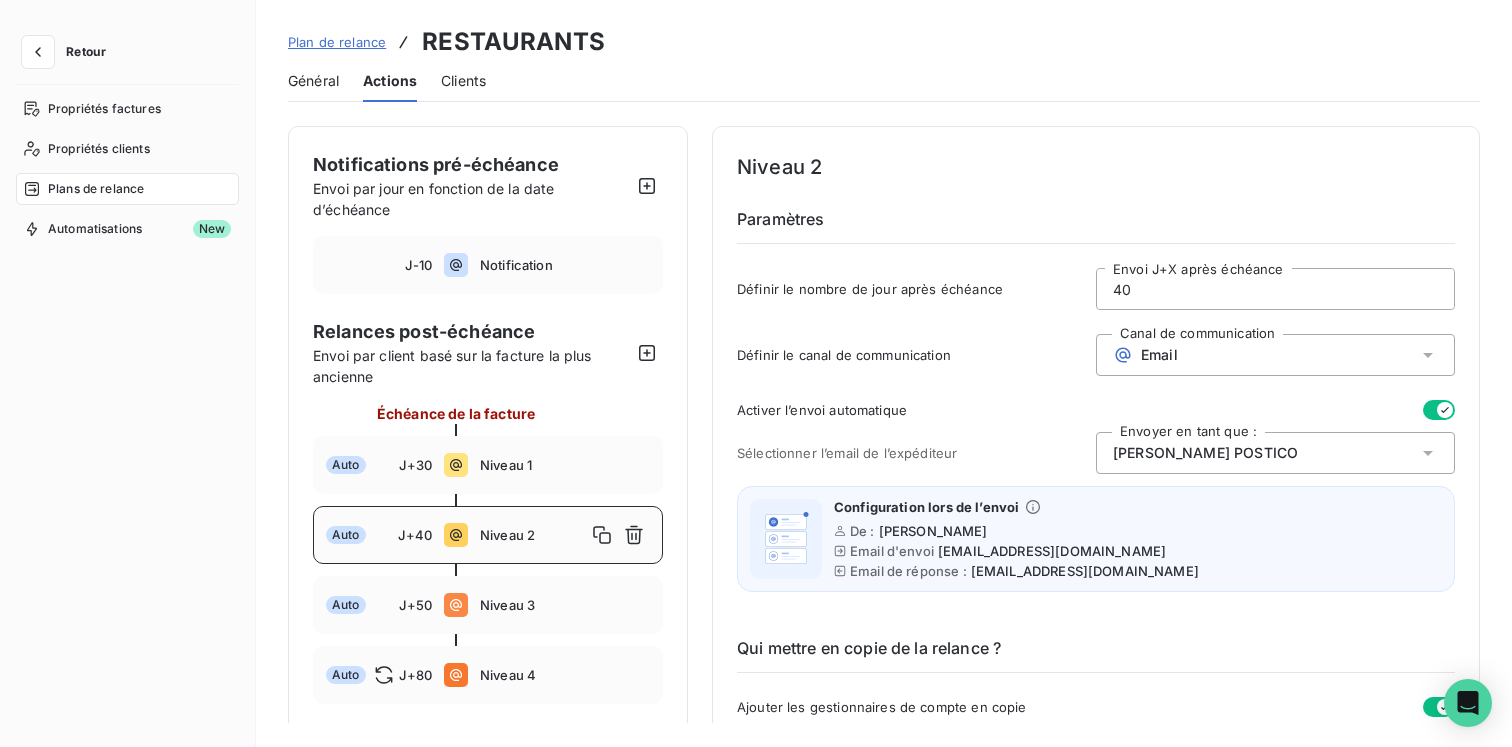 click at bounding box center [488, 500] 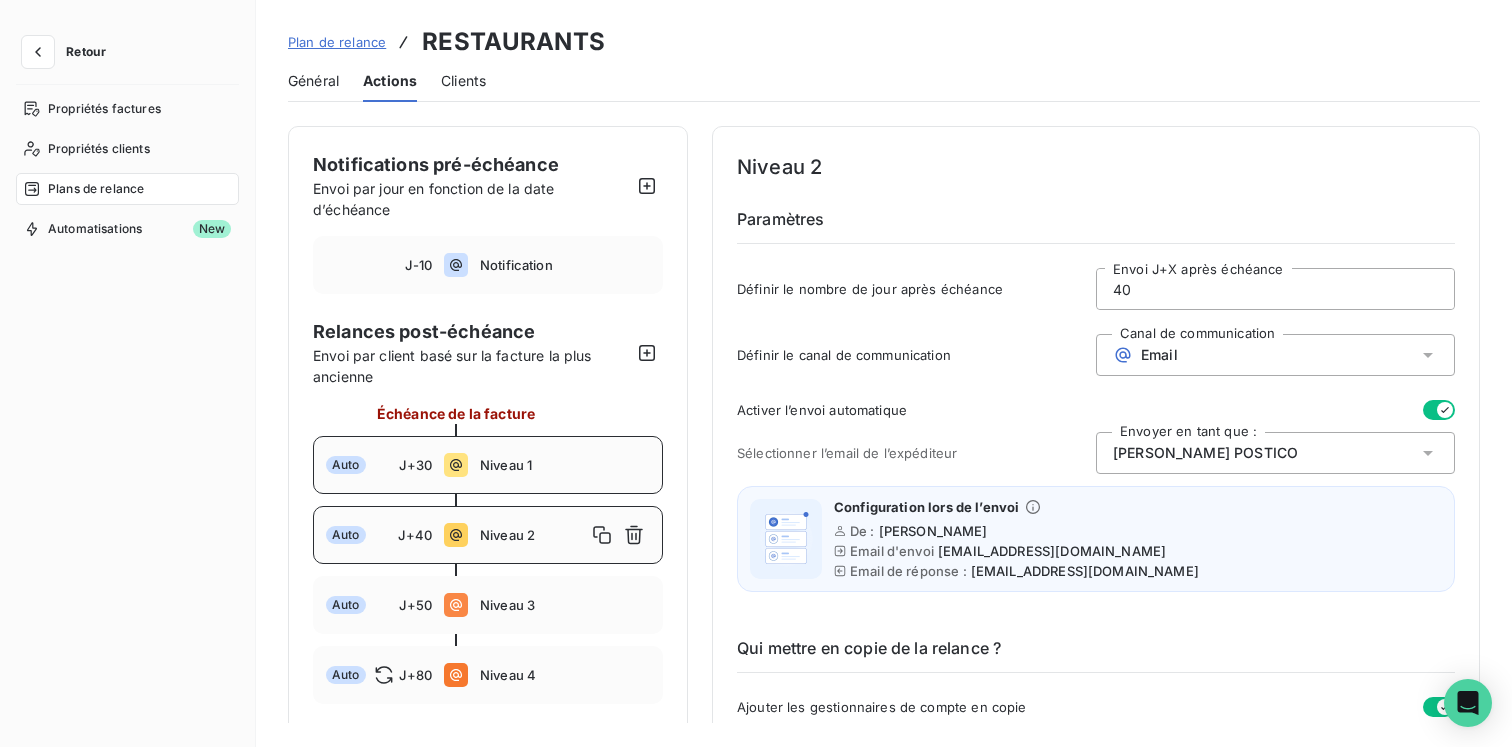 click on "Auto J+30 Niveau 1" at bounding box center (488, 465) 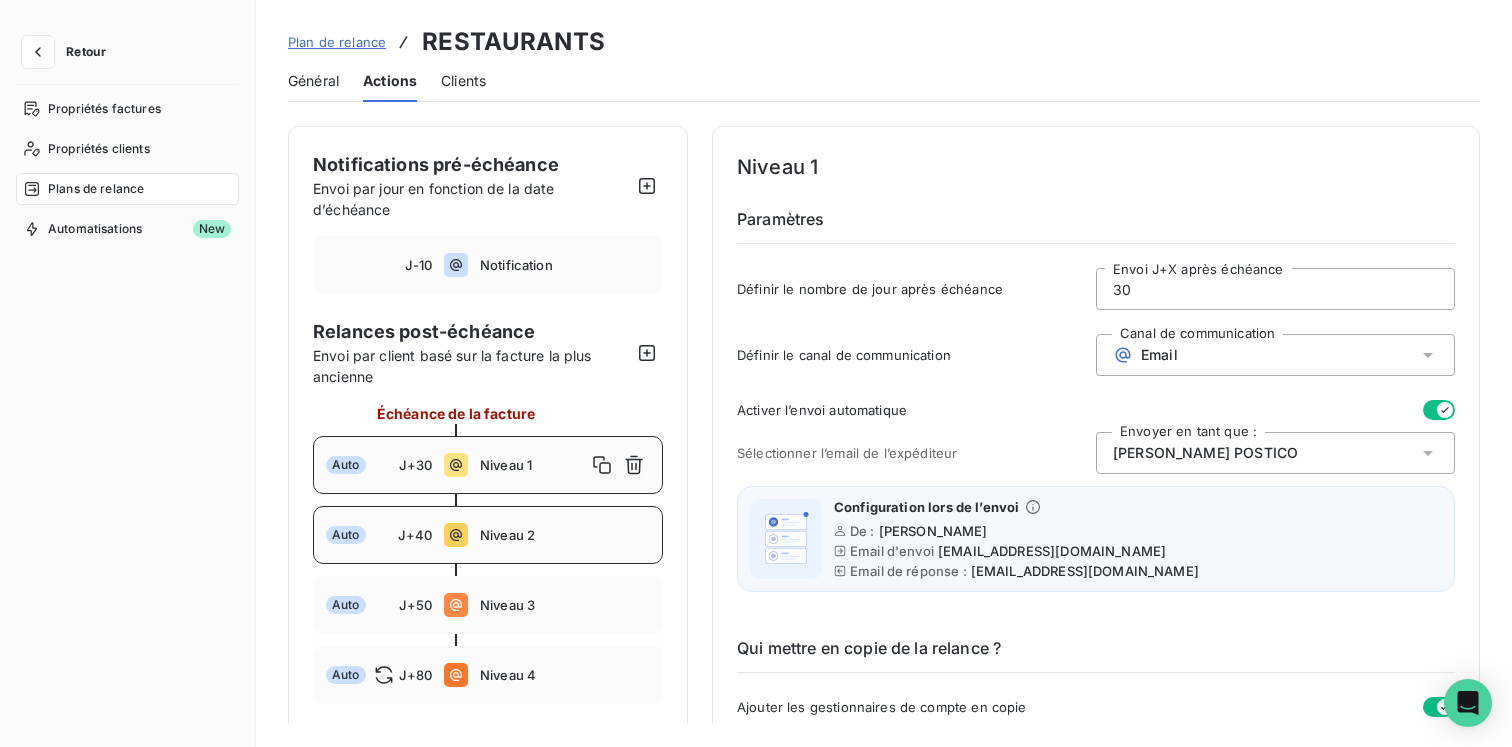 click on "Niveau 2" at bounding box center [565, 535] 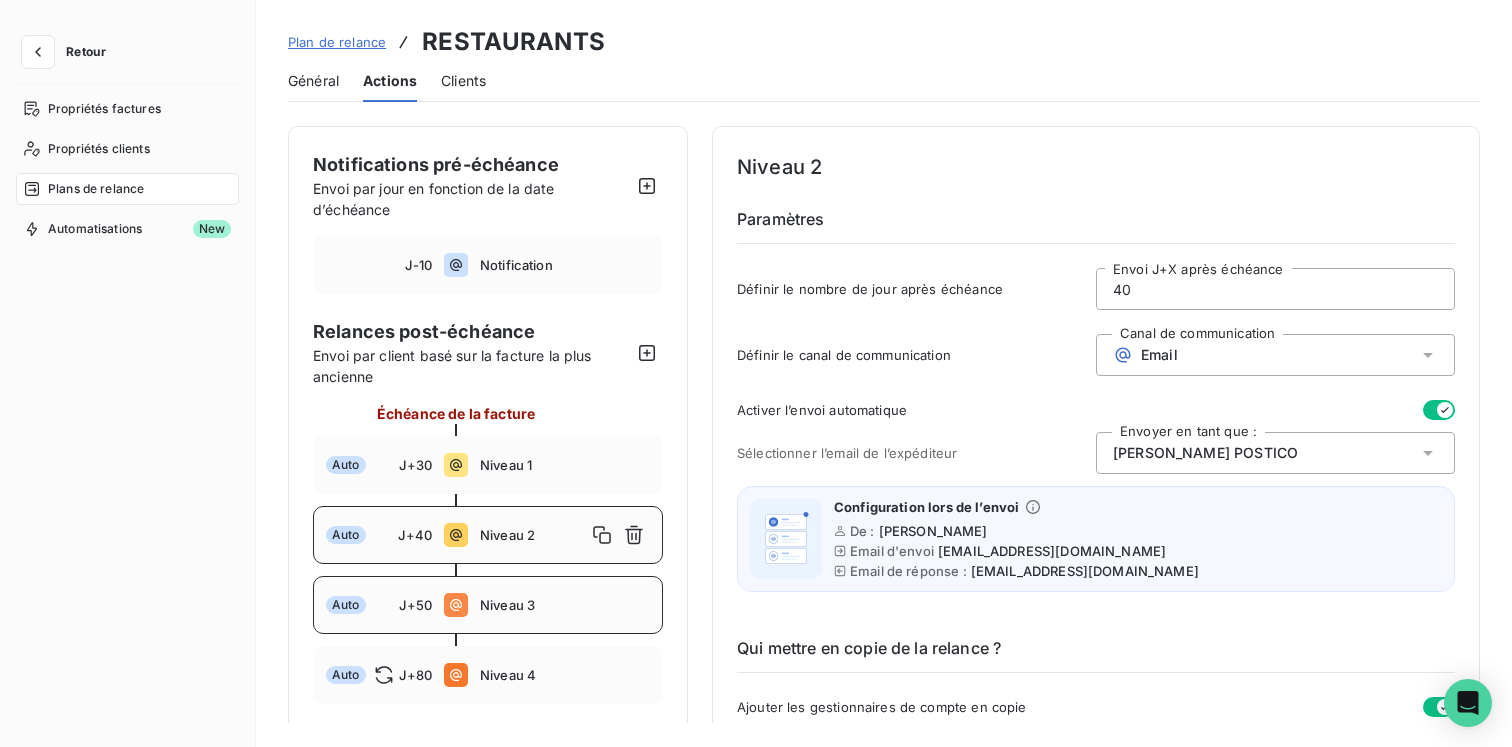 click on "Niveau 3" at bounding box center (565, 605) 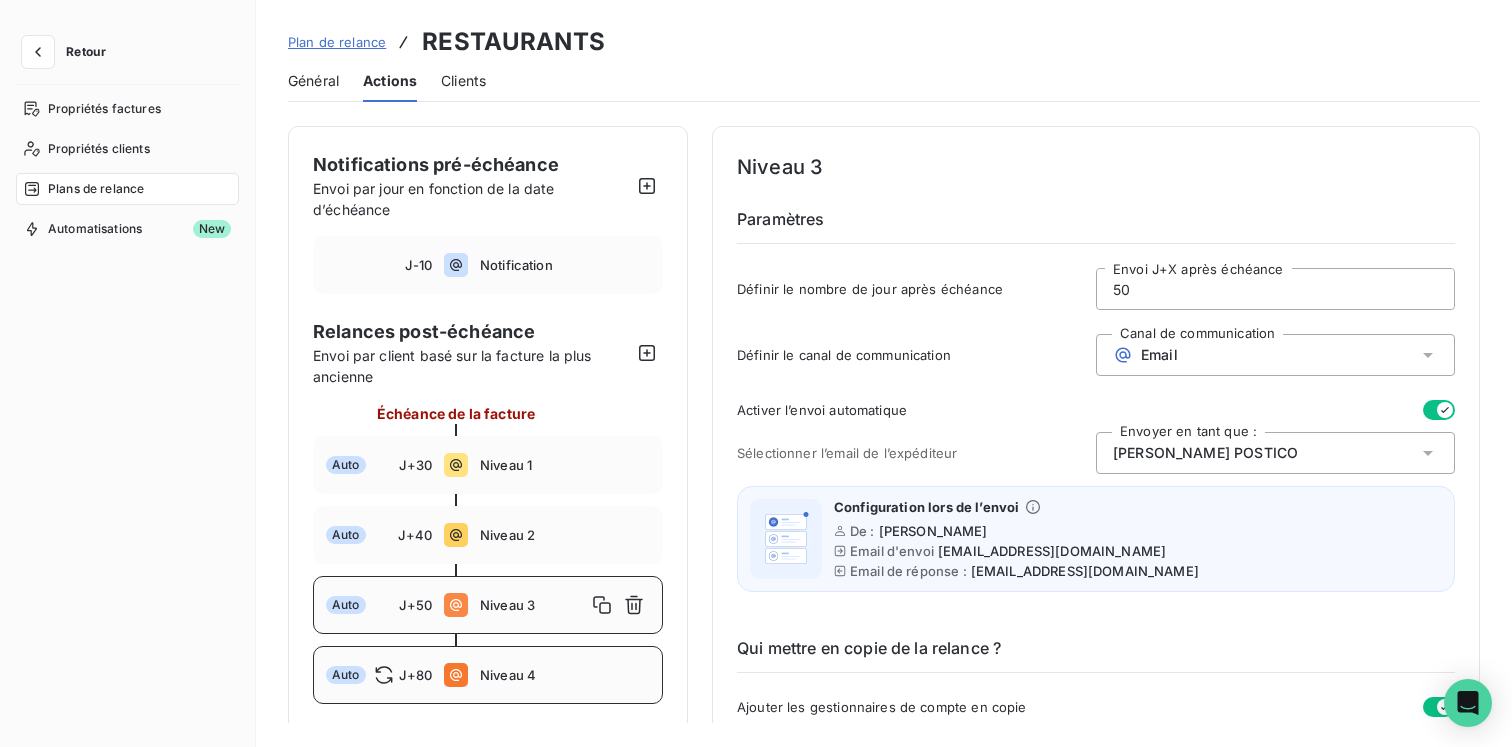 click on "Auto J+80 Niveau 4" at bounding box center (488, 675) 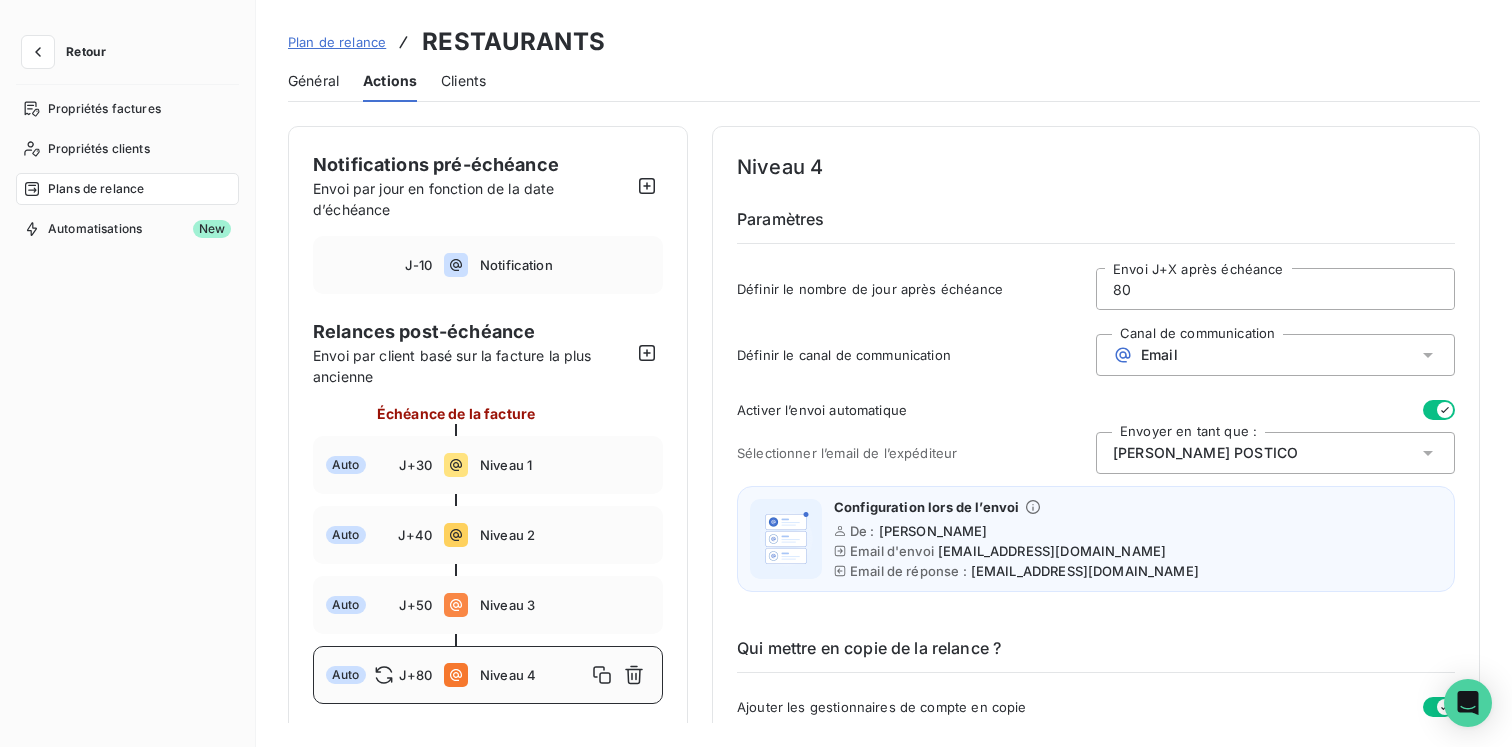 drag, startPoint x: 1143, startPoint y: 286, endPoint x: 968, endPoint y: 263, distance: 176.50496 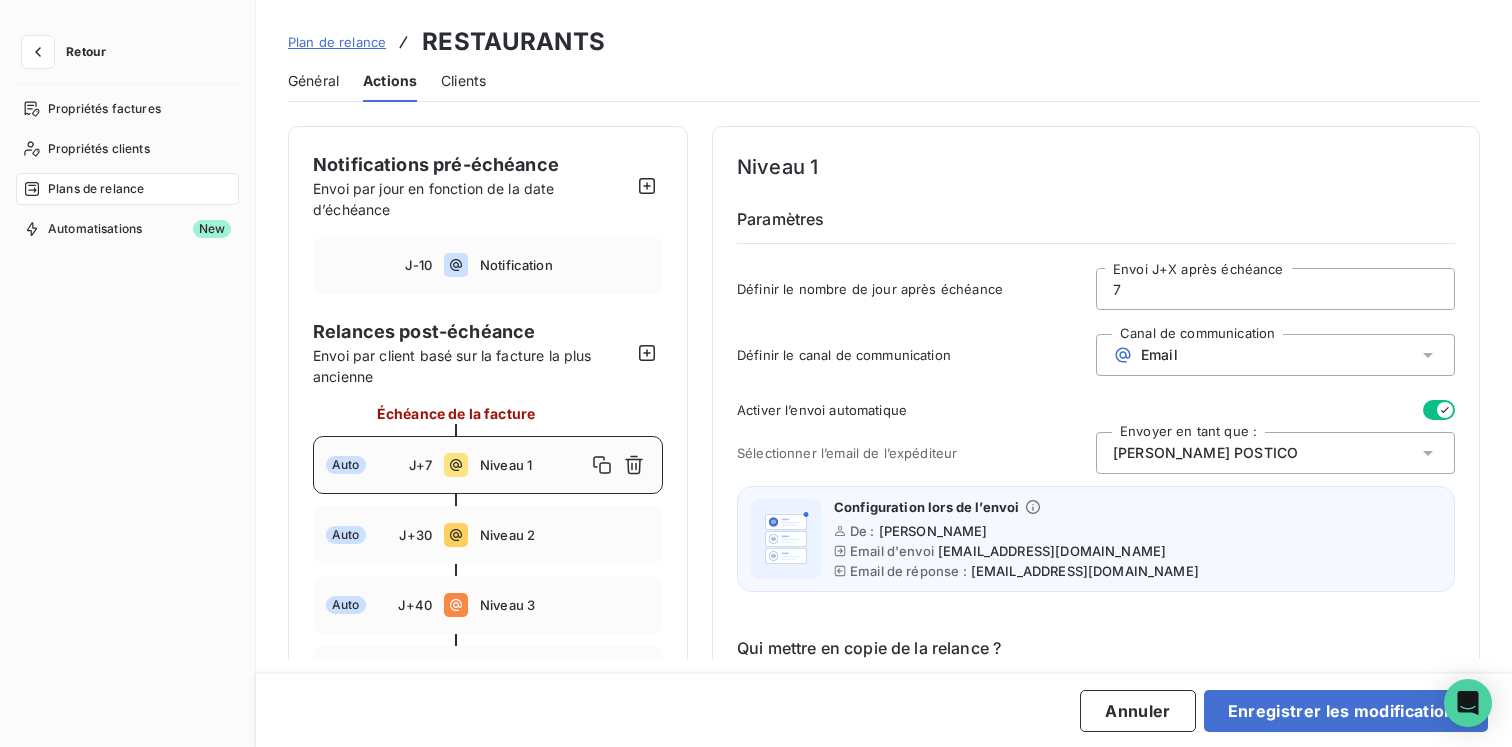 type on "70" 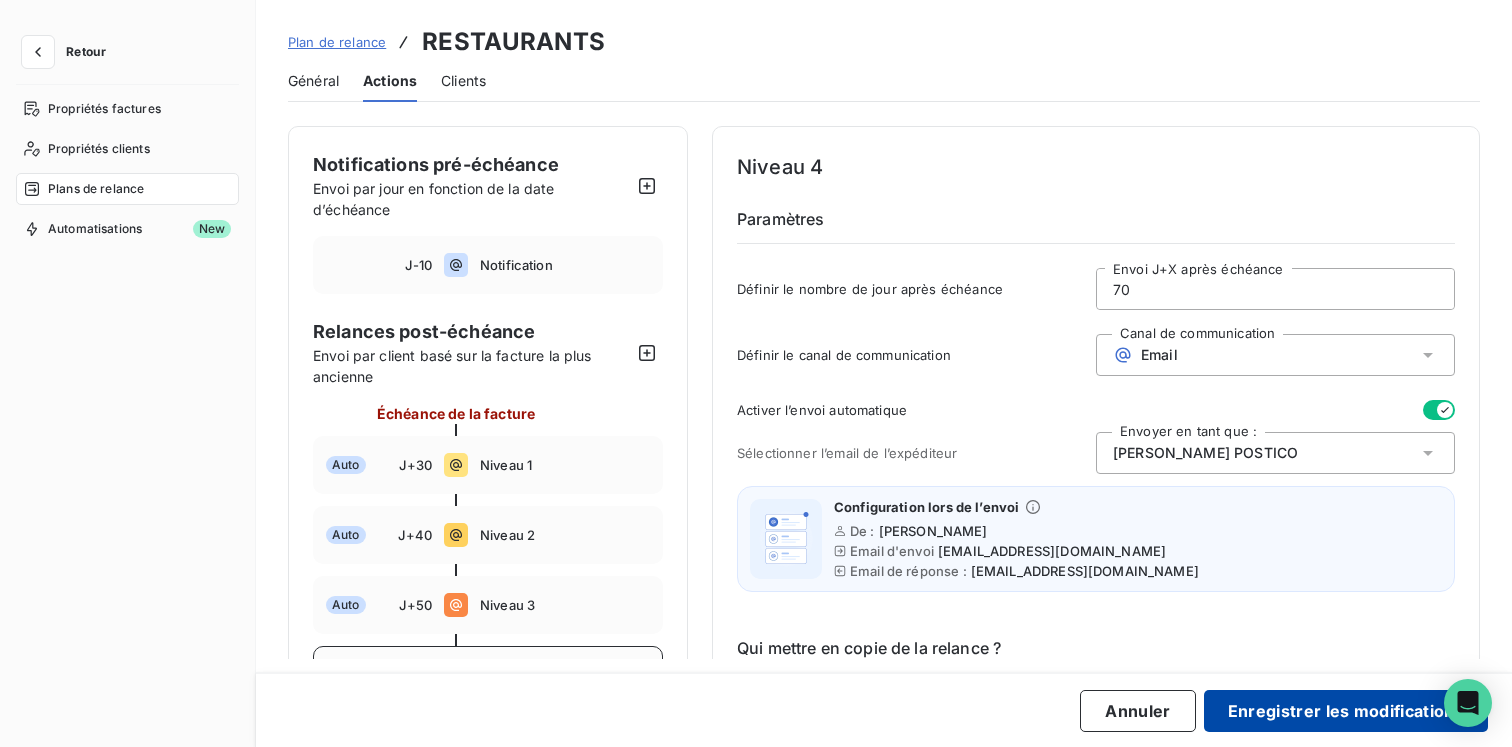 click on "Enregistrer les modifications" at bounding box center [1346, 711] 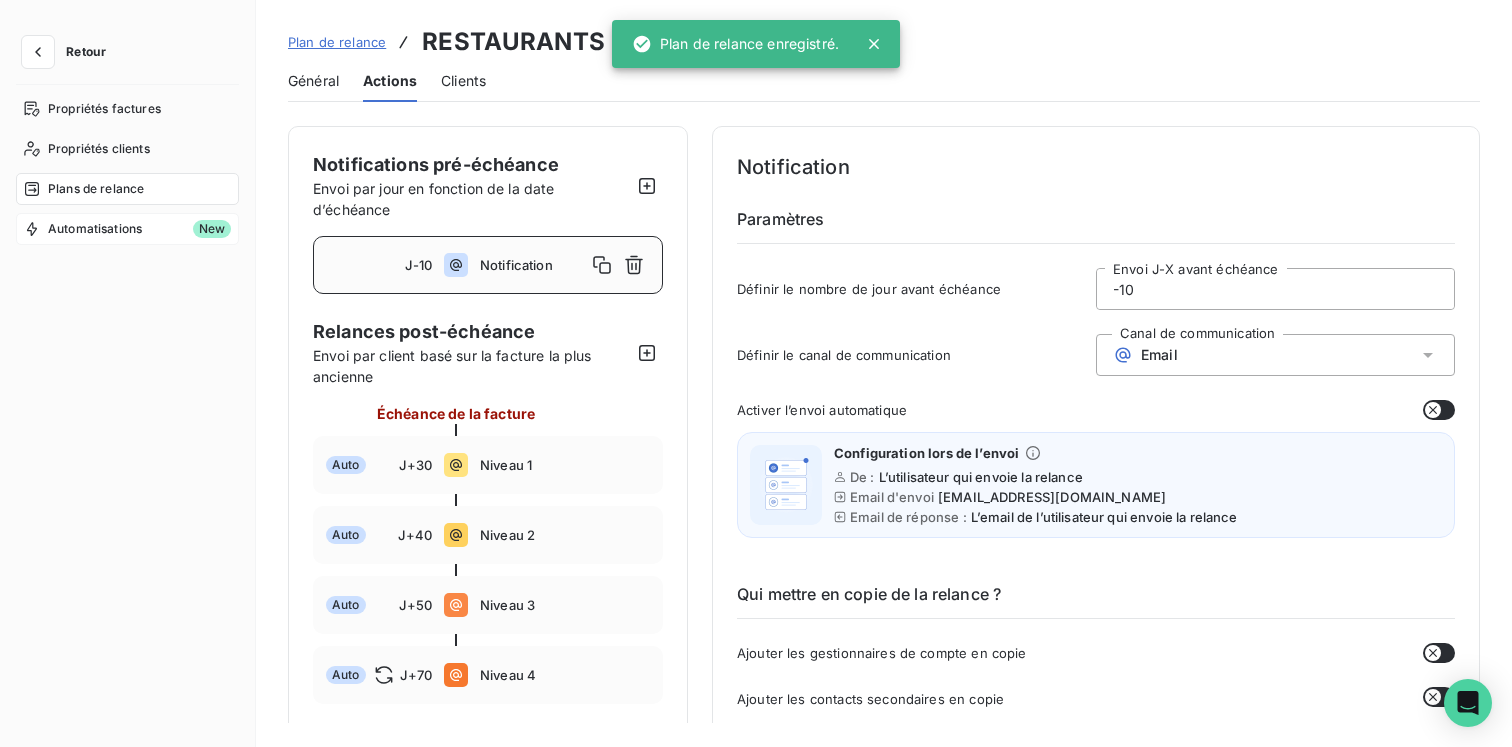 click on "Automatisations" at bounding box center [95, 229] 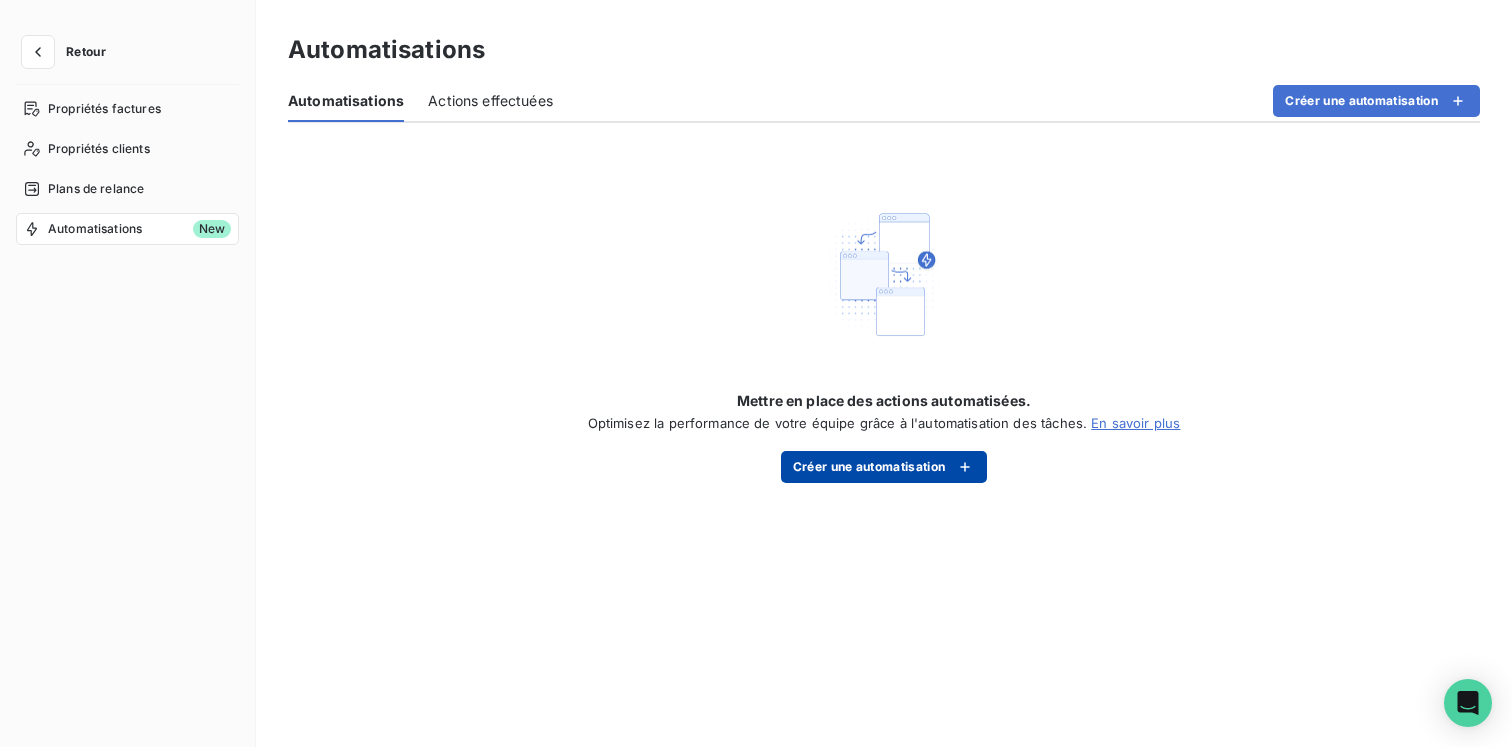 click on "Créer une automatisation" at bounding box center [884, 467] 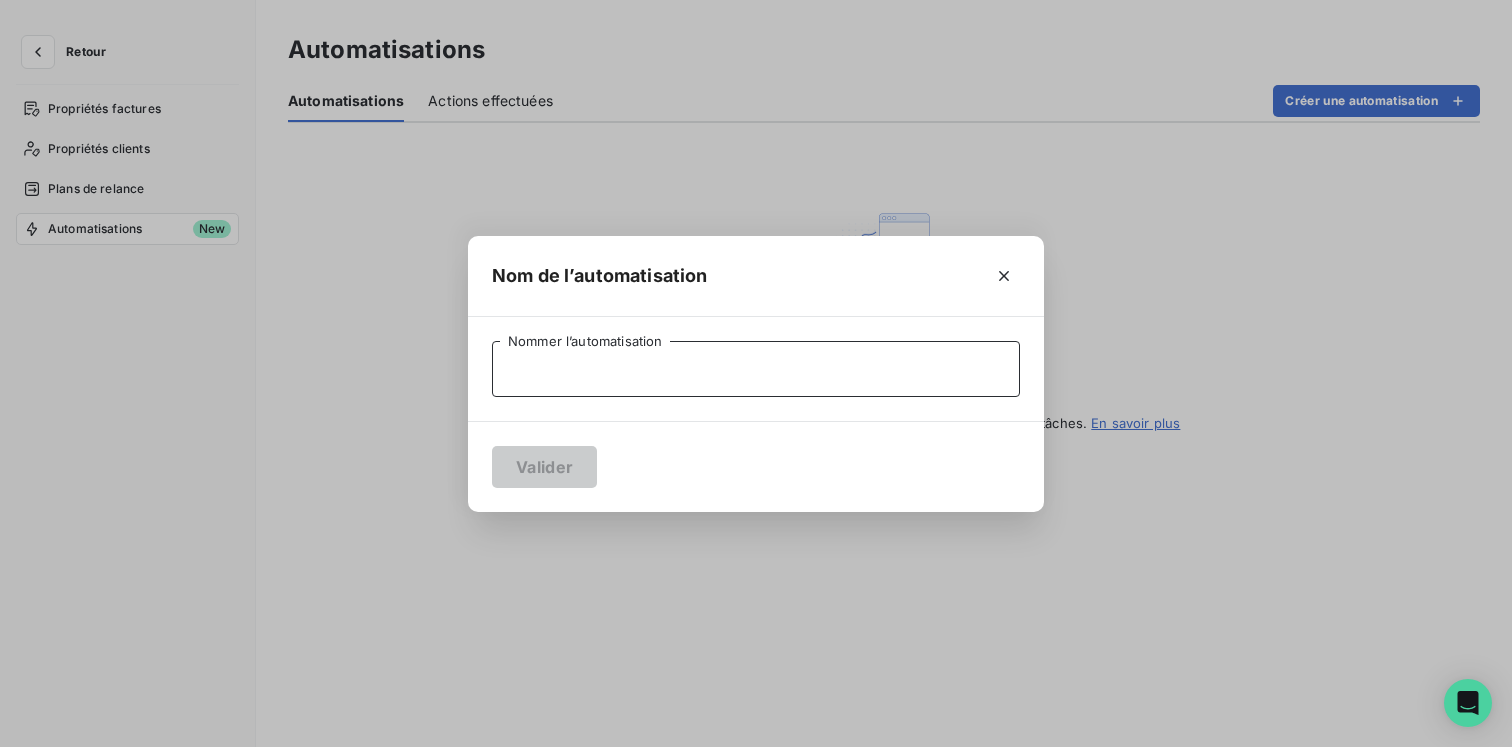 click on "Nommer l’automatisation" at bounding box center (756, 369) 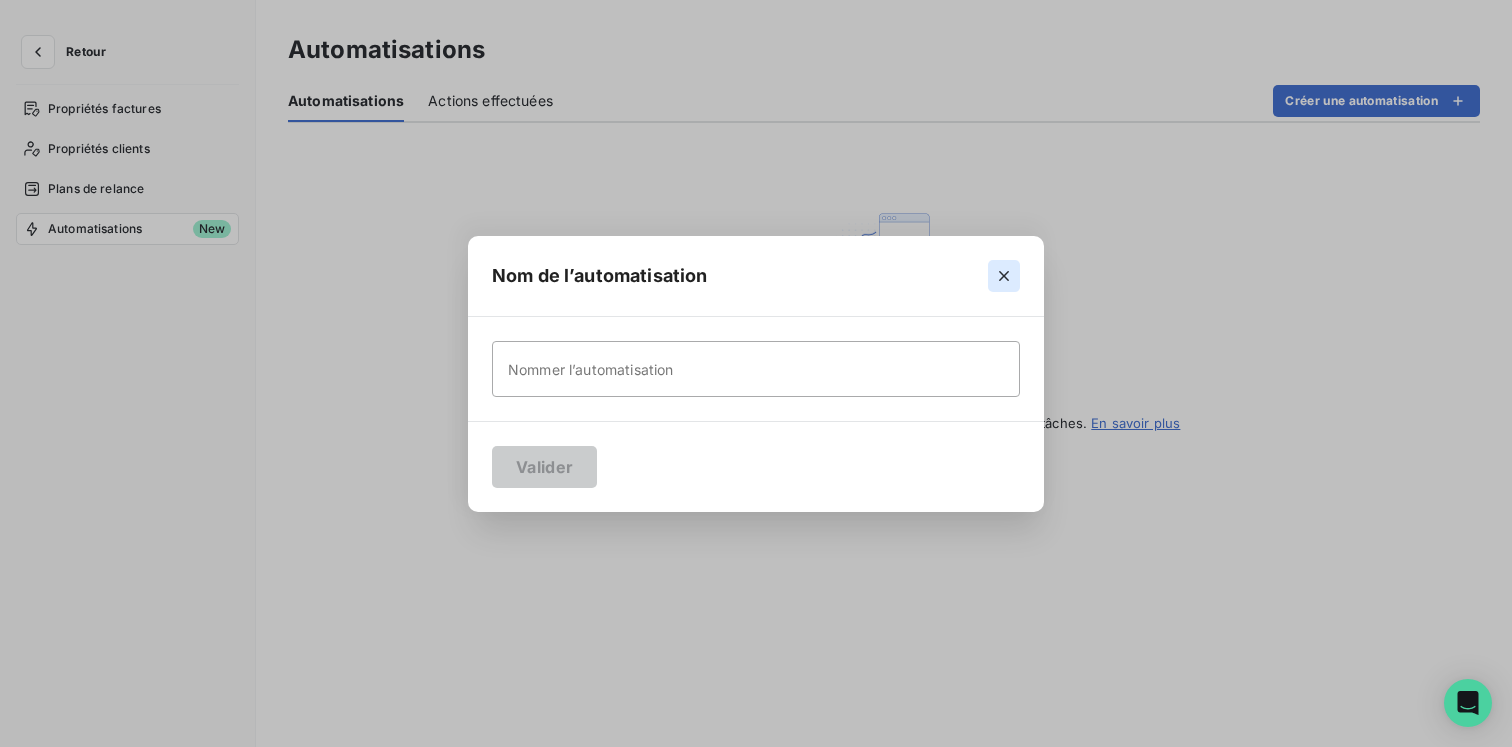 click 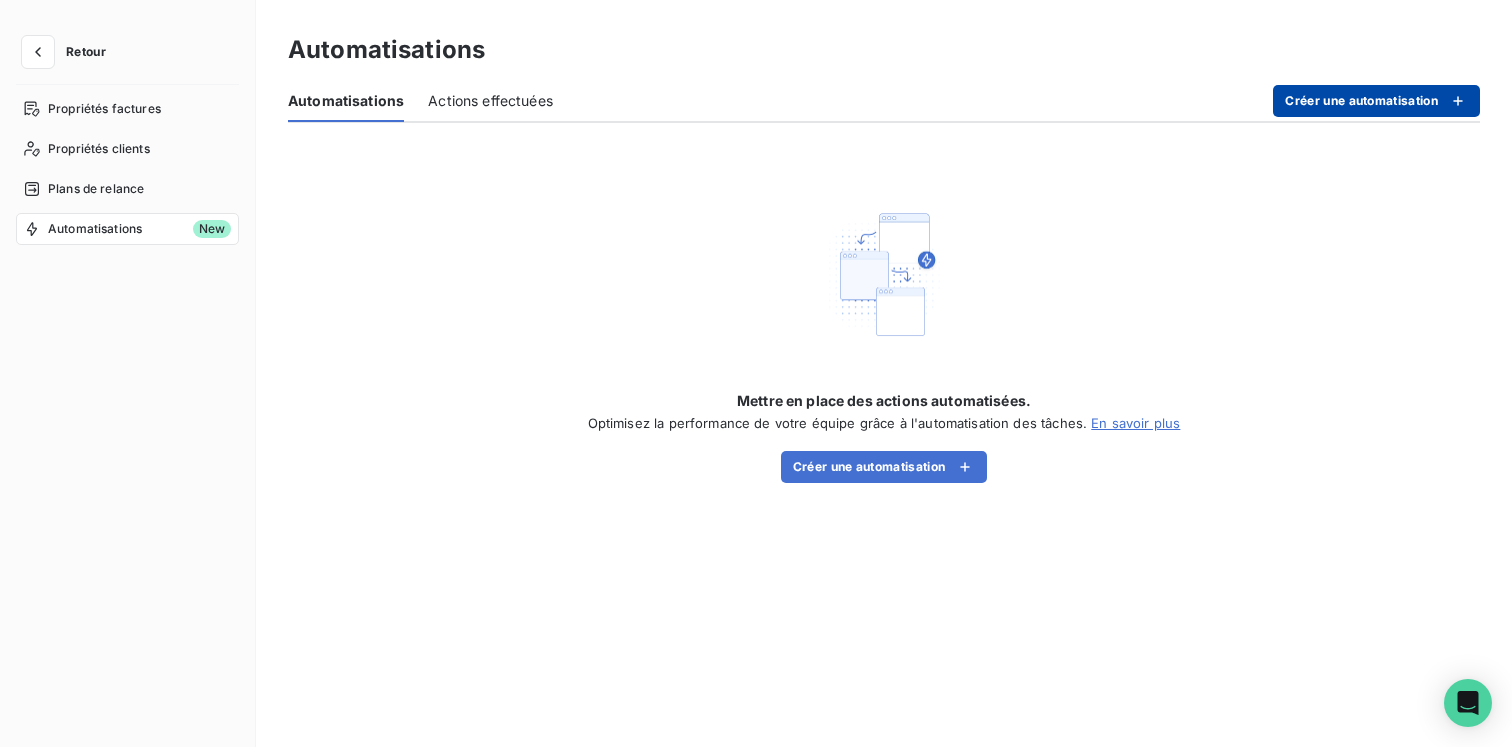click on "Créer une automatisation" at bounding box center [1376, 101] 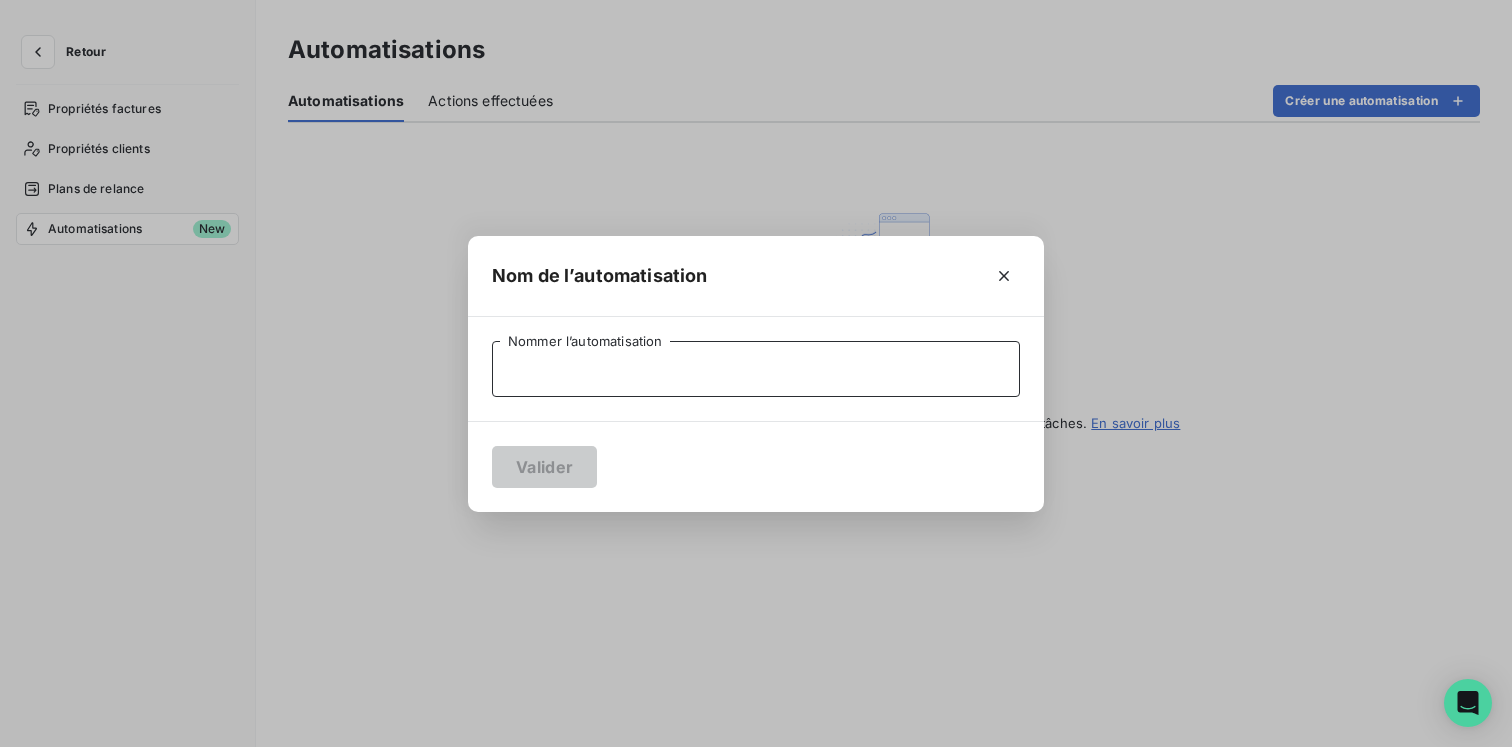 click on "Nommer l’automatisation" at bounding box center [756, 369] 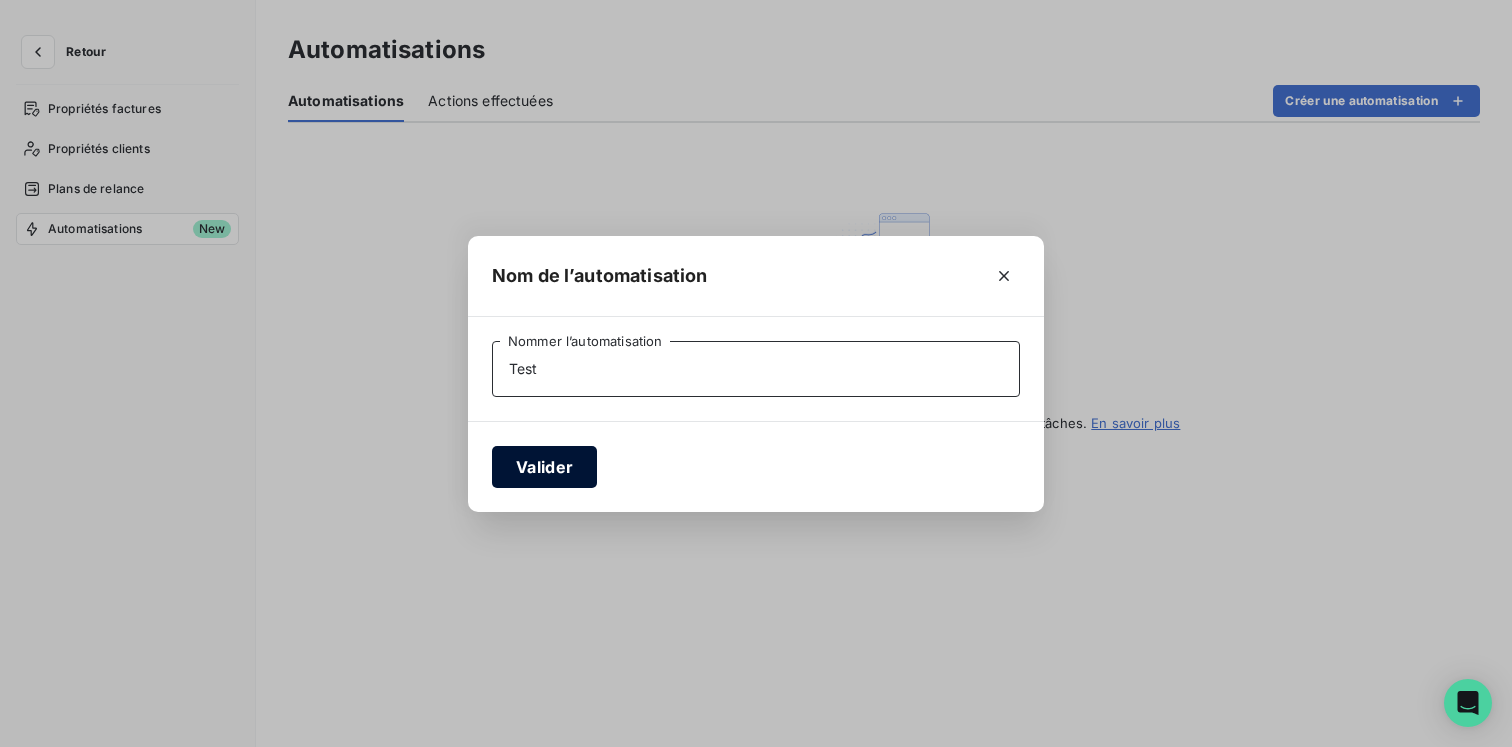 type on "Test" 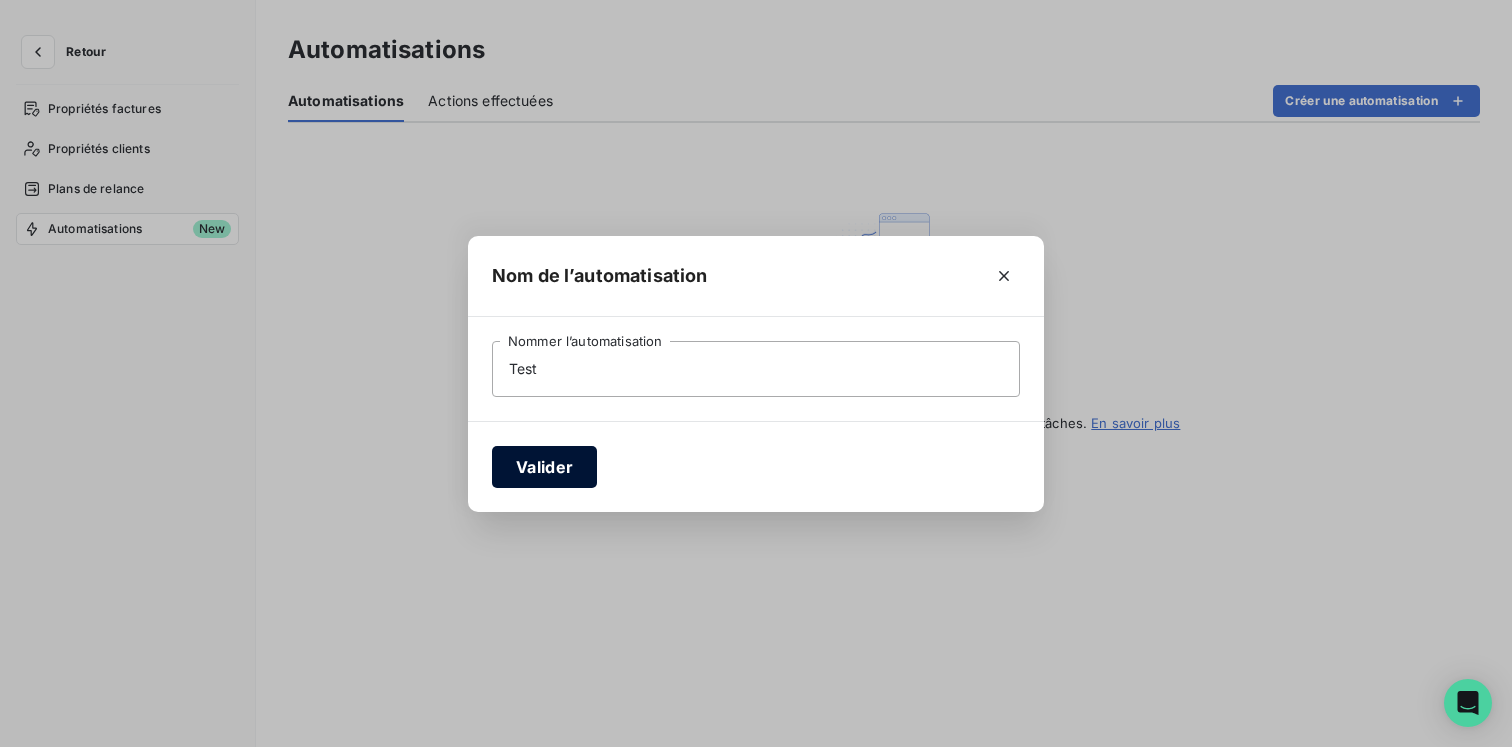 click on "Valider" at bounding box center [544, 467] 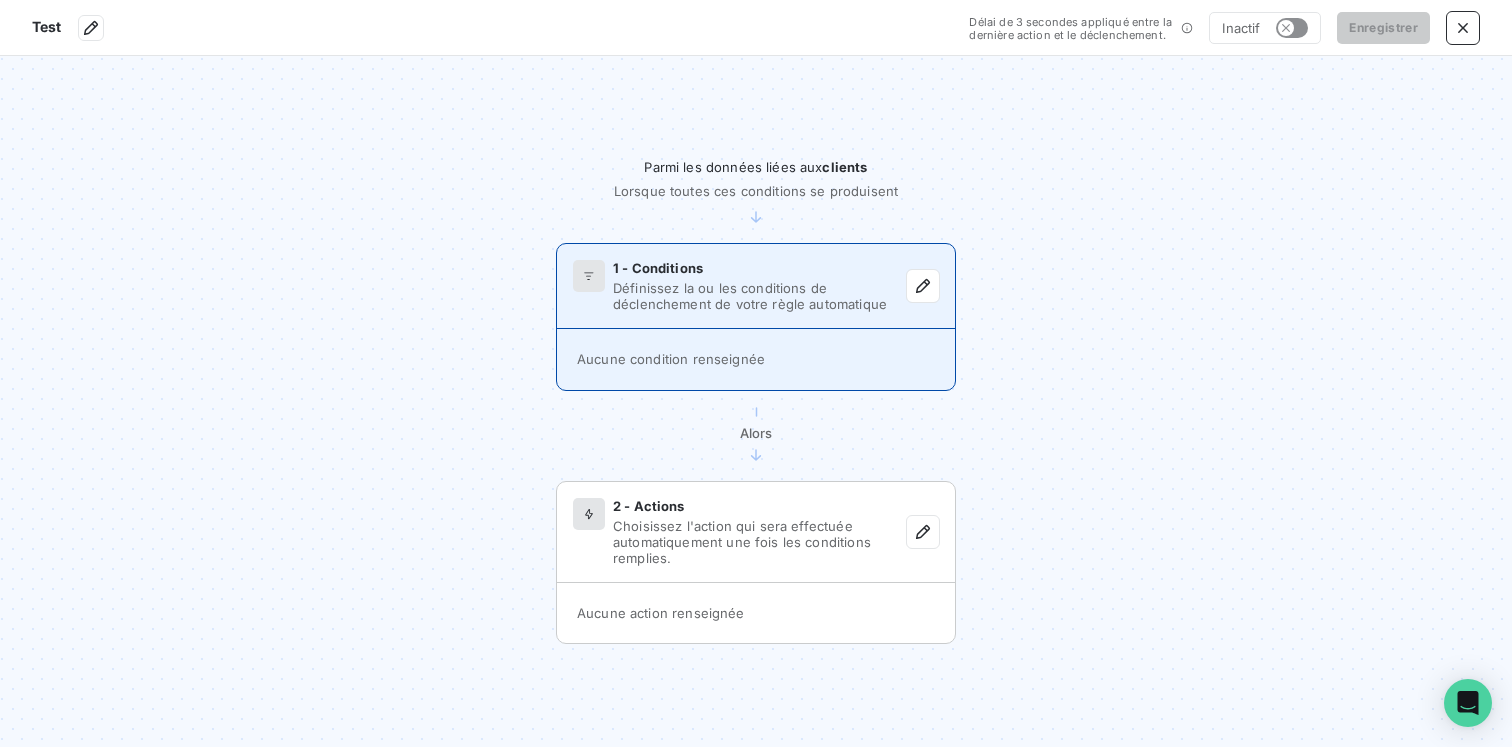 click on "1 - Conditions Définissez la ou les conditions de déclenchement de votre règle automatique" at bounding box center (756, 286) 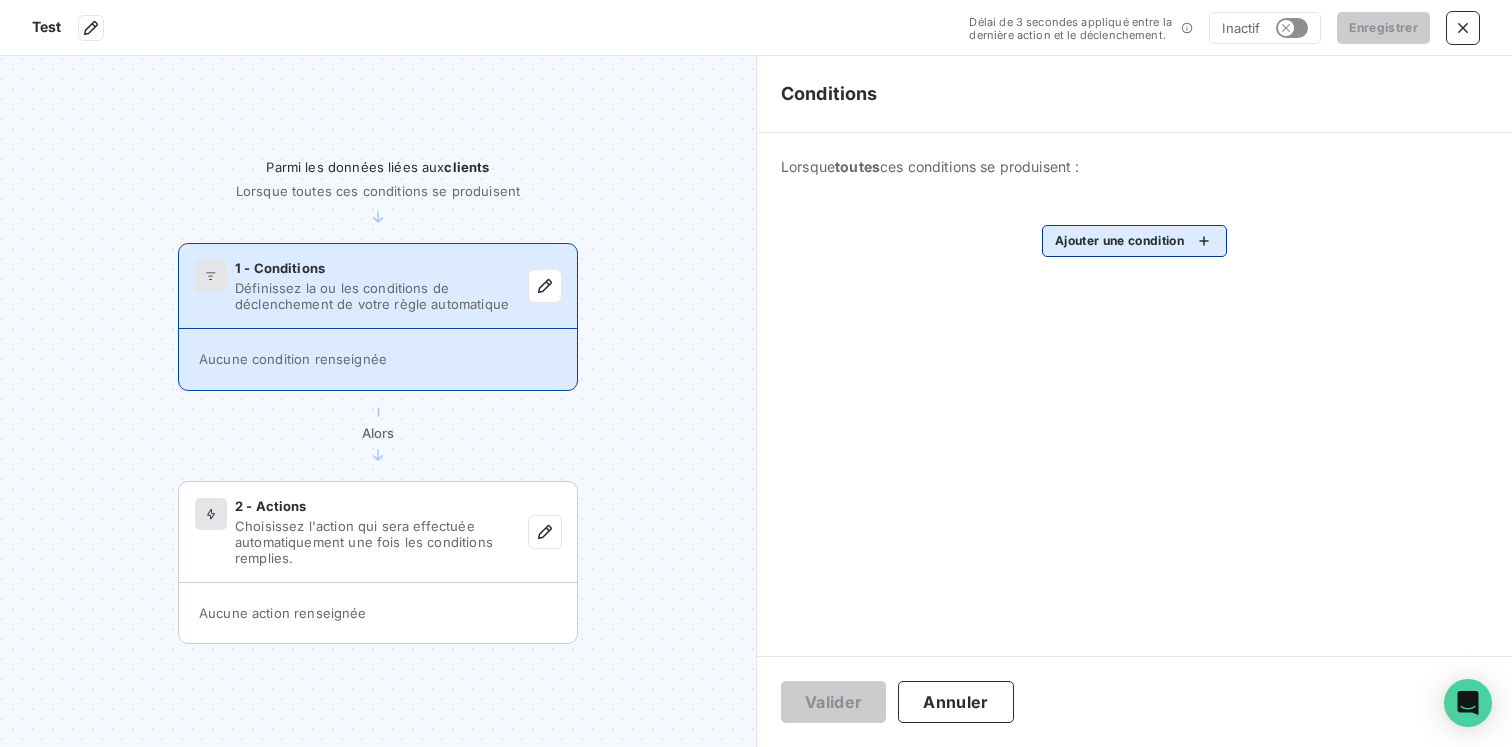 click on "Test Délai de 3 secondes appliqué entre la dernière action et le déclenchement. Inactif Enregistrer Parmi les données liées aux  clients Lorsque toutes ces conditions se produisent 1 - Conditions Définissez la ou les conditions de déclenchement de votre règle automatique Aucune condition renseignée Alors 2 - Actions Choisissez l'action qui sera effectuée automatiquement une fois les conditions remplies. Aucune action renseignée Conditions Lorsque  toutes  ces conditions se produisent :  Ajouter une condition Valider Annuler" at bounding box center [756, 373] 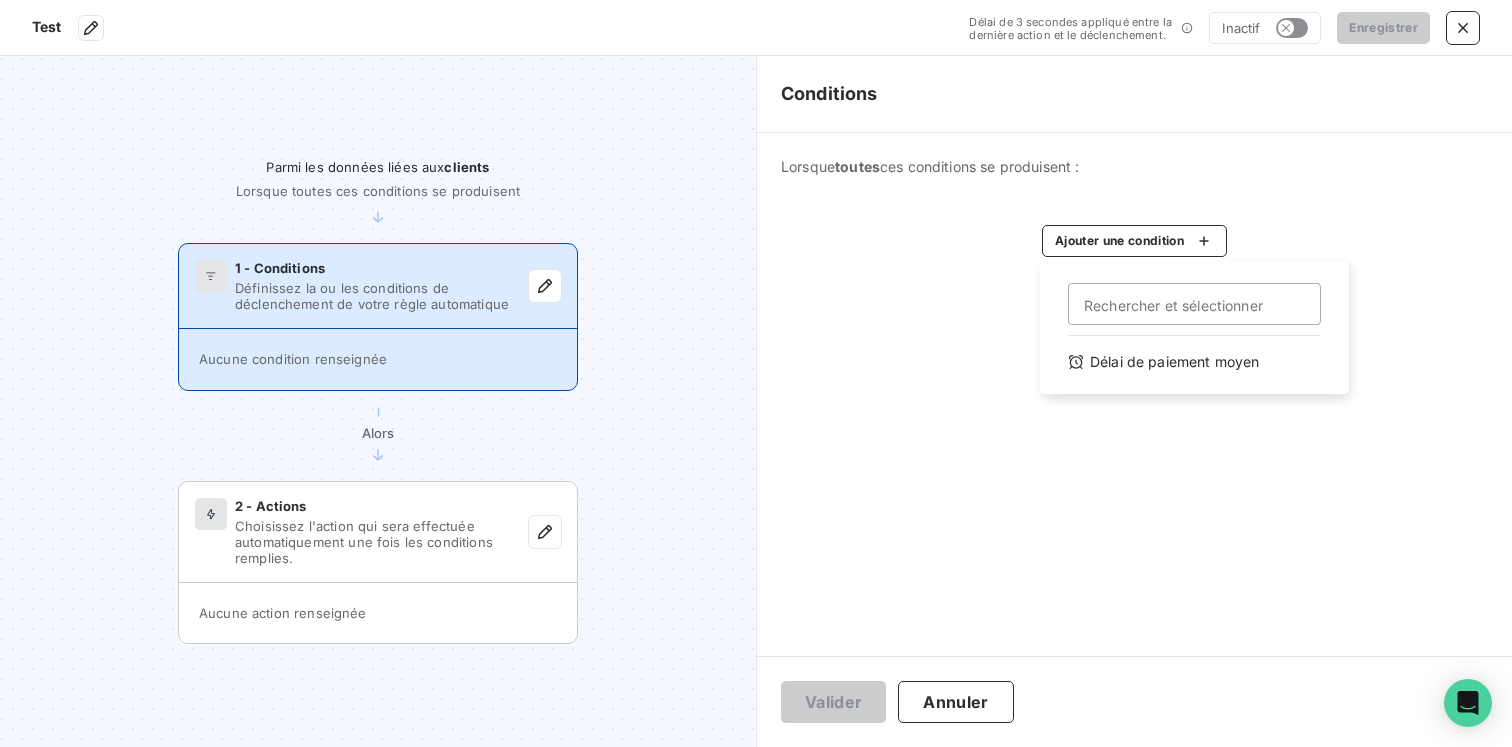 click on "Test Délai de 3 secondes appliqué entre la dernière action et le déclenchement. Inactif Enregistrer Parmi les données liées aux  clients Lorsque toutes ces conditions se produisent 1 - Conditions Définissez la ou les conditions de déclenchement de votre règle automatique Aucune condition renseignée Alors 2 - Actions Choisissez l'action qui sera effectuée automatiquement une fois les conditions remplies. Aucune action renseignée Conditions Lorsque  toutes  ces conditions se produisent :  Ajouter une condition Rechercher et sélectionner Délai de paiement moyen Valider Annuler" at bounding box center (756, 373) 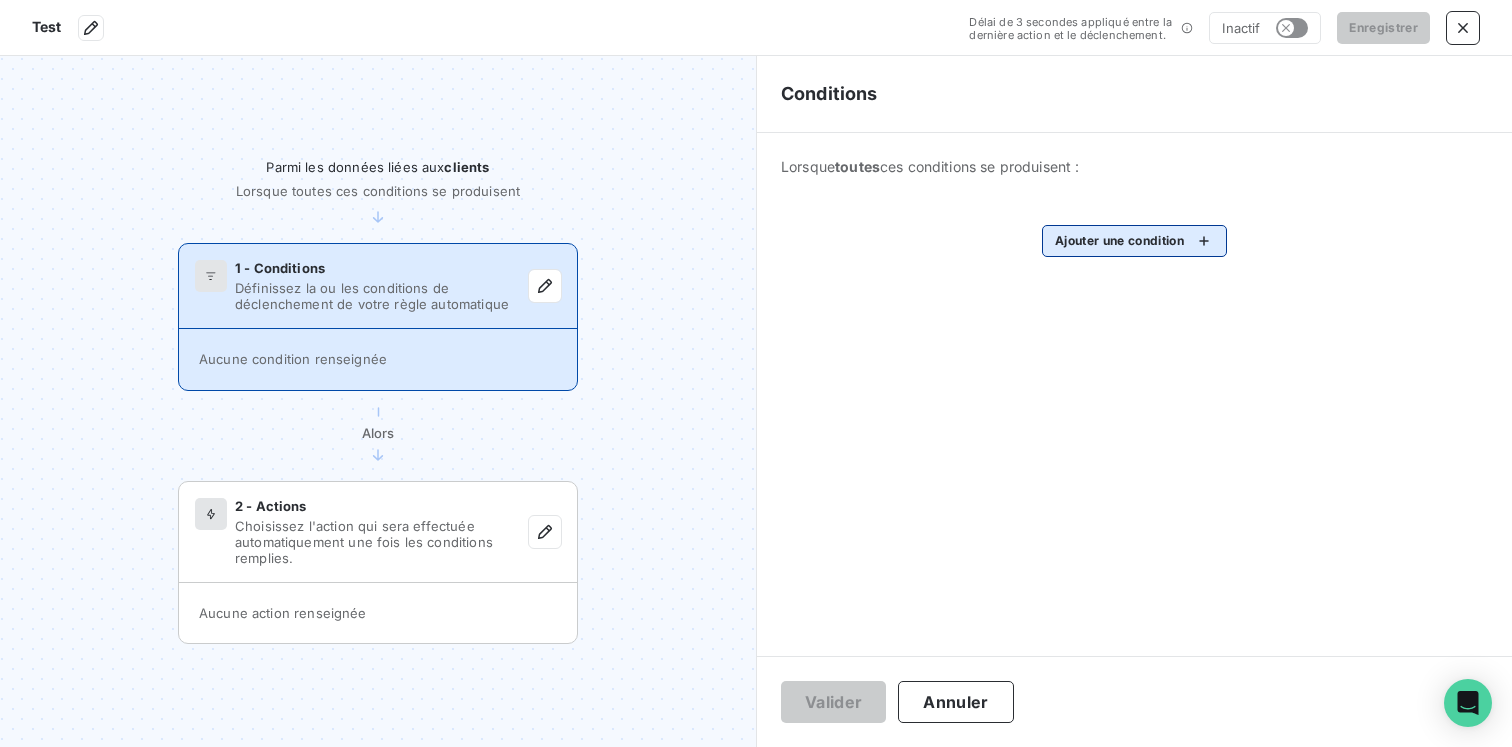 click on "Test Délai de 3 secondes appliqué entre la dernière action et le déclenchement. Inactif Enregistrer Parmi les données liées aux  clients Lorsque toutes ces conditions se produisent 1 - Conditions Définissez la ou les conditions de déclenchement de votre règle automatique Aucune condition renseignée Alors 2 - Actions Choisissez l'action qui sera effectuée automatiquement une fois les conditions remplies. Aucune action renseignée Conditions Lorsque  toutes  ces conditions se produisent :  Ajouter une condition Valider Annuler" at bounding box center (756, 373) 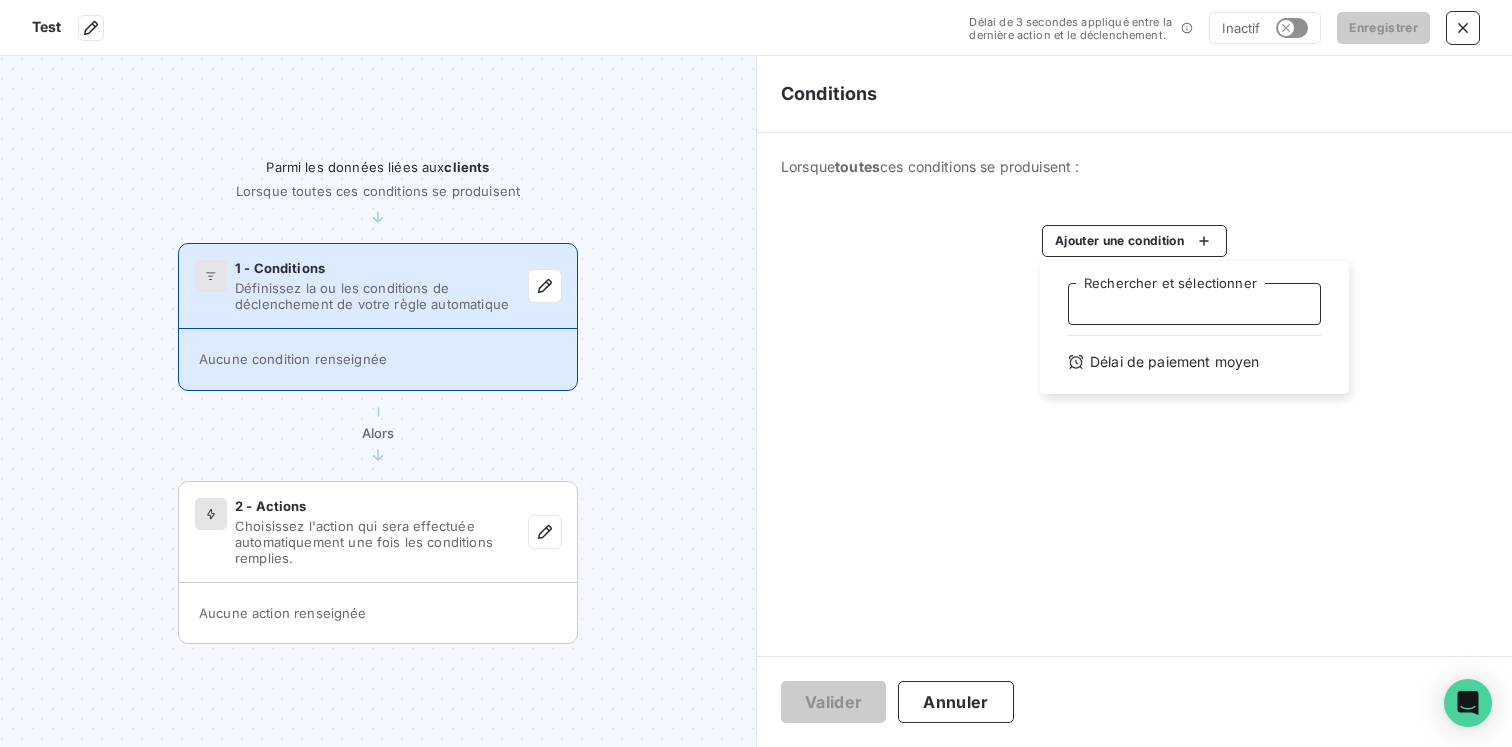 click on "Rechercher et sélectionner" at bounding box center (1194, 304) 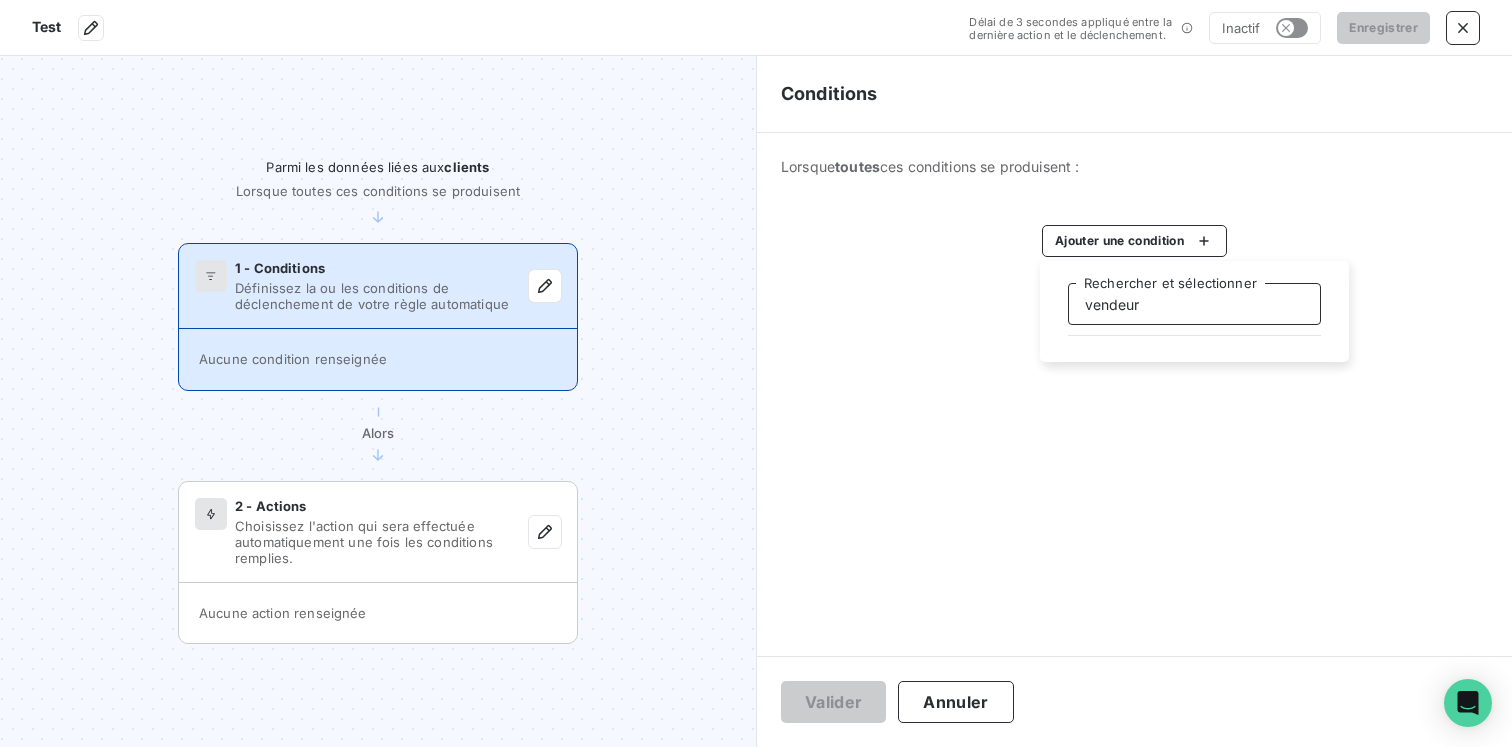 type on "vendeur" 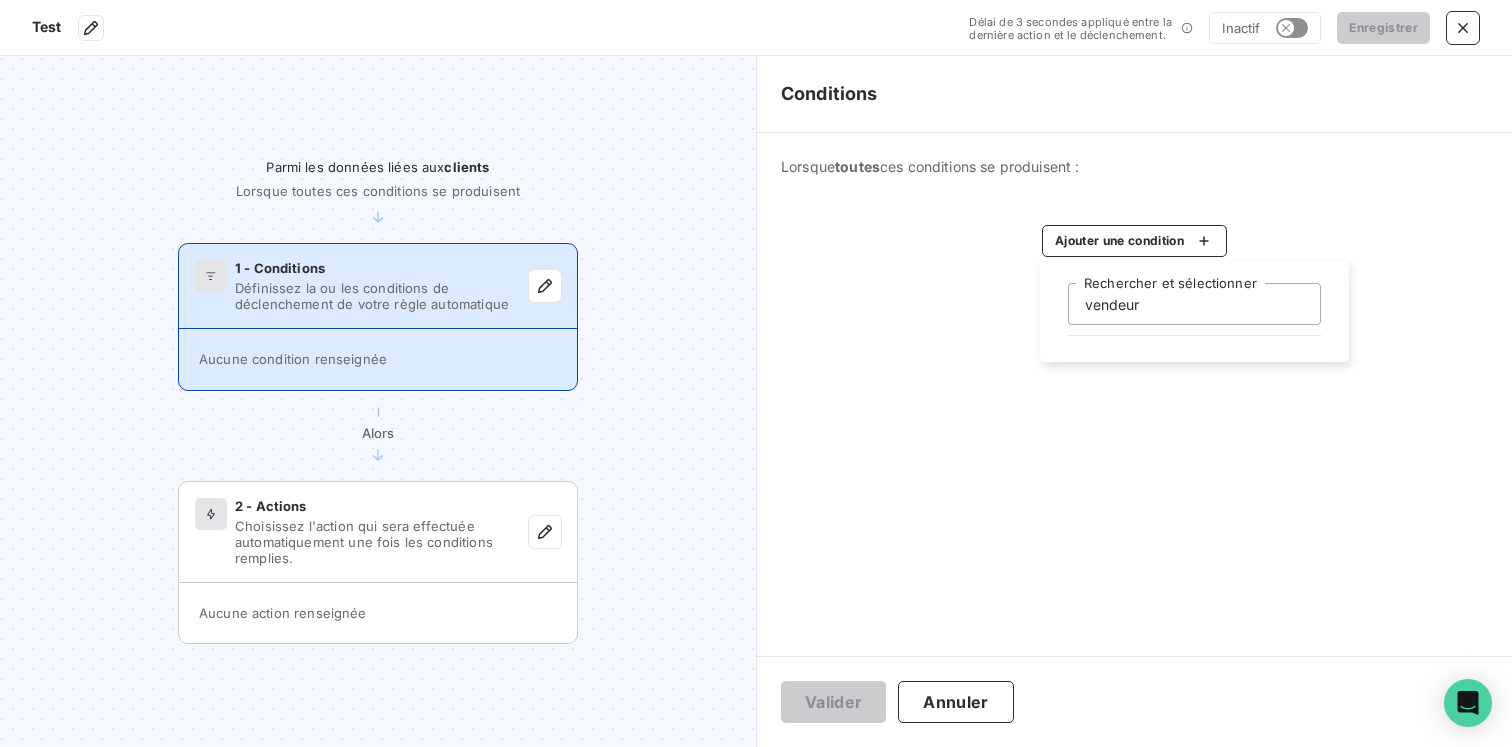 click on "Test Délai de 3 secondes appliqué entre la dernière action et le déclenchement. Inactif Enregistrer Parmi les données liées aux  clients Lorsque toutes ces conditions se produisent 1 - Conditions Définissez la ou les conditions de déclenchement de votre règle automatique Aucune condition renseignée Alors 2 - Actions Choisissez l'action qui sera effectuée automatiquement une fois les conditions remplies. Aucune action renseignée Conditions Lorsque  toutes  ces conditions se produisent :  Ajouter une condition vendeur Rechercher et sélectionner [PERSON_NAME]" at bounding box center (756, 373) 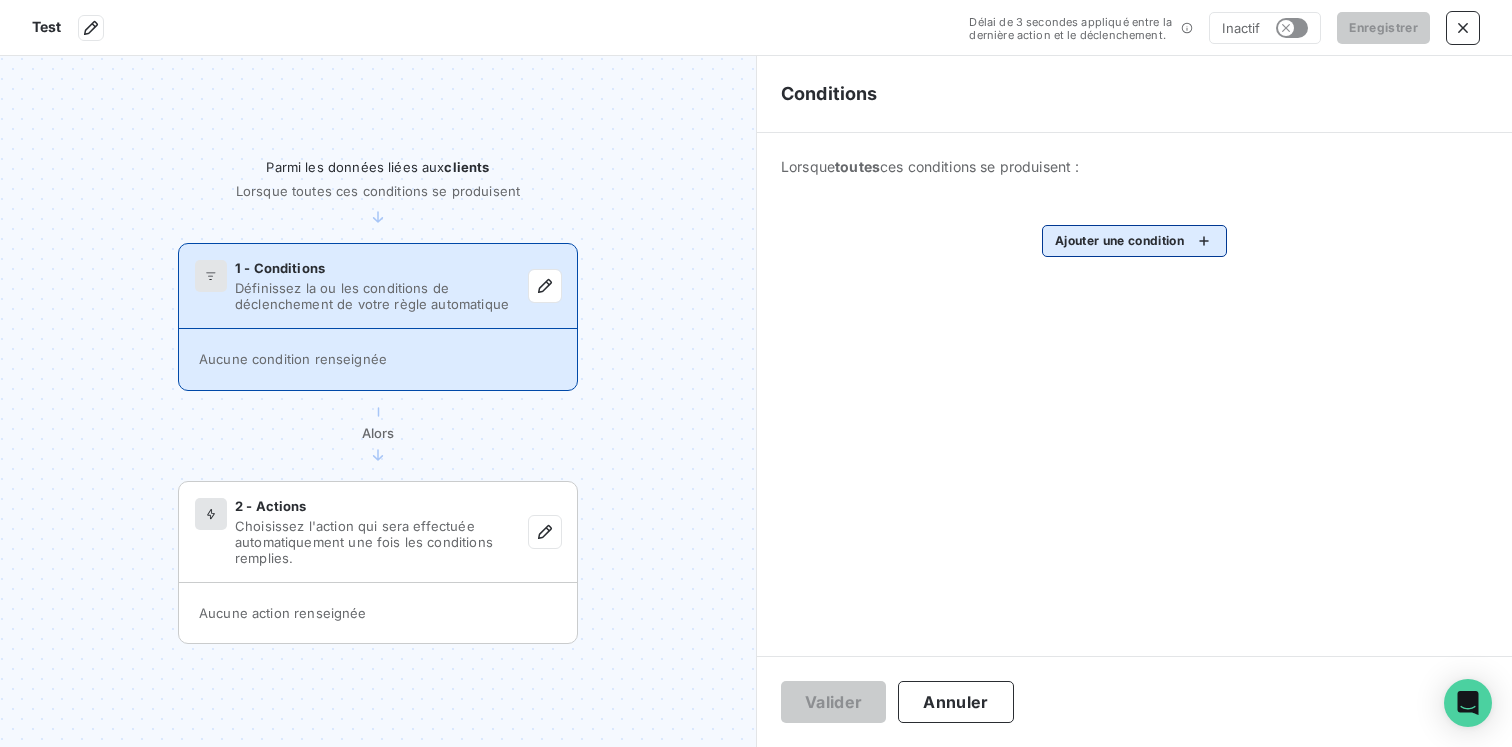 click on "Test Délai de 3 secondes appliqué entre la dernière action et le déclenchement. Inactif Enregistrer Parmi les données liées aux  clients Lorsque toutes ces conditions se produisent 1 - Conditions Définissez la ou les conditions de déclenchement de votre règle automatique Aucune condition renseignée Alors 2 - Actions Choisissez l'action qui sera effectuée automatiquement une fois les conditions remplies. Aucune action renseignée Conditions Lorsque  toutes  ces conditions se produisent :  Ajouter une condition Valider Annuler" at bounding box center [756, 373] 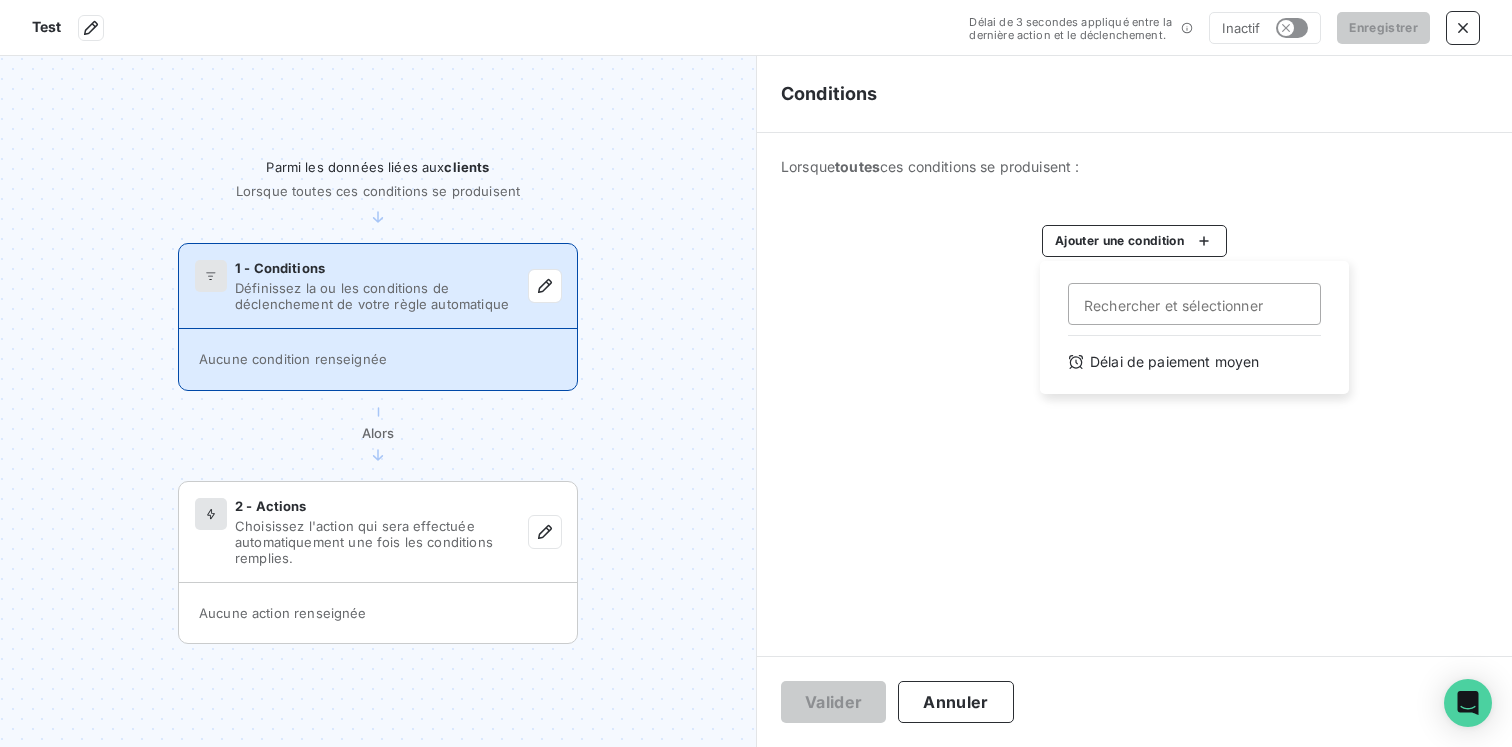 click on "Test Délai de 3 secondes appliqué entre la dernière action et le déclenchement. Inactif Enregistrer Parmi les données liées aux  clients Lorsque toutes ces conditions se produisent 1 - Conditions Définissez la ou les conditions de déclenchement de votre règle automatique Aucune condition renseignée Alors 2 - Actions Choisissez l'action qui sera effectuée automatiquement une fois les conditions remplies. Aucune action renseignée Conditions Lorsque  toutes  ces conditions se produisent :  Ajouter une condition Rechercher et sélectionner Délai de paiement moyen Valider Annuler" at bounding box center (756, 373) 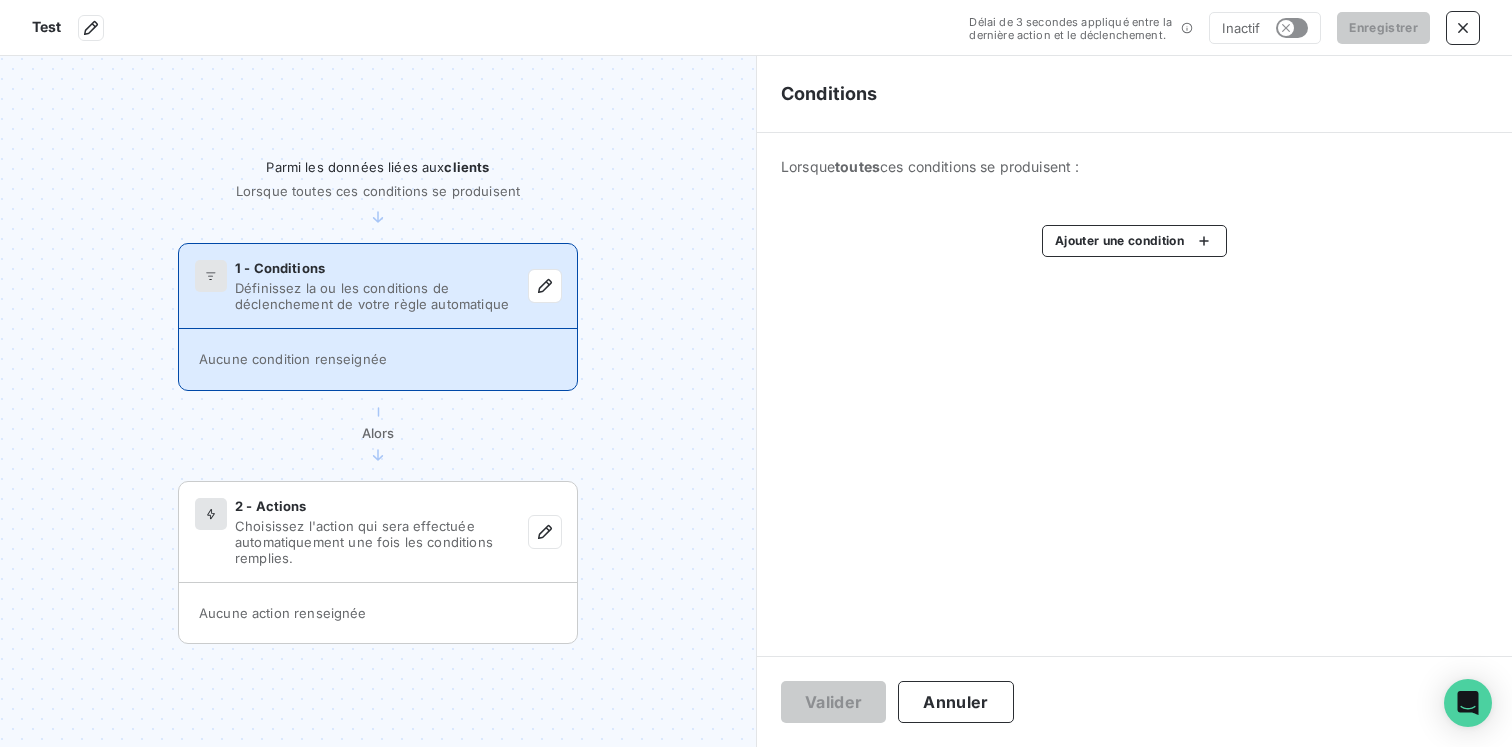 click on "1 - Conditions Définissez la ou les conditions de déclenchement de votre règle automatique" at bounding box center (378, 286) 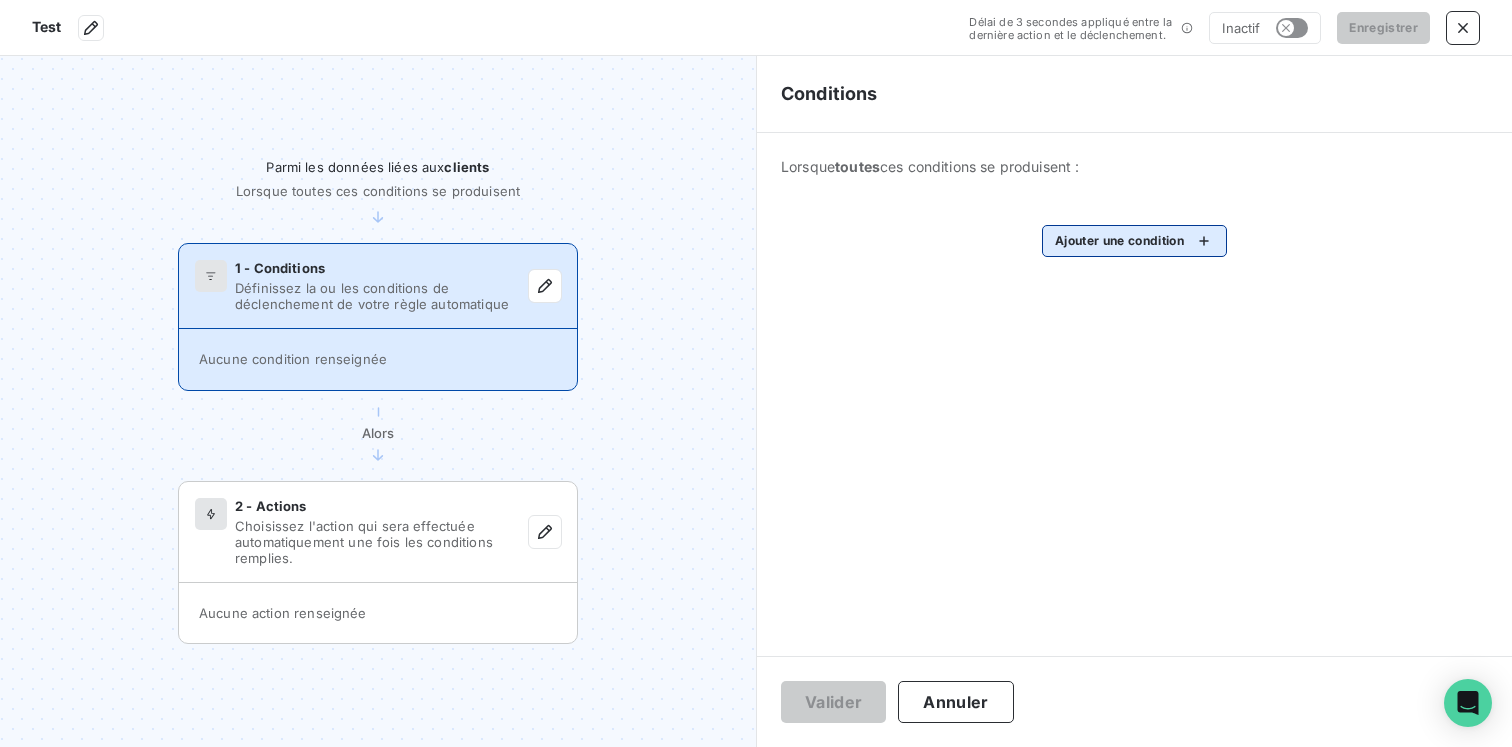 click on "Test Délai de 3 secondes appliqué entre la dernière action et le déclenchement. Inactif Enregistrer Parmi les données liées aux  clients Lorsque toutes ces conditions se produisent 1 - Conditions Définissez la ou les conditions de déclenchement de votre règle automatique Aucune condition renseignée Alors 2 - Actions Choisissez l'action qui sera effectuée automatiquement une fois les conditions remplies. Aucune action renseignée Conditions Lorsque  toutes  ces conditions se produisent :  Ajouter une condition Valider Annuler" at bounding box center [756, 373] 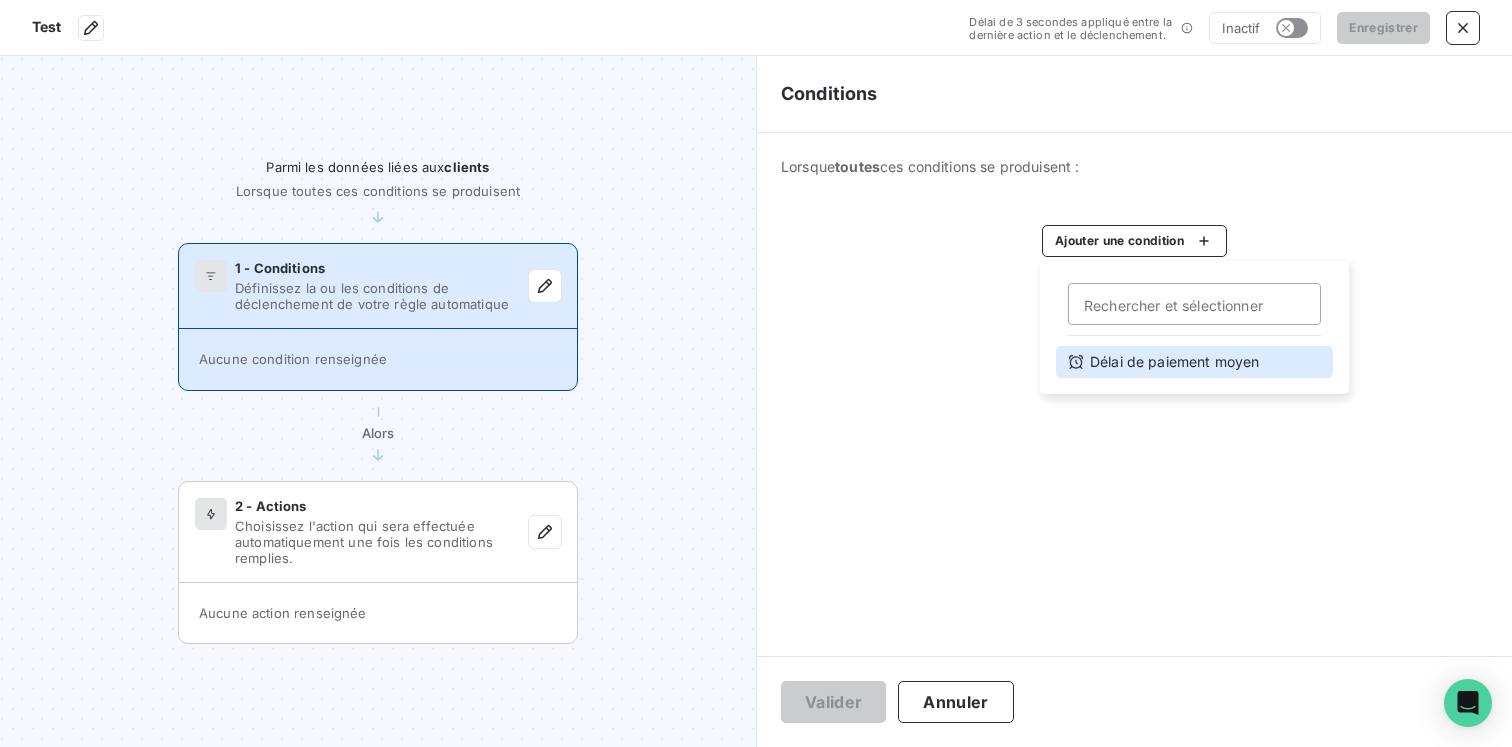 click on "Délai de paiement moyen" at bounding box center (1194, 362) 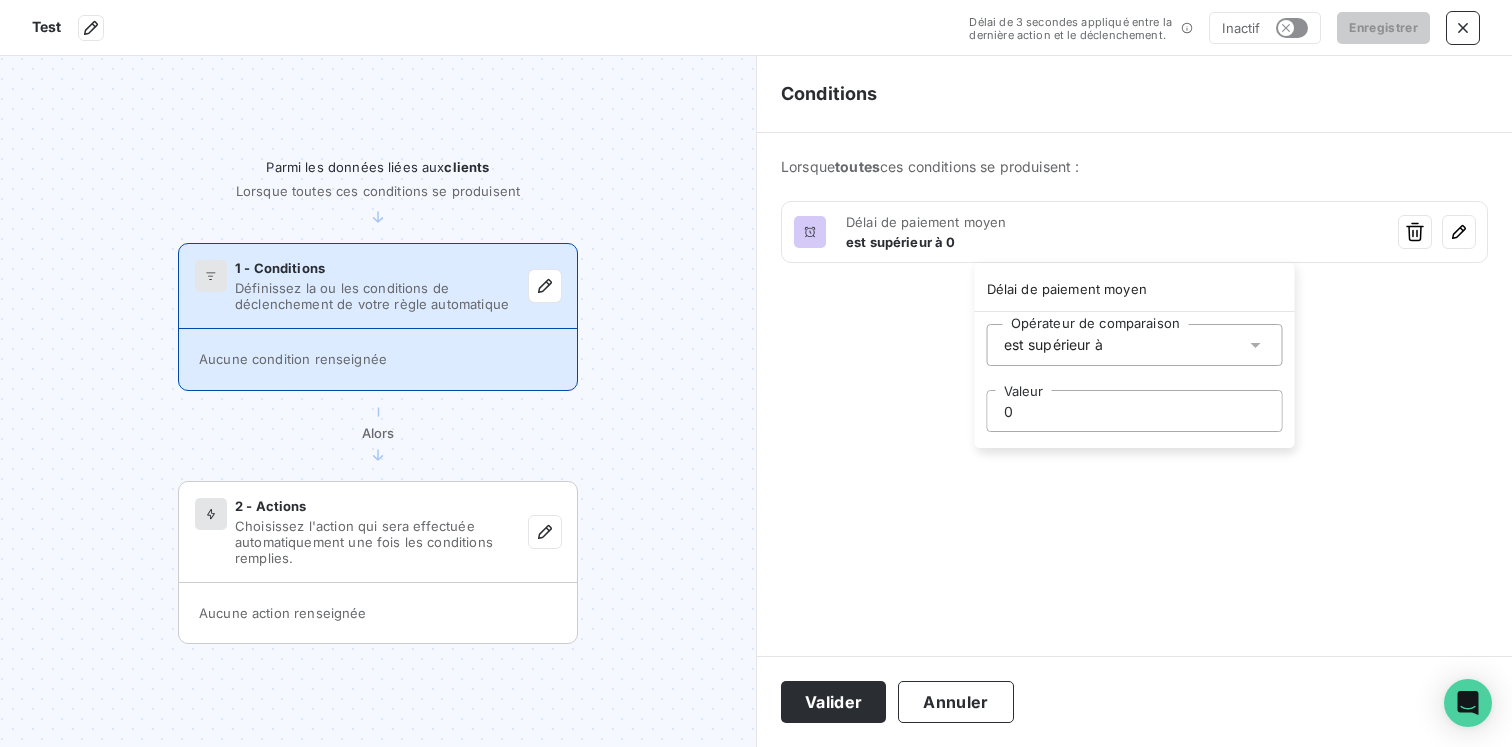 click on "est supérieur à" at bounding box center [1135, 345] 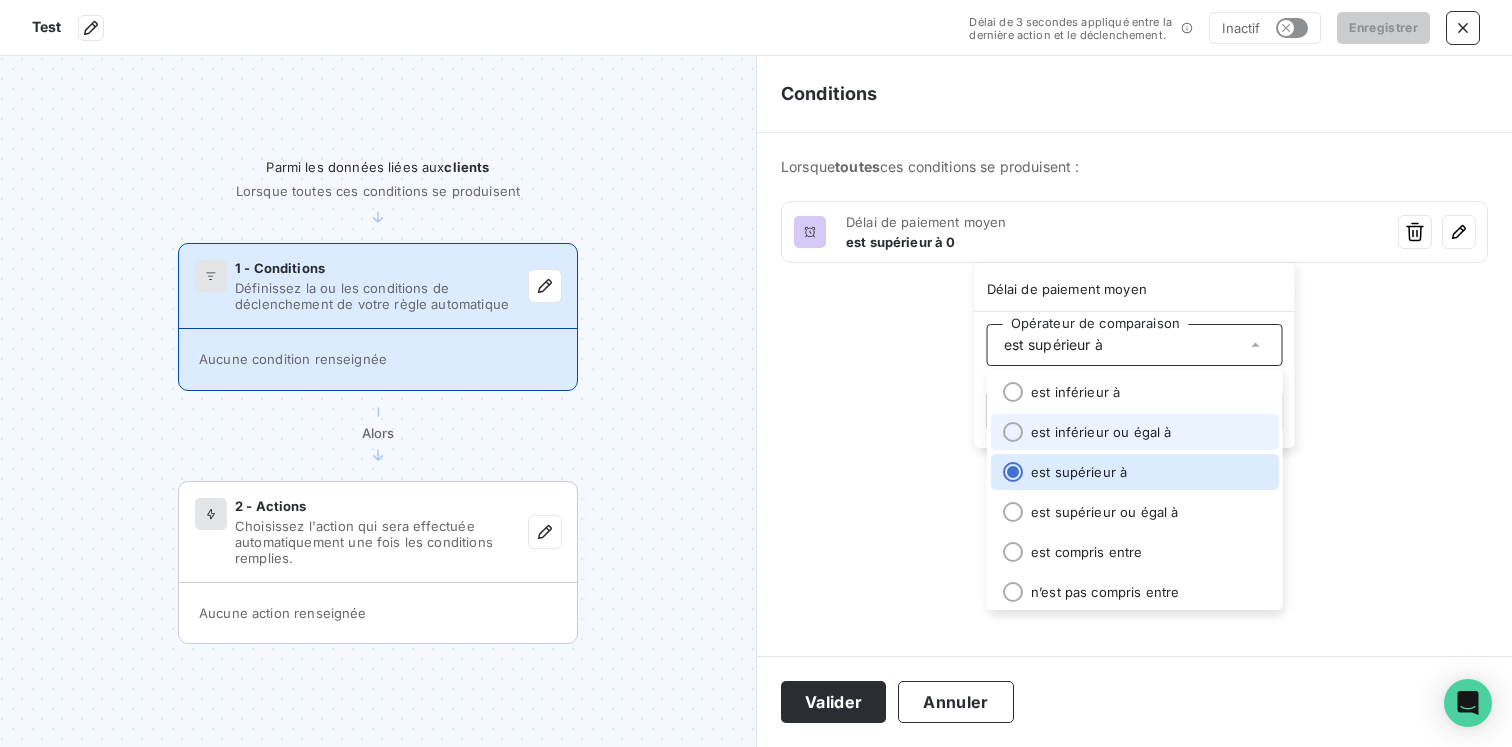 click on "est inférieur ou égal à" at bounding box center [1135, 432] 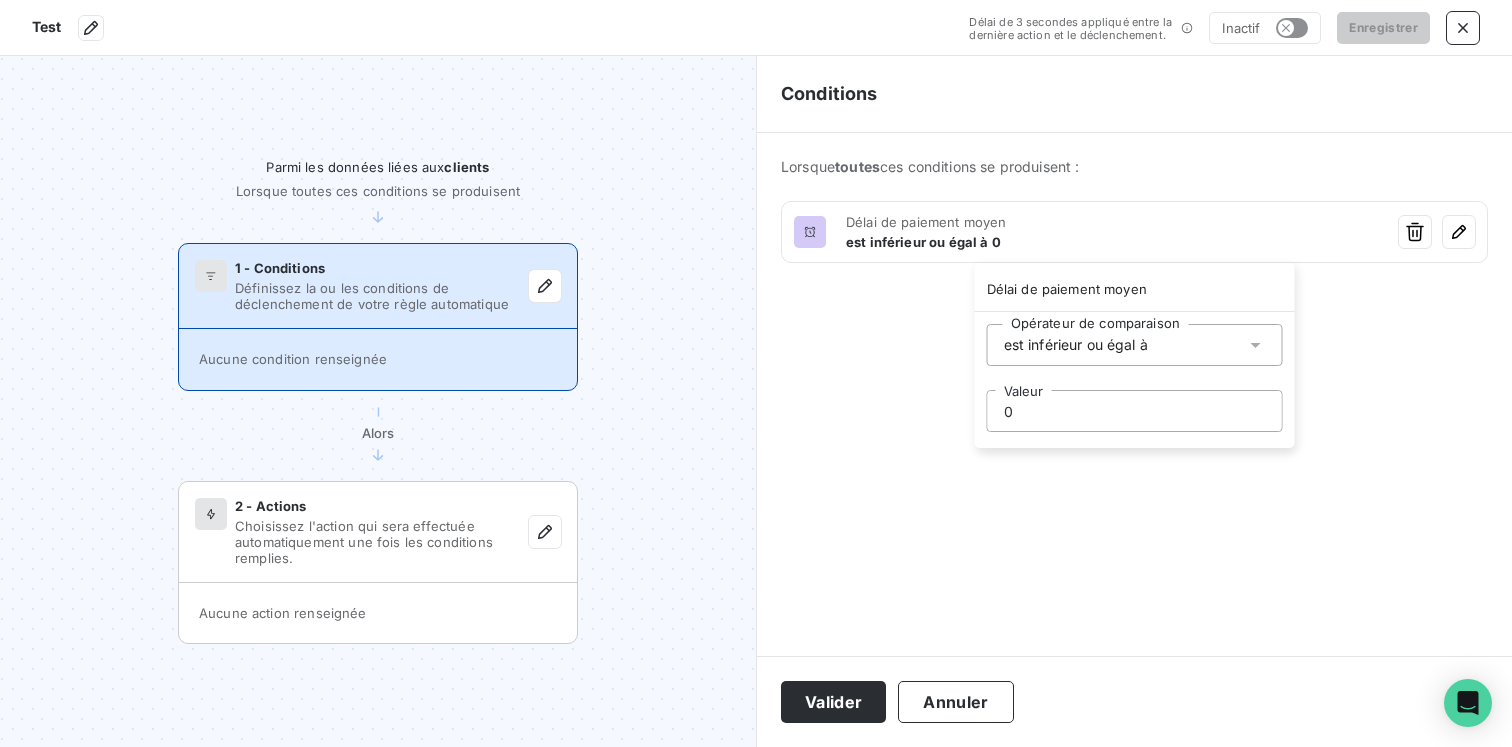 click on "0" at bounding box center [1135, 411] 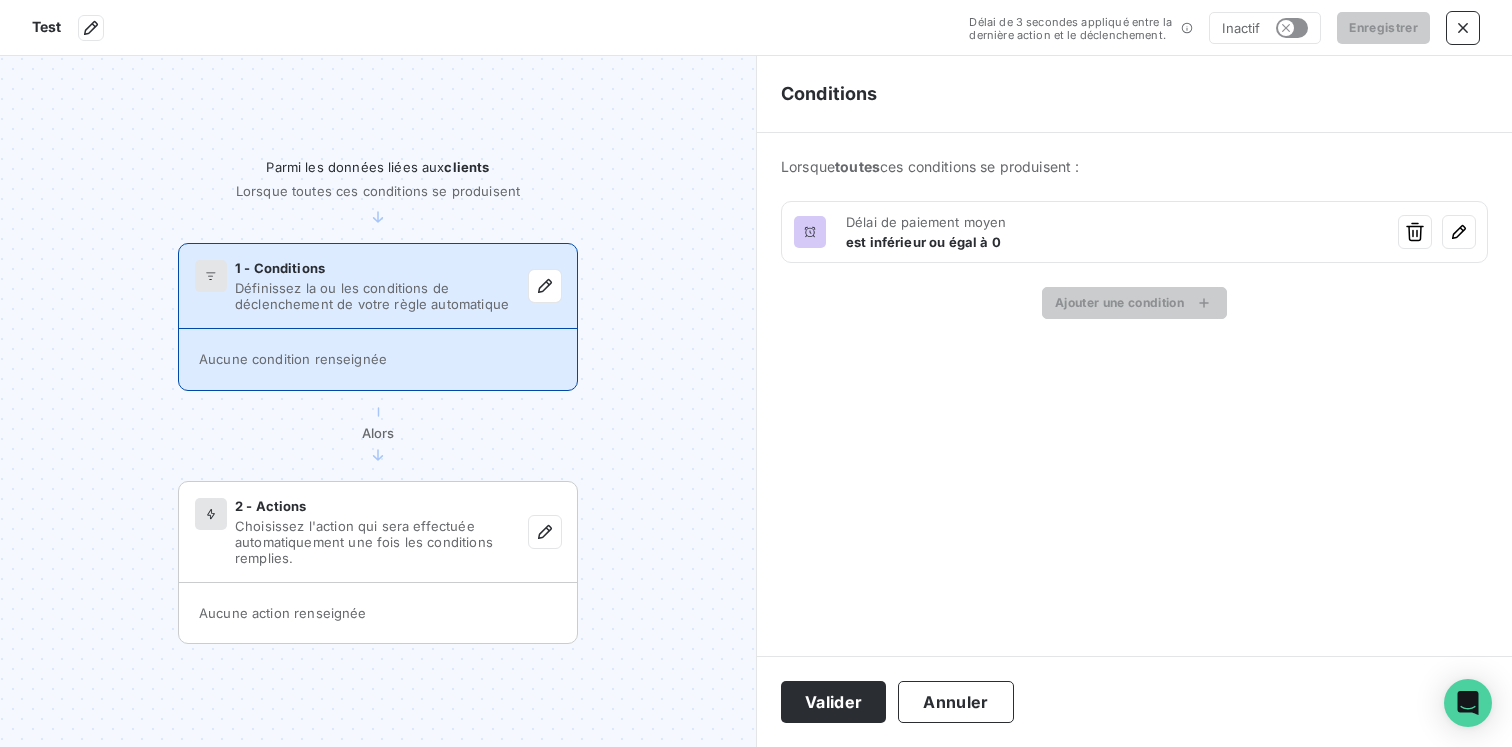 click on "Lorsque  toutes  ces conditions se produisent :  Délai de paiement moyen est inférieur ou égal à 0 Ajouter une condition" at bounding box center (1134, 238) 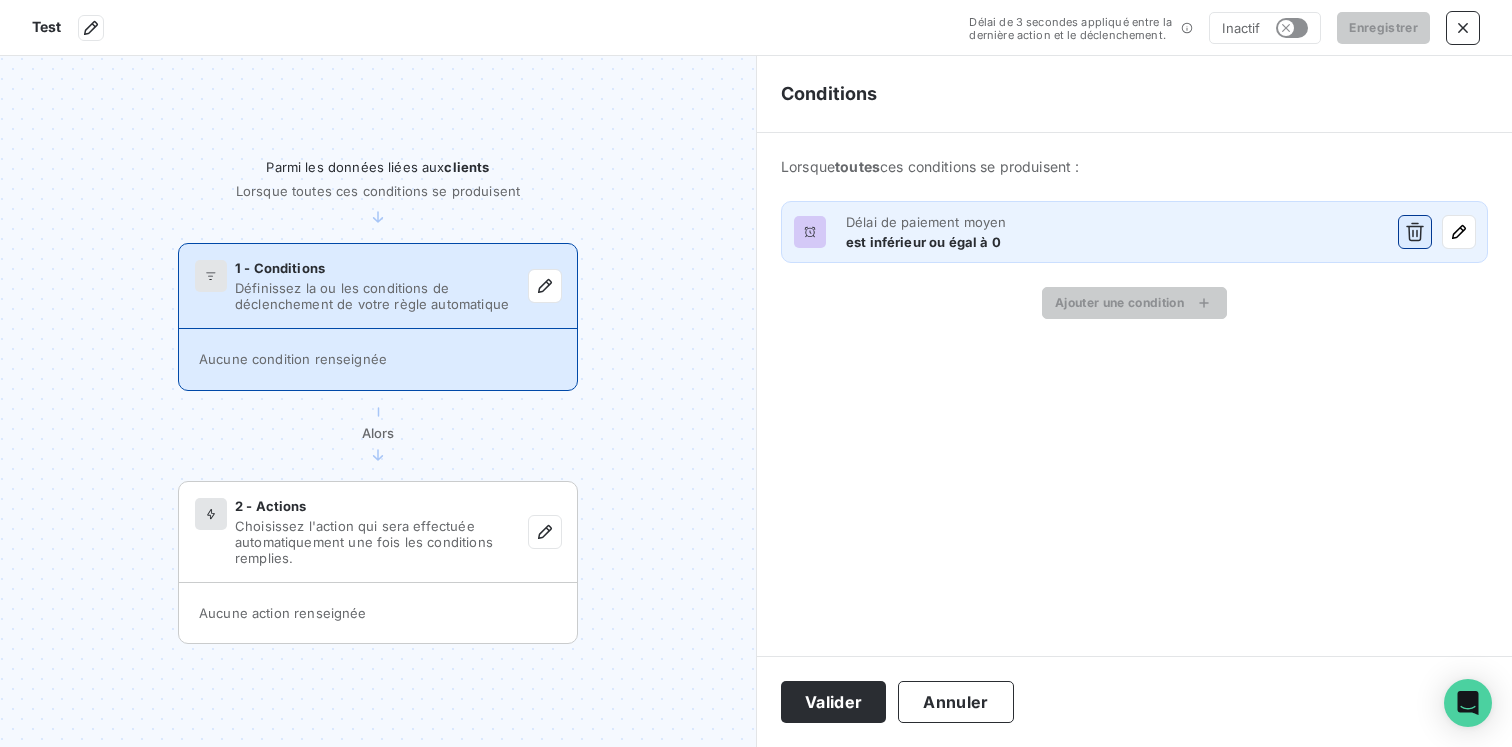 click 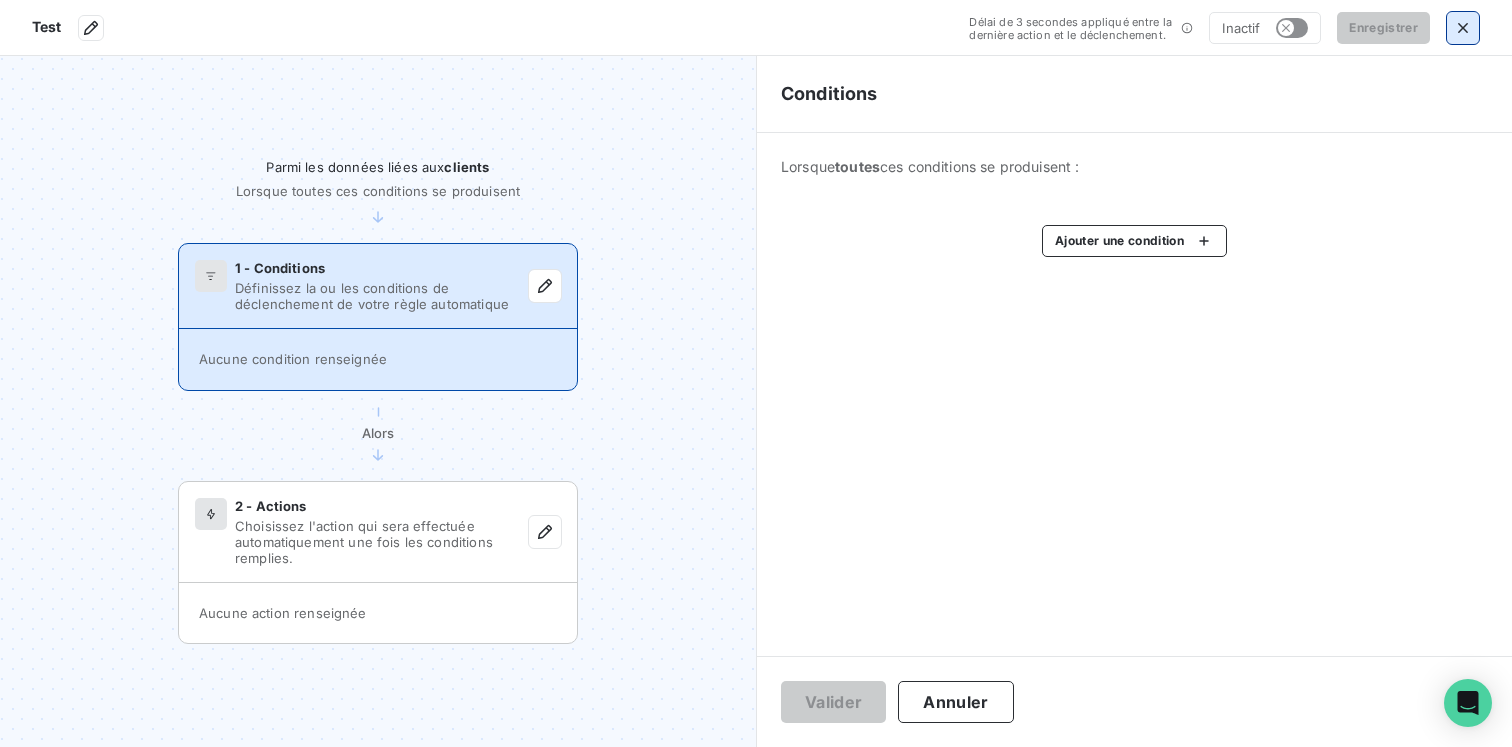 click 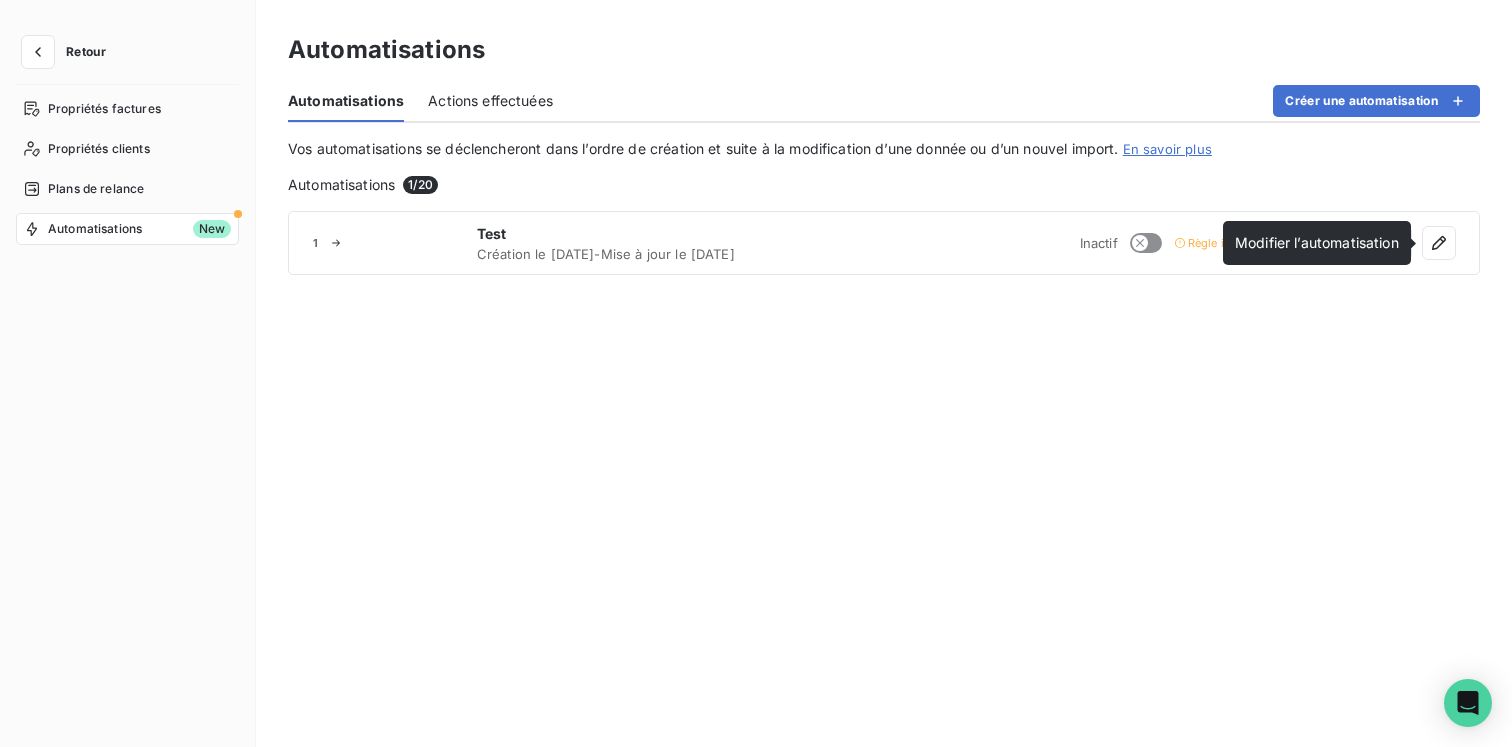 click on "Modifier l’automatisation Modifier l’automatisation" at bounding box center (1317, 243) 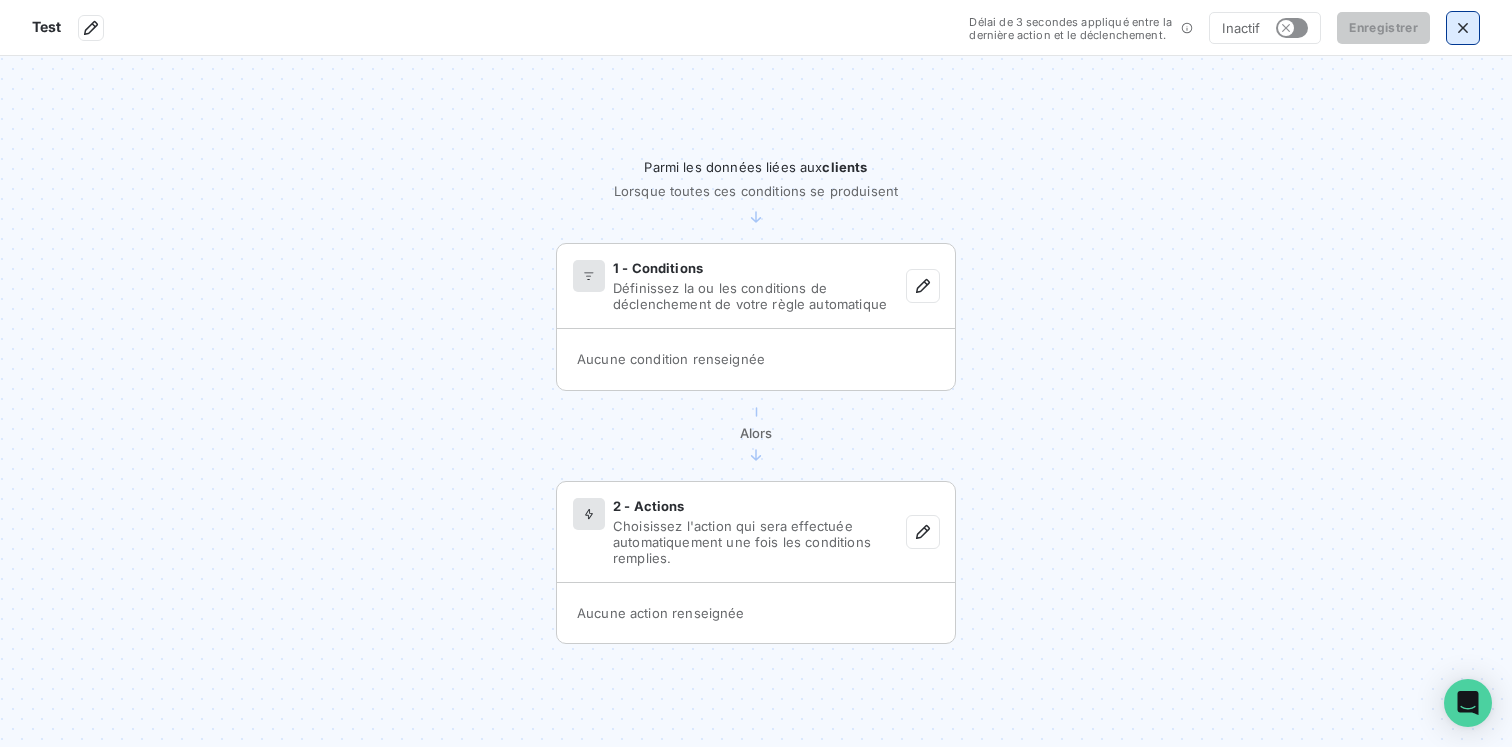 click at bounding box center (1463, 28) 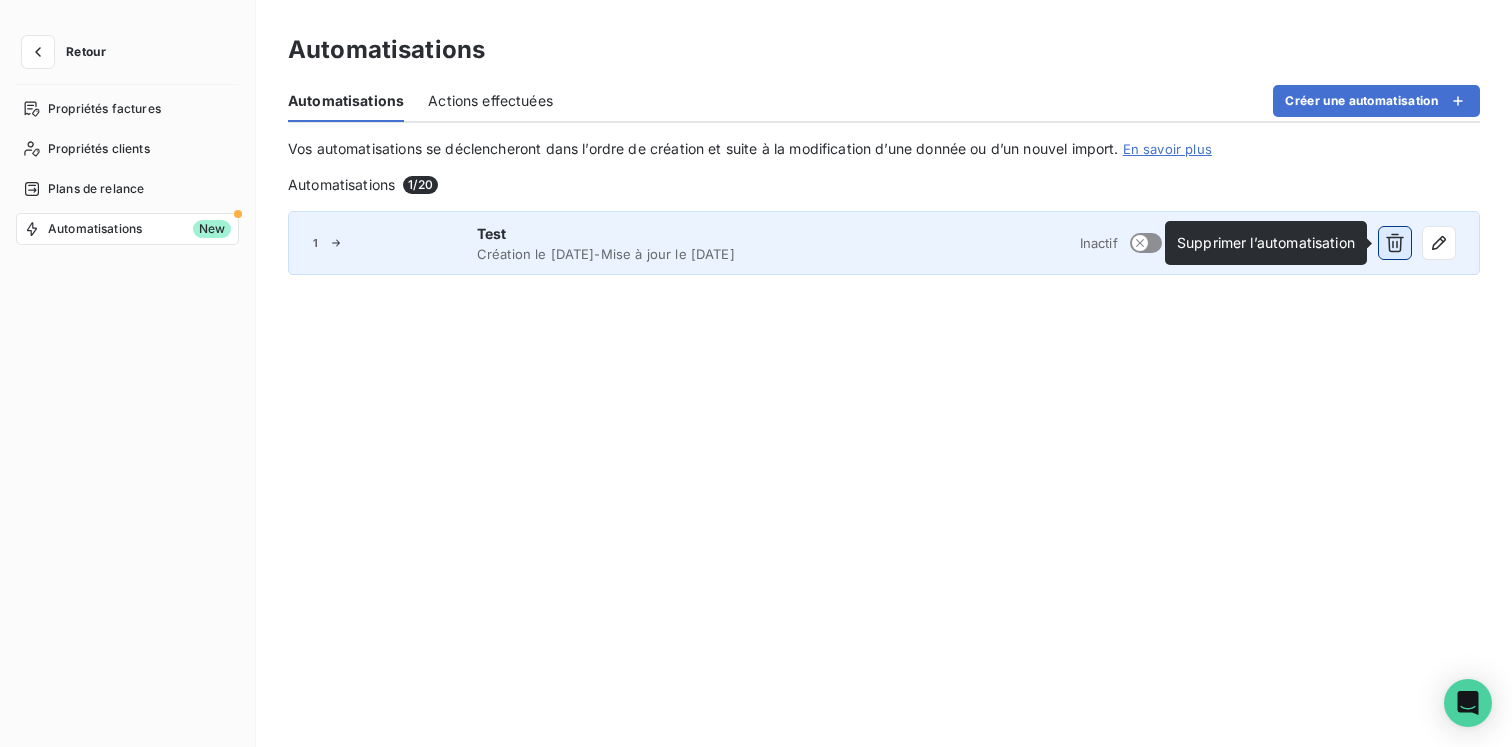 click 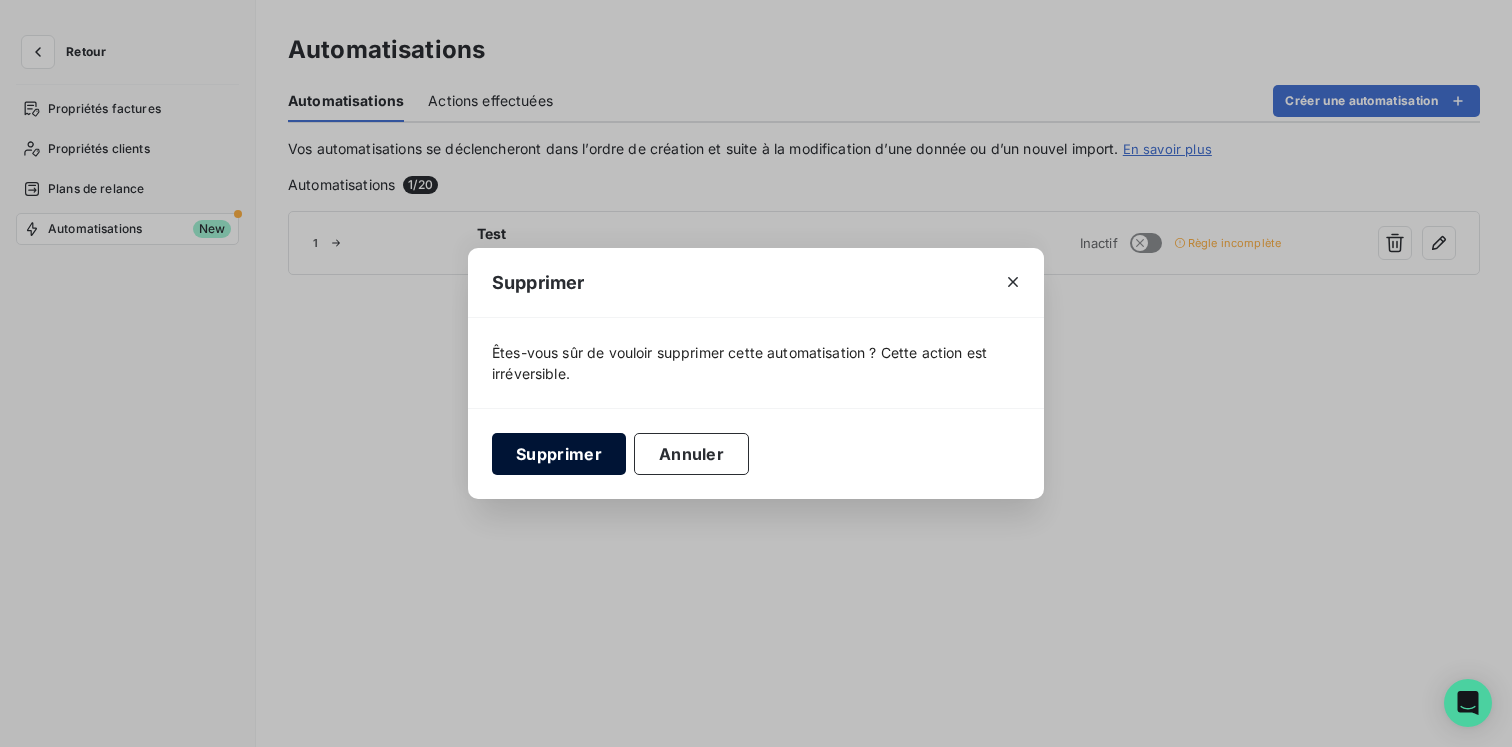 click on "Supprimer" at bounding box center [559, 454] 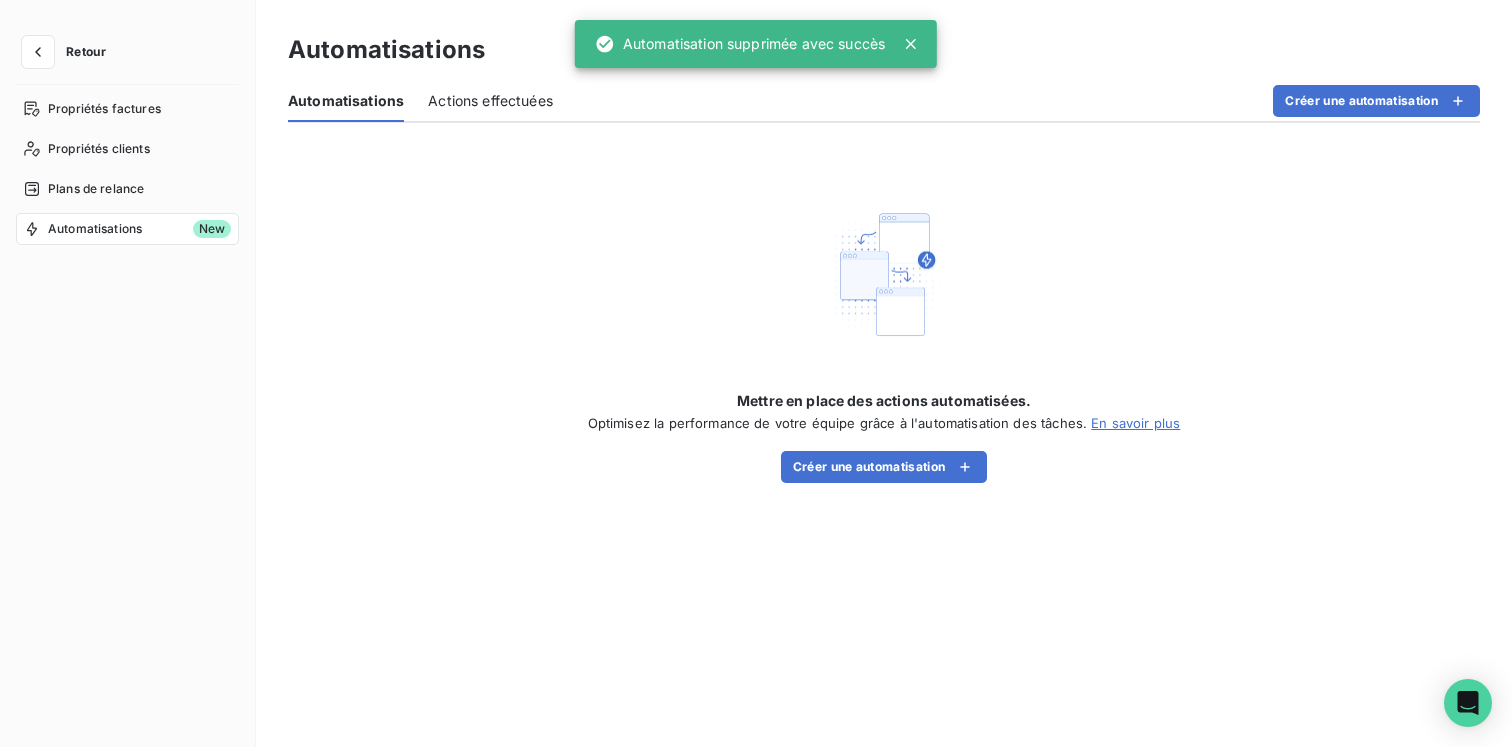 click on "Actions effectuées" at bounding box center (490, 101) 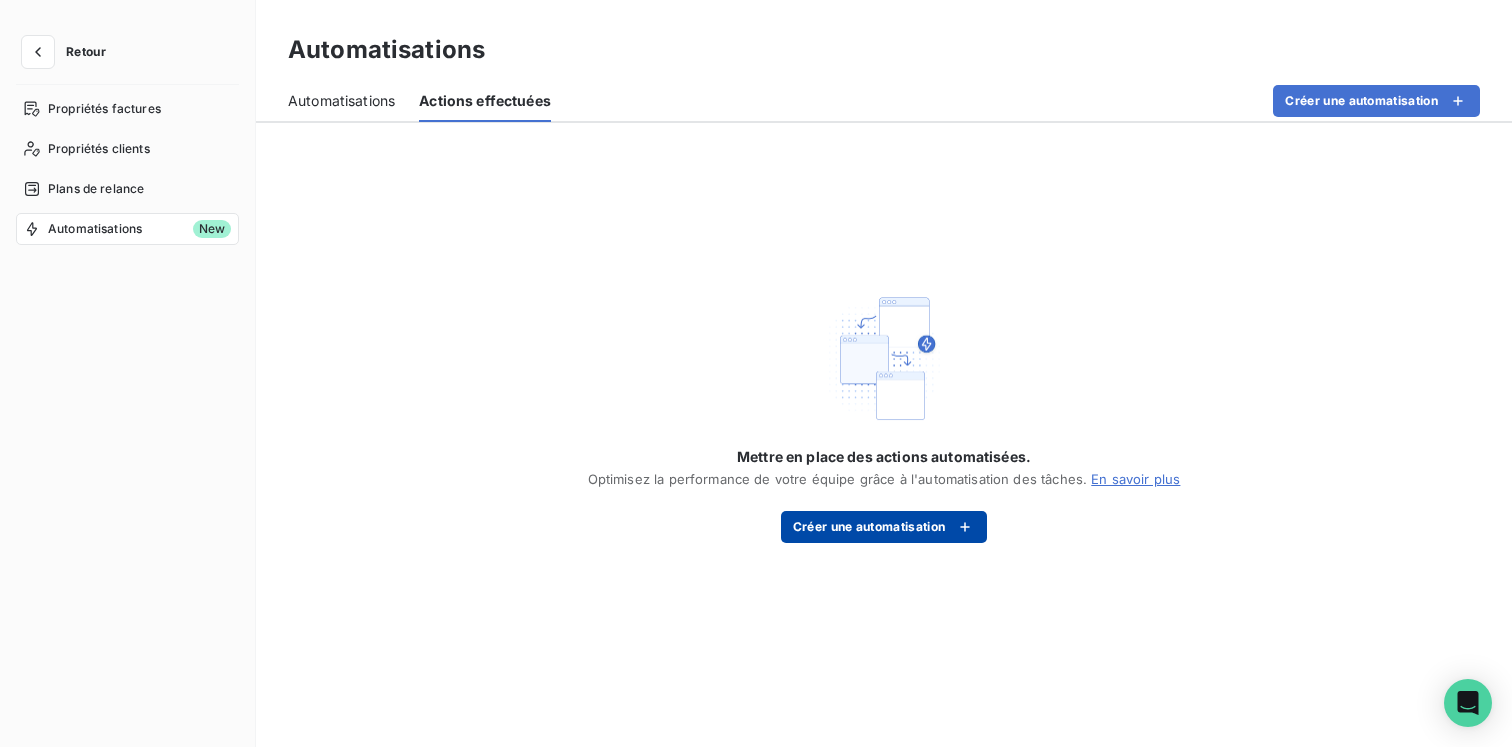 click on "Créer une automatisation" at bounding box center (884, 527) 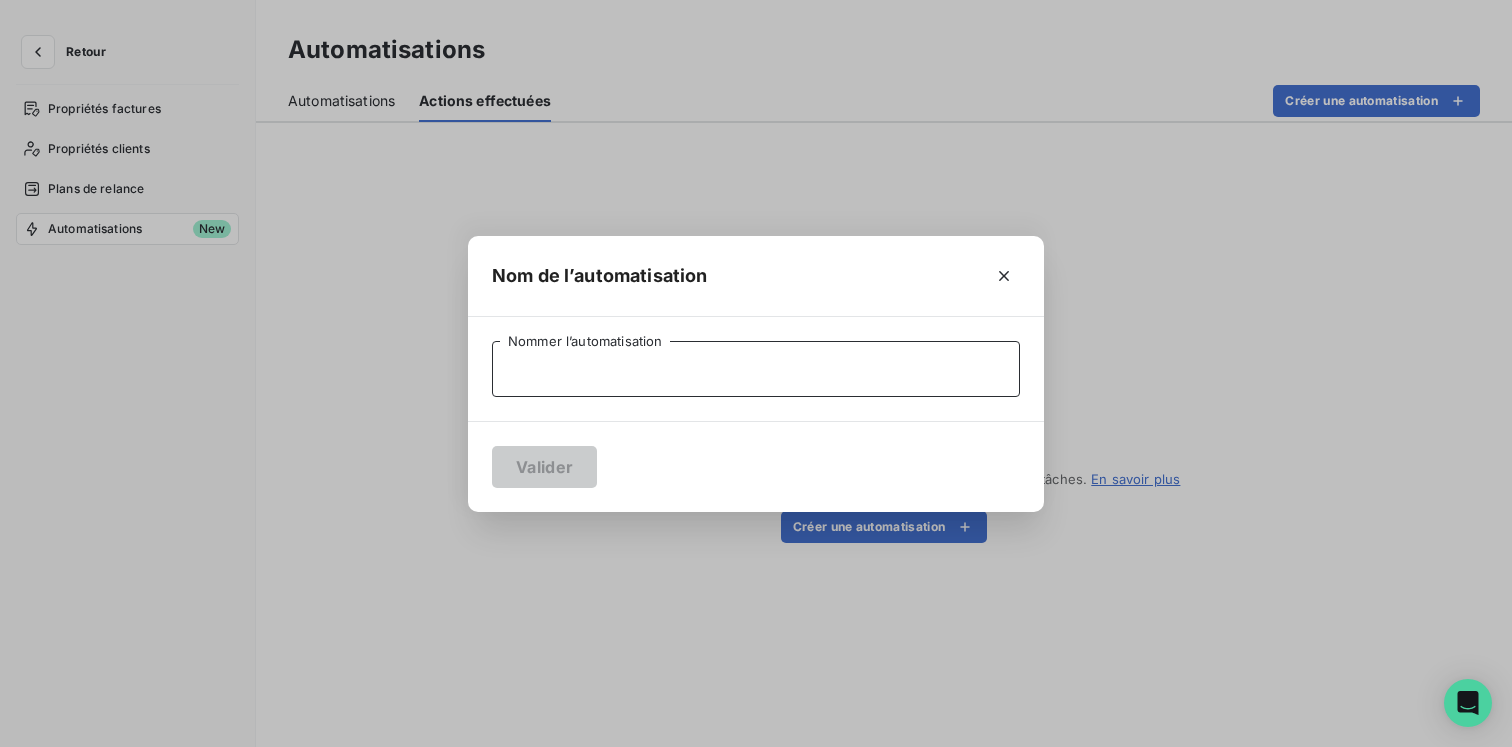 click on "Nommer l’automatisation" at bounding box center [756, 369] 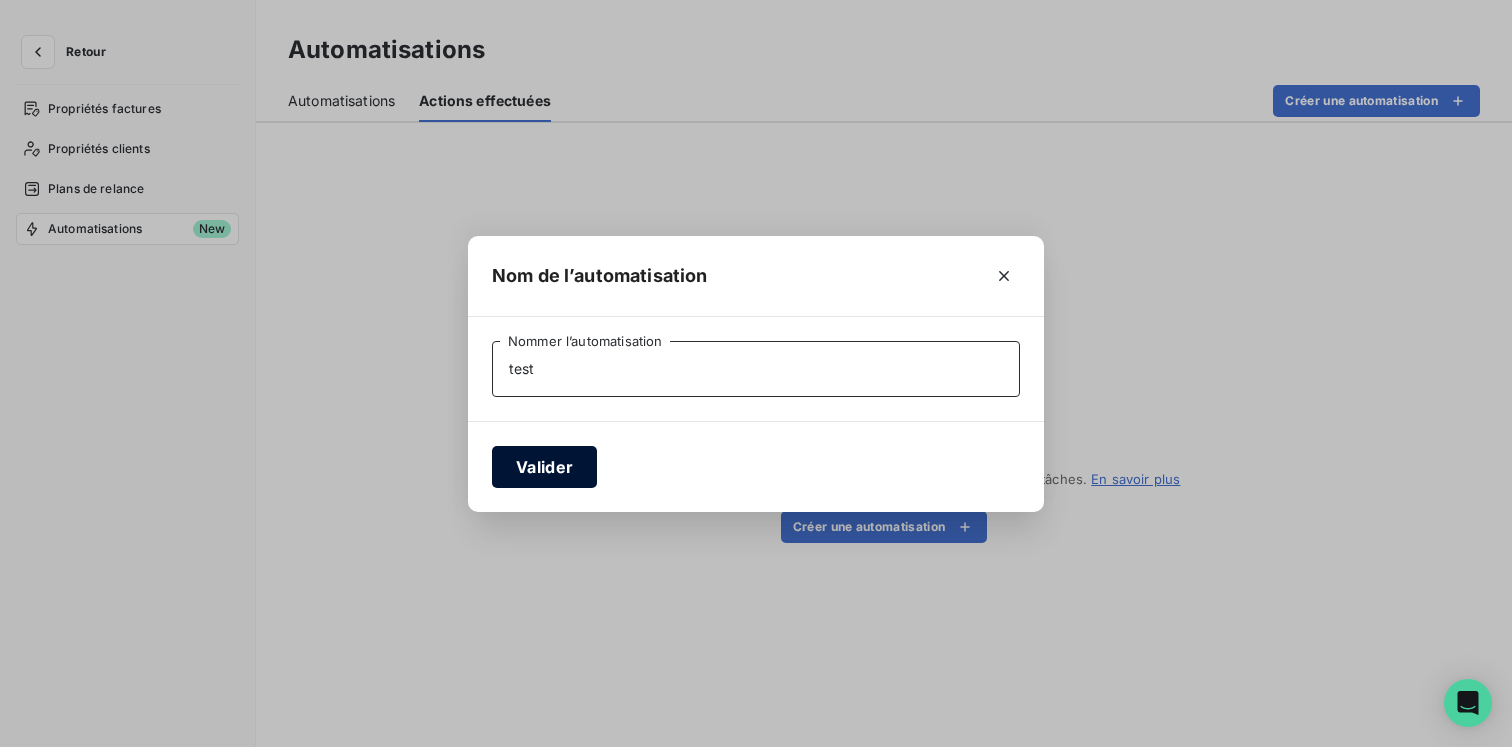 type on "test" 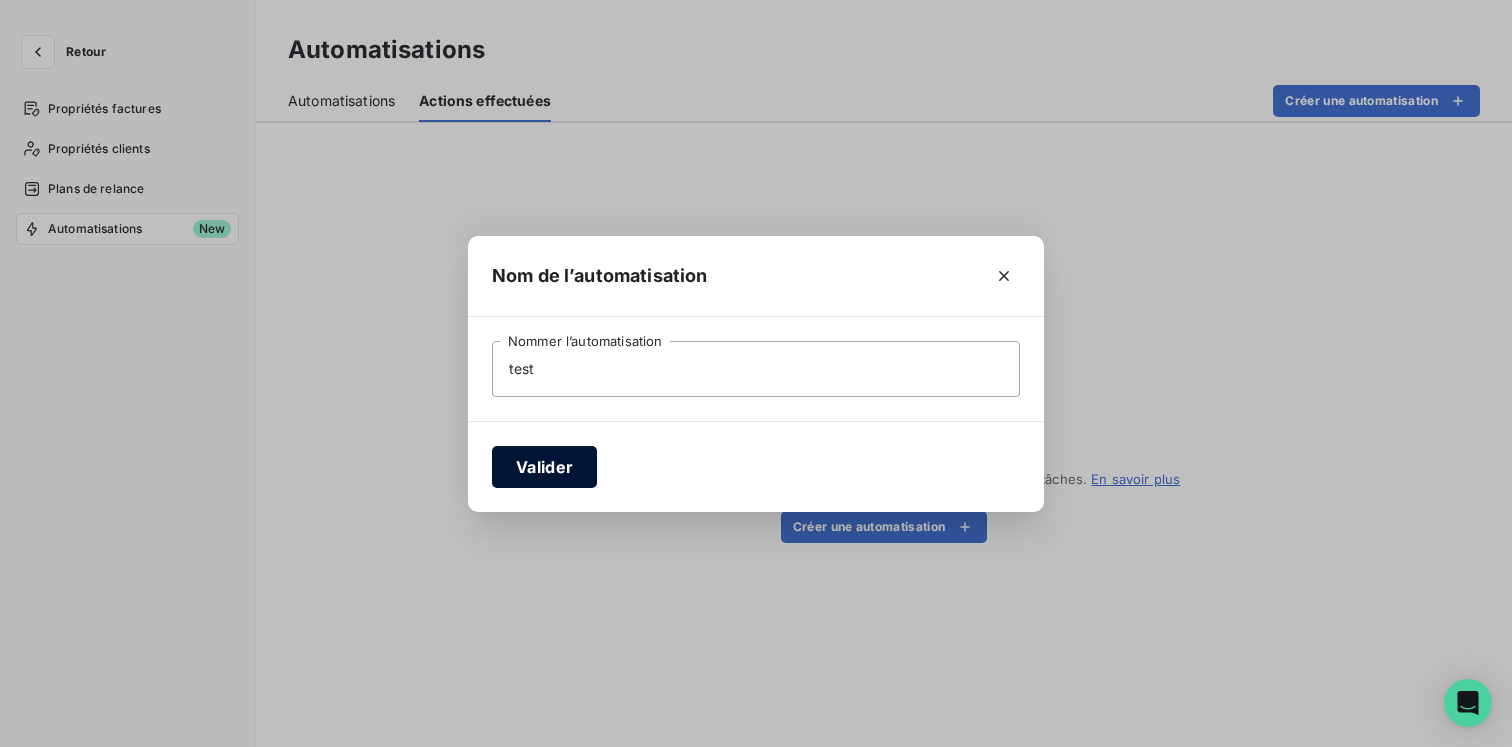 click on "Valider" at bounding box center [544, 467] 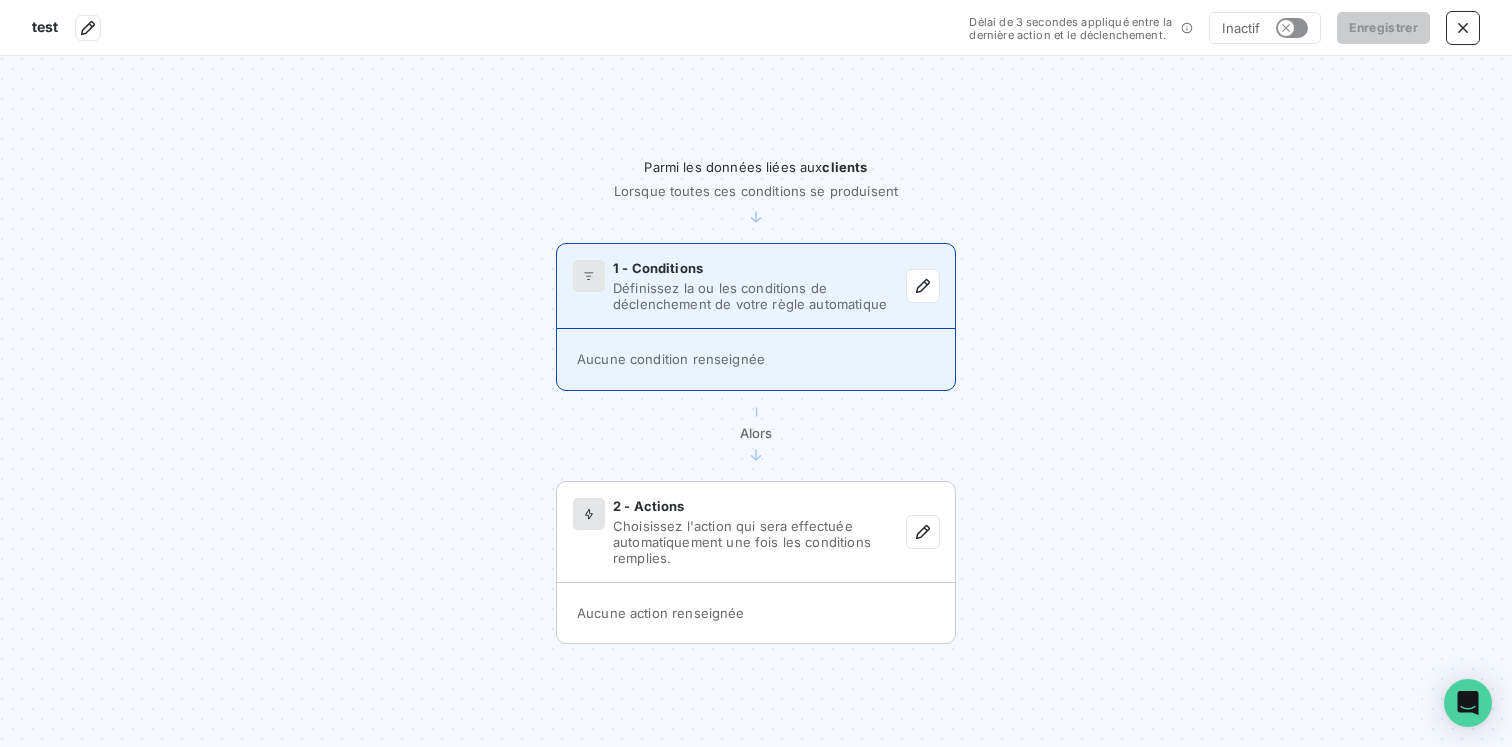 click on "Définissez la ou les conditions de déclenchement de votre règle automatique" at bounding box center [760, 296] 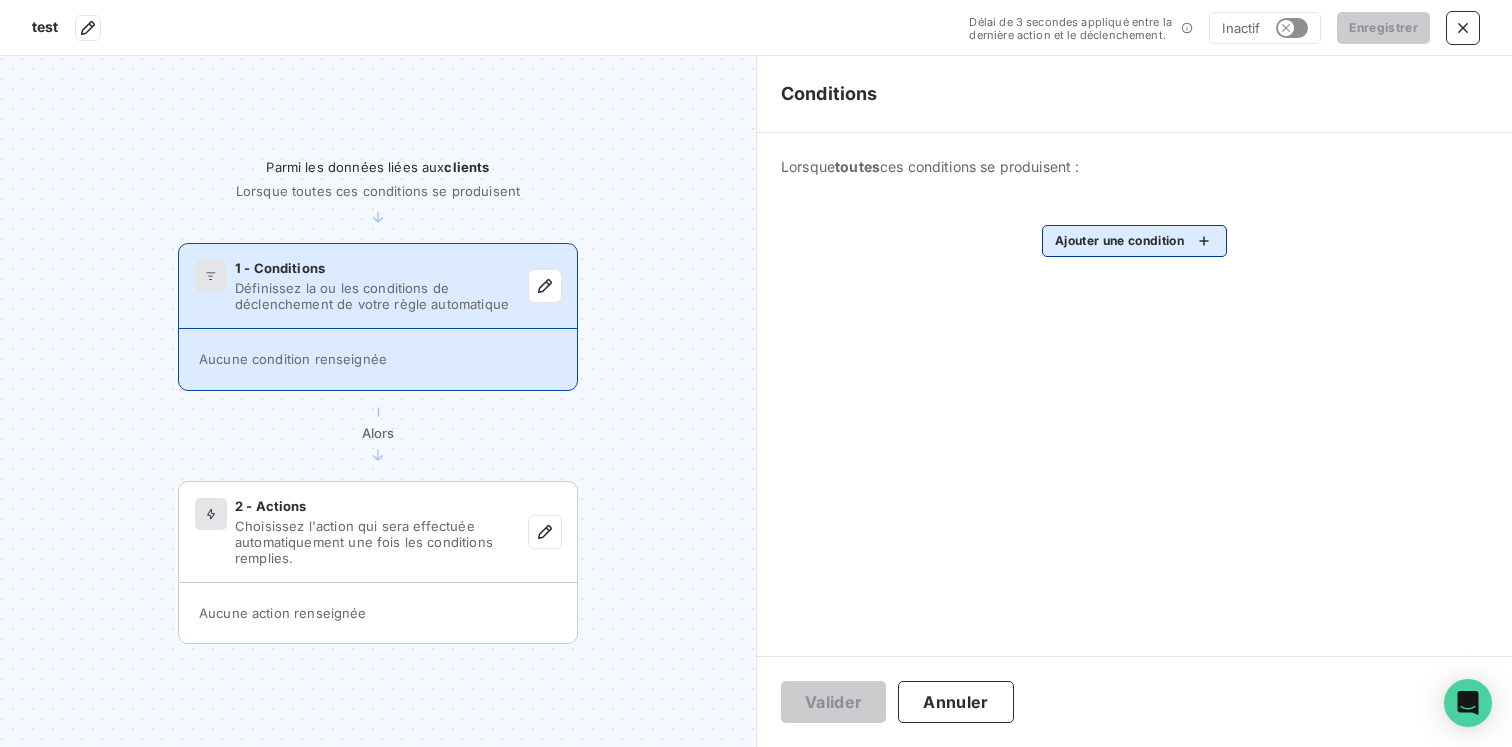 click on "test Délai de 3 secondes appliqué entre la dernière action et le déclenchement. Inactif Enregistrer Parmi les données liées aux  clients Lorsque toutes ces conditions se produisent 1 - Conditions Définissez la ou les conditions de déclenchement de votre règle automatique Aucune condition renseignée Alors 2 - Actions Choisissez l'action qui sera effectuée automatiquement une fois les conditions remplies. Aucune action renseignée Conditions Lorsque  toutes  ces conditions se produisent :  Ajouter une condition Valider Annuler" at bounding box center [756, 373] 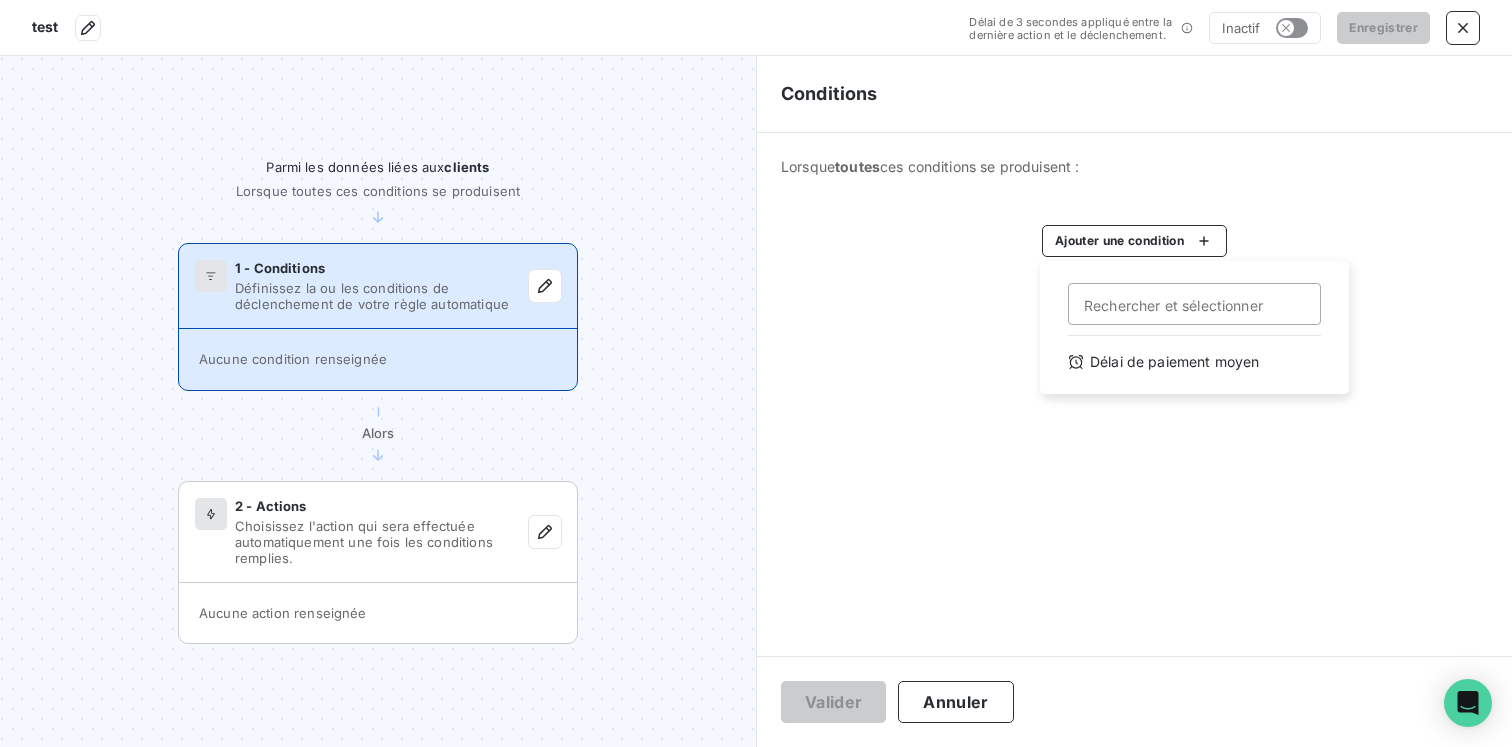 click on "test Délai de 3 secondes appliqué entre la dernière action et le déclenchement. Inactif Enregistrer Parmi les données liées aux  clients Lorsque toutes ces conditions se produisent 1 - Conditions Définissez la ou les conditions de déclenchement de votre règle automatique Aucune condition renseignée Alors 2 - Actions Choisissez l'action qui sera effectuée automatiquement une fois les conditions remplies. Aucune action renseignée Conditions Lorsque  toutes  ces conditions se produisent :  Ajouter une condition Rechercher et sélectionner Délai de paiement moyen Valider Annuler" at bounding box center [756, 373] 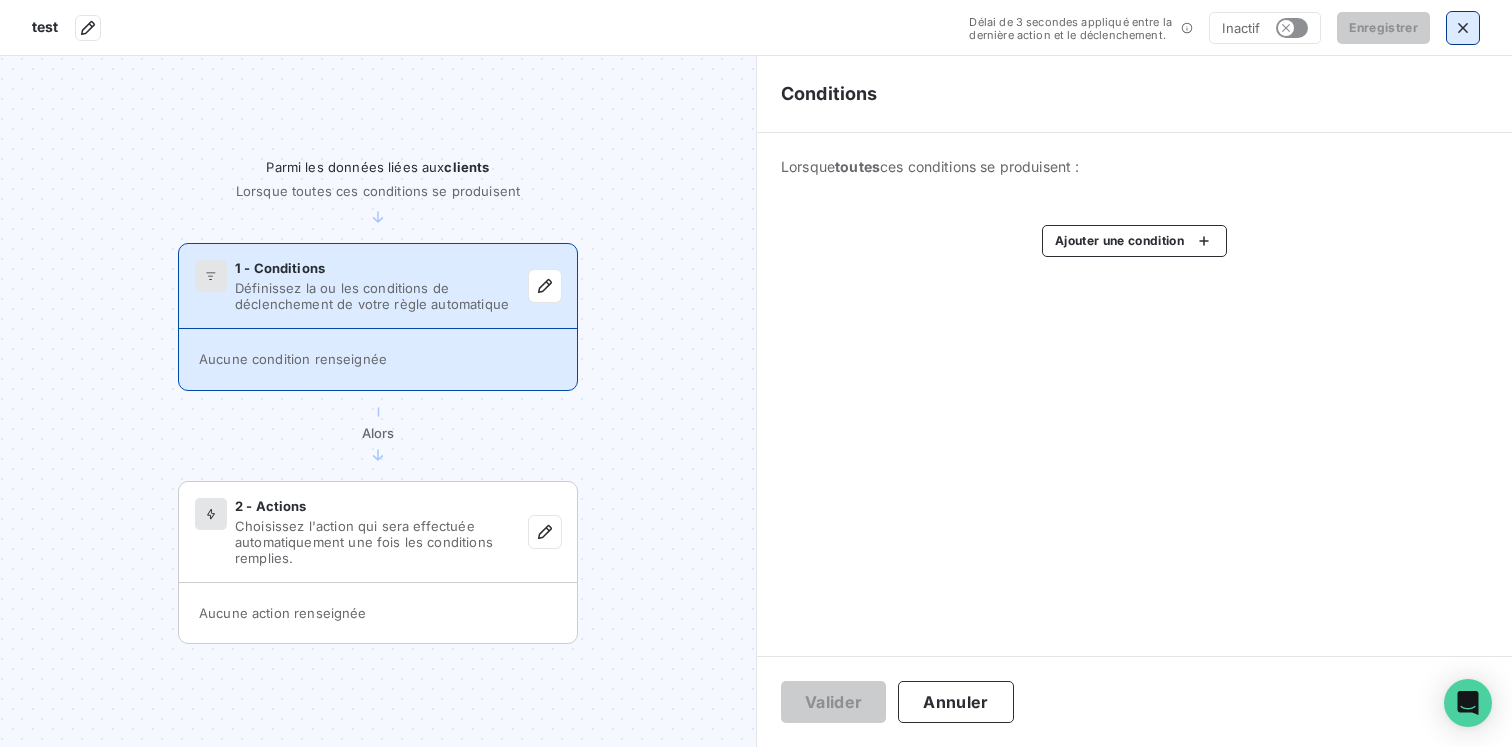 click 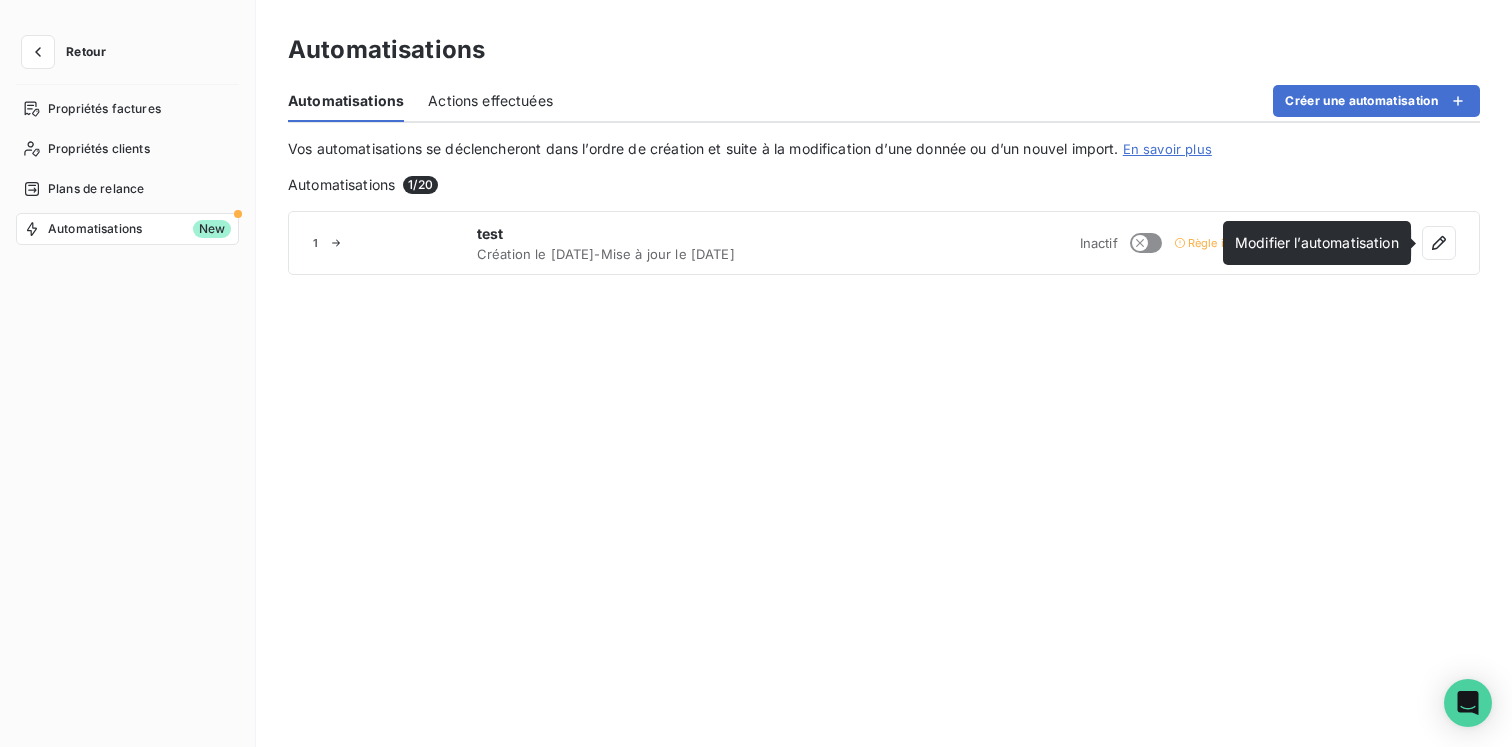 click on "Modifier l’automatisation" at bounding box center (1317, 242) 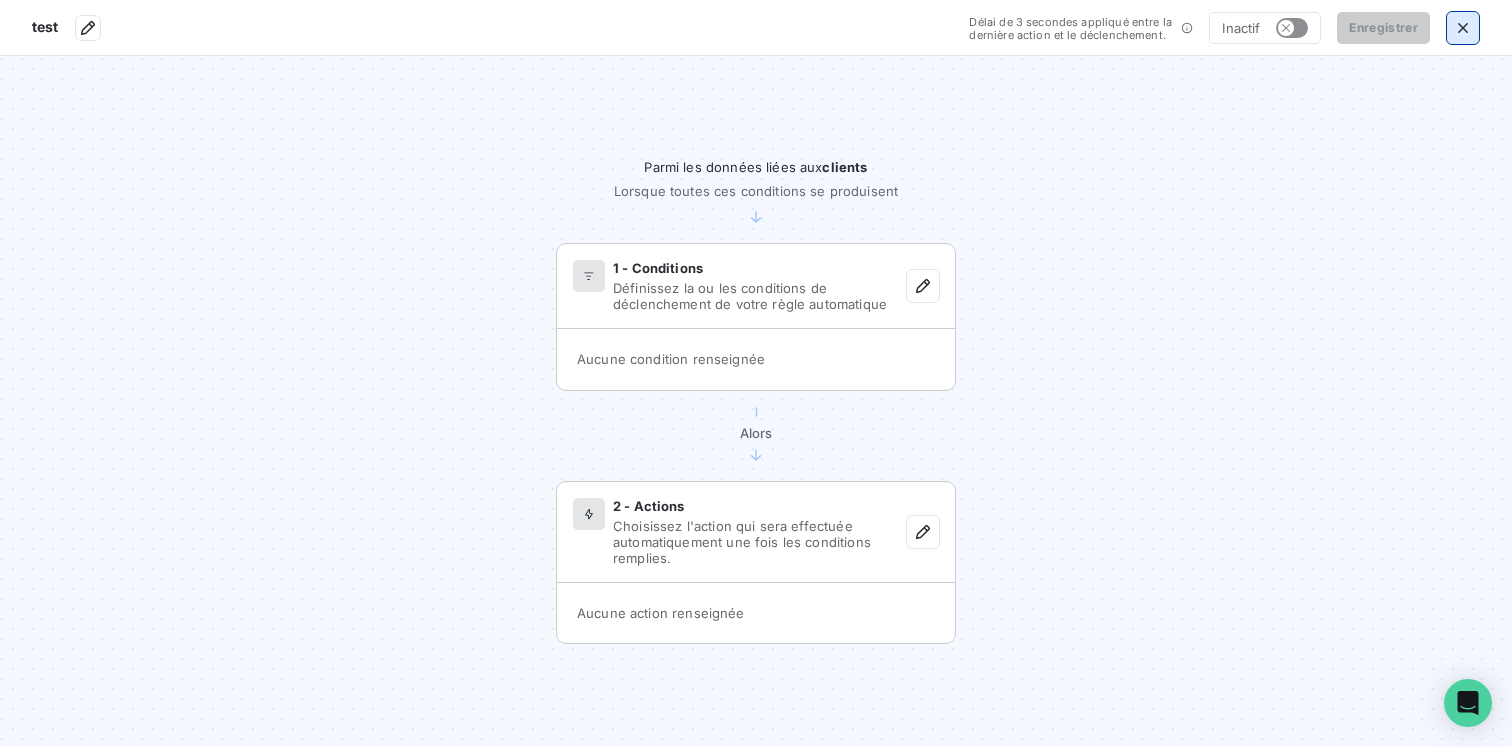 click at bounding box center [1463, 28] 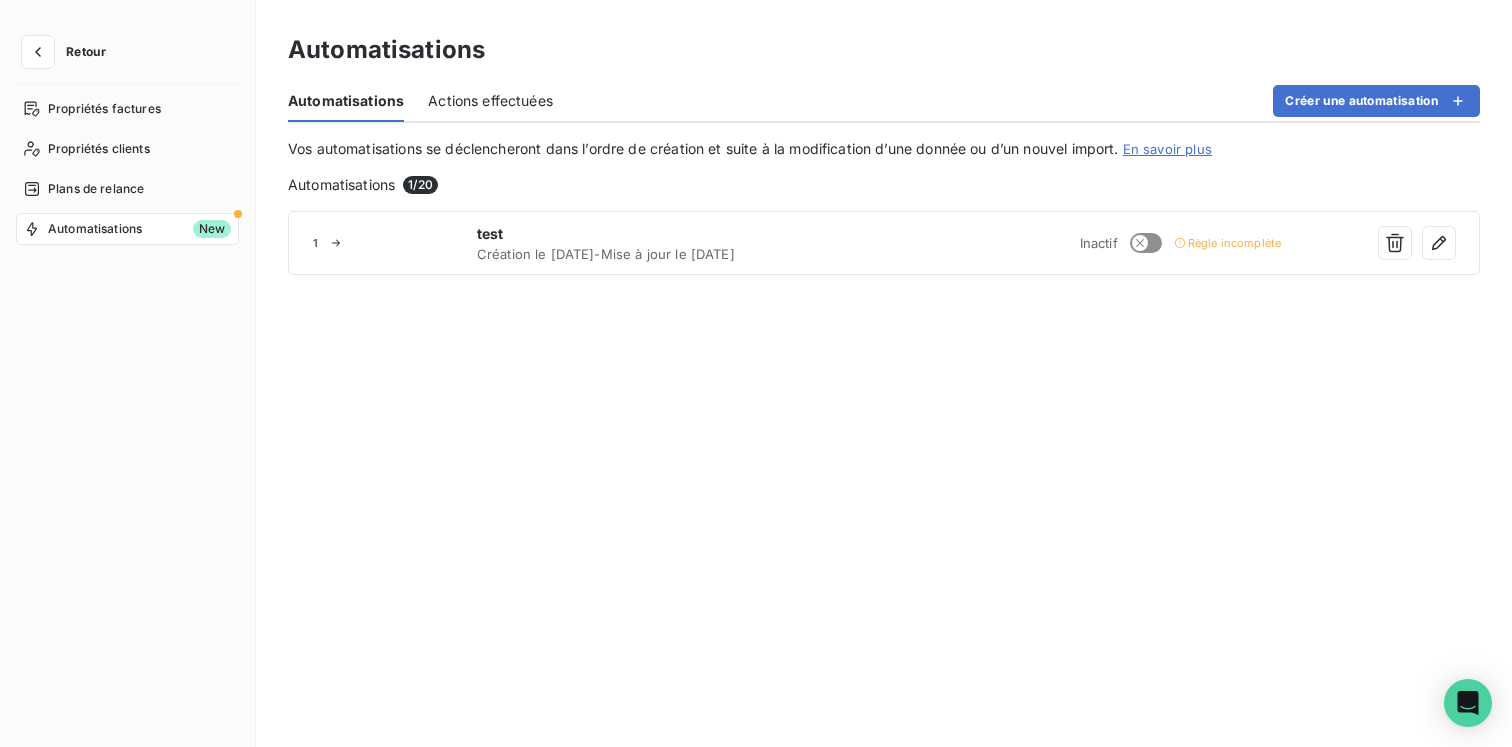 click on "1 test Création le [DATE]  -  Mise à jour le [DATE] Inactif Règle incomplète" at bounding box center (884, 463) 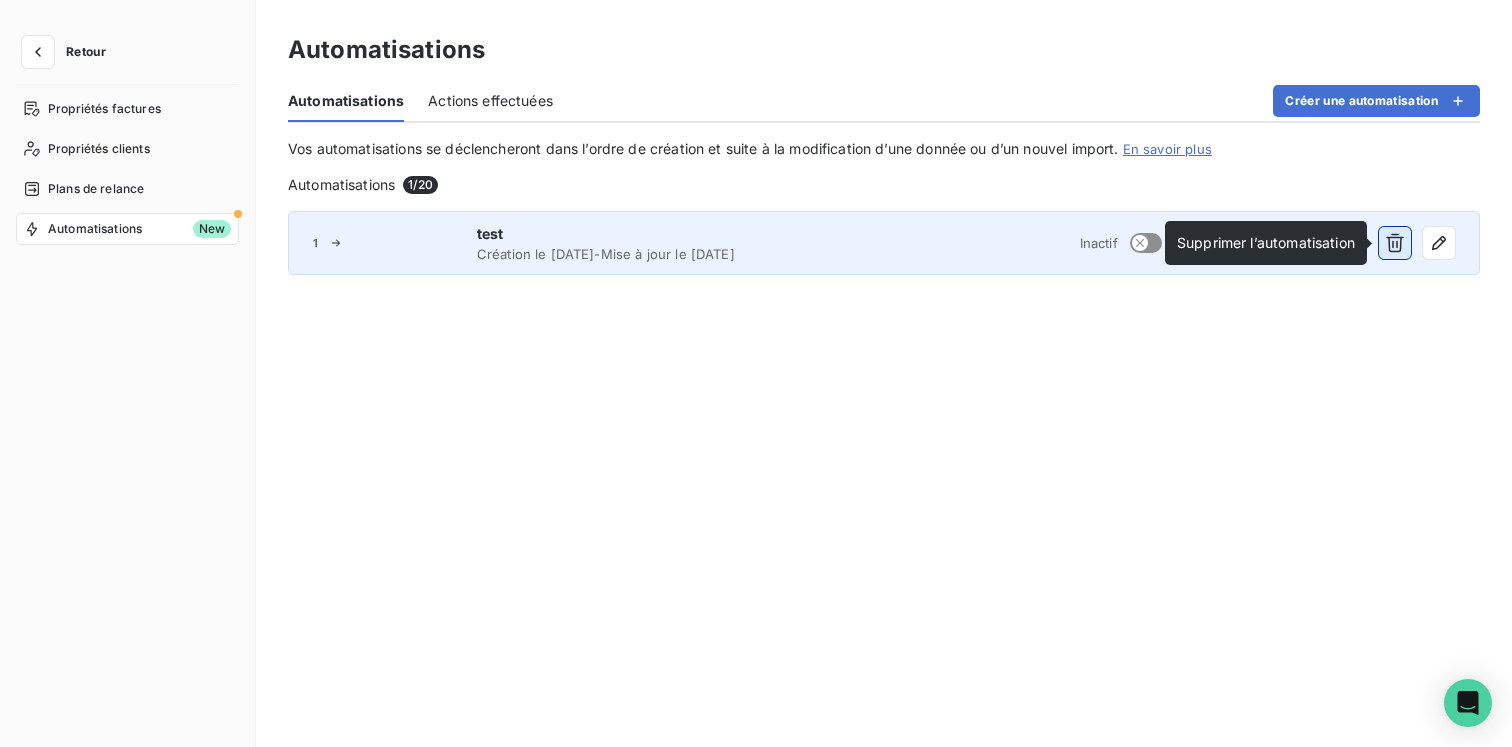 click 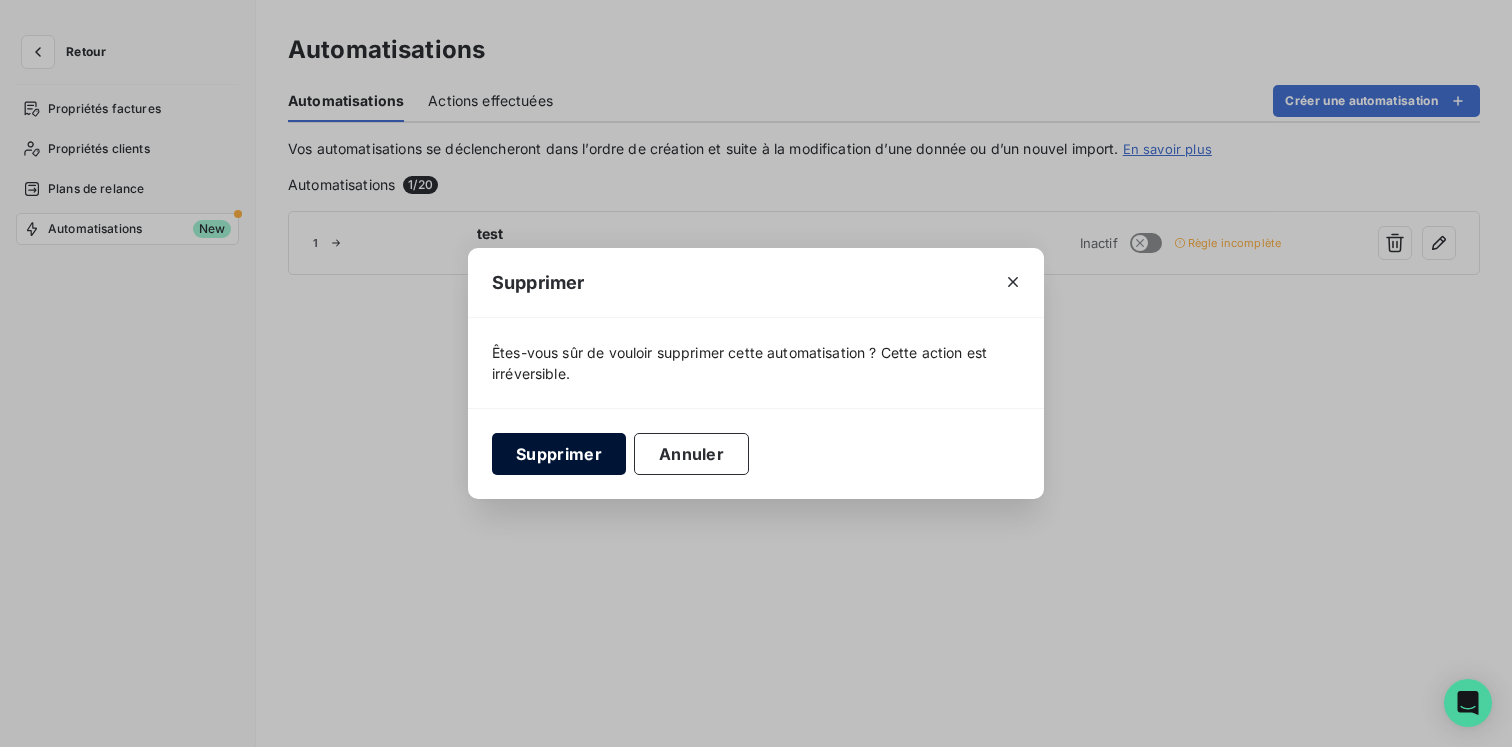 click on "Supprimer" at bounding box center [559, 454] 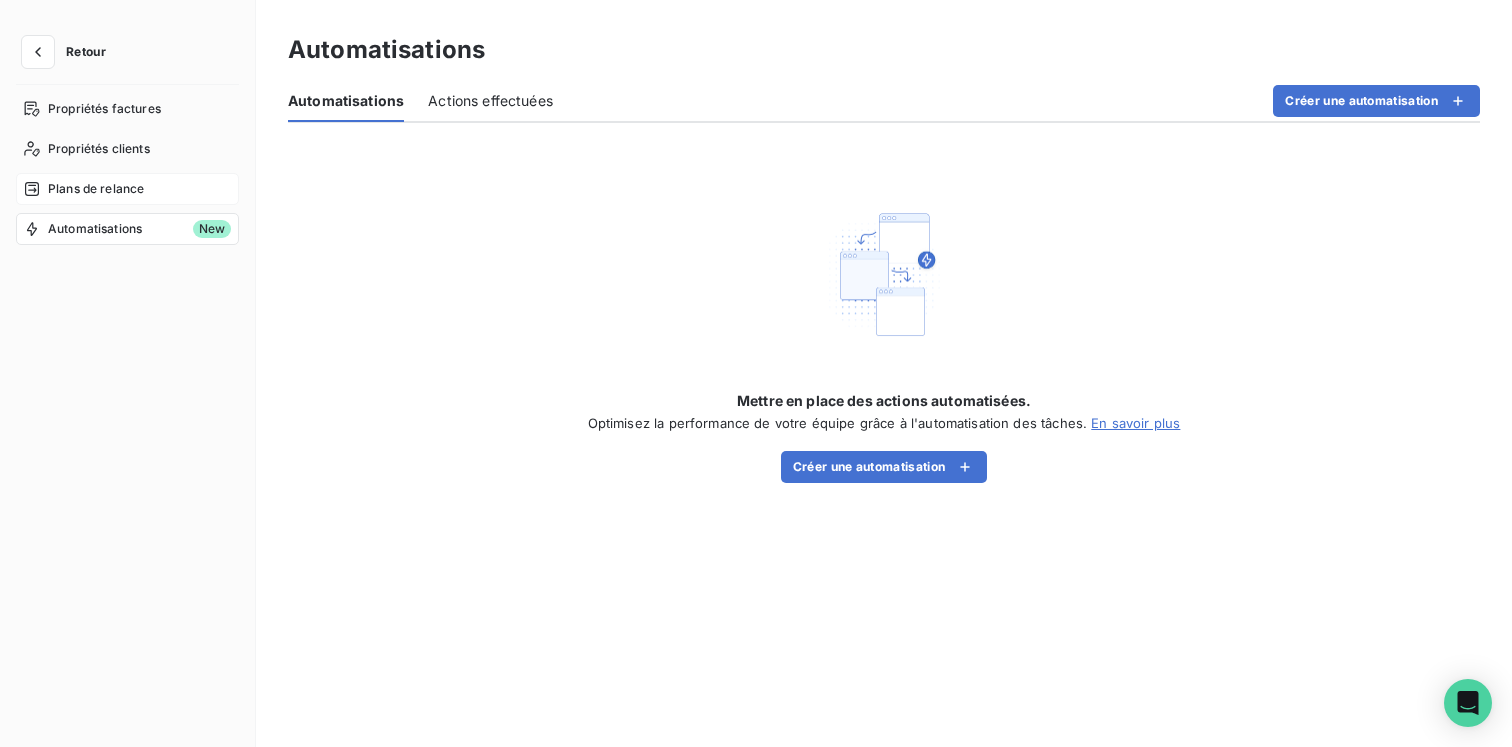 click on "Plans de relance" at bounding box center [96, 189] 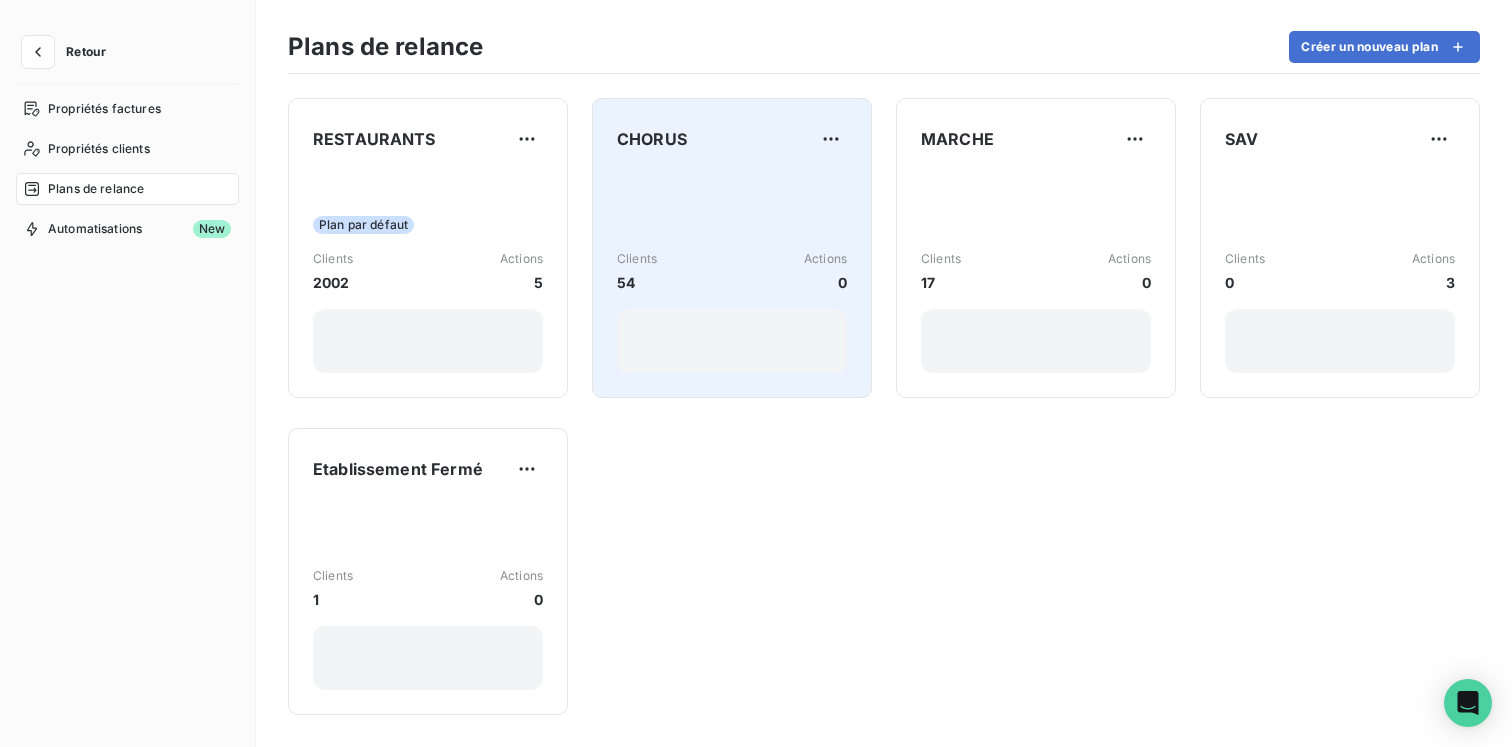 click on "Clients 54 Actions 0" at bounding box center (732, 271) 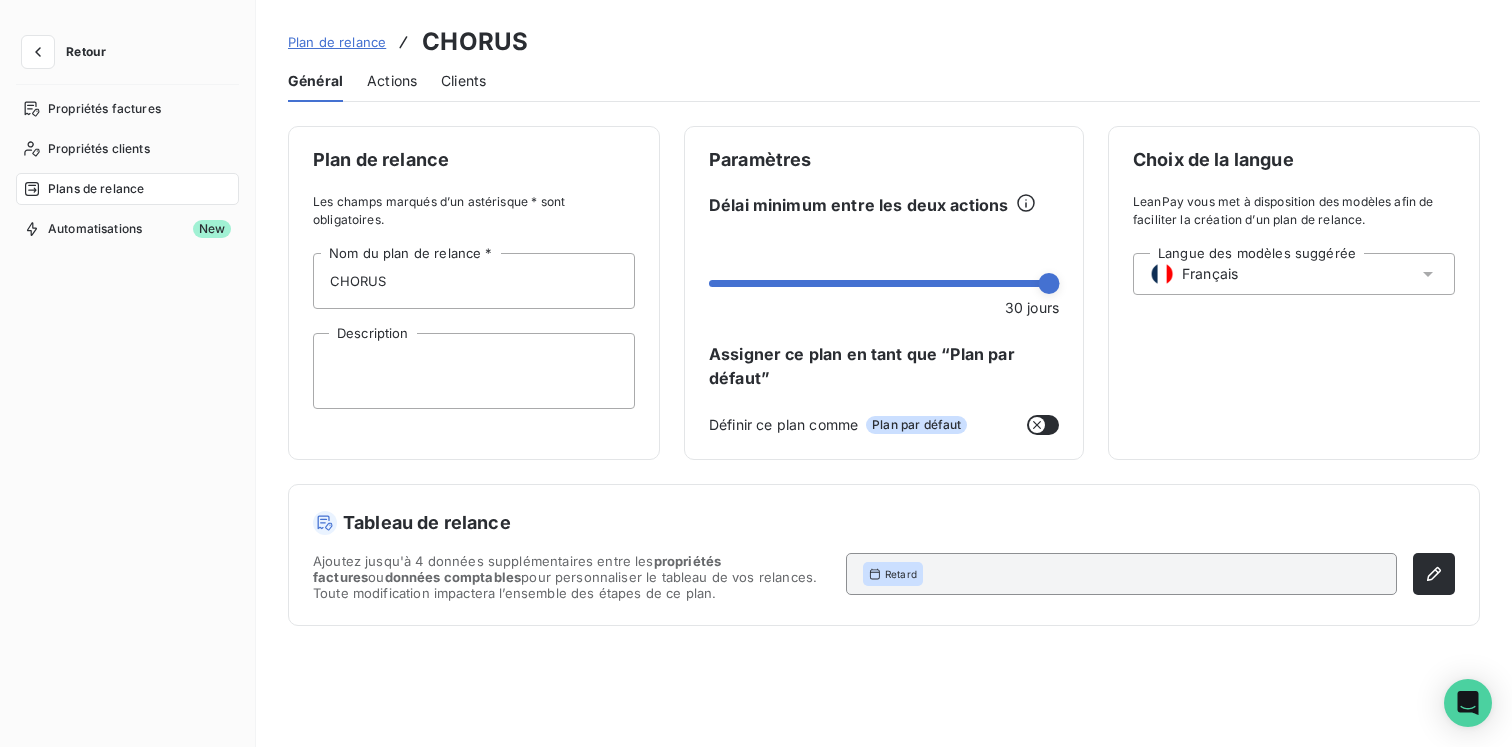 click on "Actions" at bounding box center (392, 81) 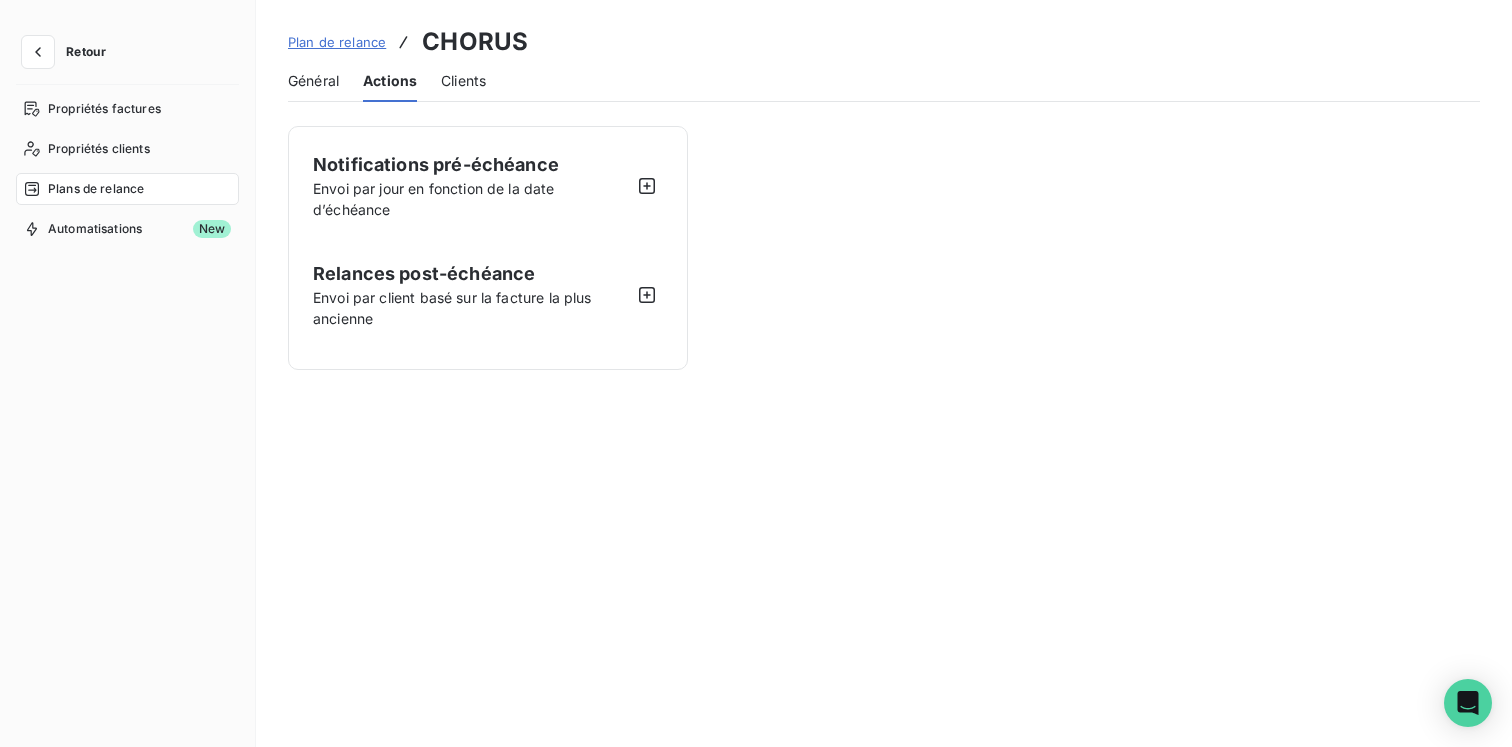 click on "Général" at bounding box center (313, 81) 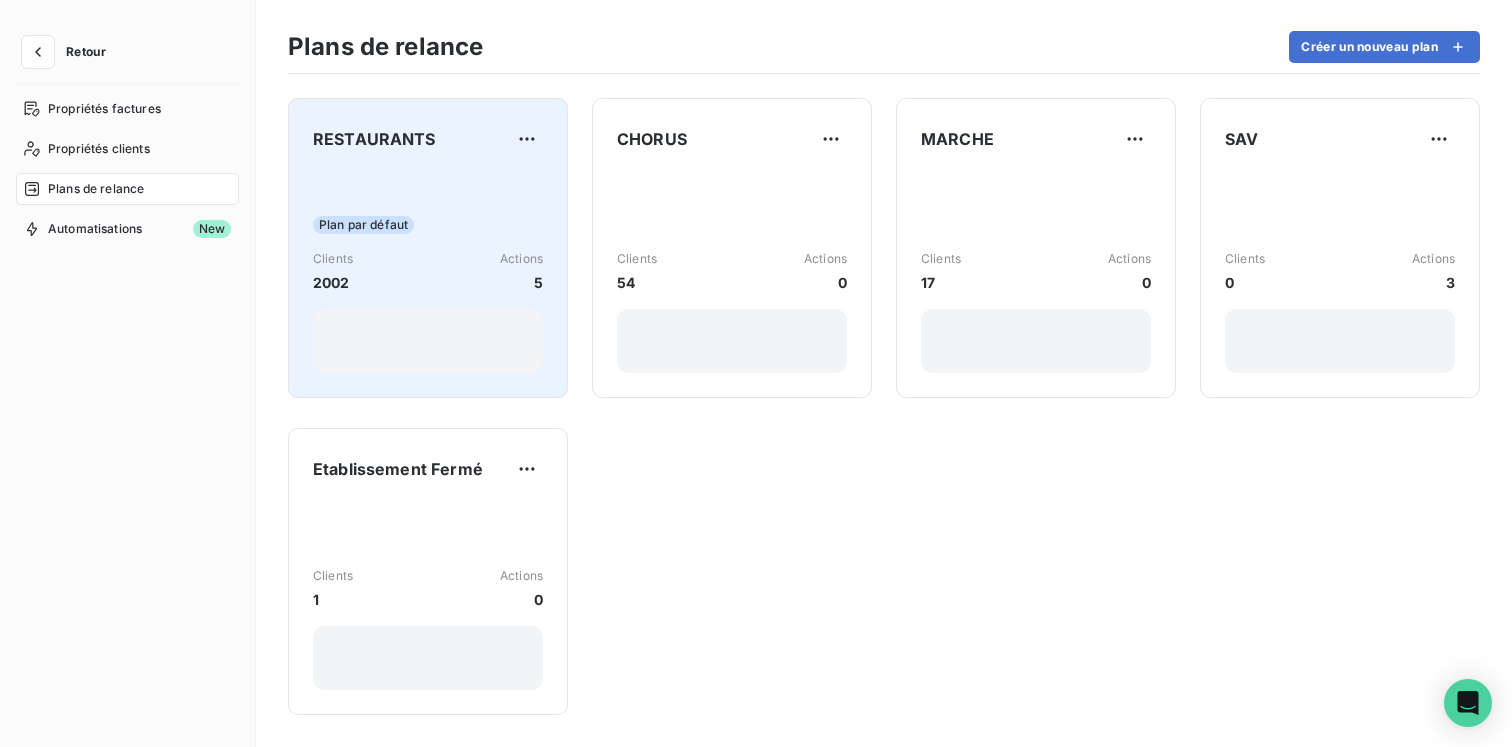 click on "Plan par défaut" at bounding box center [428, 225] 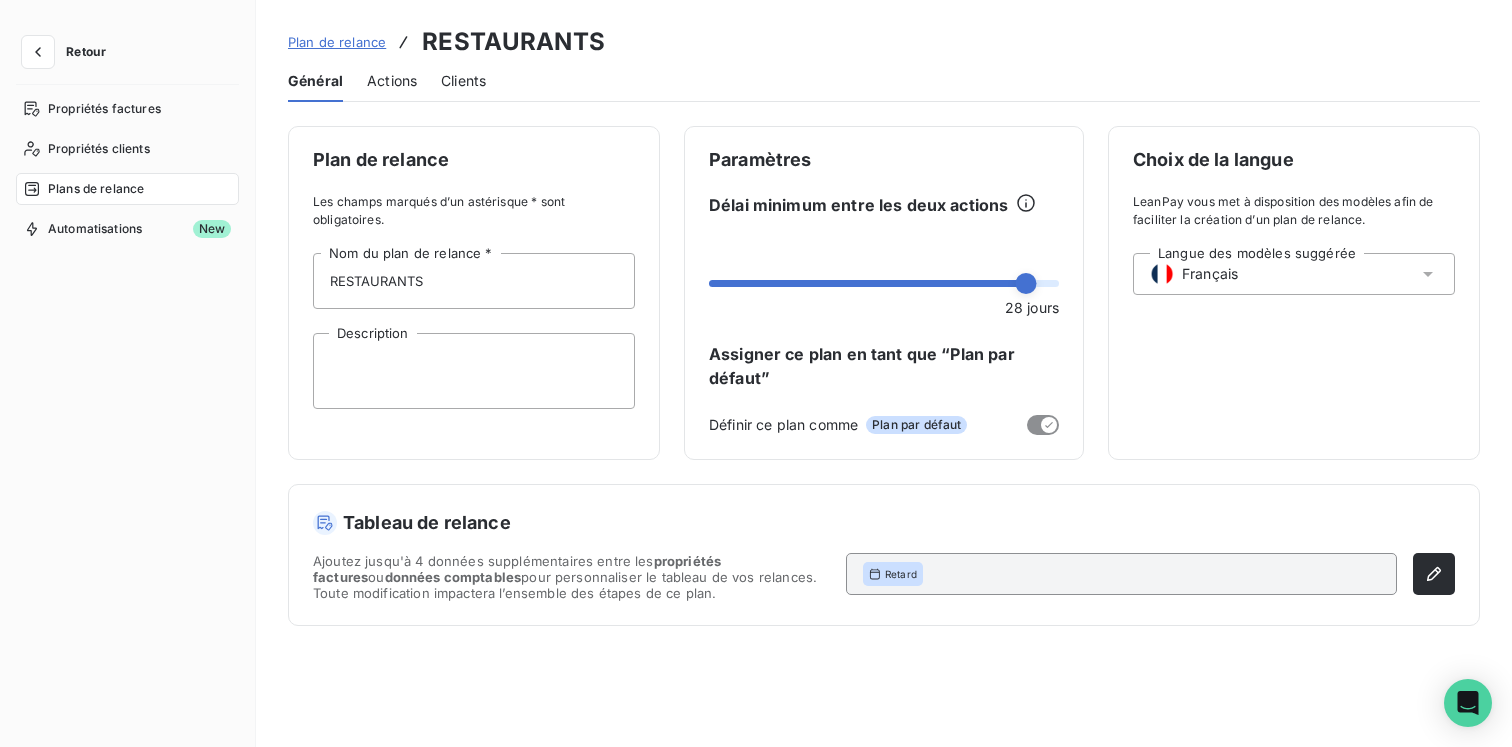 click on "Retour" at bounding box center (69, 52) 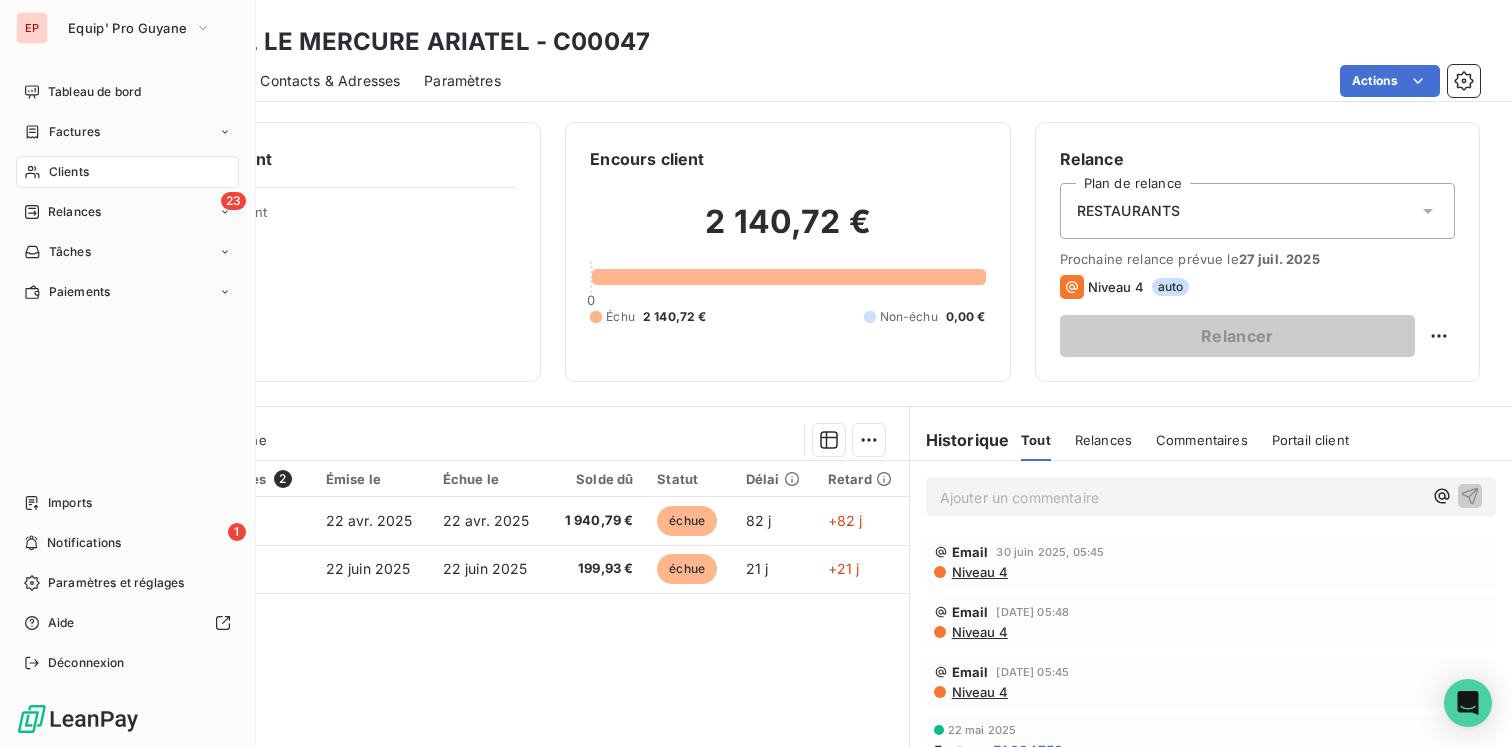 click on "Clients" at bounding box center [69, 172] 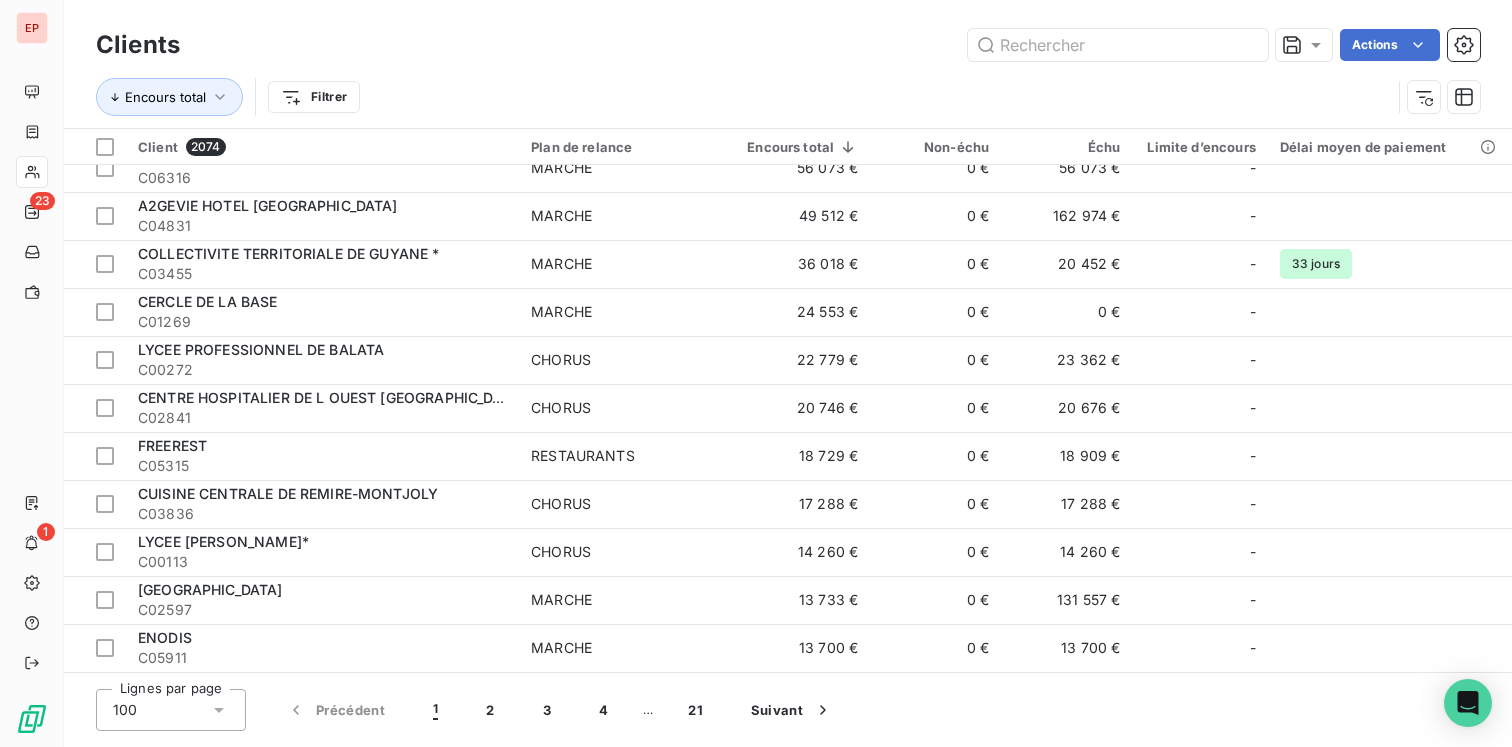 scroll, scrollTop: 0, scrollLeft: 0, axis: both 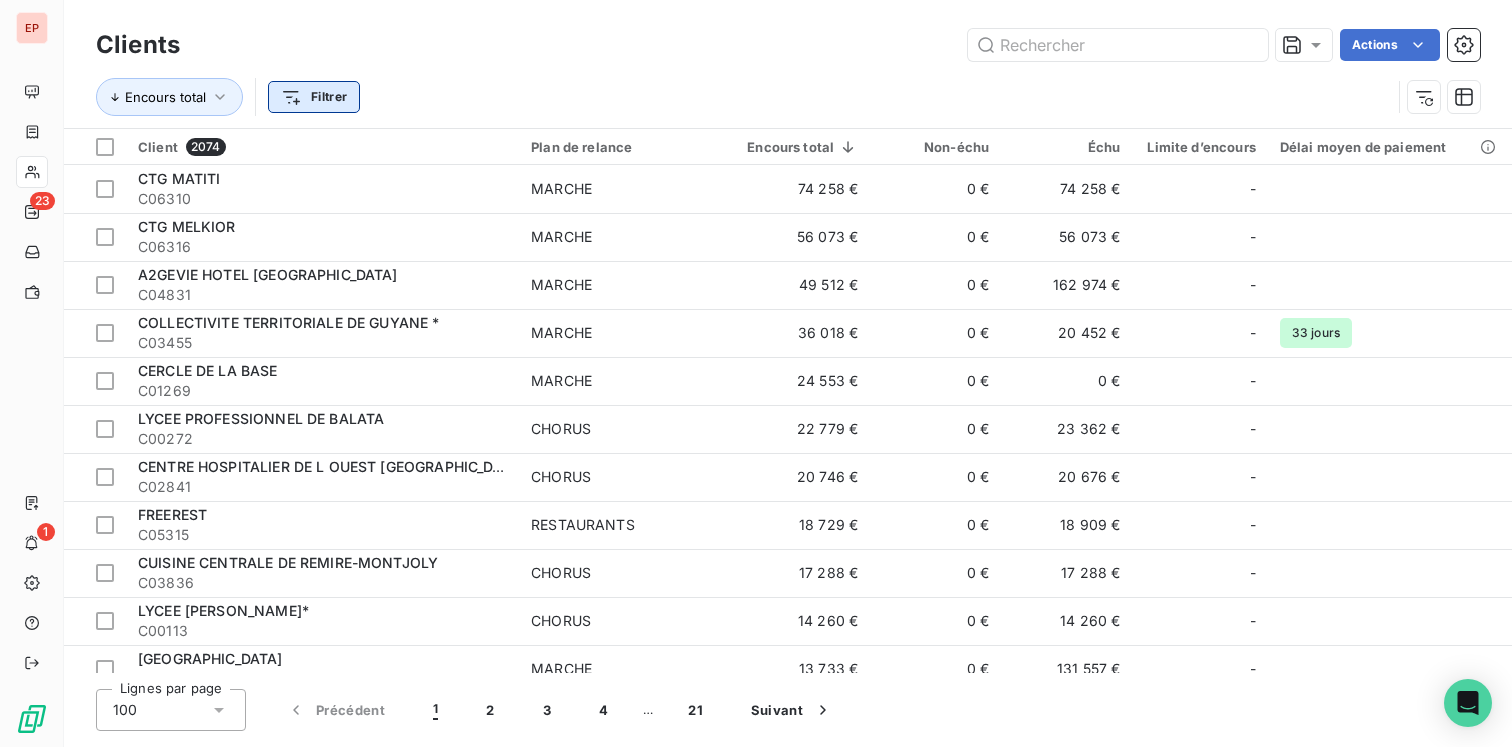 click on "EP 23 1 Clients Actions Encours total Filtrer Client 2074 Plan de relance Encours total Non-échu Échu Limite d’encours Délai moyen de paiement CTG MATITI C06310 MARCHE 74 258 € 0 € 74 258 € - CTG MELKIOR C06316 MARCHE 56 073 € 0 € 56 073 € - [GEOGRAPHIC_DATA] MARCHE 49 512 € 0 € 162 974 € - COLLECTIVITE TERRITORIALE DE GUYANE * C03455 MARCHE 36 018 € 0 € 20 452 € - 33 jours CERCLE DE LA BASE  C01269 MARCHE 24 553 € 0 € 0 € - LYCEE PROFESSIONNEL DE BALATA C00272 CHORUS 22 779 € 0 € 23 362 € - CENTRE HOSPITALIER DE [GEOGRAPHIC_DATA] C02841 CHORUS 20 746 € 0 € 20 676 € - FREEREST C05315 RESTAURANTS 18 729 € 0 € 18 909 € - CUISINE CENTRALE DE REMIRE-MONTJOLY C03836 CHORUS 17 288 € 0 € 17 288 € - LYCEE [PERSON_NAME]* C00113 CHORUS 14 260 € 0 € 14 260 € - [GEOGRAPHIC_DATA] C02597 MARCHE 13 733 € 0 € 131 557 € - ENODIS C05911 MARCHE 13 700 € 0 € - CAP - -" at bounding box center (756, 373) 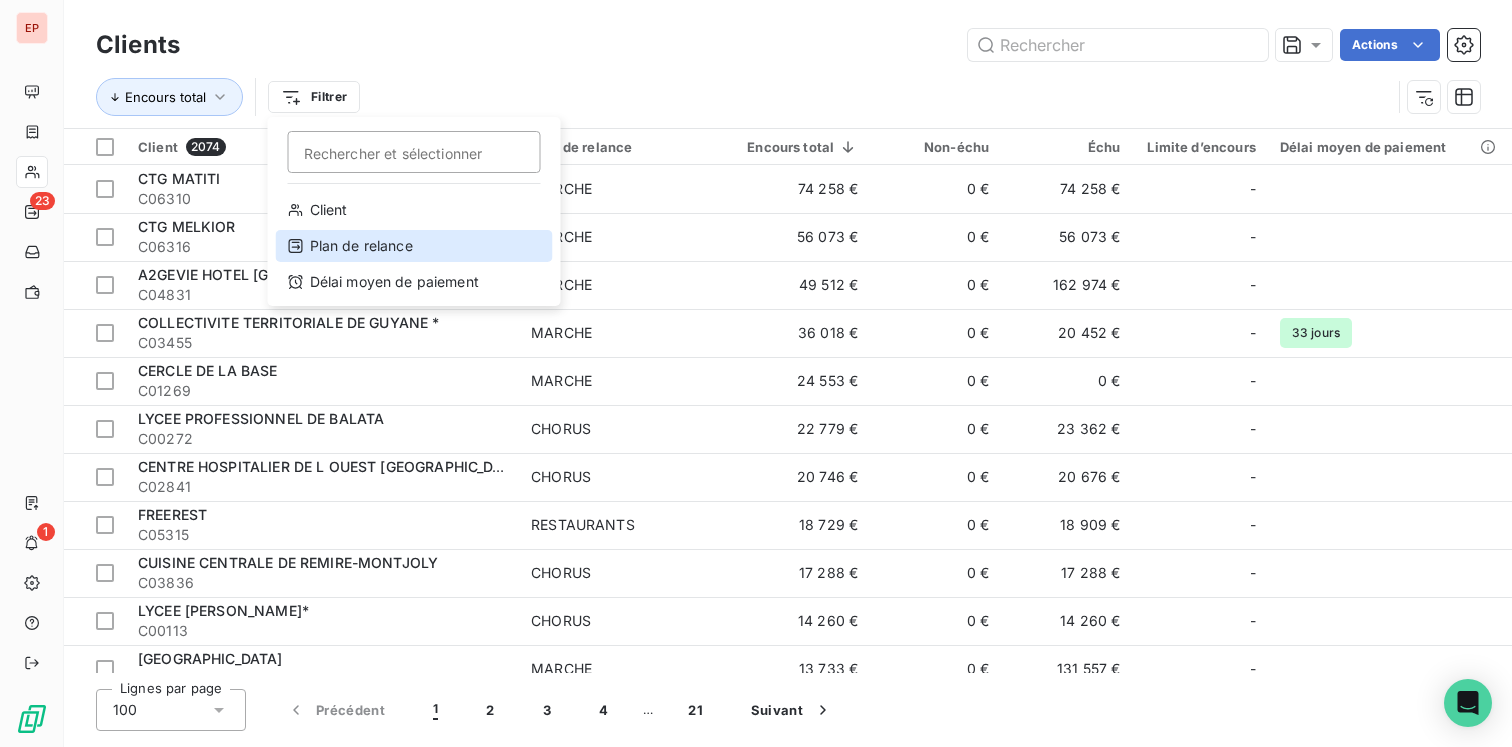 click on "Plan de relance" at bounding box center (414, 246) 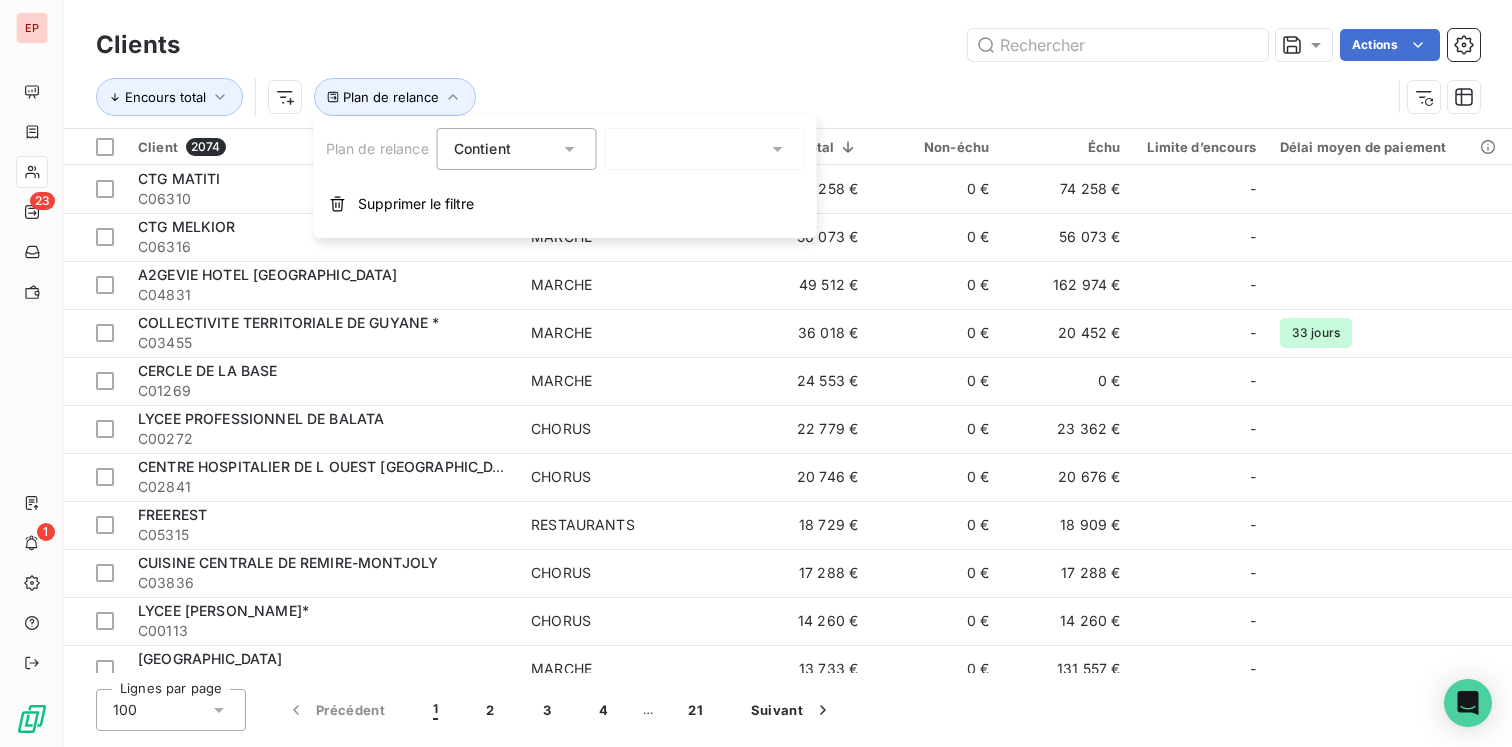 click on "Contient" at bounding box center (507, 149) 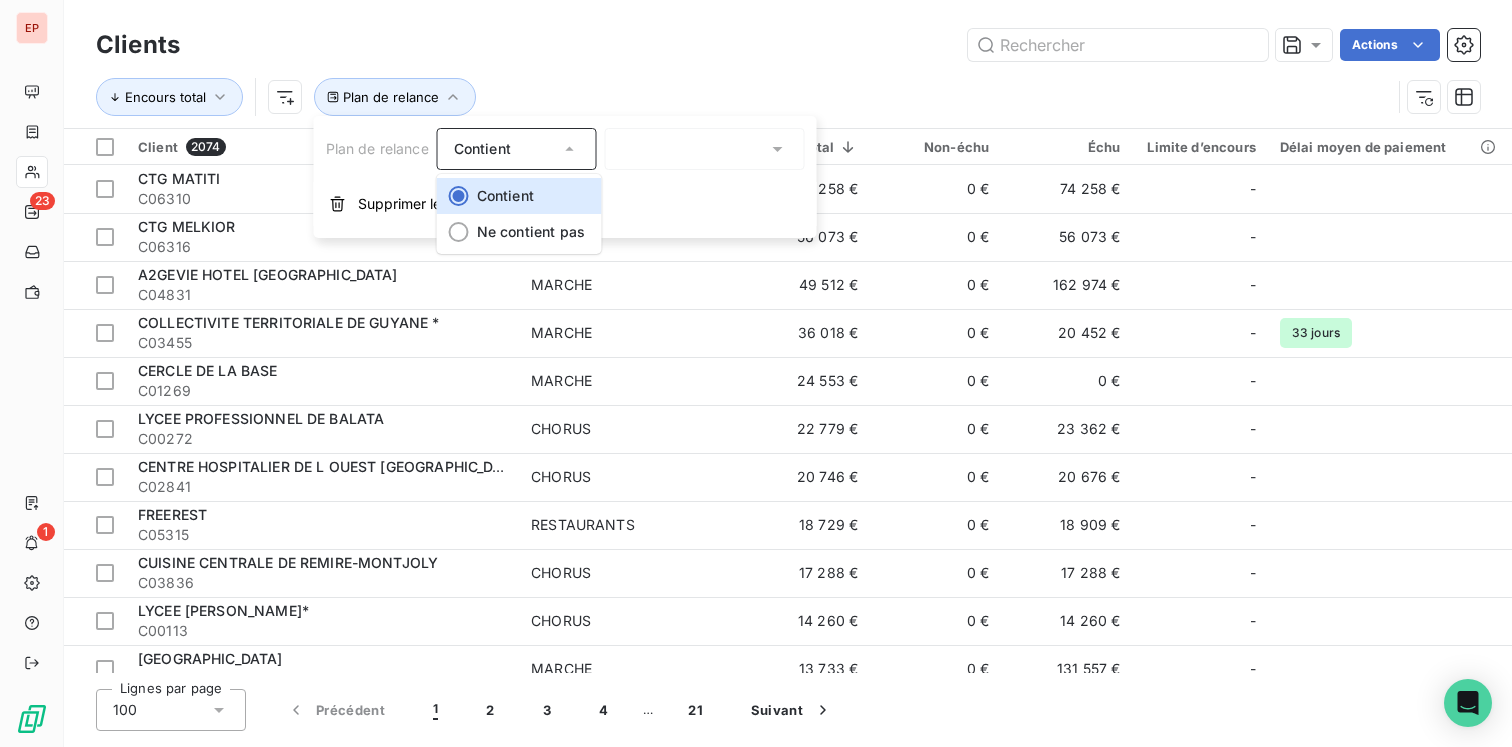 click on "Plan de relance Contient Contient Ne contient pas Supprimer le filtre" at bounding box center [565, 177] 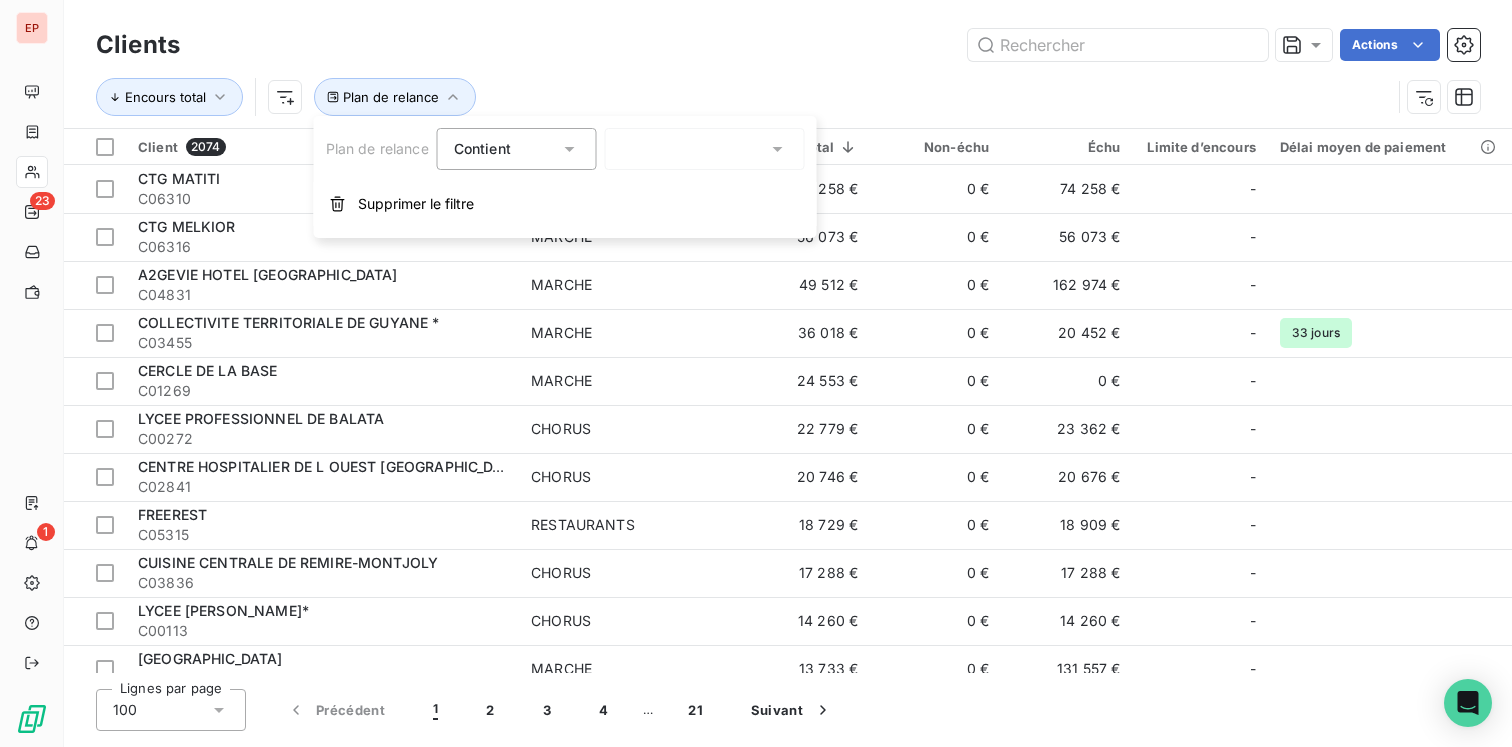 click at bounding box center [705, 149] 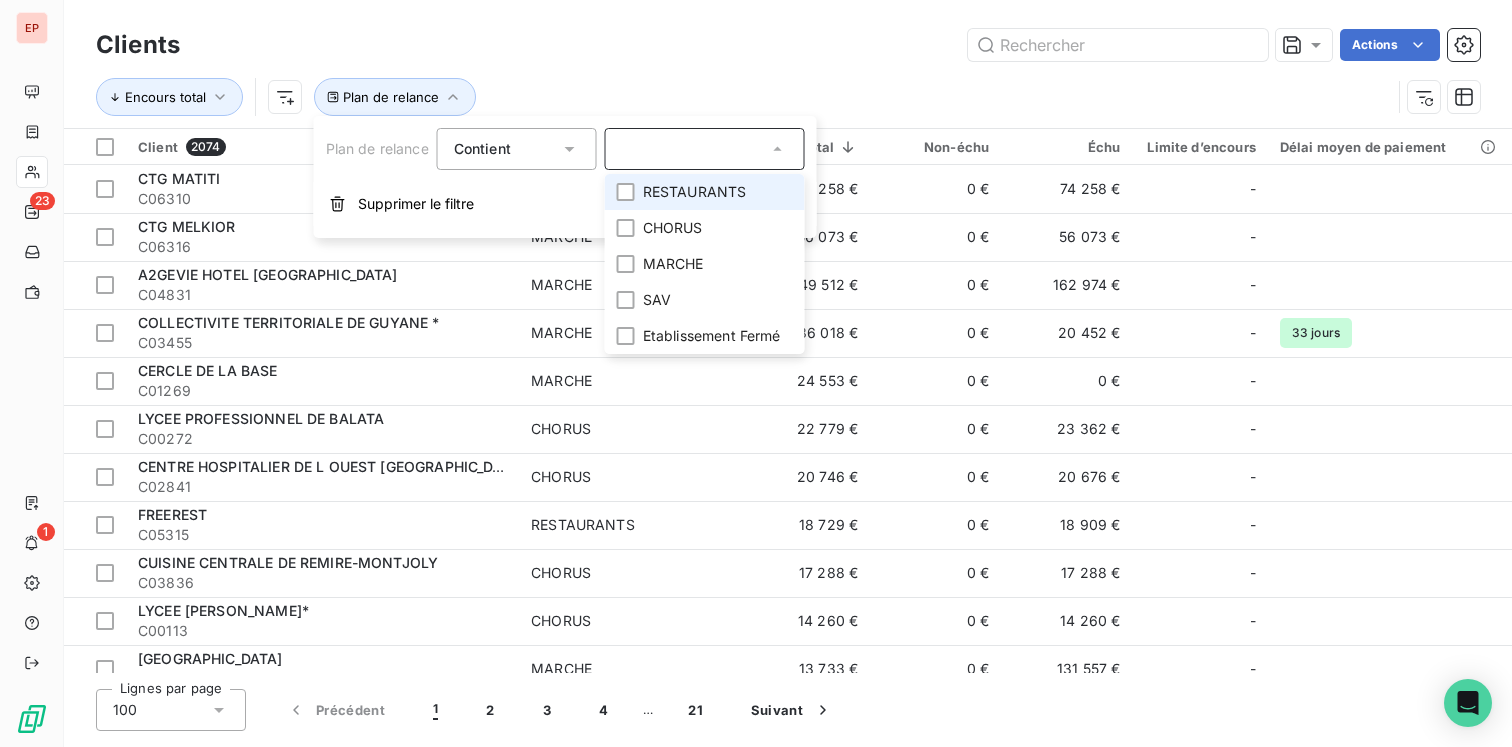 click on "RESTAURANTS" at bounding box center [695, 192] 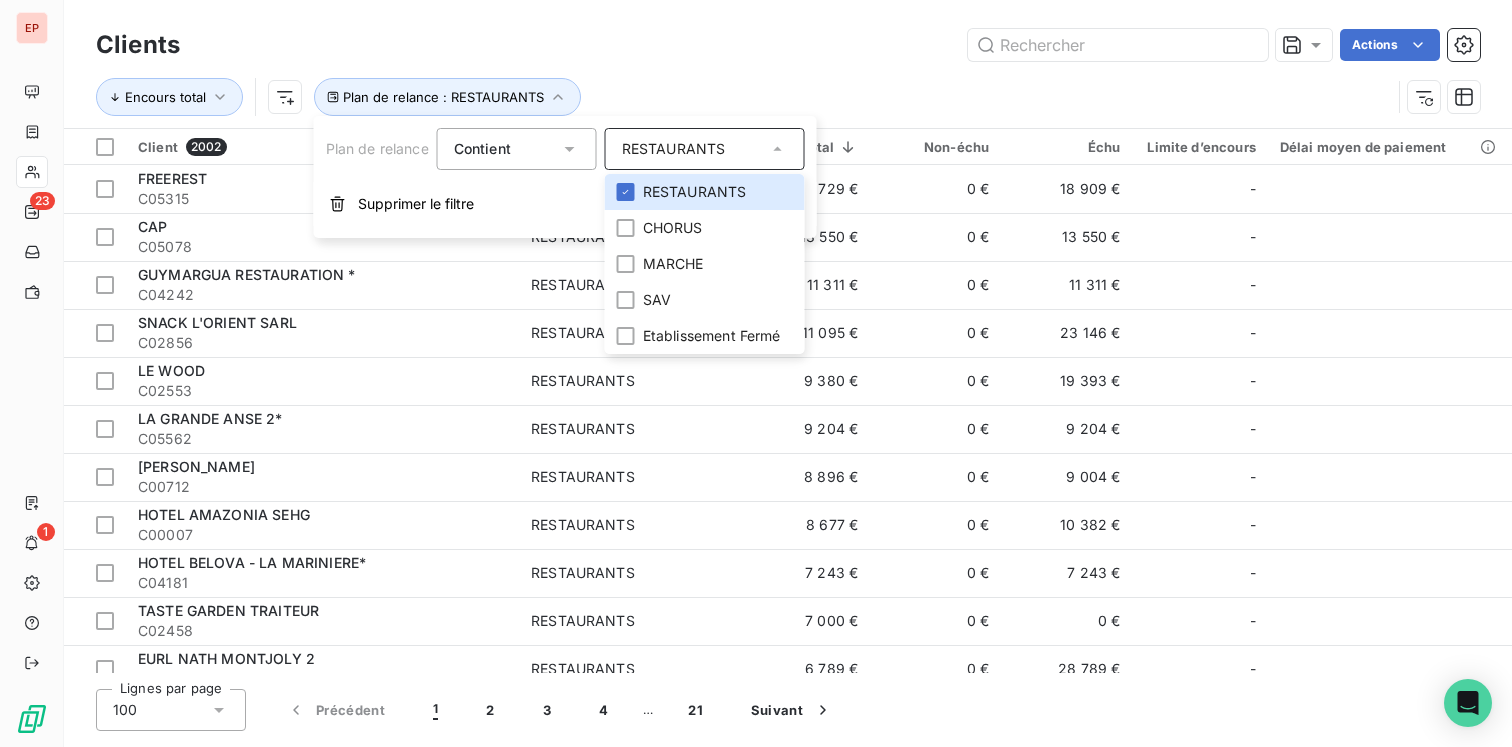 click on "Encours total Plan de relance  : RESTAURANTS" at bounding box center [743, 97] 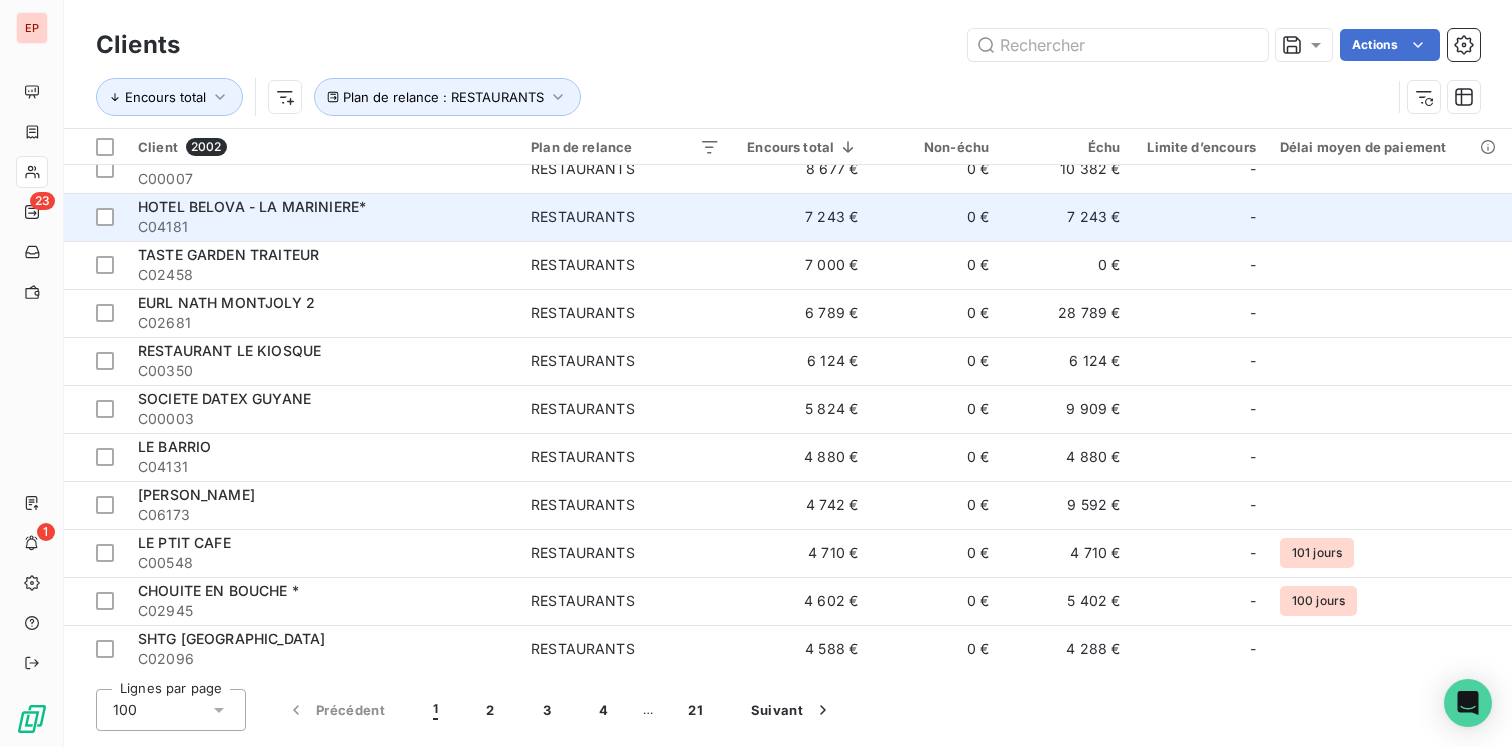 scroll, scrollTop: 0, scrollLeft: 0, axis: both 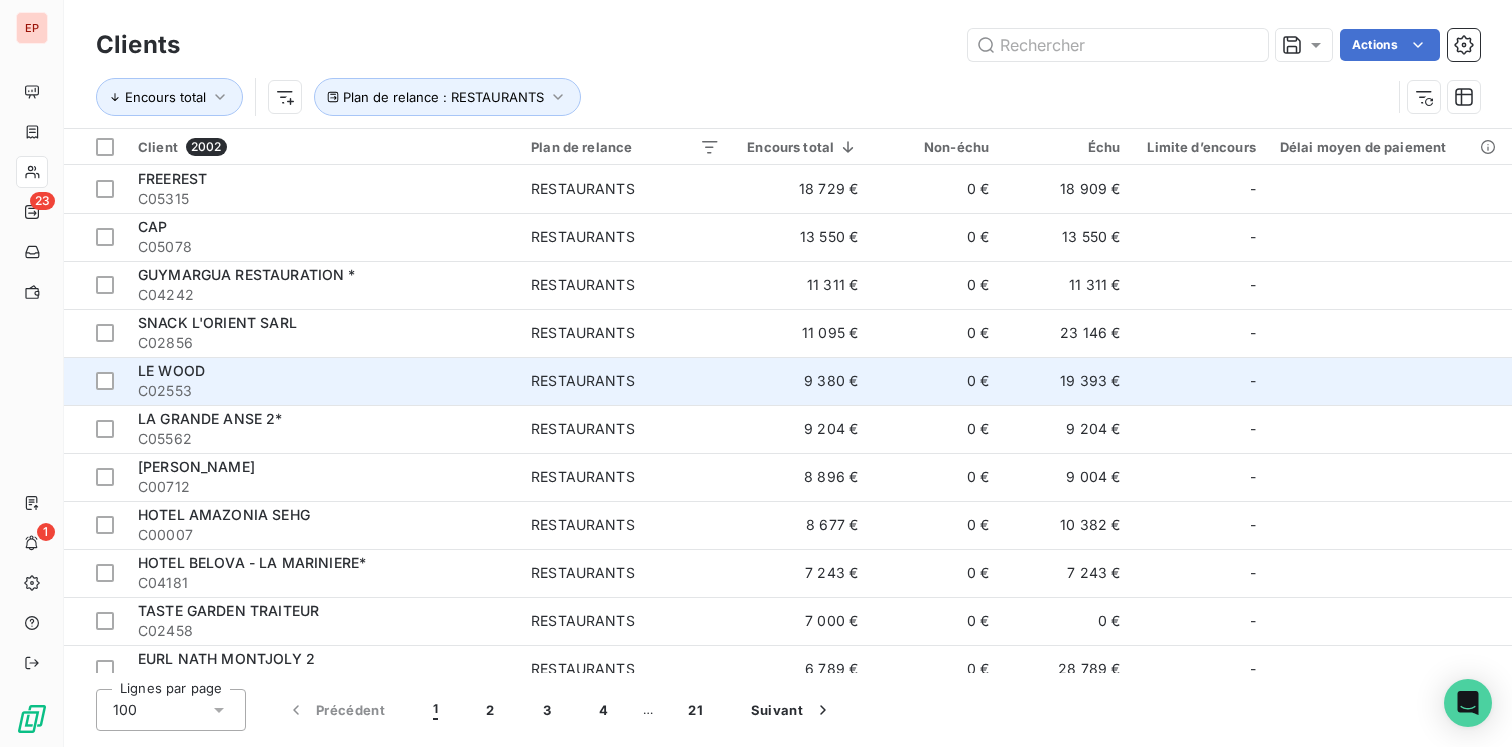 click on "C02553" at bounding box center (322, 391) 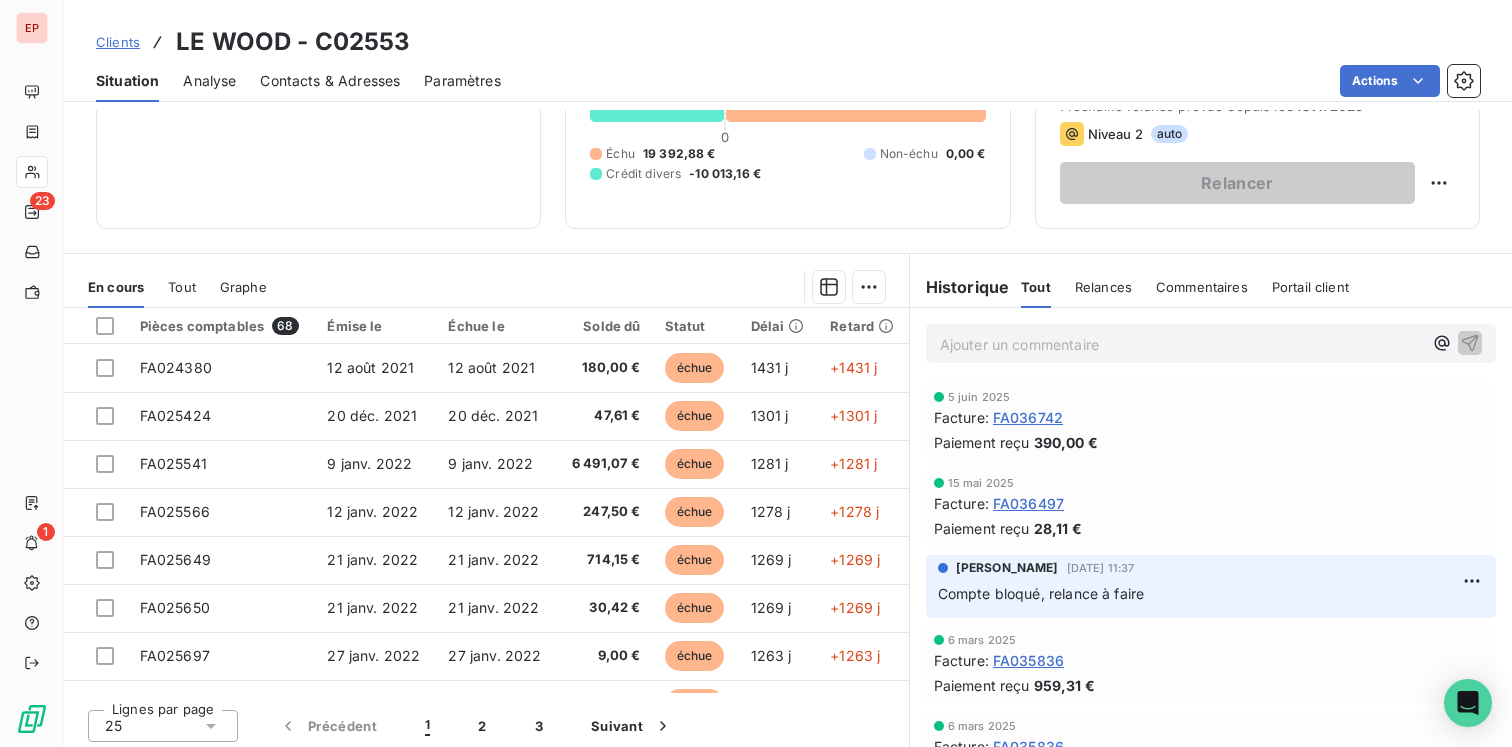 scroll, scrollTop: 159, scrollLeft: 0, axis: vertical 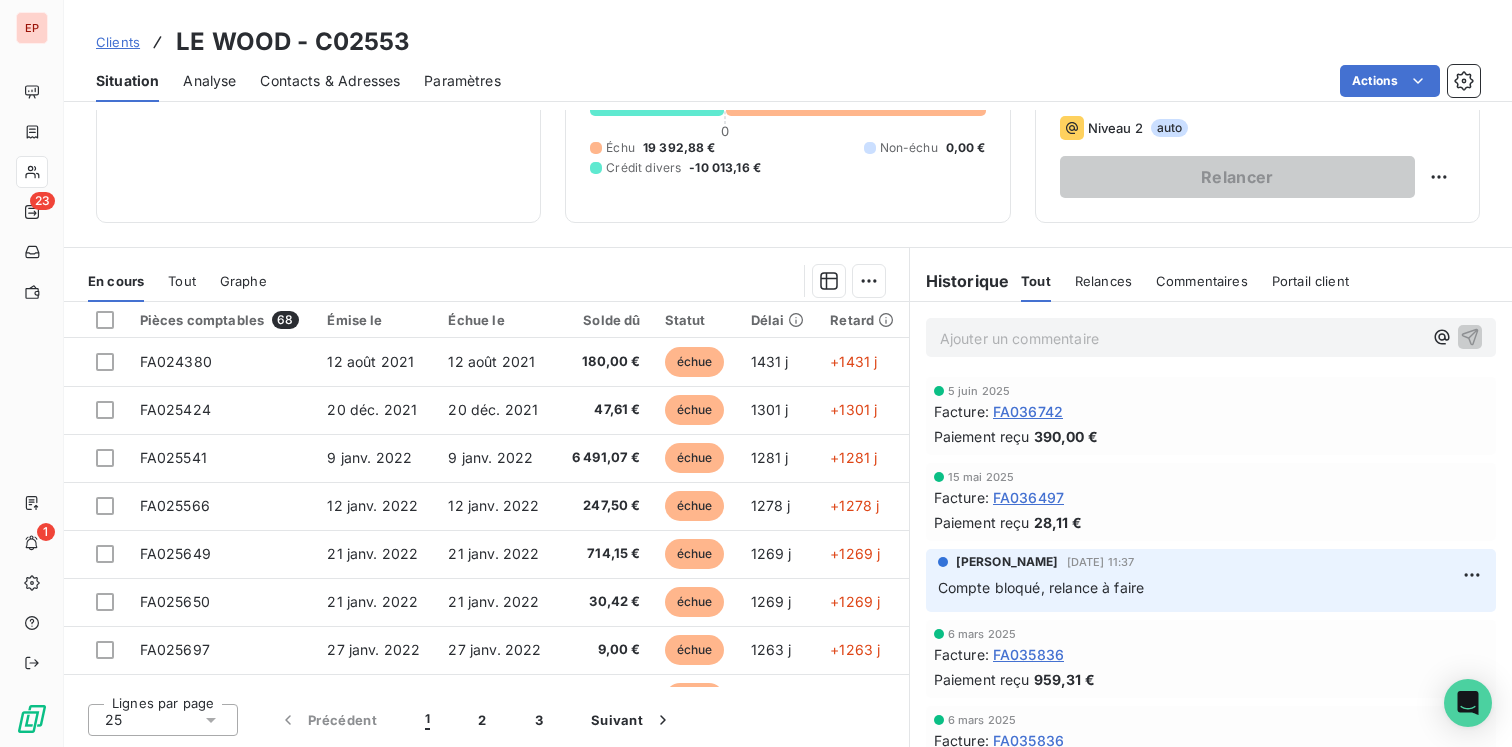click 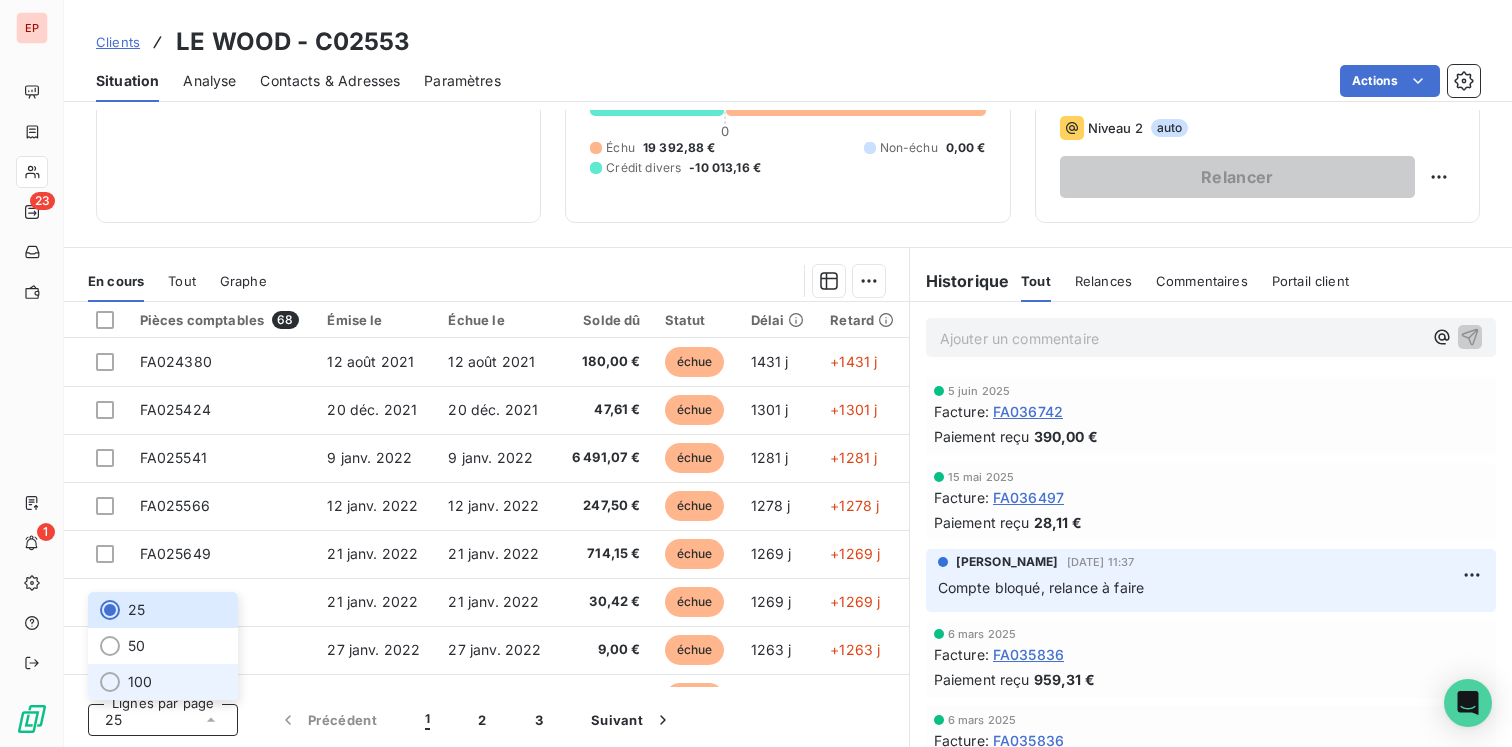 click on "100" at bounding box center [163, 682] 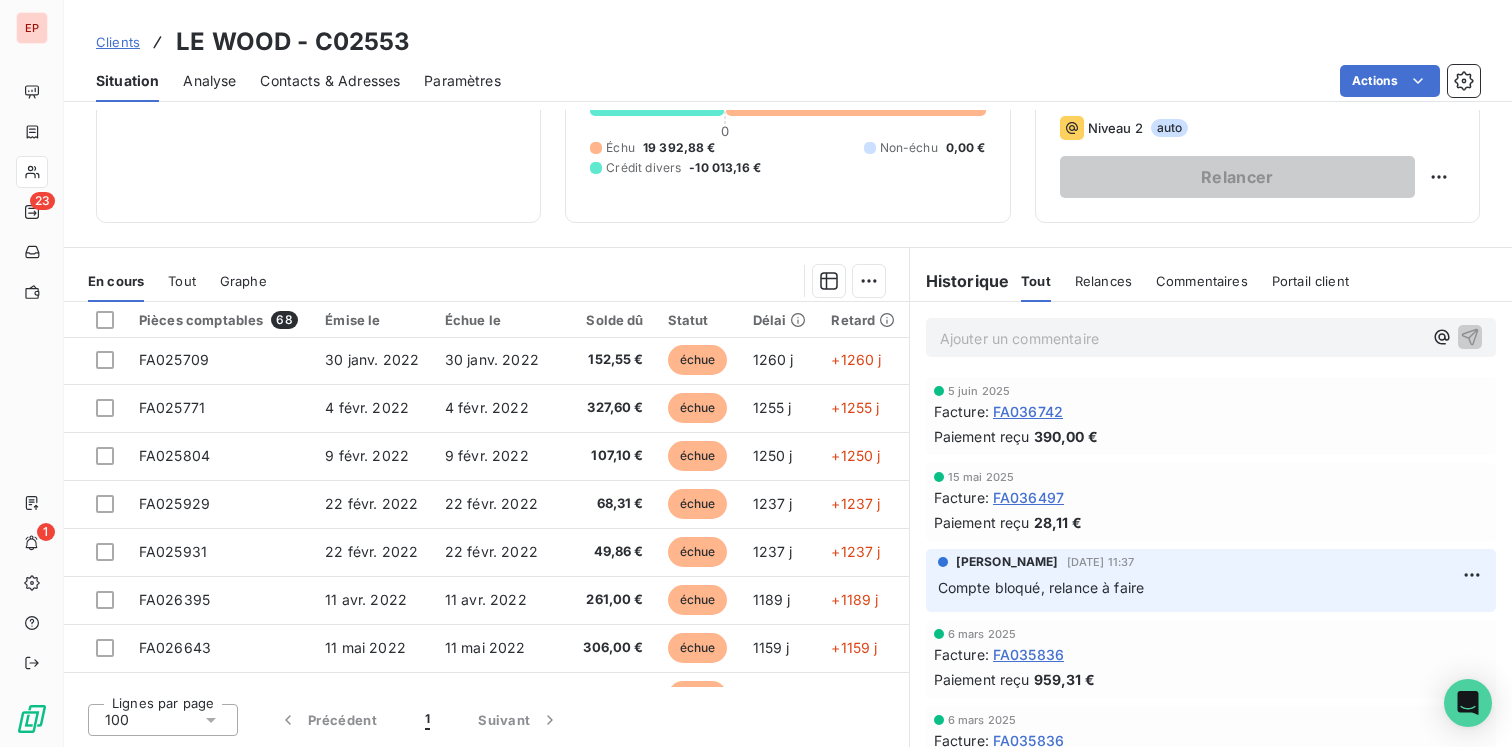 scroll, scrollTop: 0, scrollLeft: 0, axis: both 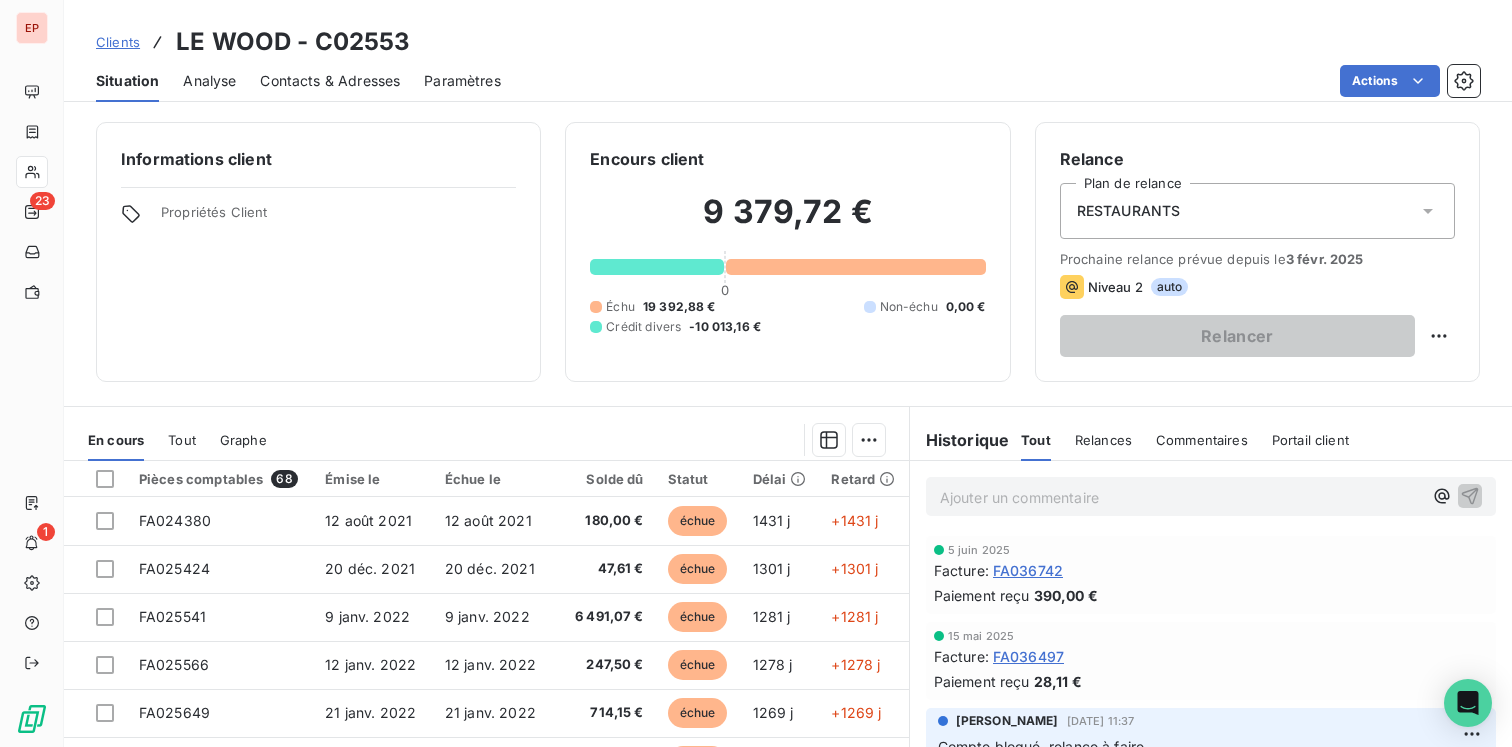 click on "Analyse" at bounding box center (209, 81) 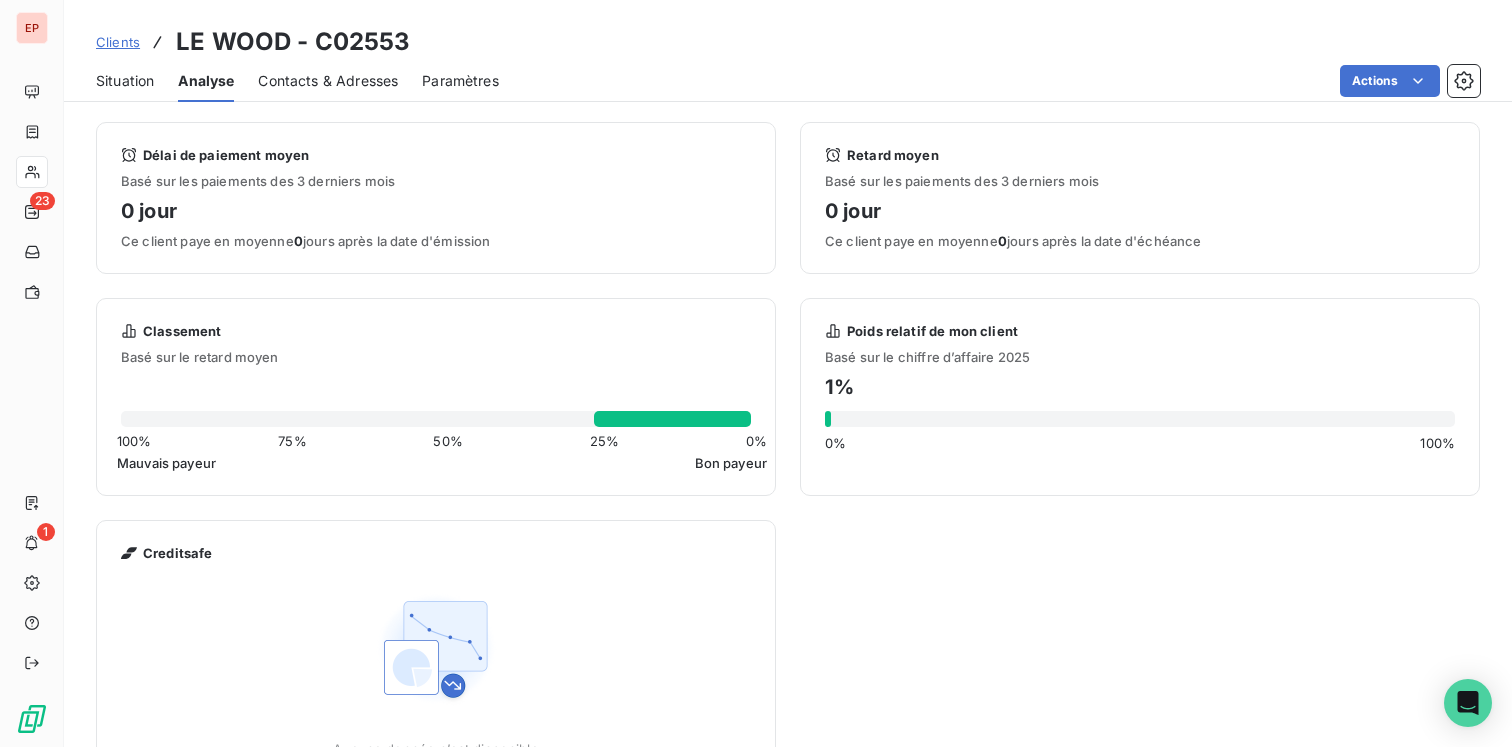 click on "Contacts & Adresses" at bounding box center [328, 81] 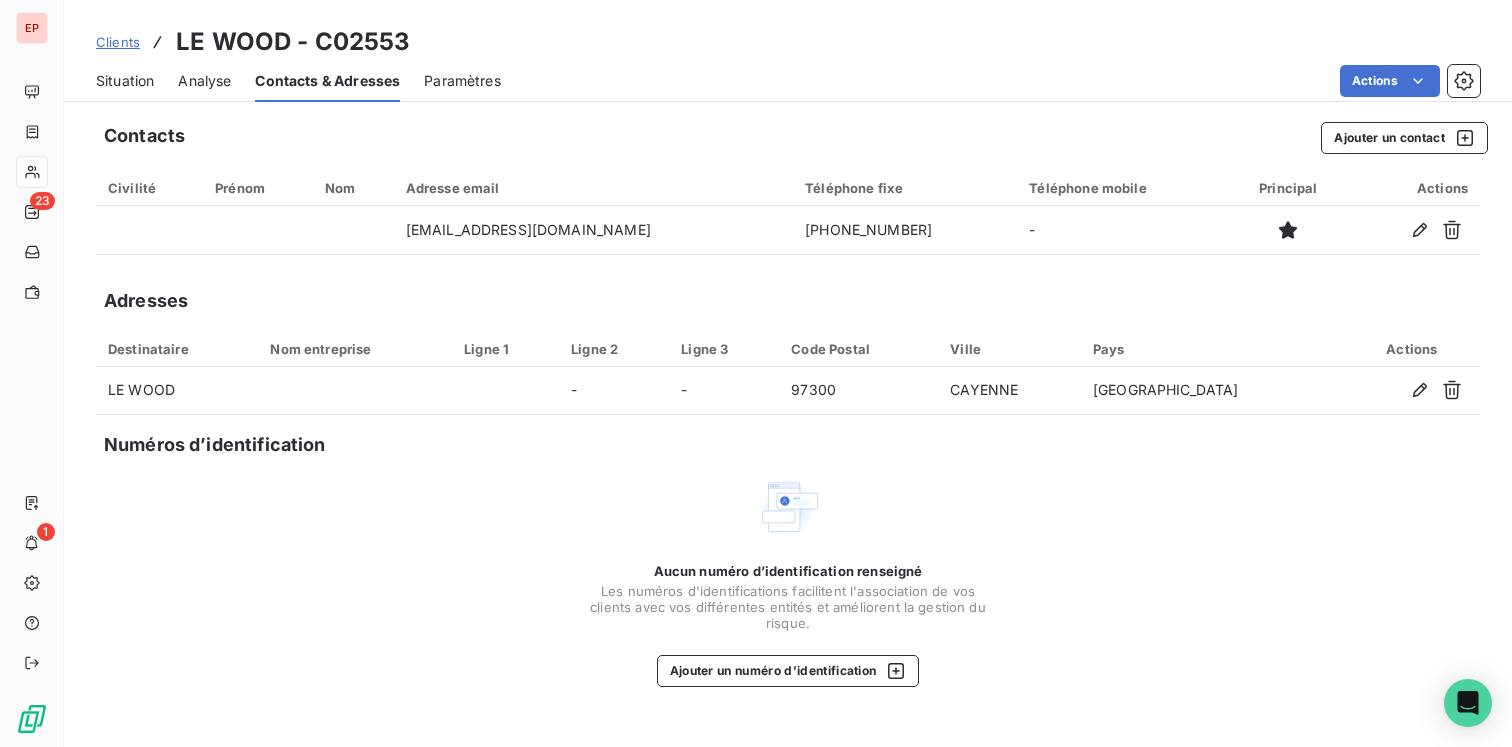 click on "Situation" at bounding box center (125, 81) 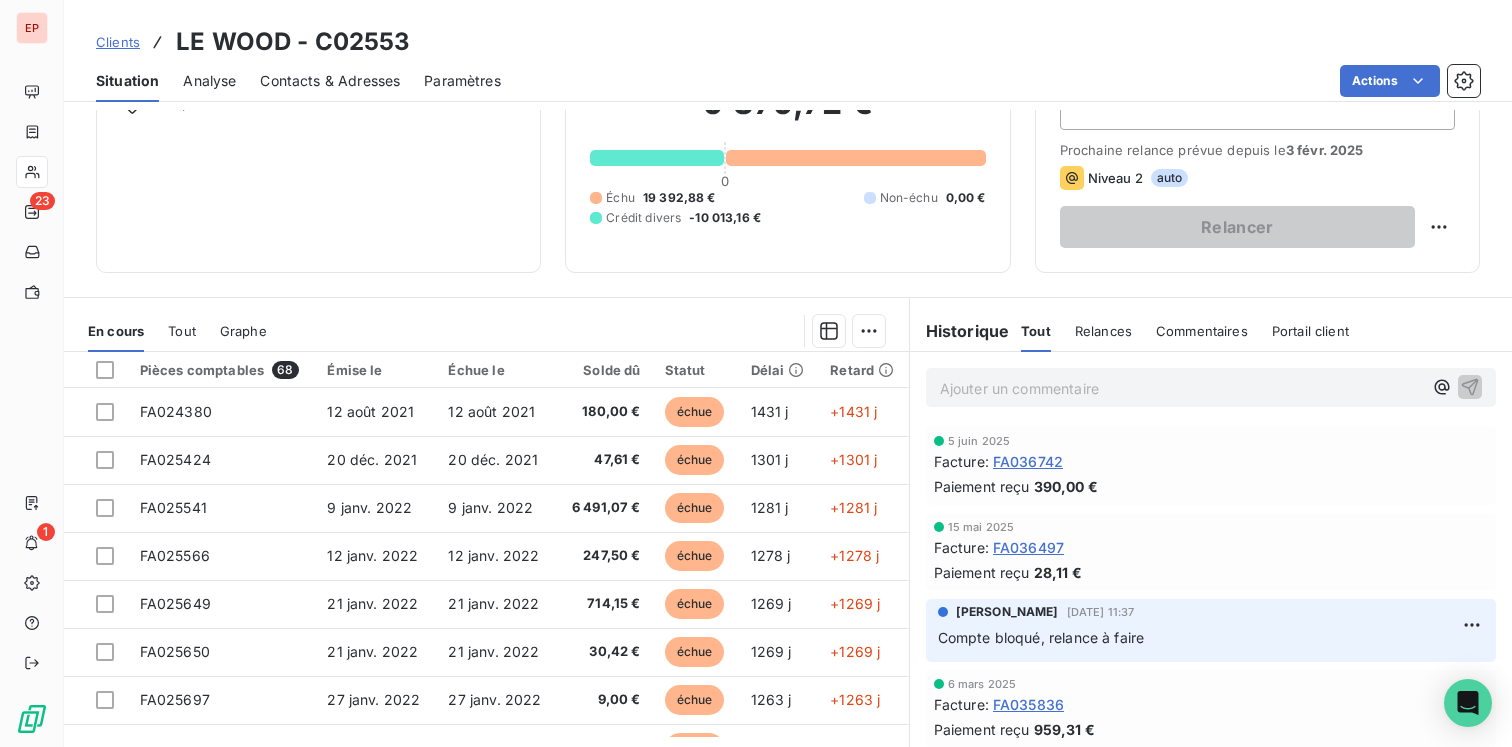 scroll, scrollTop: 159, scrollLeft: 0, axis: vertical 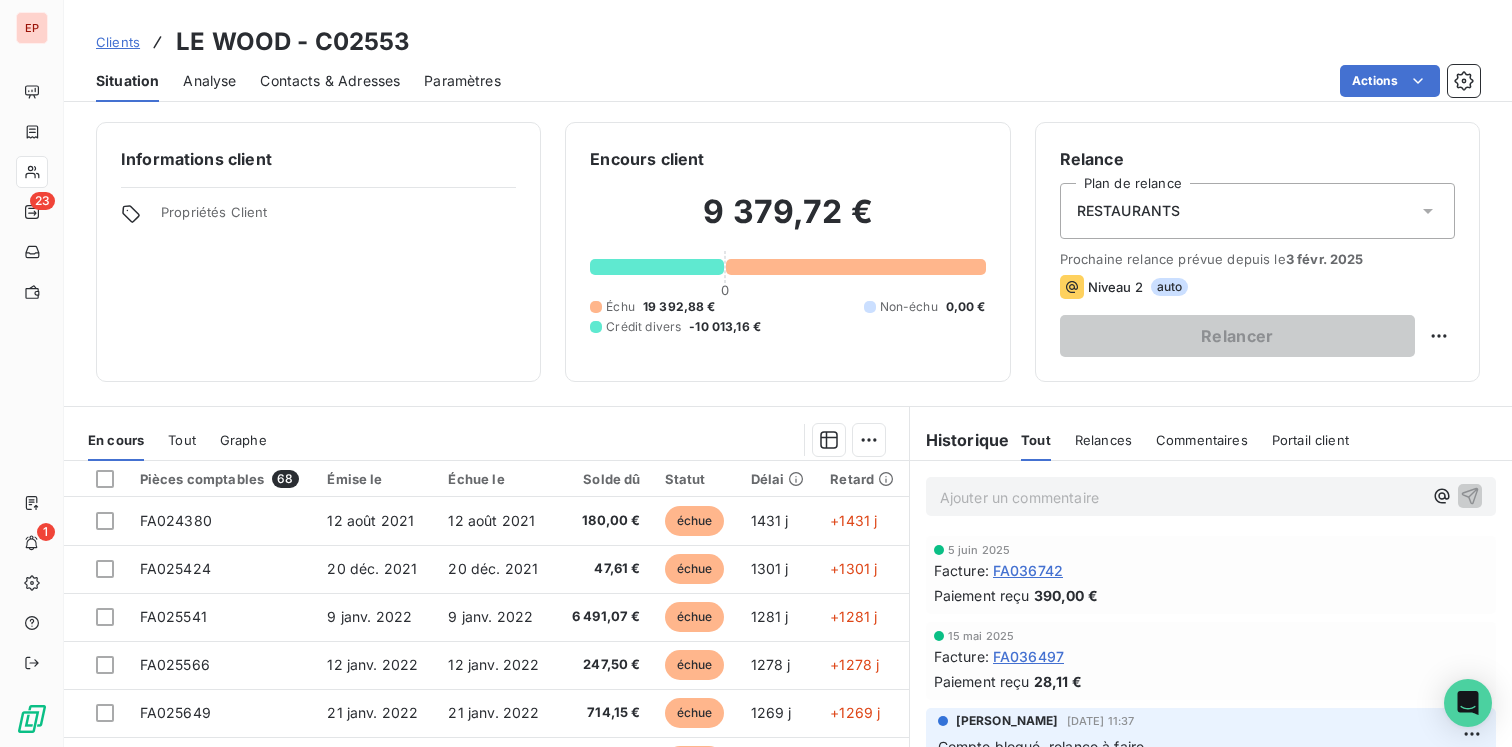 click on "Relances" at bounding box center [1103, 440] 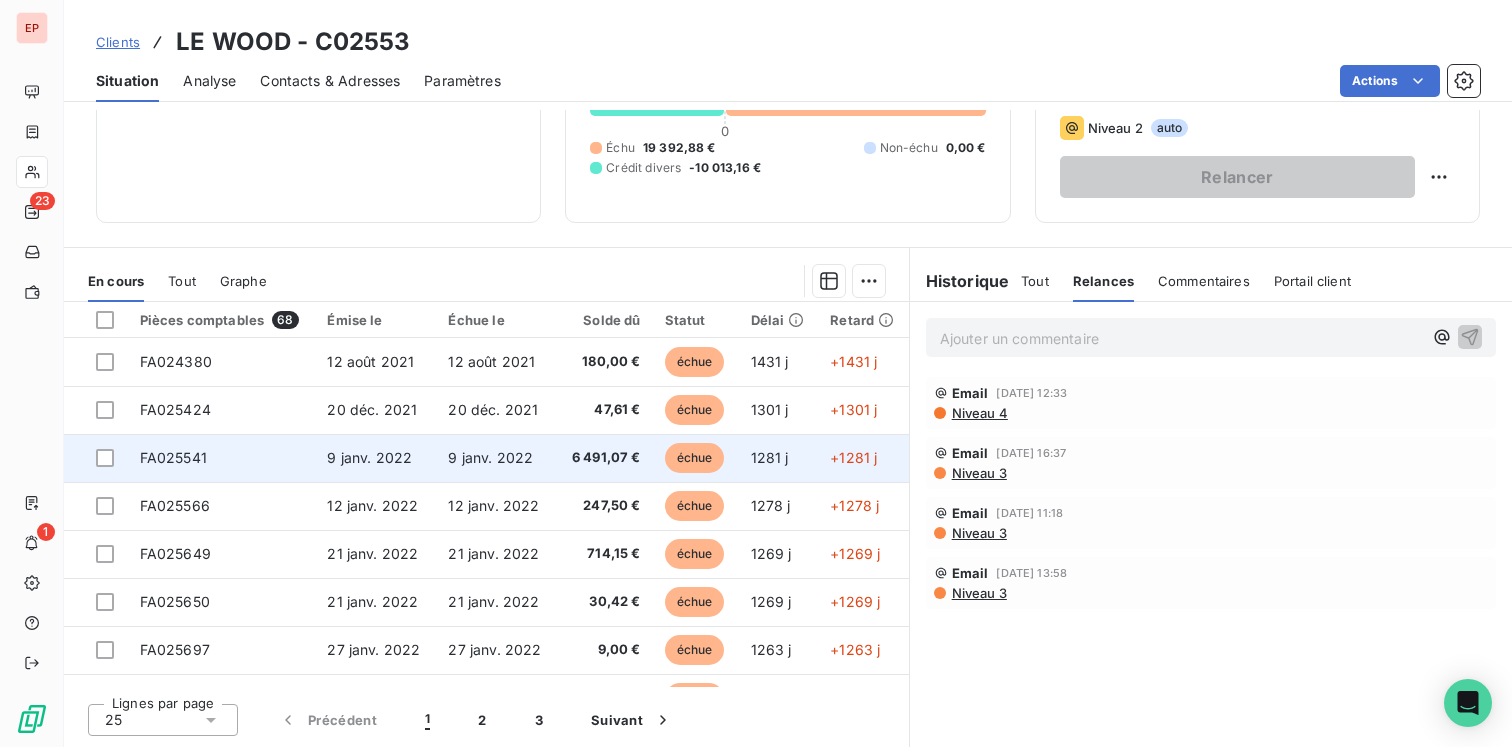 scroll, scrollTop: 0, scrollLeft: 0, axis: both 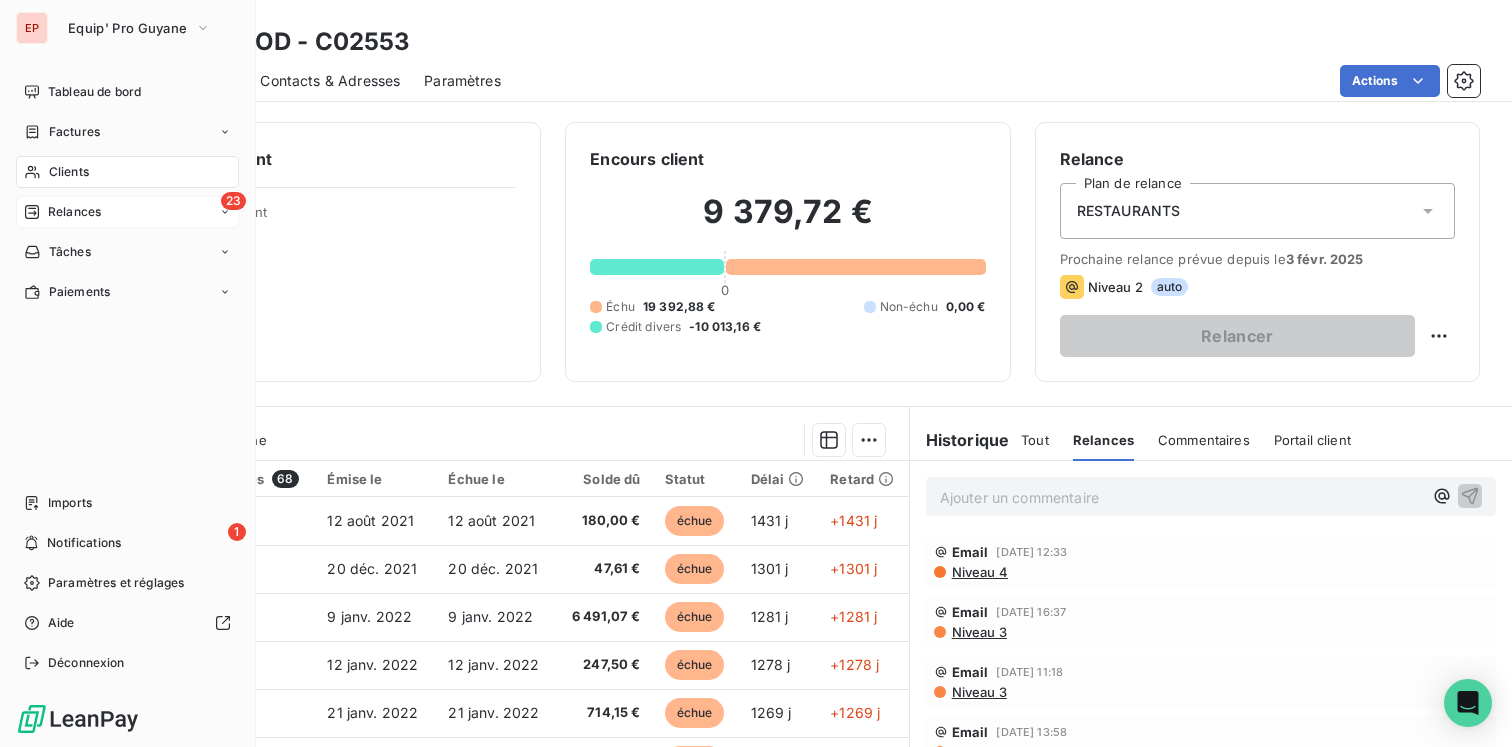 click on "23 Relances" at bounding box center (127, 212) 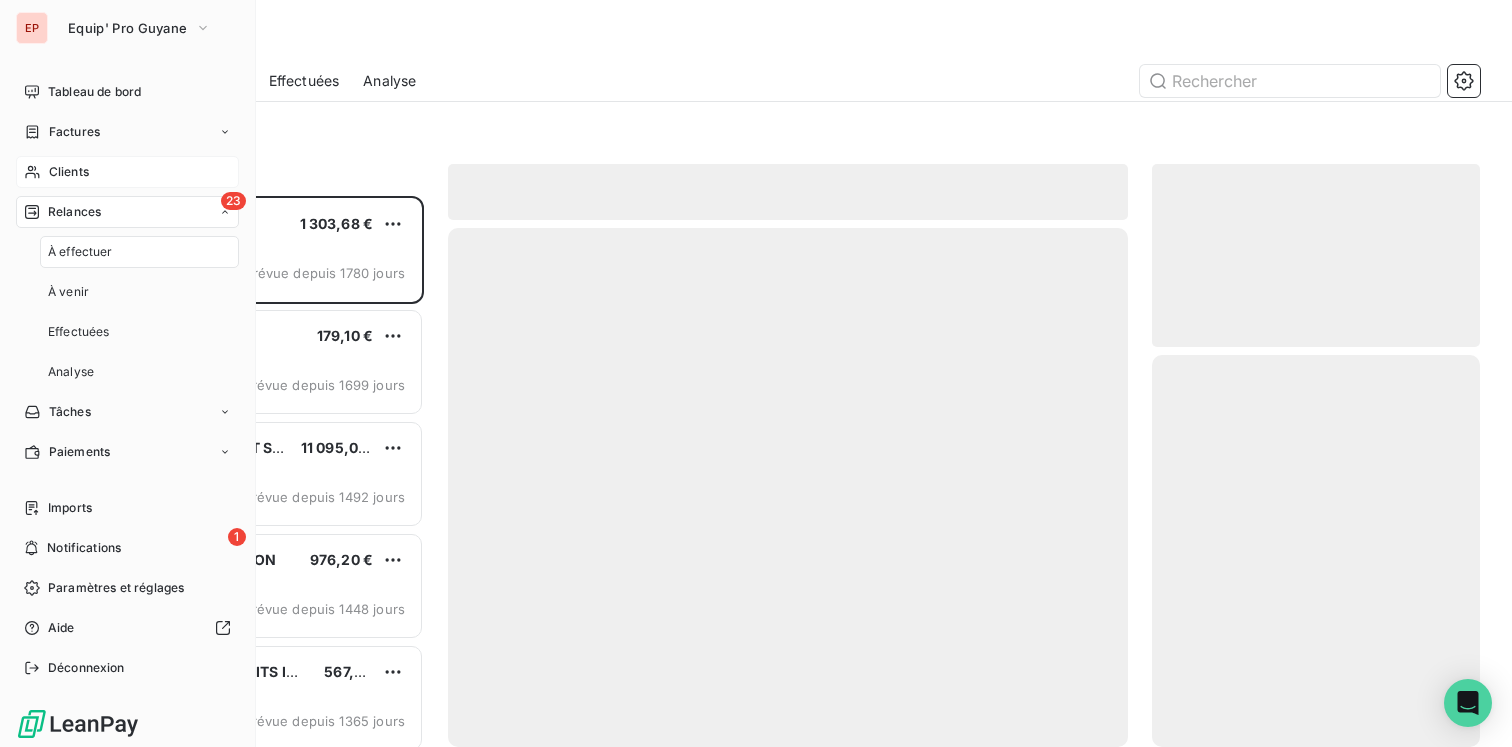 scroll, scrollTop: 1, scrollLeft: 1, axis: both 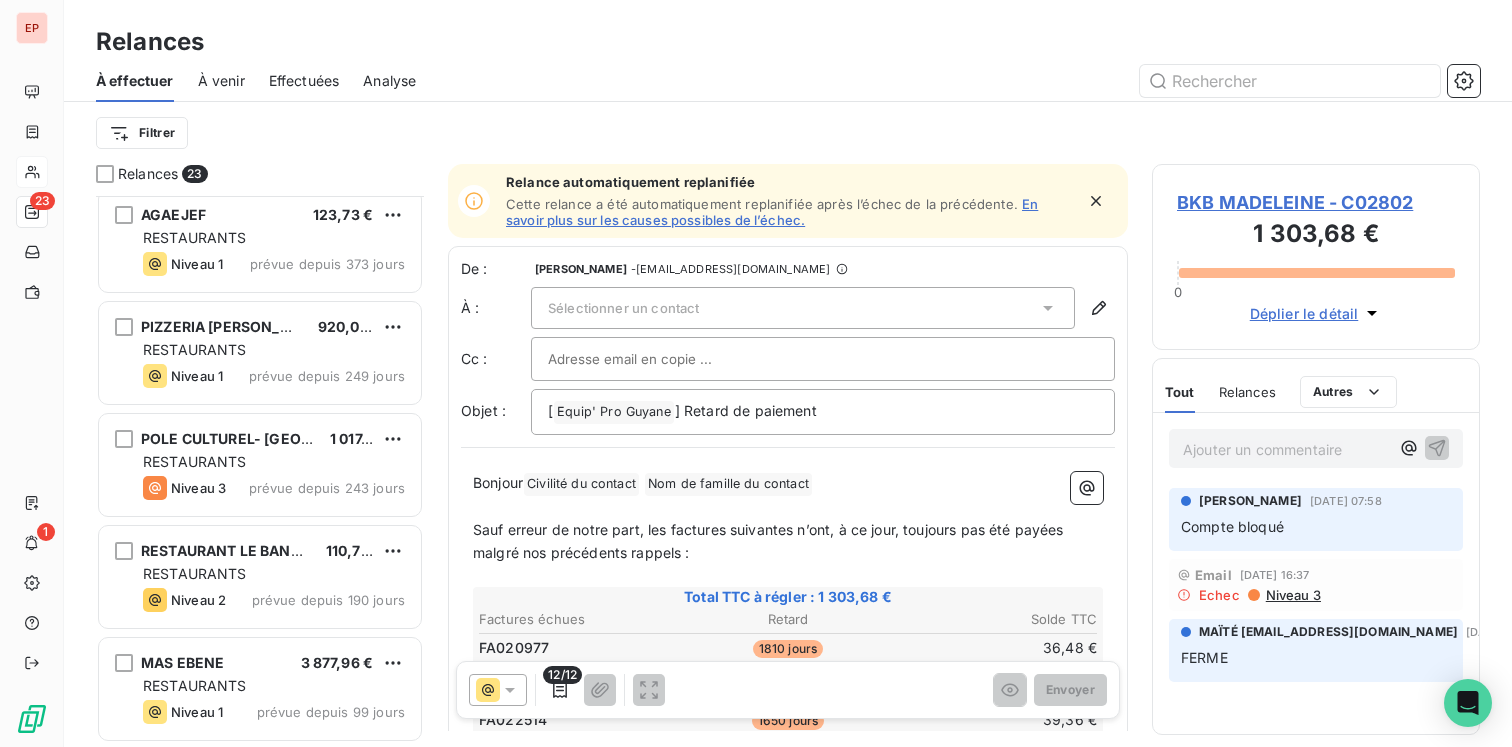 click on "À venir" at bounding box center (221, 81) 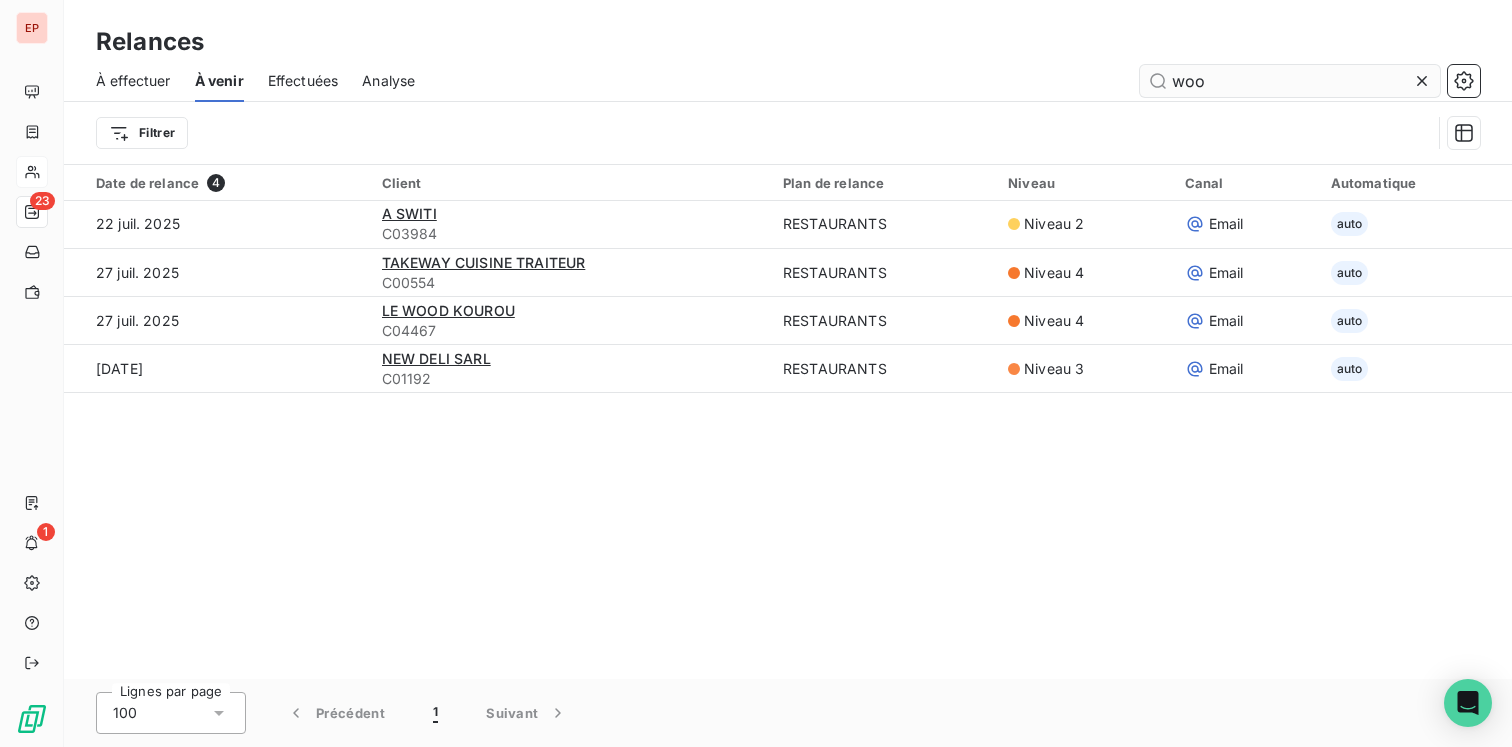 type on "wood" 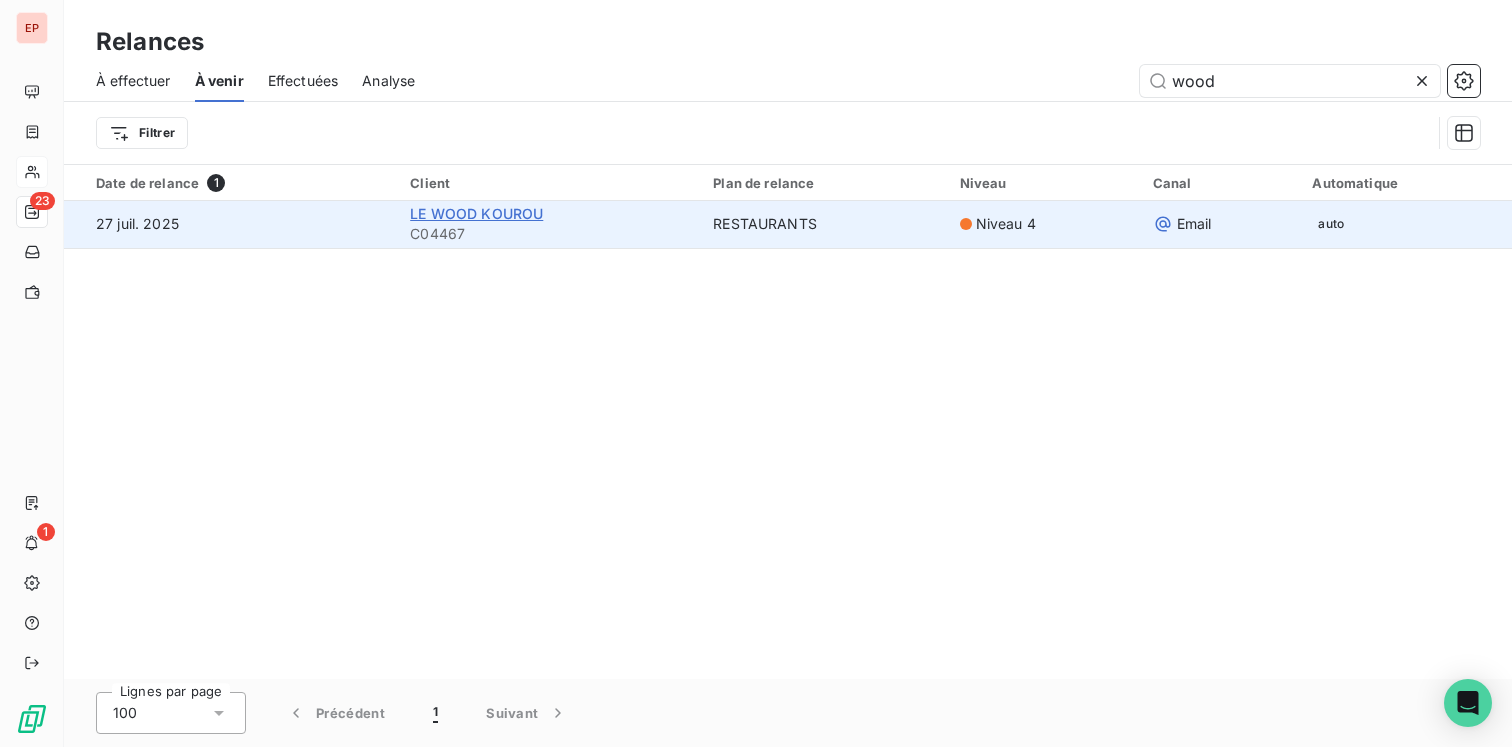 click on "LE WOOD KOUROU" at bounding box center [476, 213] 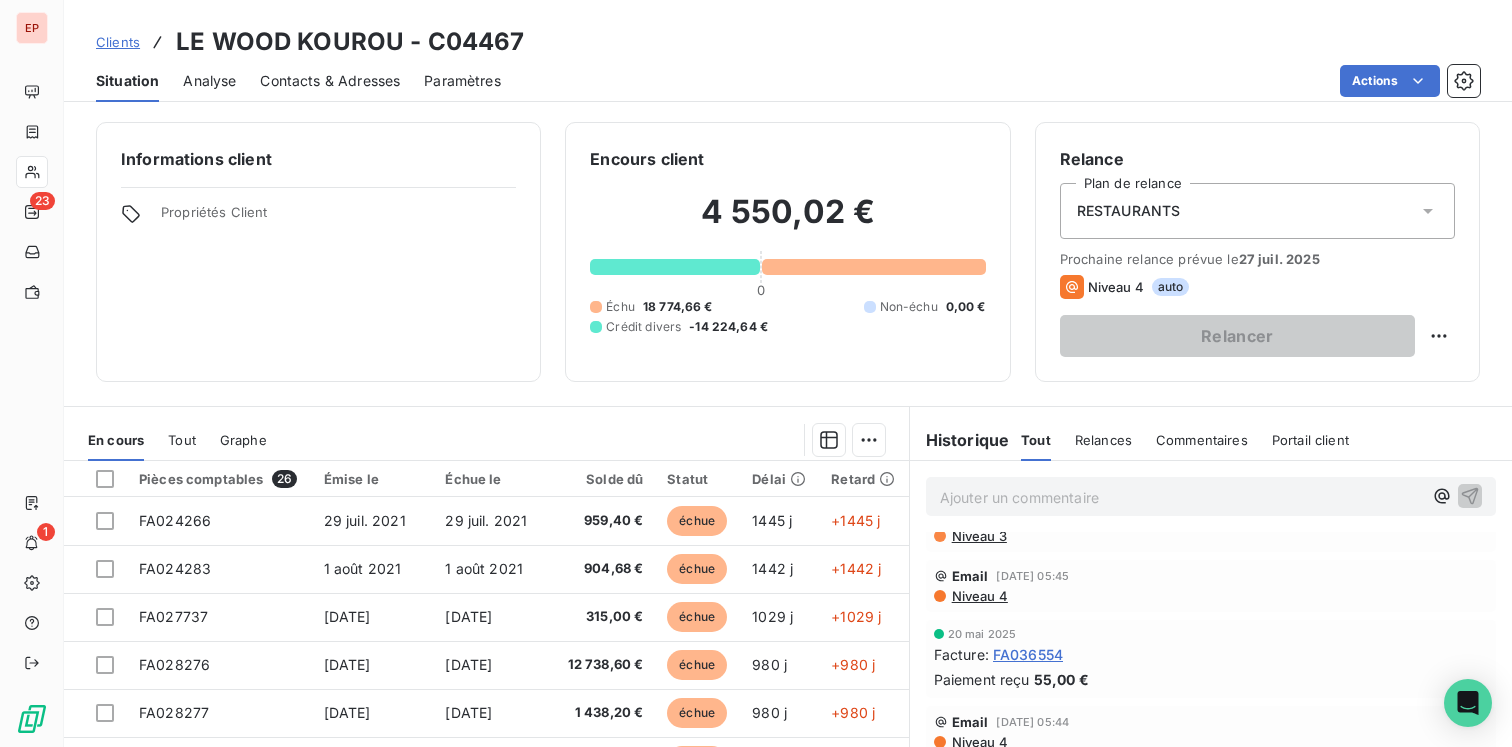 scroll, scrollTop: 0, scrollLeft: 0, axis: both 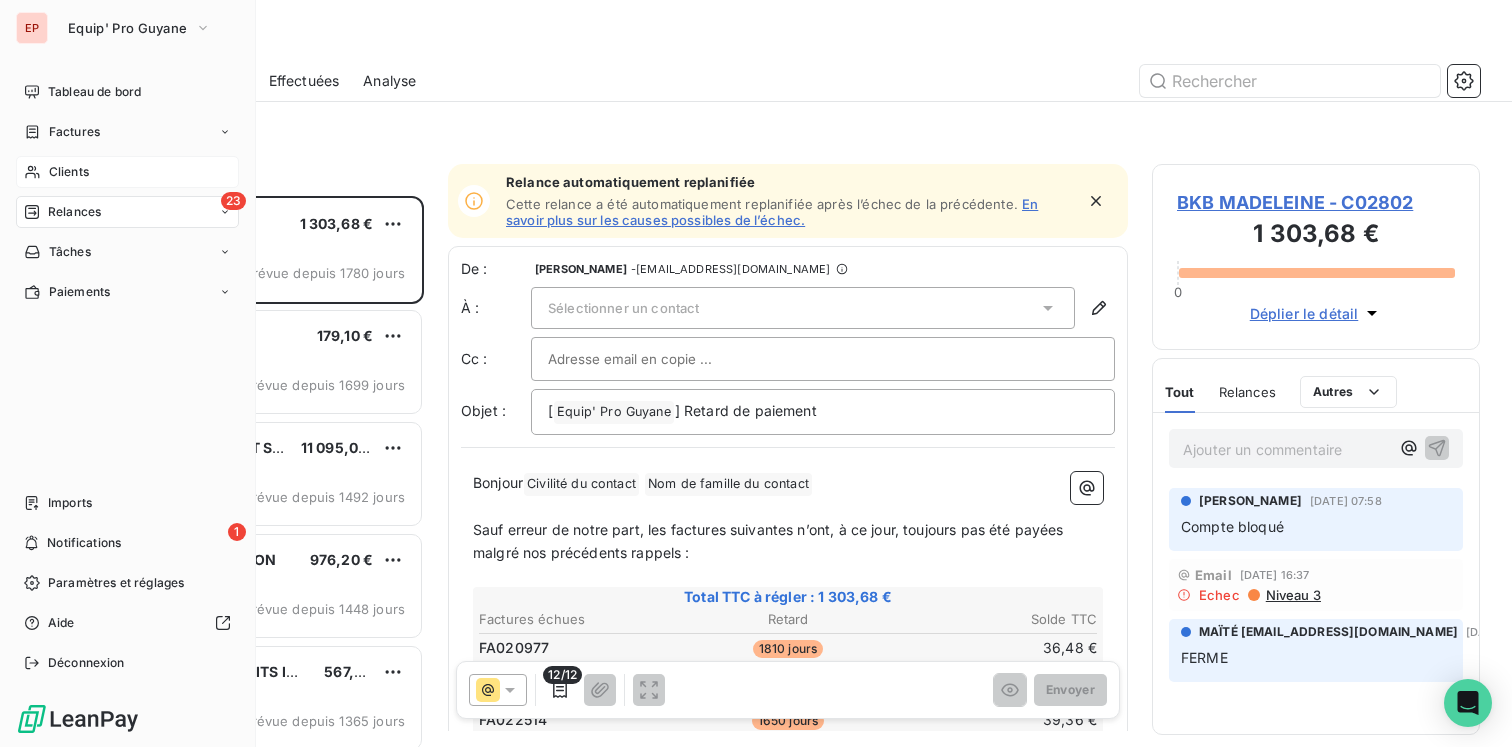 click on "Clients" at bounding box center (69, 172) 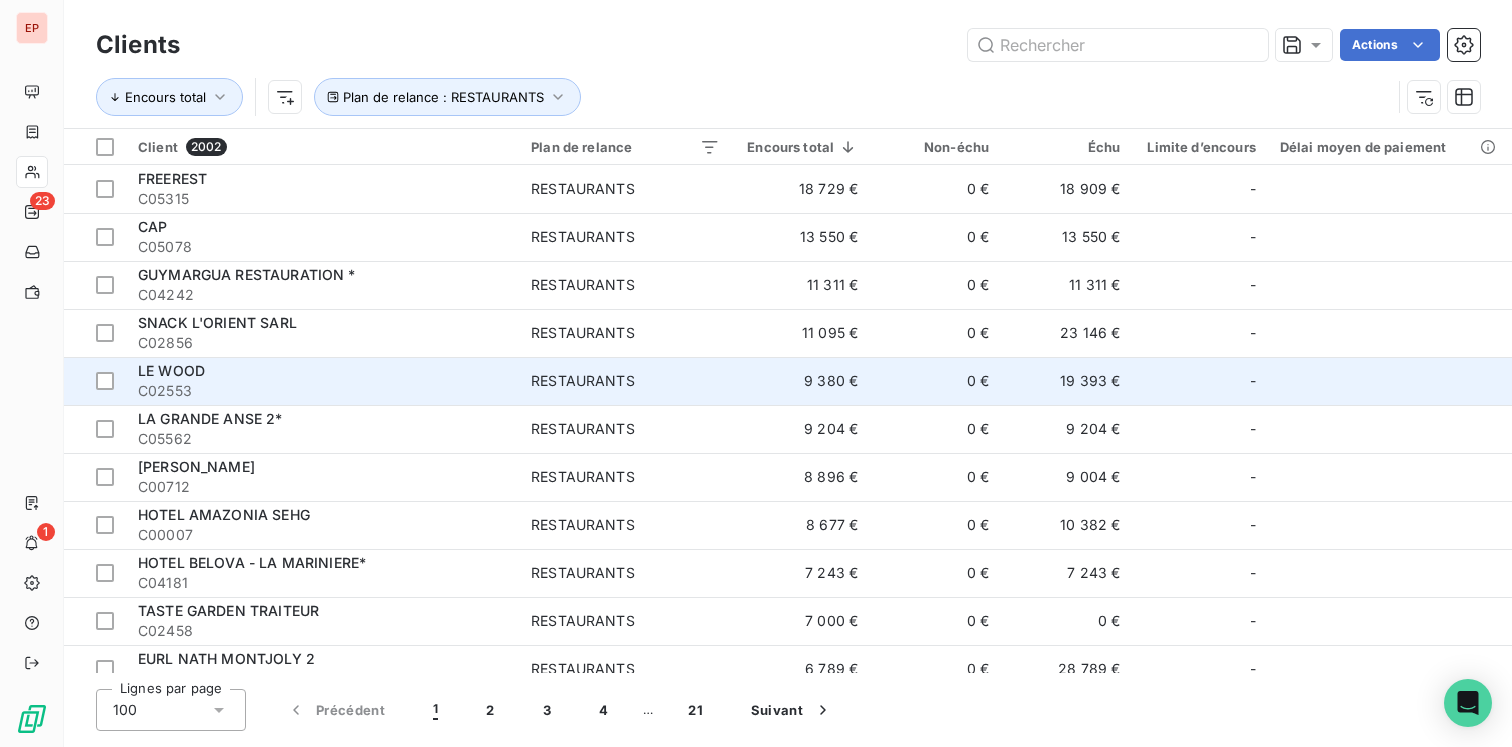 click on "LE WOOD" at bounding box center [322, 371] 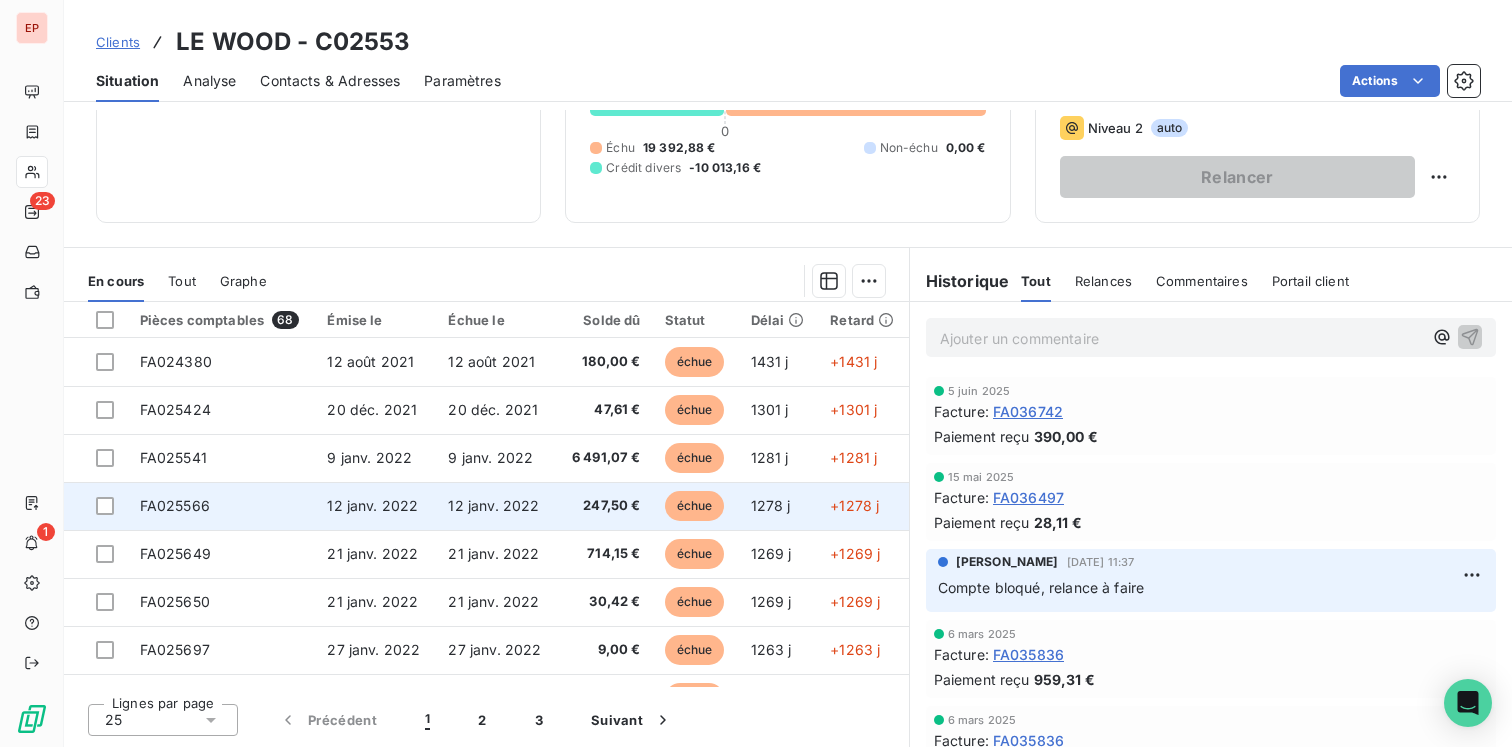 scroll, scrollTop: 0, scrollLeft: 0, axis: both 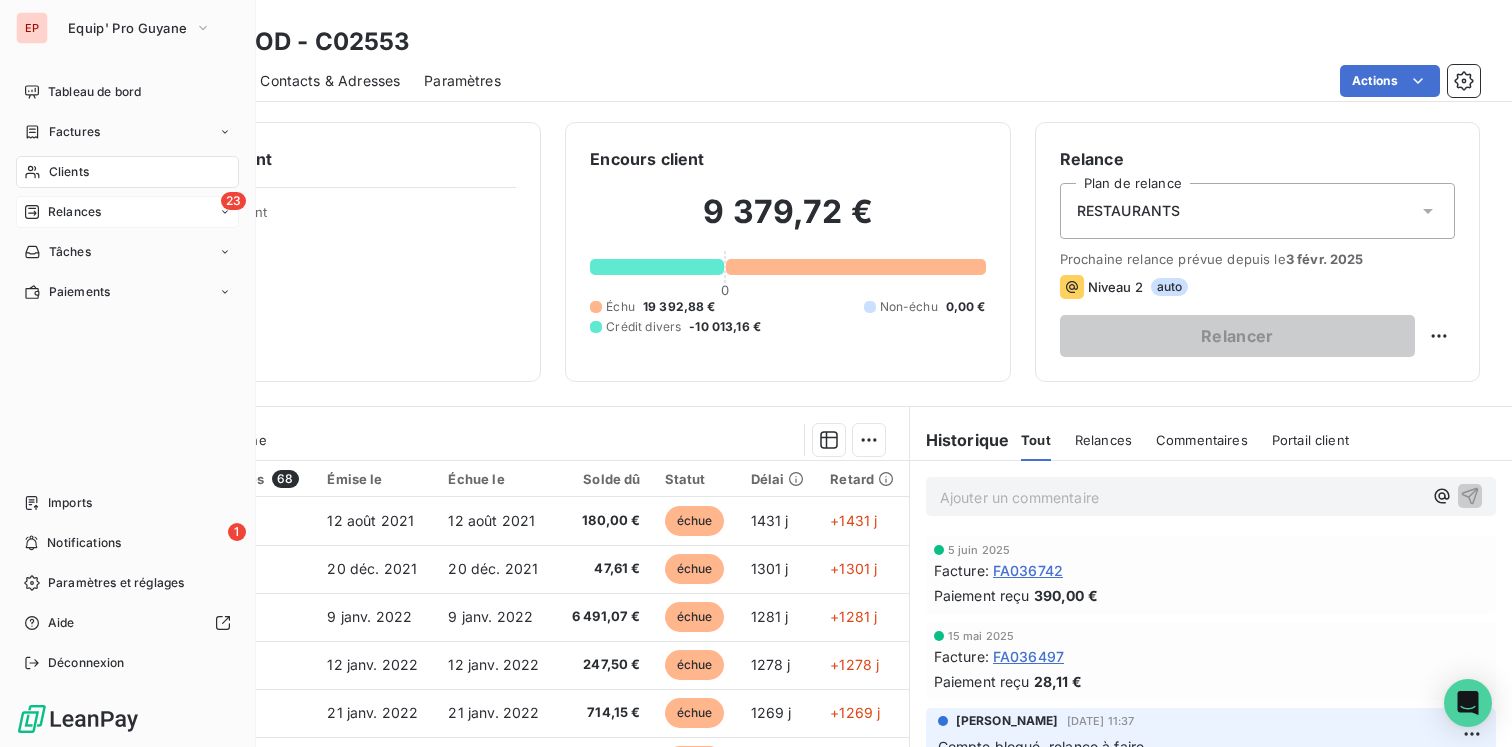 click on "Relances" at bounding box center (74, 212) 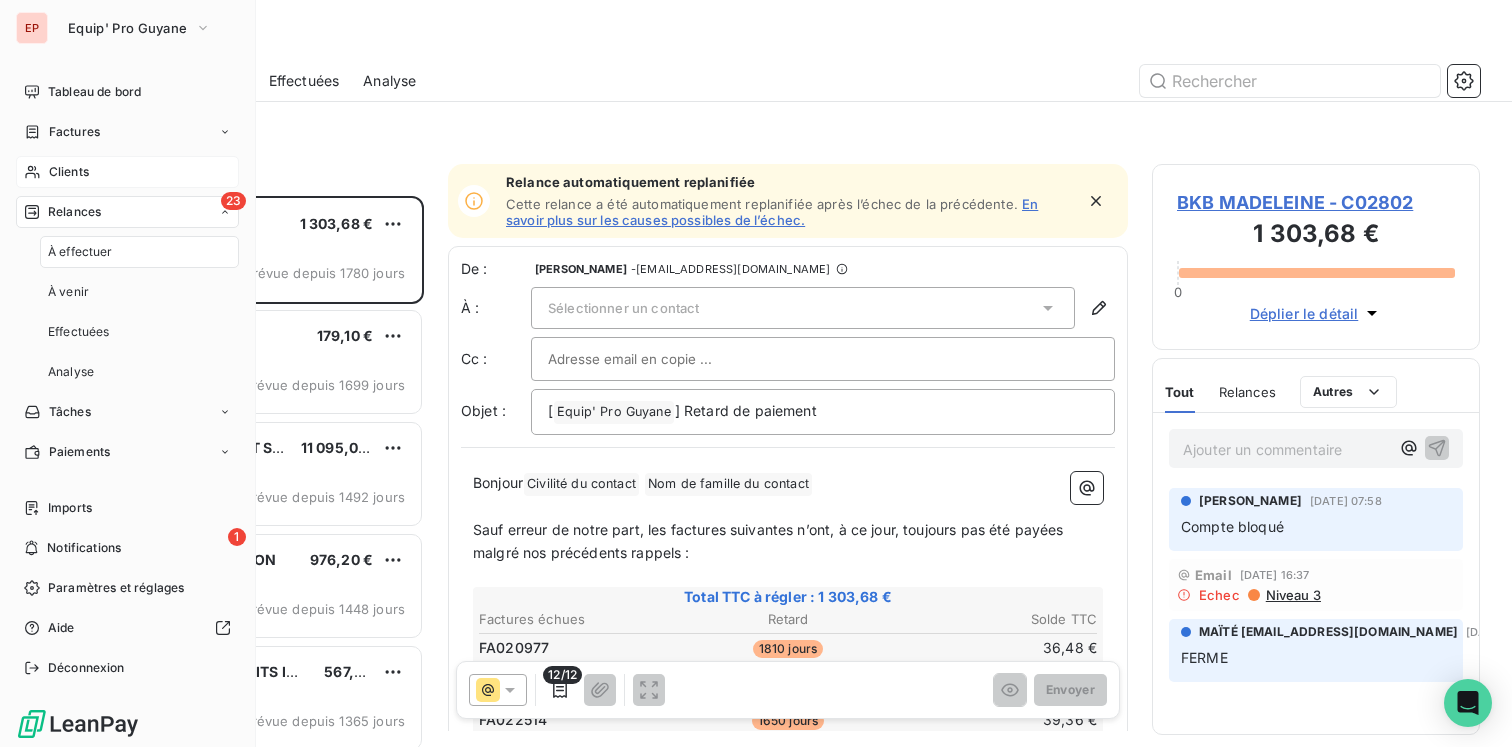scroll, scrollTop: 1, scrollLeft: 1, axis: both 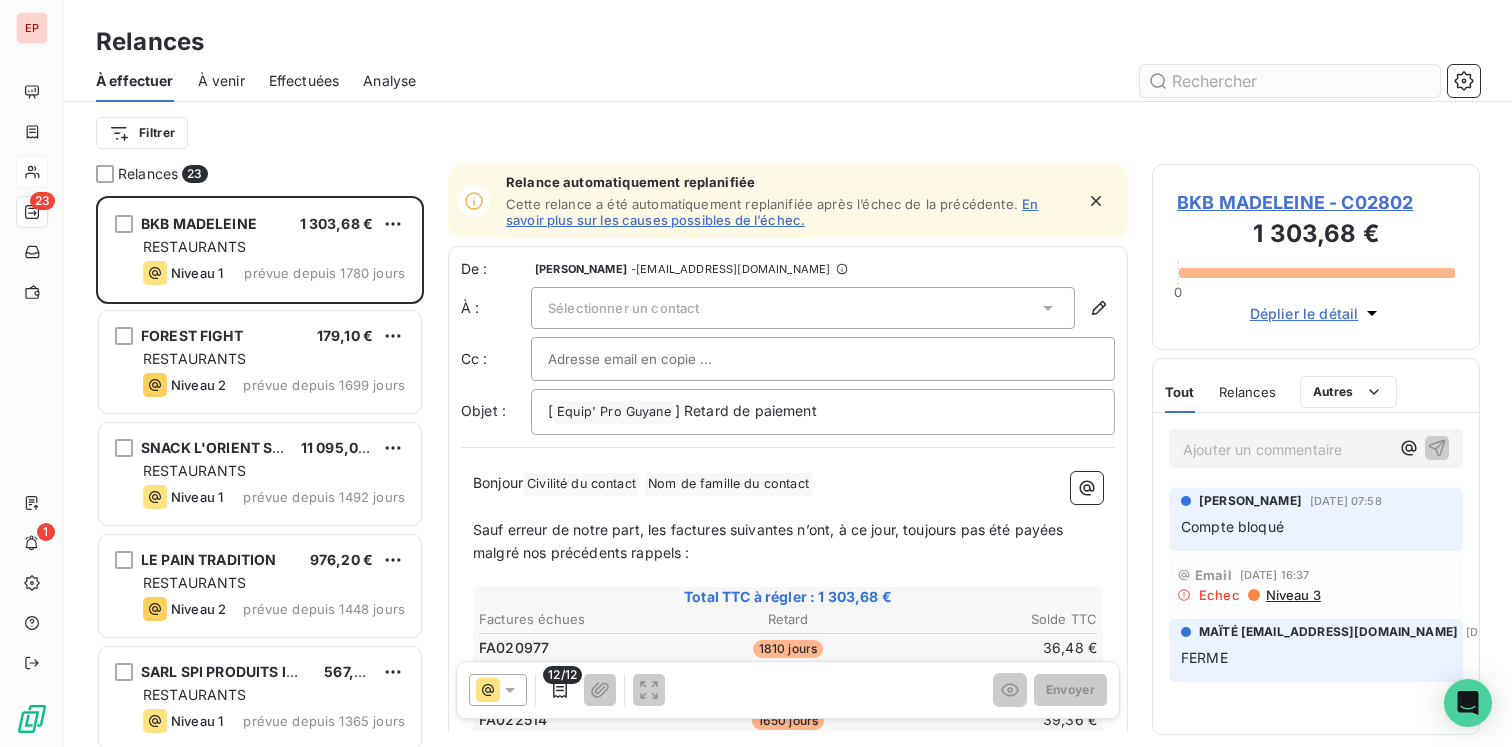 click at bounding box center (1290, 81) 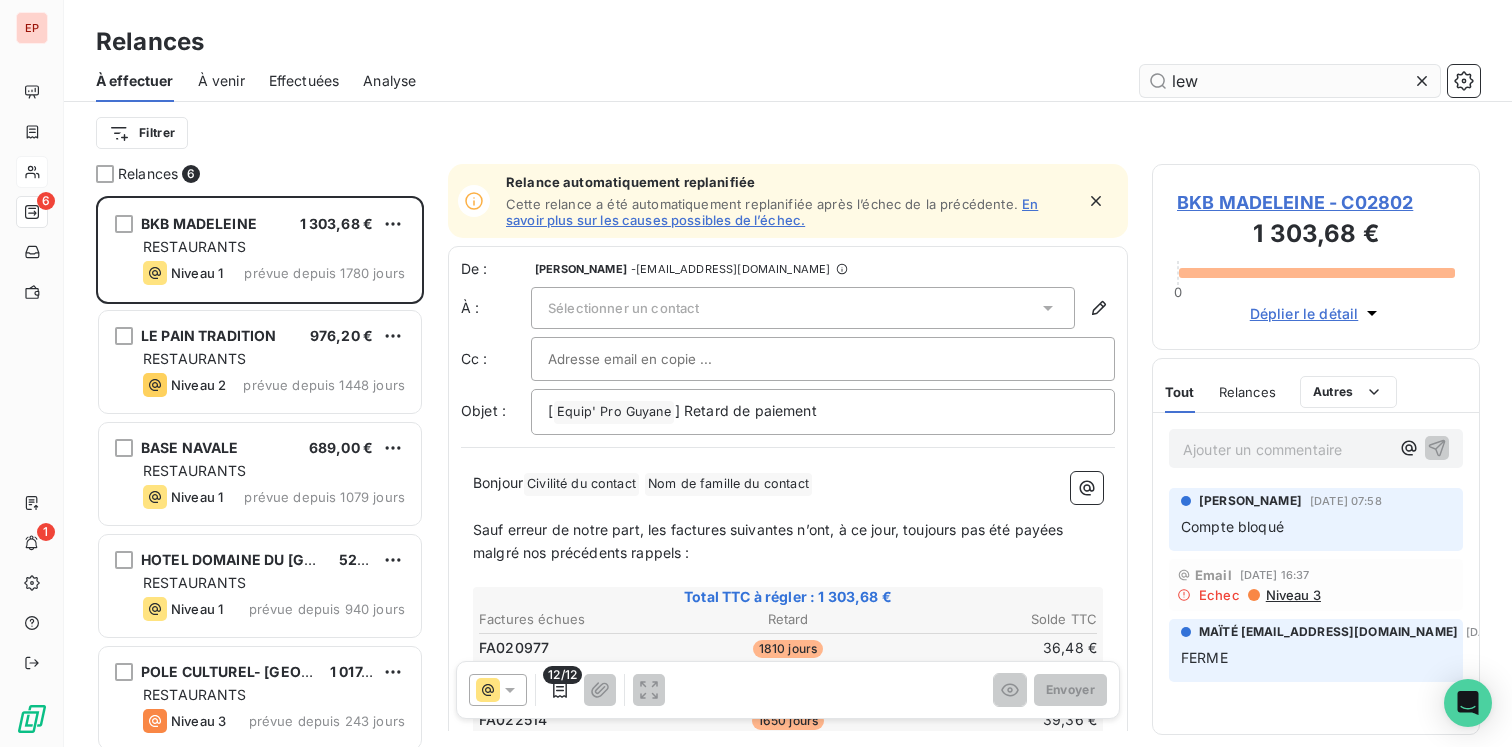 scroll, scrollTop: 1, scrollLeft: 1, axis: both 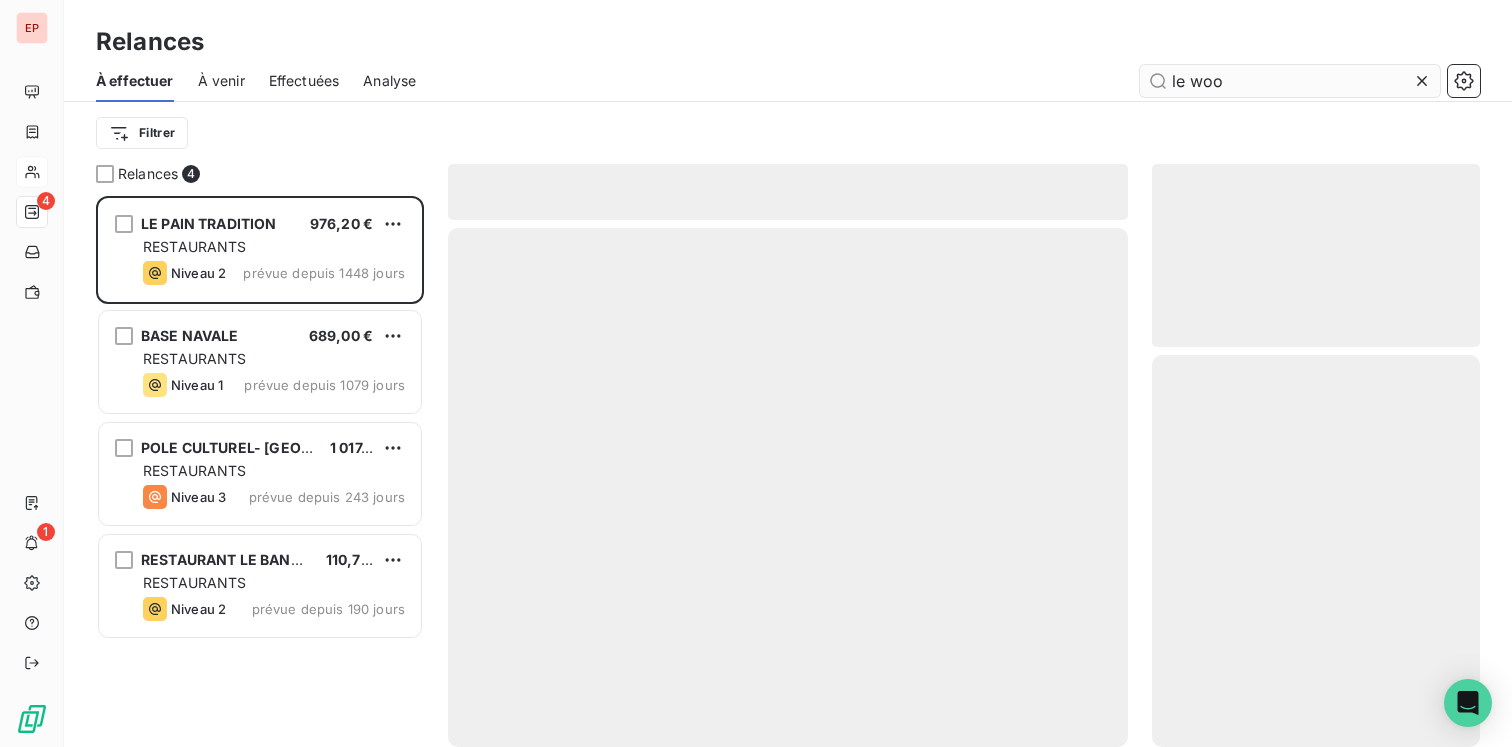 type on "le wood" 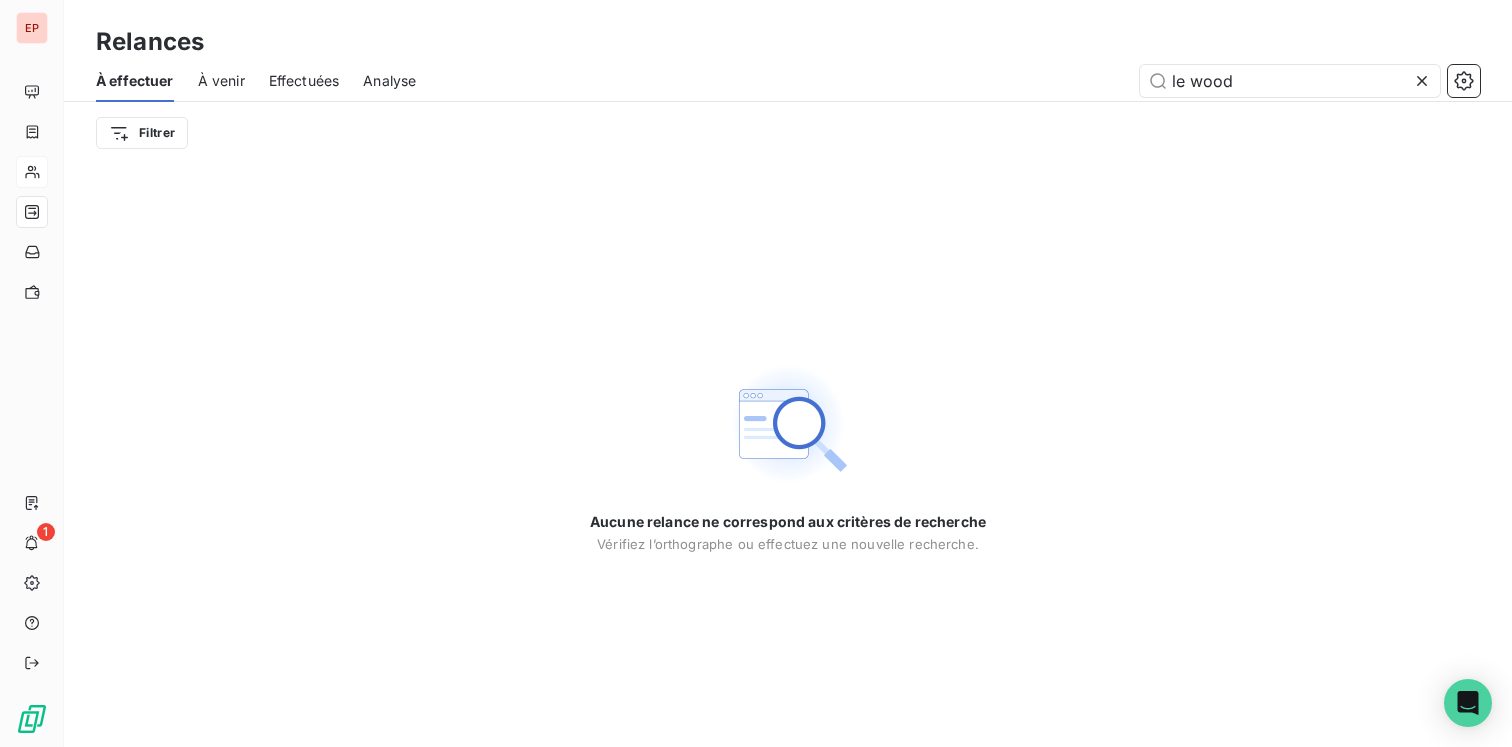 click on "À venir" at bounding box center (221, 81) 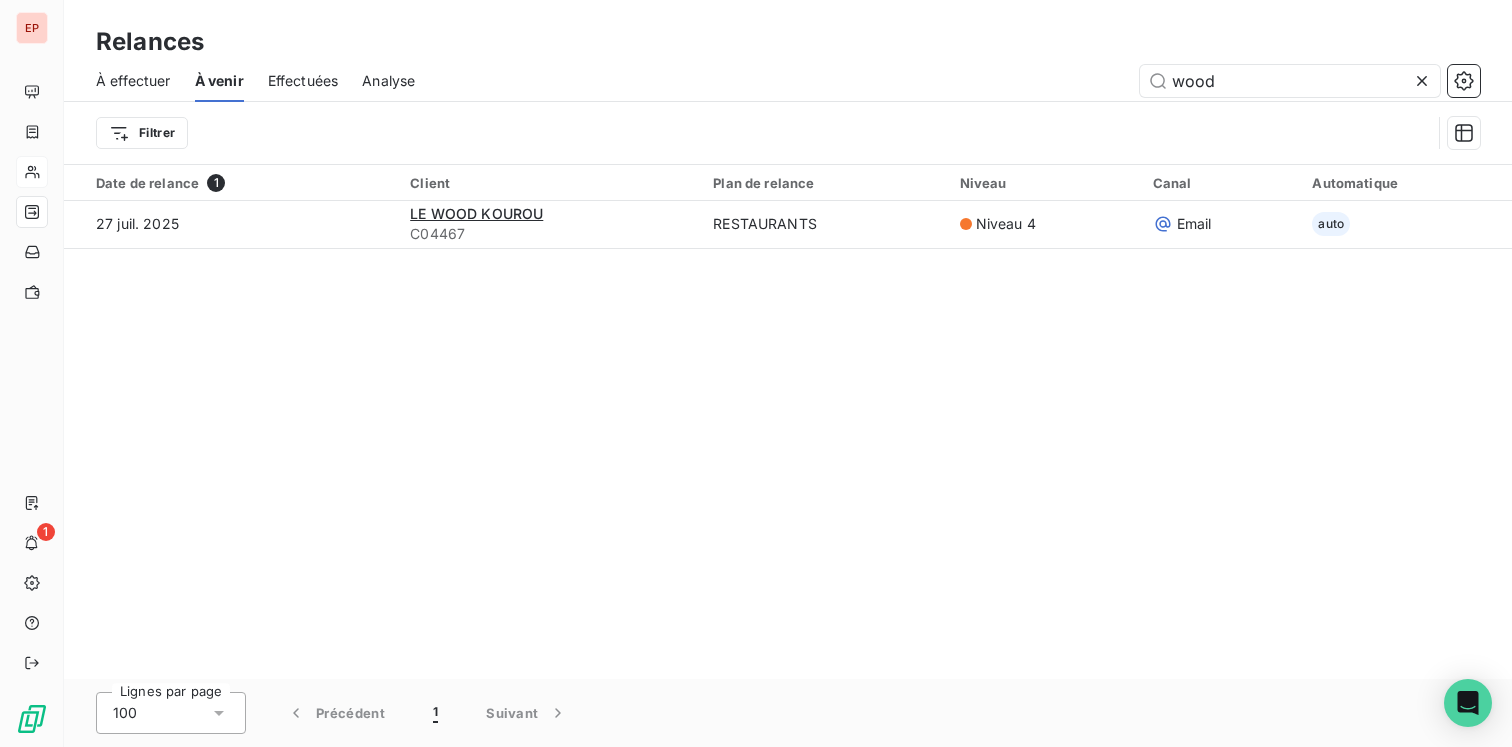 click on "Effectuées" at bounding box center (303, 81) 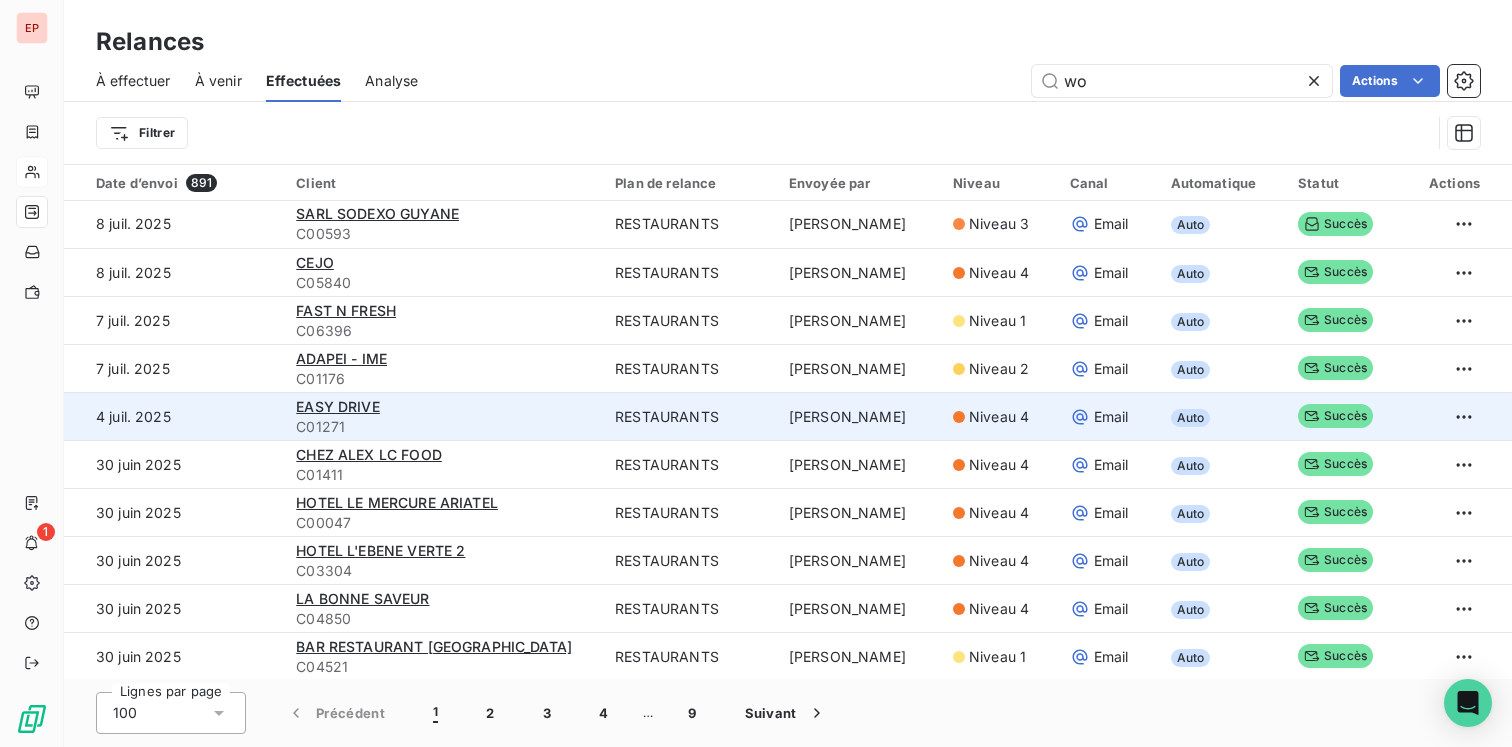 type on "w" 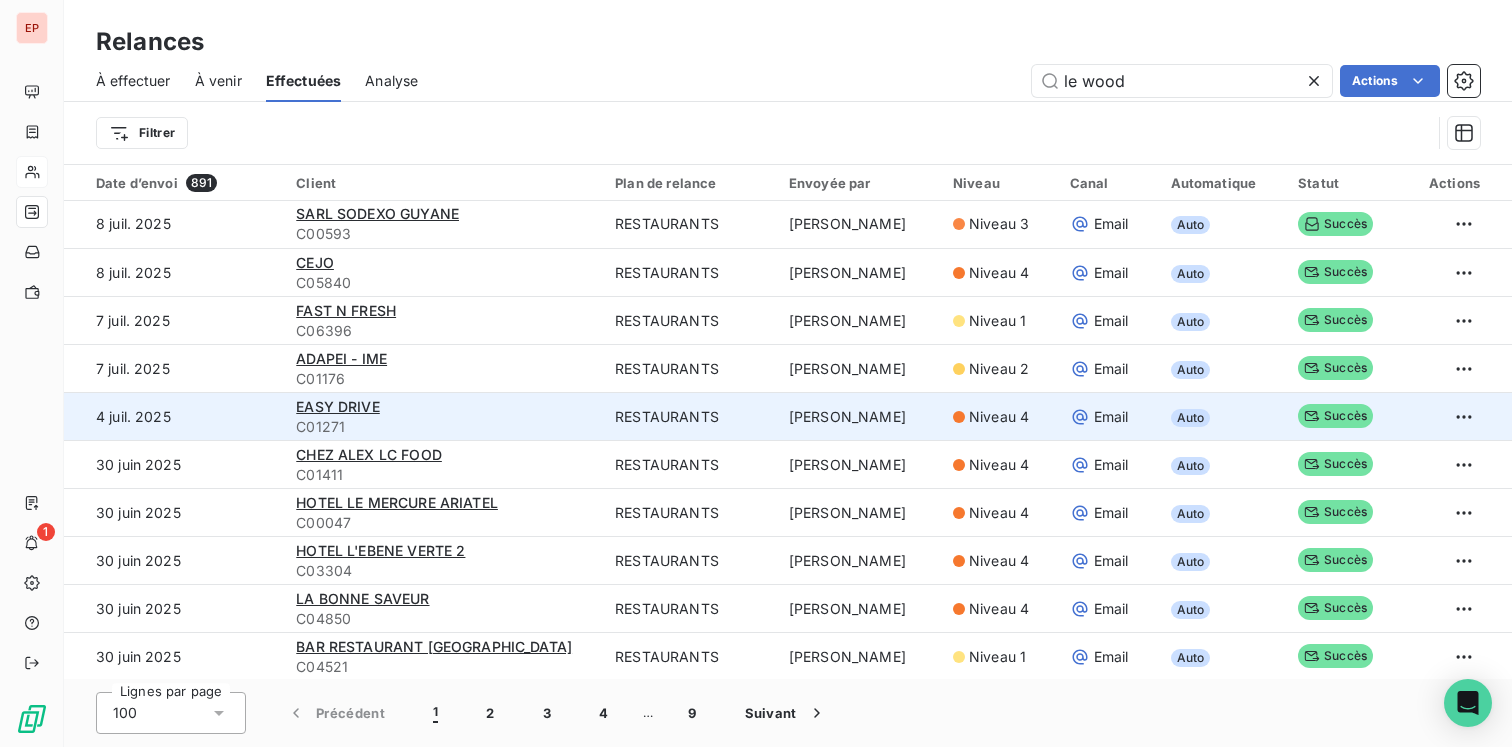 type on "le wood" 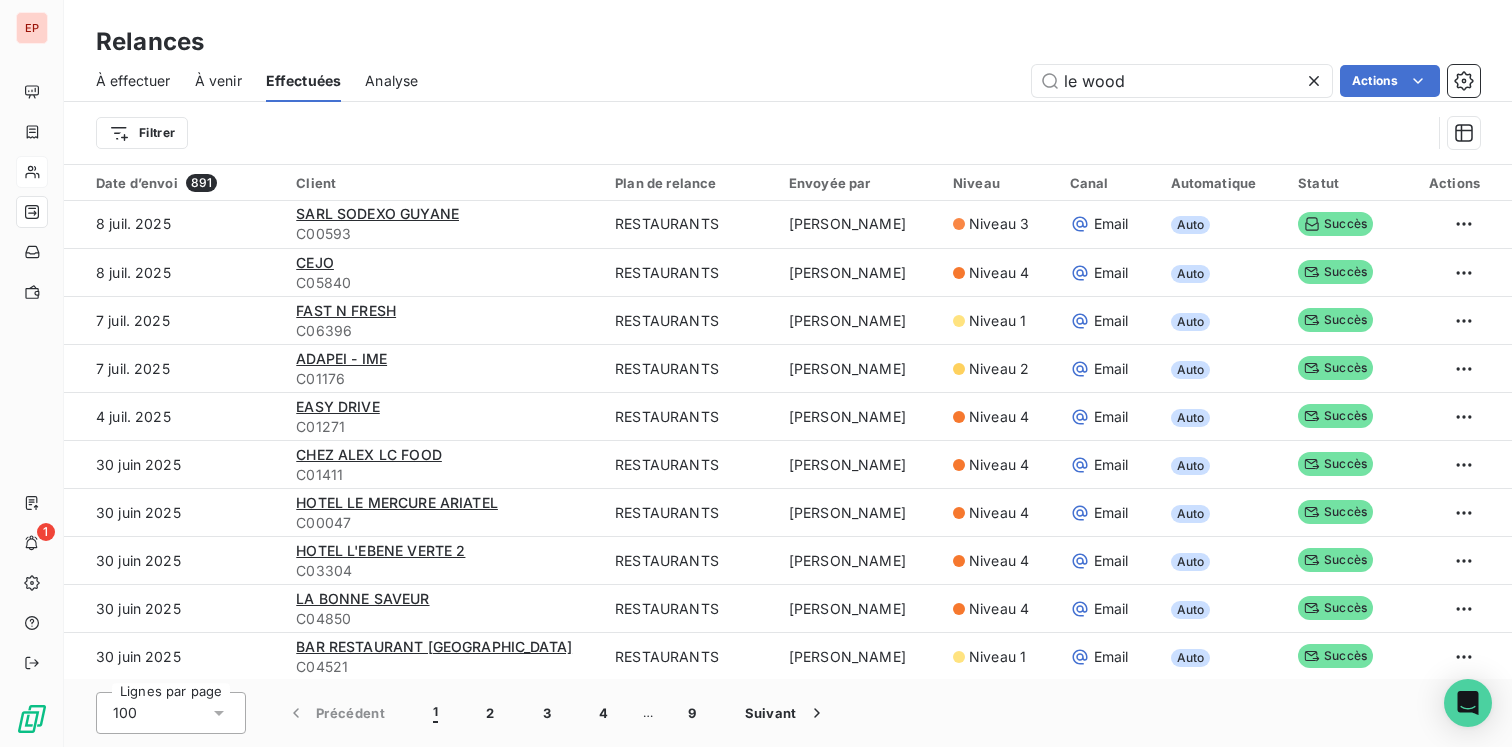 click on "À venir" at bounding box center [218, 81] 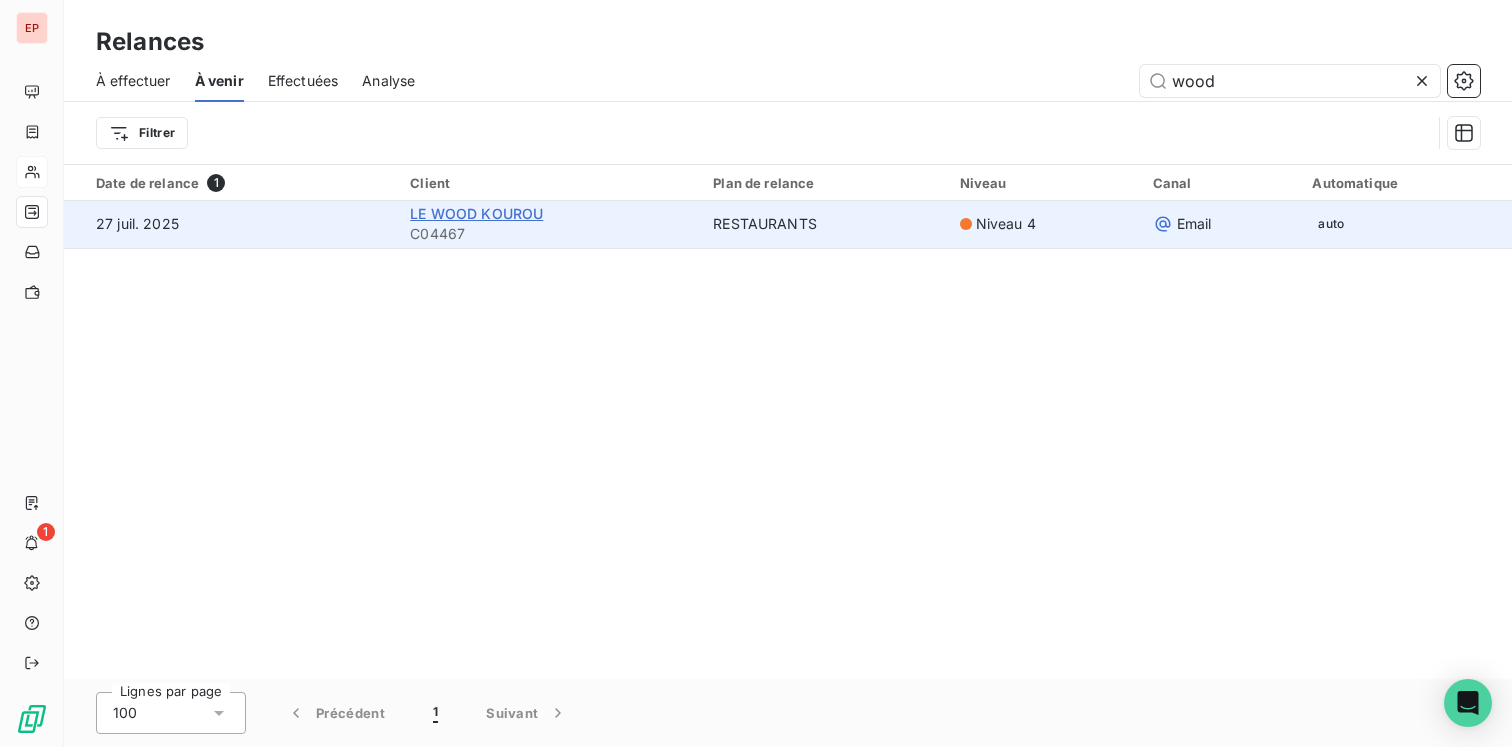 click on "LE WOOD KOUROU" at bounding box center [476, 213] 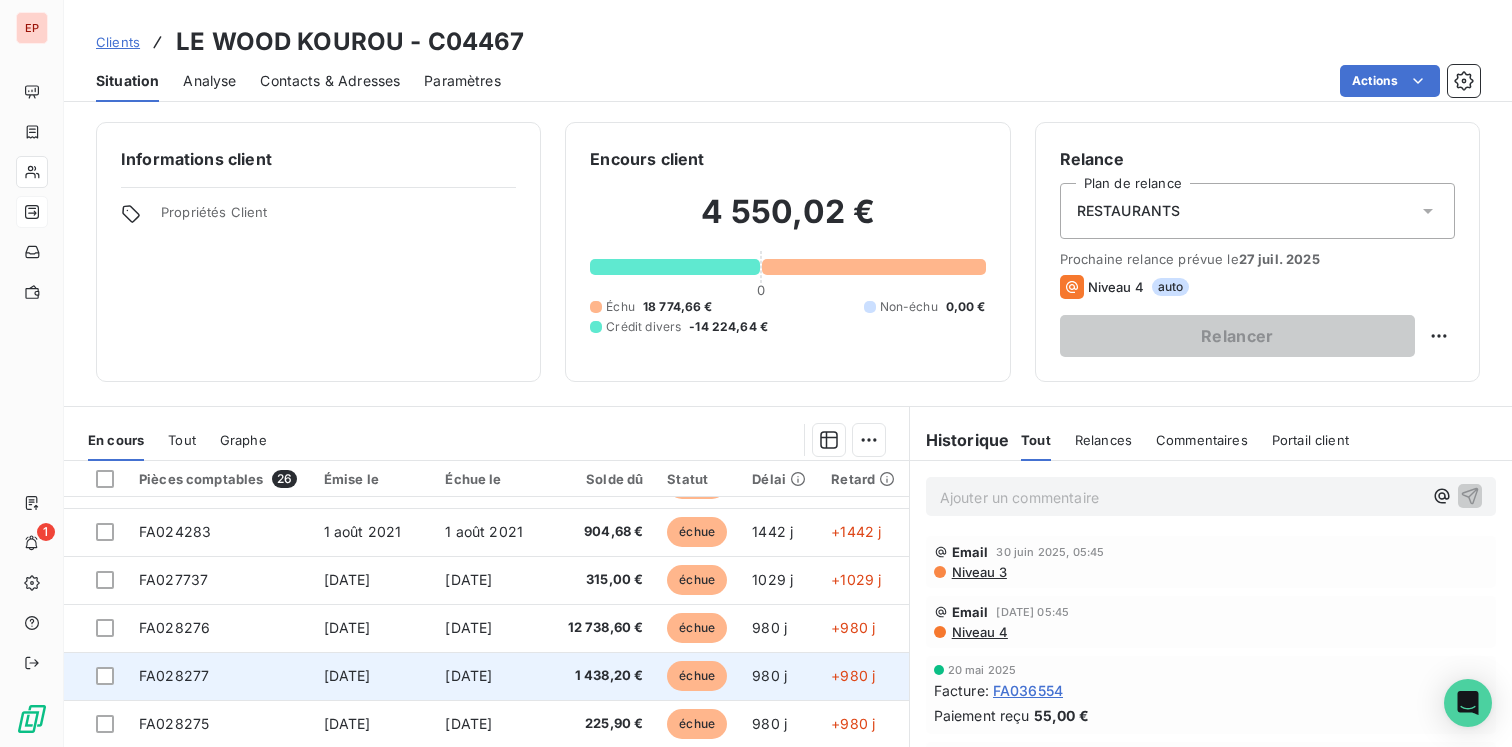 scroll, scrollTop: 0, scrollLeft: 0, axis: both 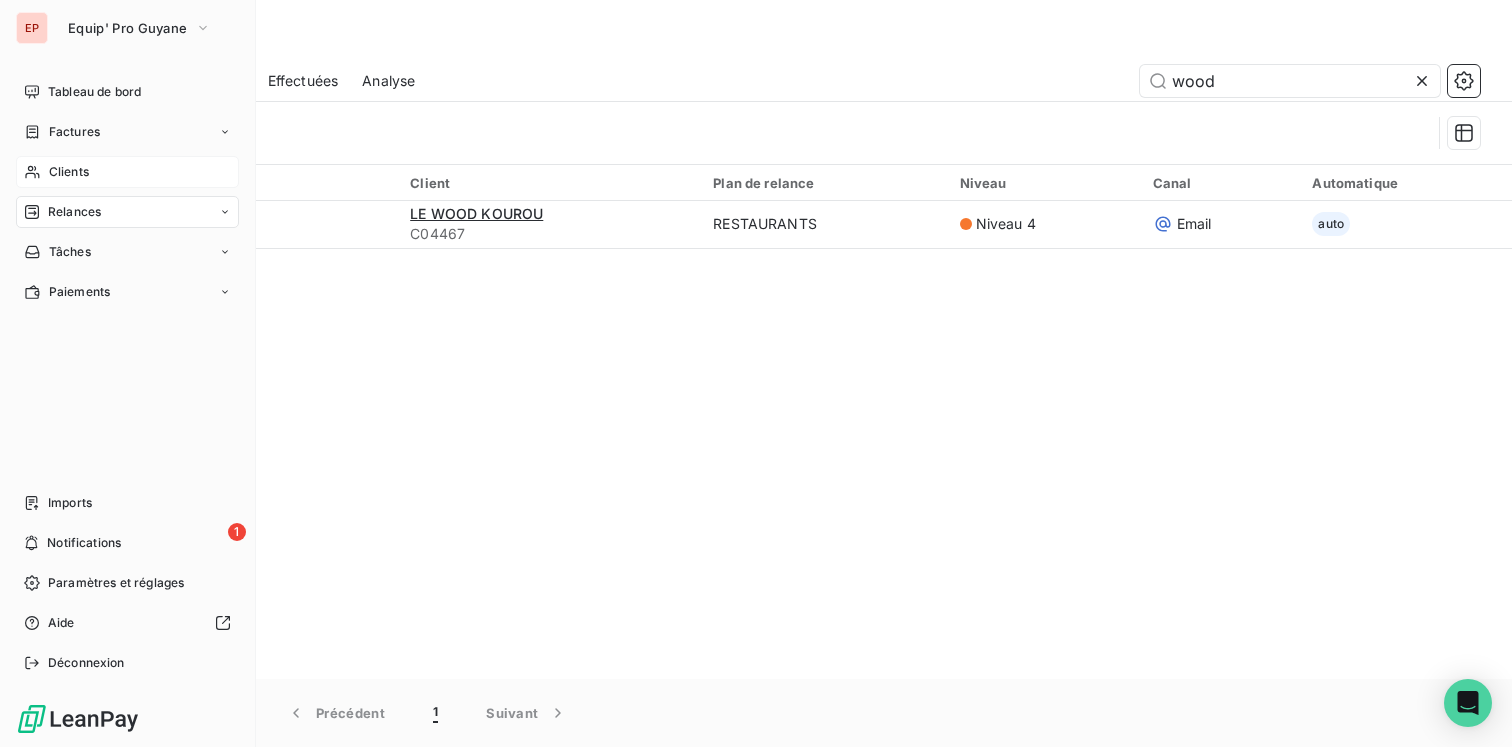click on "Clients" at bounding box center [69, 172] 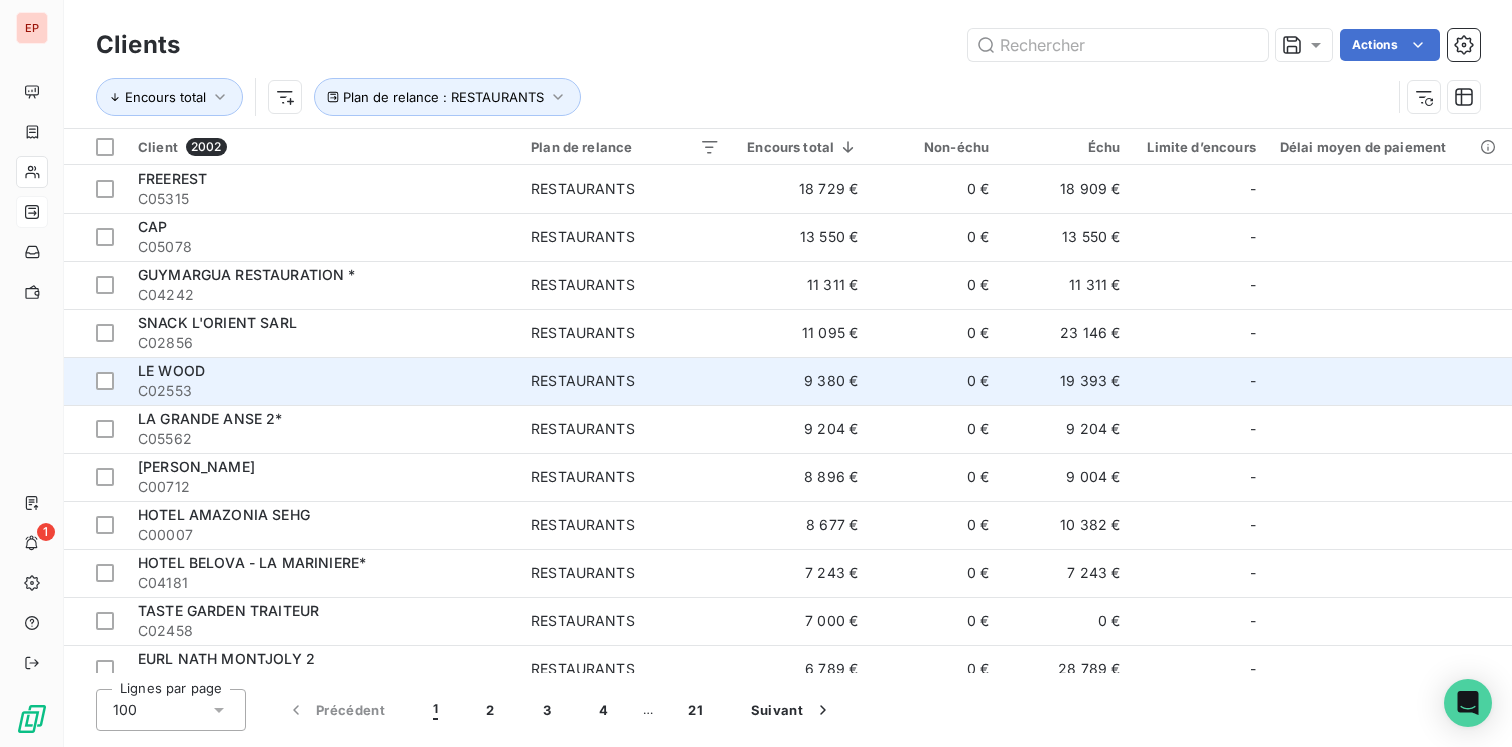 click on "LE WOOD" at bounding box center [322, 371] 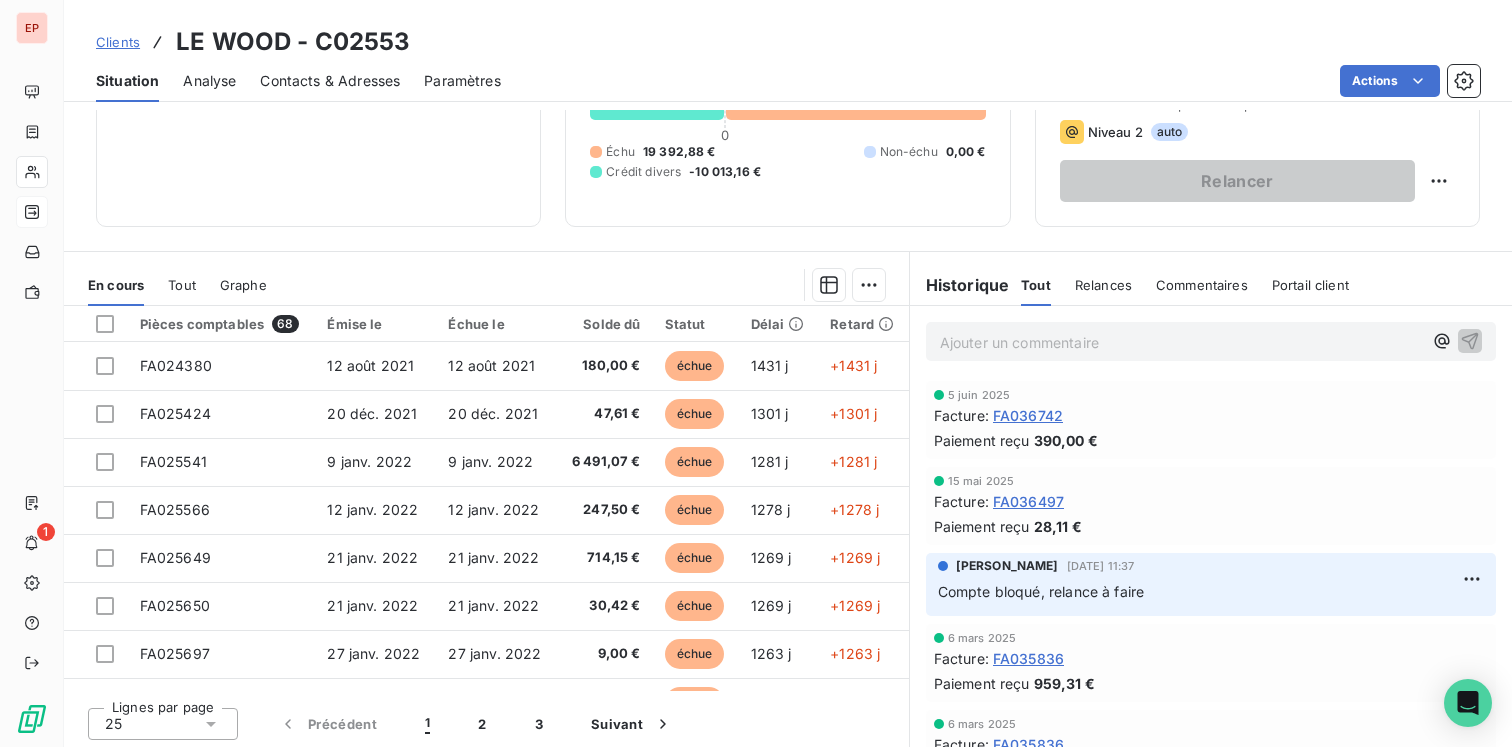 scroll, scrollTop: 159, scrollLeft: 0, axis: vertical 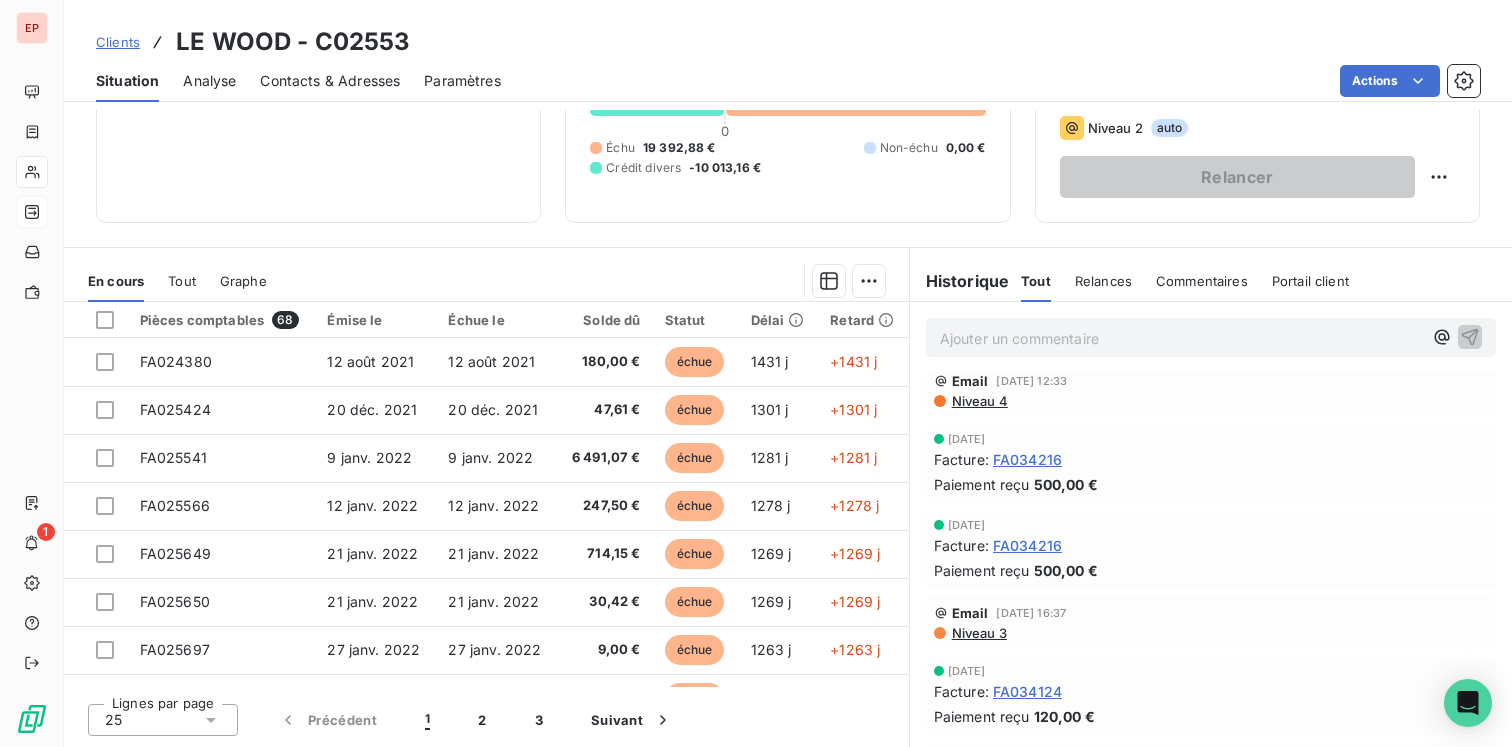 click on "Contacts & Adresses" at bounding box center (330, 81) 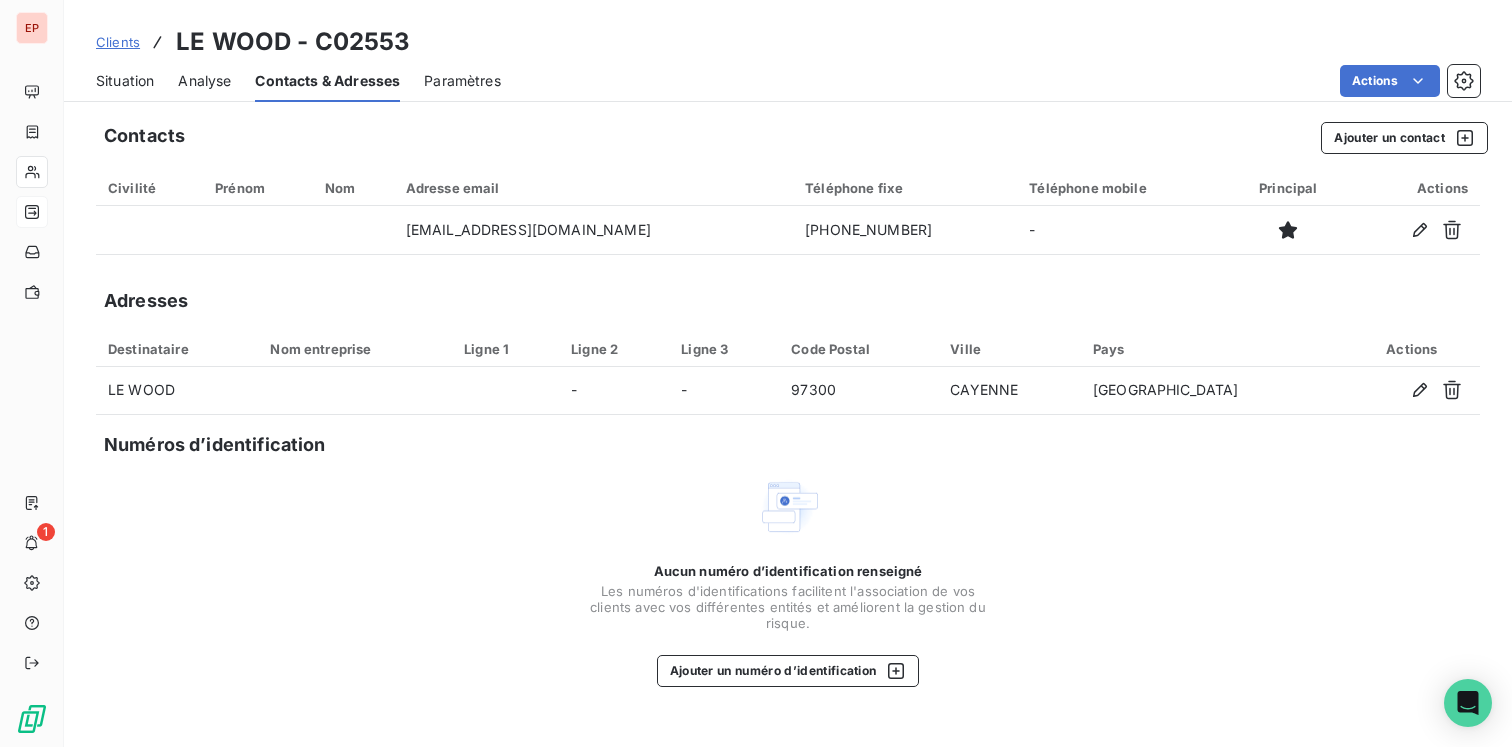 click on "Analyse" at bounding box center (204, 81) 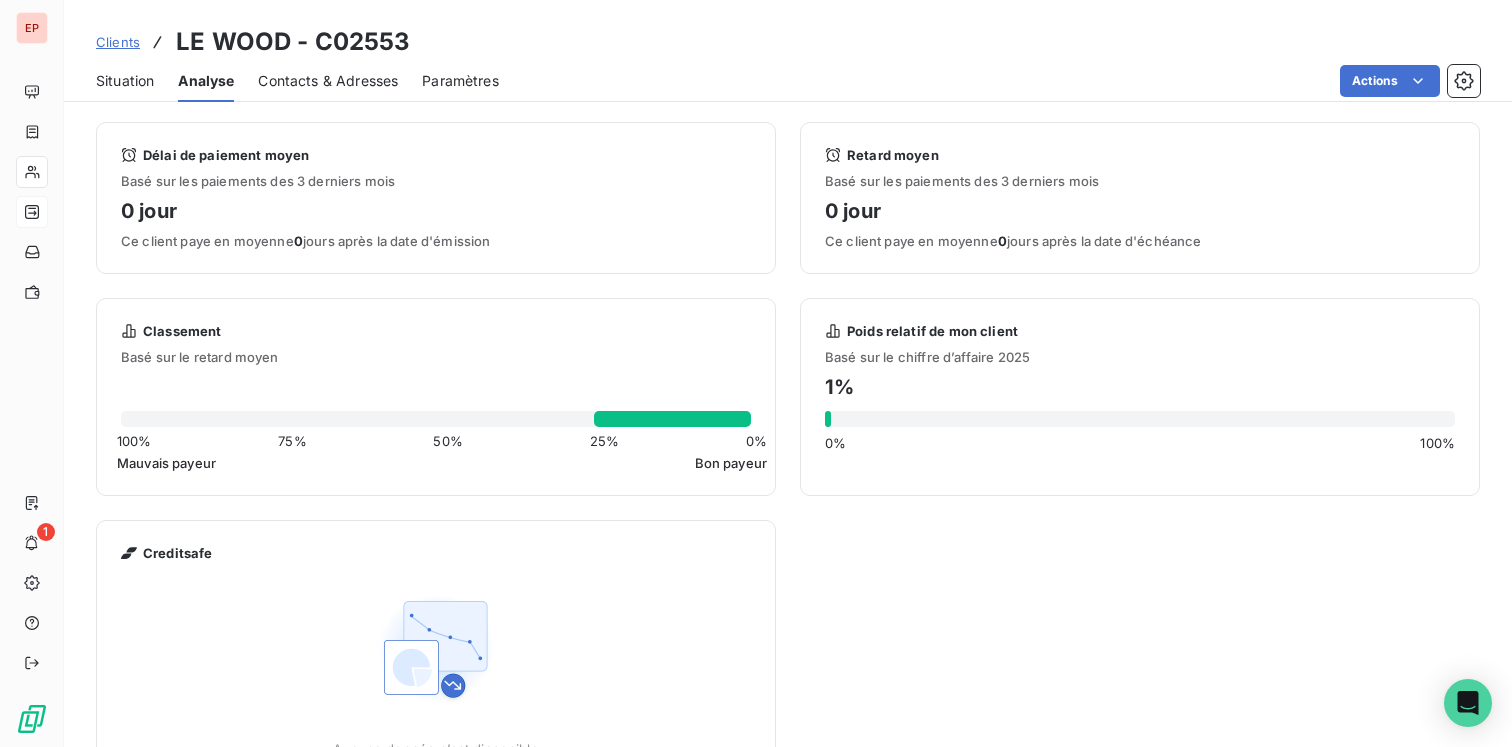 click on "Situation" at bounding box center (125, 81) 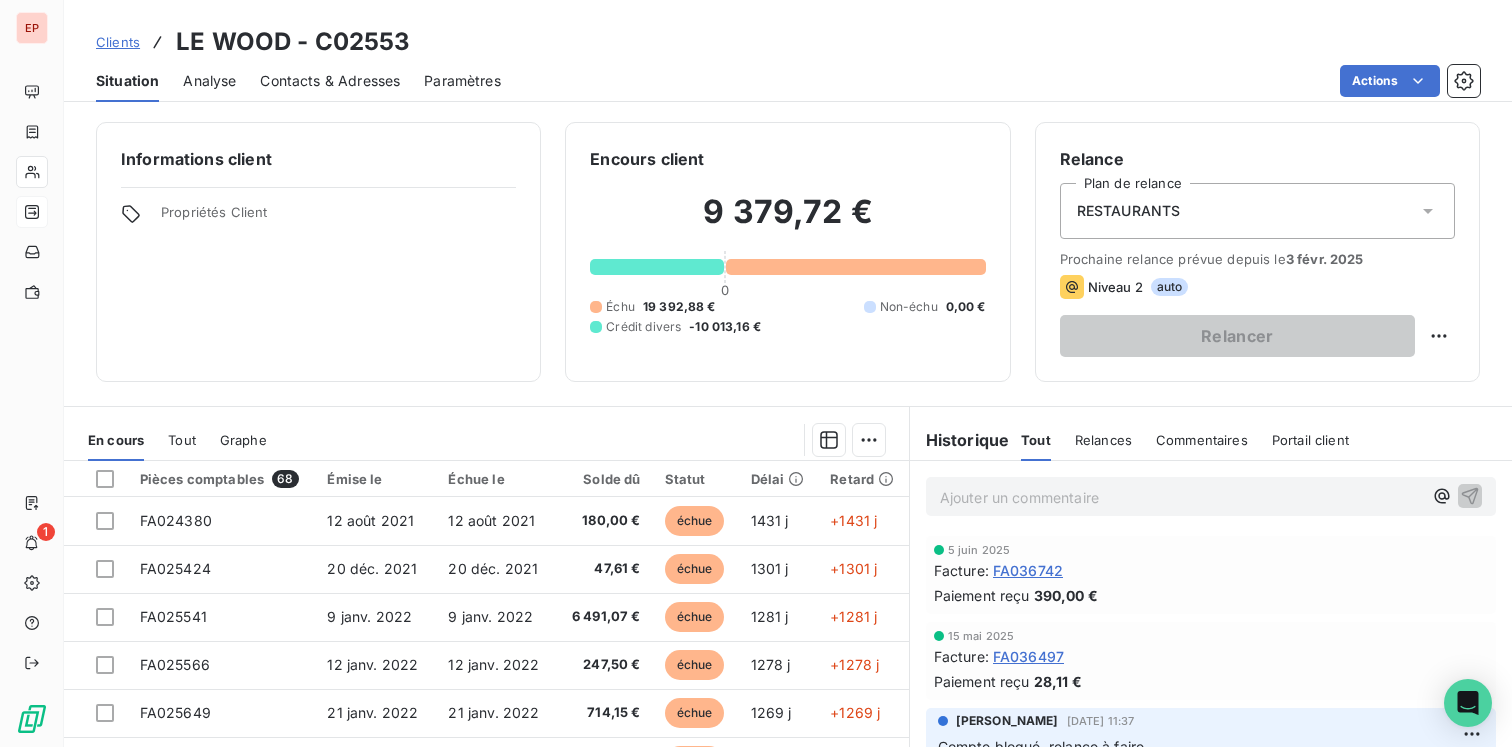 scroll, scrollTop: 159, scrollLeft: 0, axis: vertical 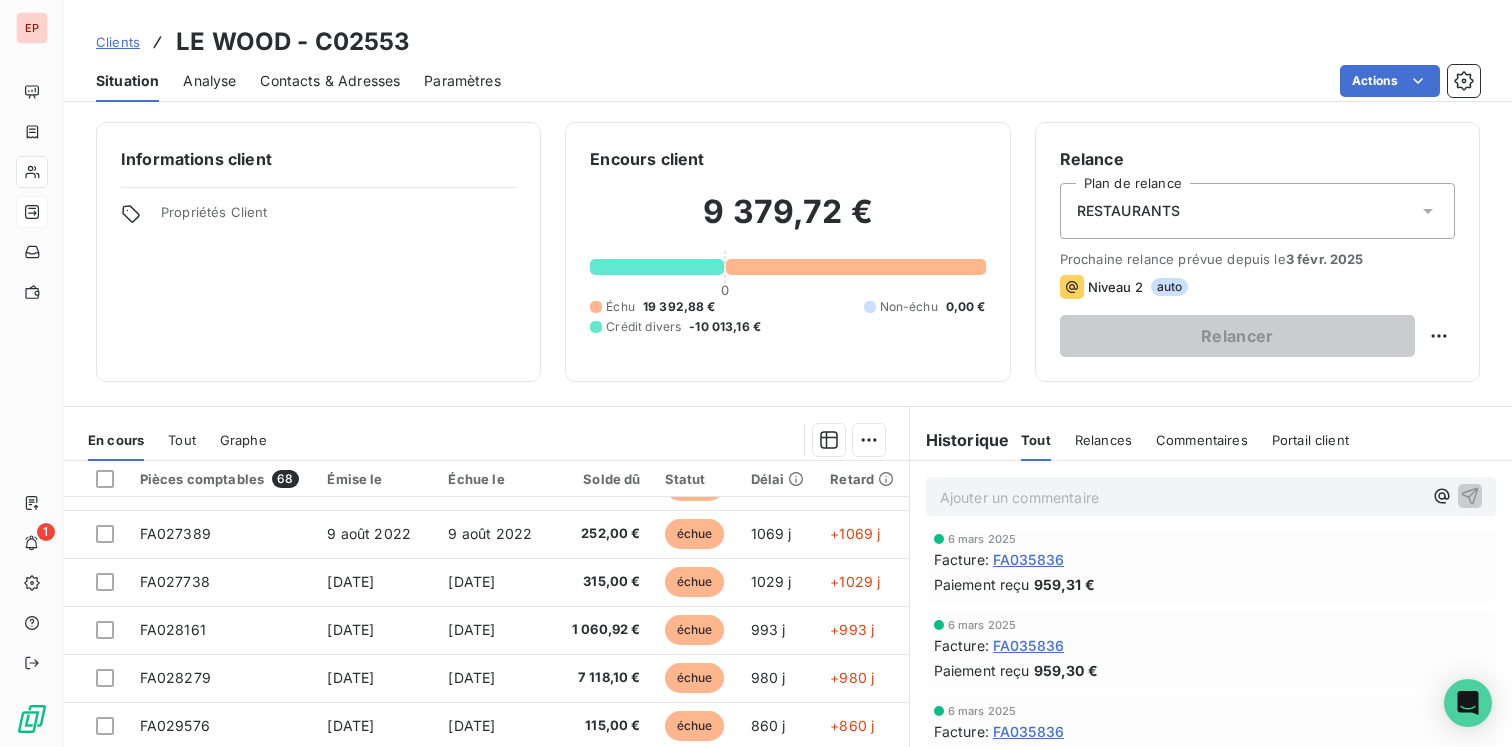click on "Relances" at bounding box center [1103, 440] 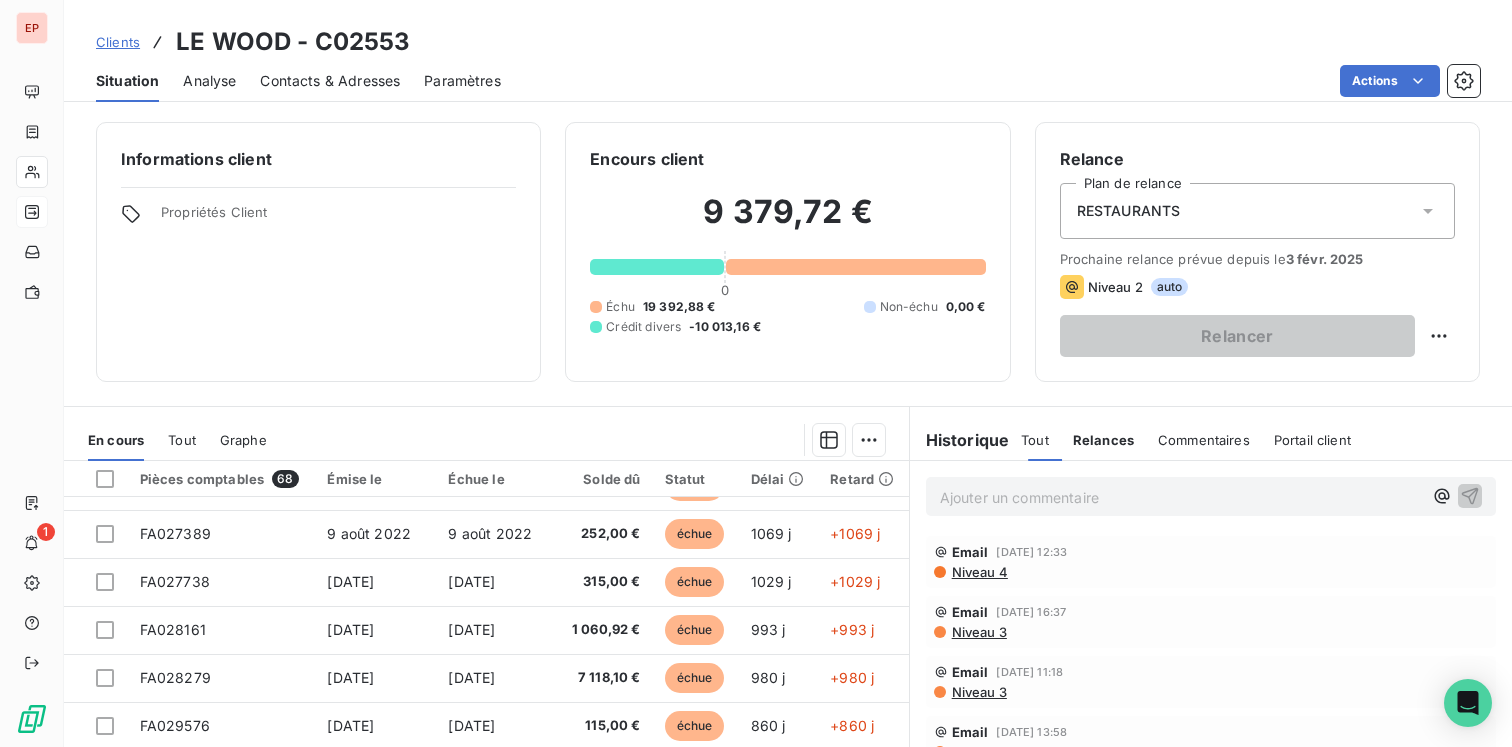 scroll, scrollTop: 0, scrollLeft: 0, axis: both 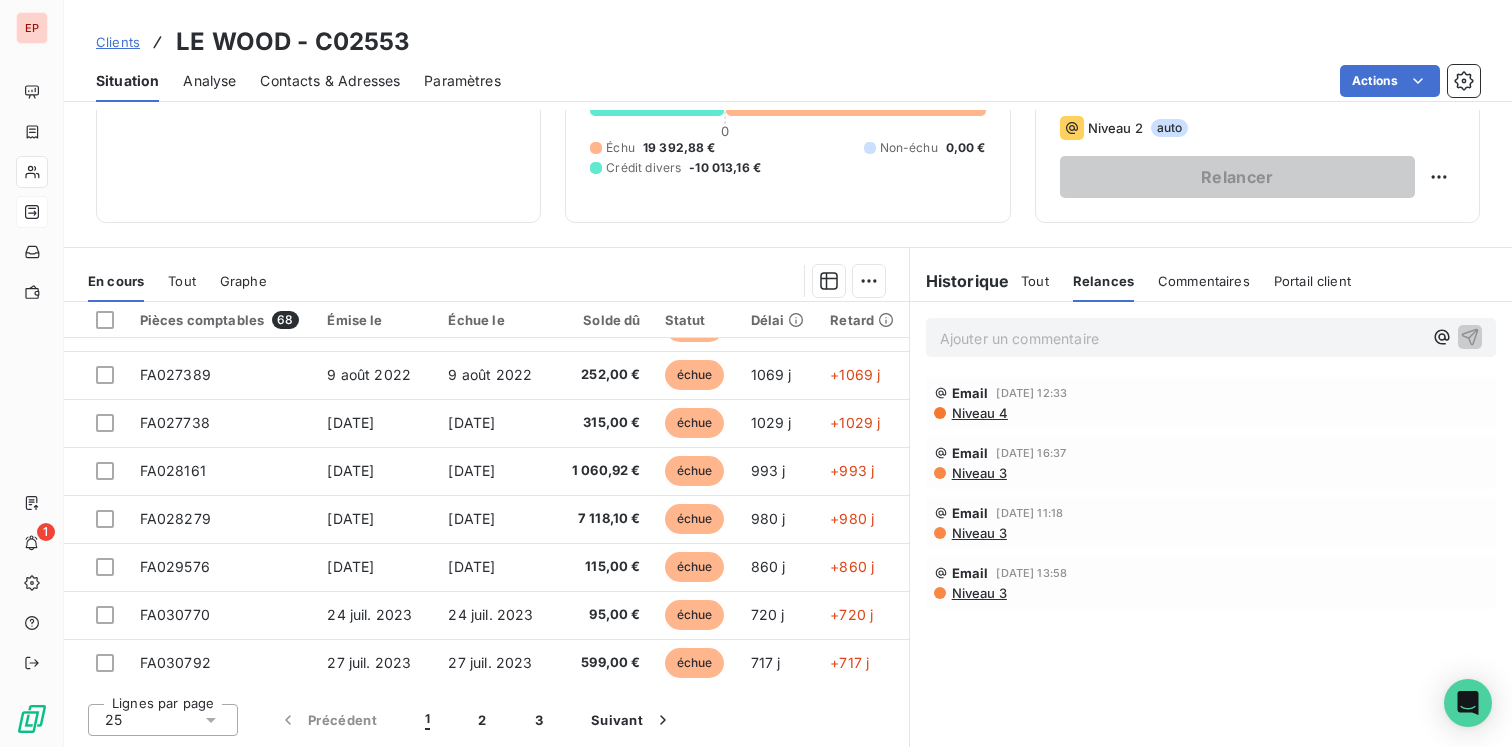 click on "Commentaires" at bounding box center [1204, 281] 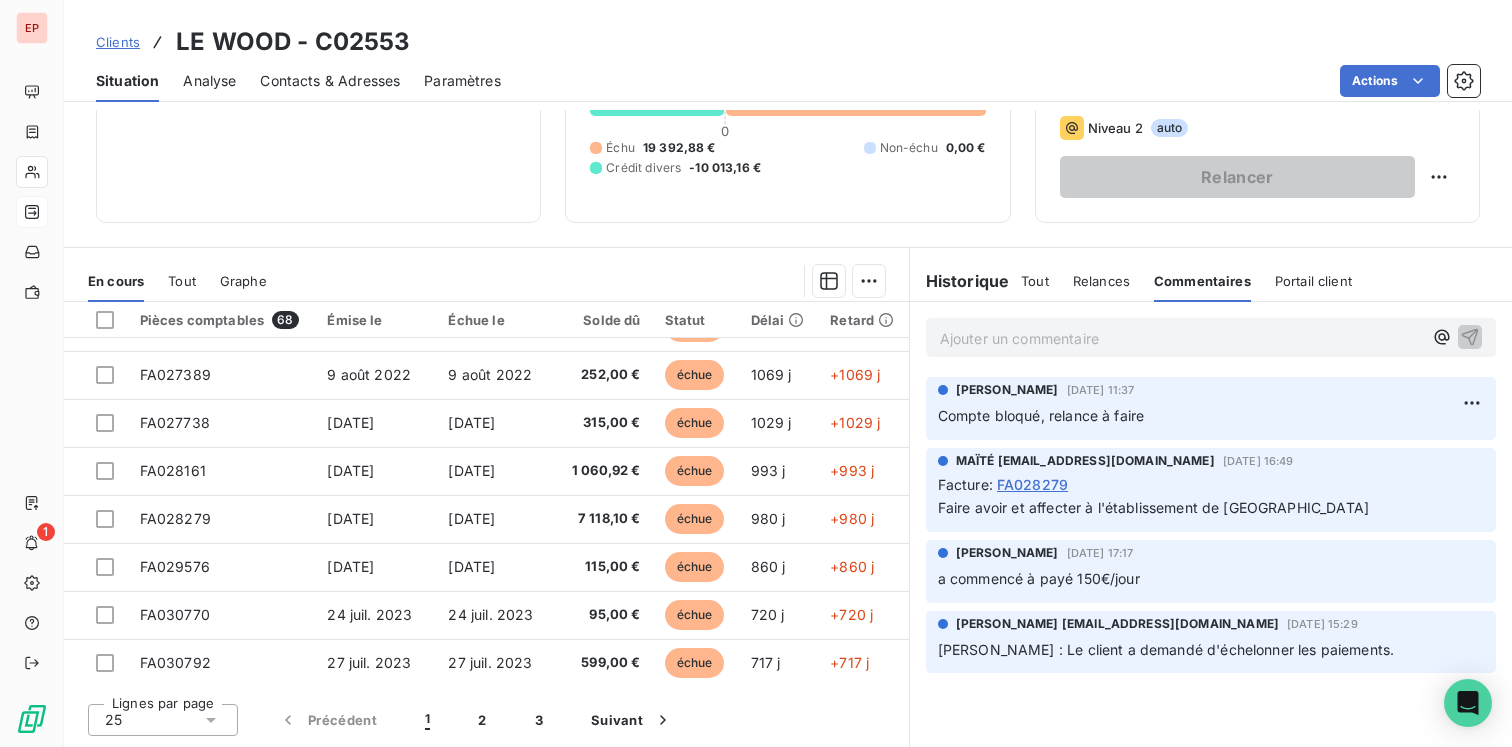 click on "Relances" at bounding box center [1101, 281] 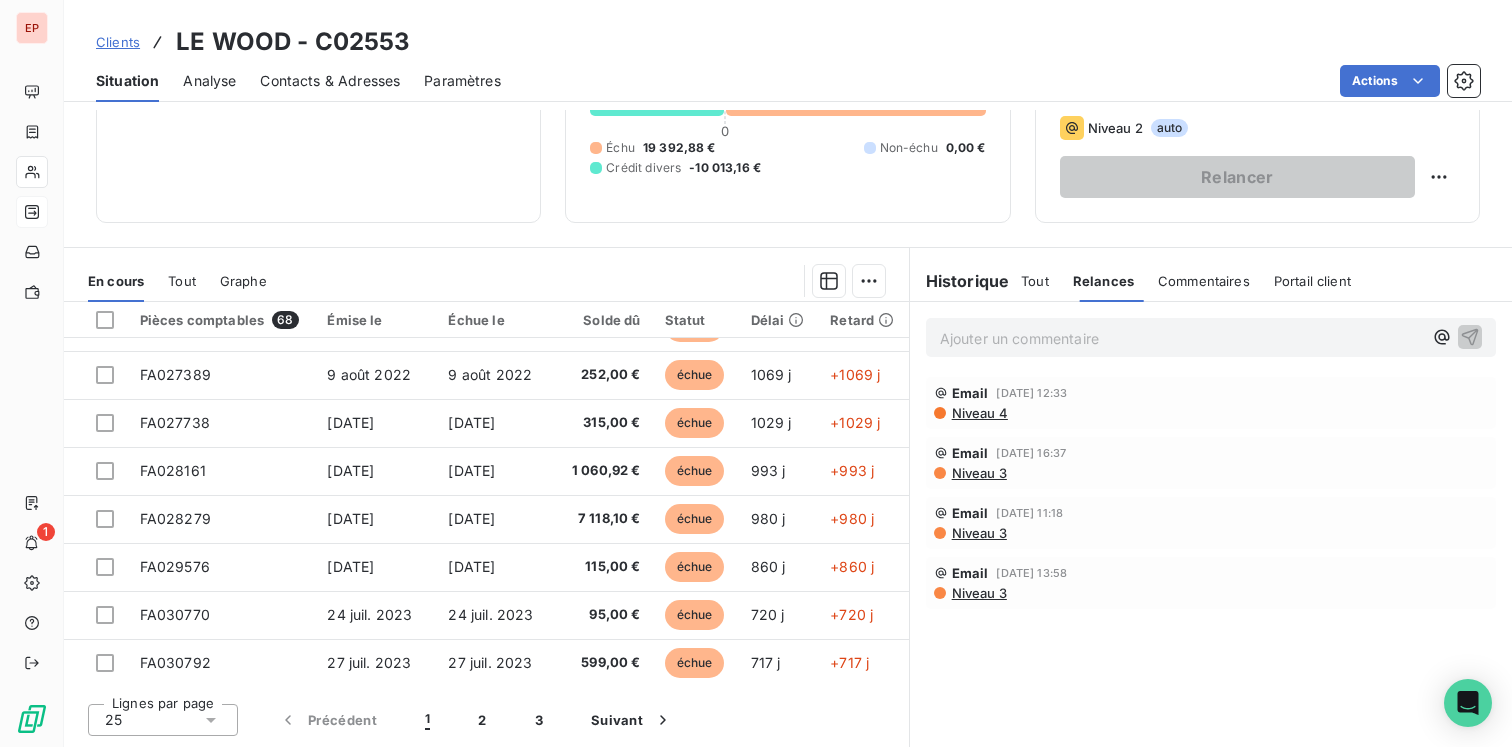 scroll, scrollTop: 0, scrollLeft: 0, axis: both 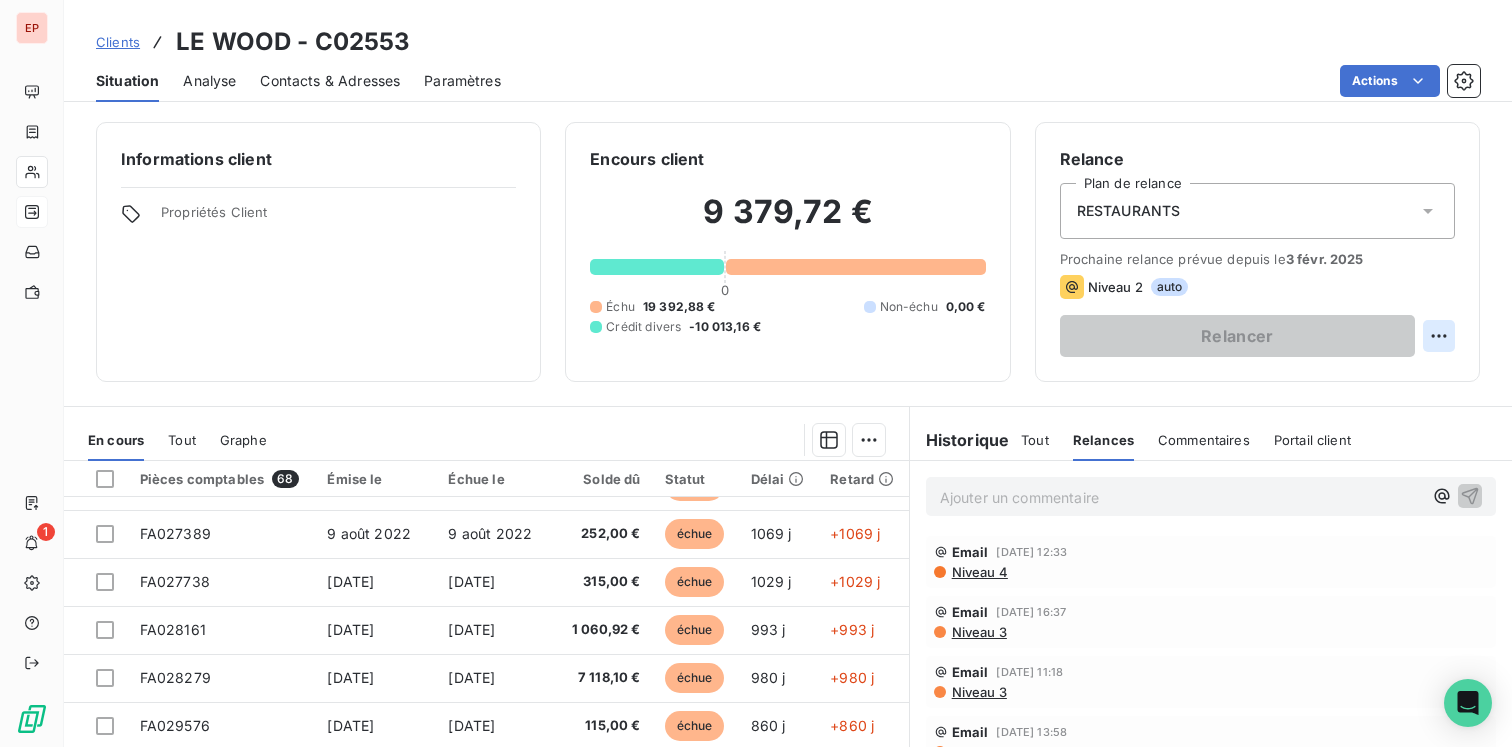 click on "EP 1 Clients LE WOOD - C02553 Situation Analyse Contacts & Adresses Paramètres Actions Informations client Propriétés Client Encours client   9 379,72 € 0 Échu 19 392,88 € Non-échu 0,00 €   Crédit divers -10 013,16 € Relance Plan de relance RESTAURANTS Prochaine relance prévue depuis le  [DATE] Niveau 2 auto Relancer En cours Tout Graphe Pièces comptables 68 Émise le Échue le Solde dû Statut Délai   Retard   FA024380 [DATE] [DATE] 180,00 € échue 1431 j +1431 j FA025424 [DATE] [DATE] 47,61 € échue 1301 j +1301 j FA025541 [DATE] [DATE] 6 491,07 € échue 1281 j +1281 j FA025566 [DATE] [DATE] 247,50 € échue 1278 j +1278 j FA025649 [DATE] [DATE] 714,15 € échue 1269 j +1269 j FA025650 [DATE] [DATE] 30,42 € échue 1269 j +1269 j FA025697 [DATE] [DATE] 9,00 € échue 1263 j +1263 j FA025709 [DATE] [DATE] 152,55 € échue 1260 j 25 1" at bounding box center (756, 373) 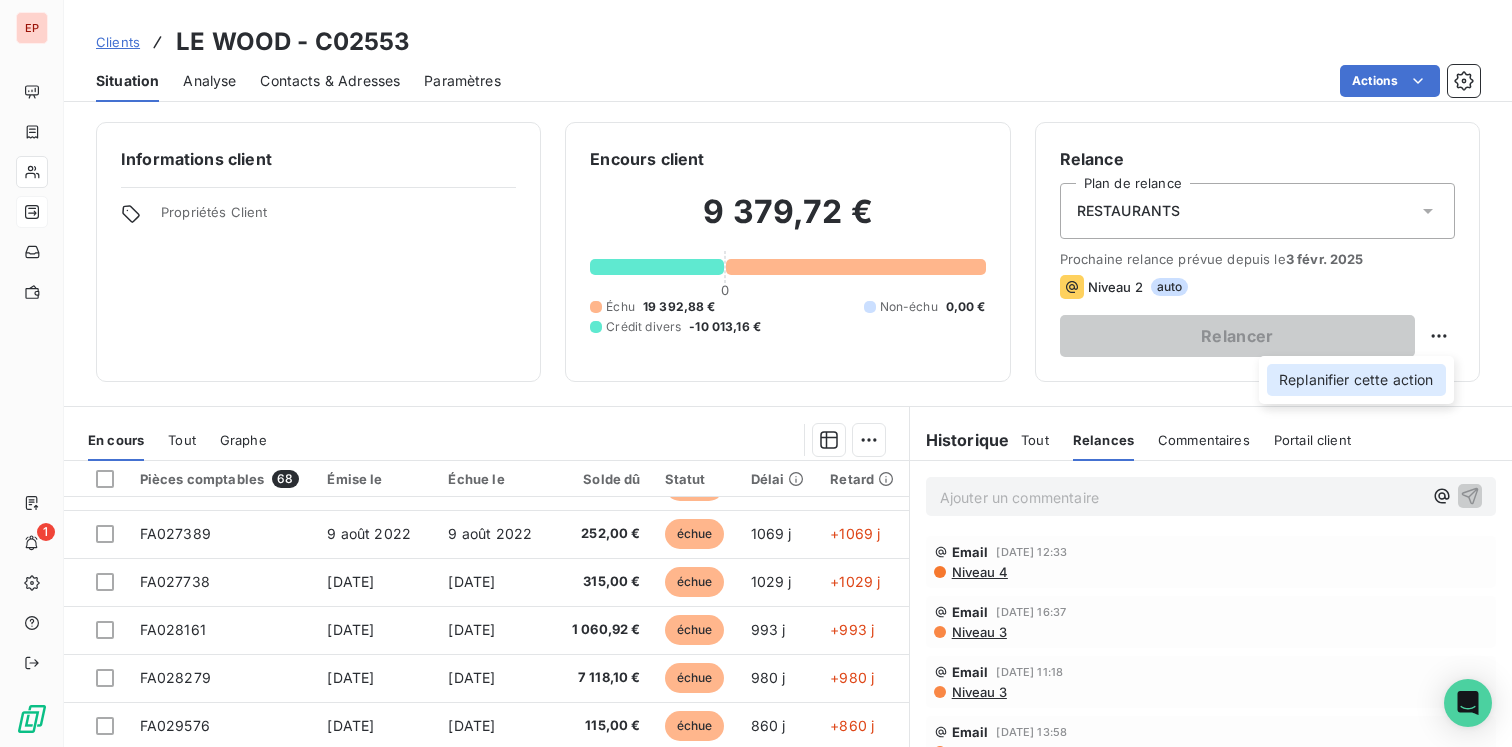 click on "Replanifier cette action" at bounding box center (1356, 380) 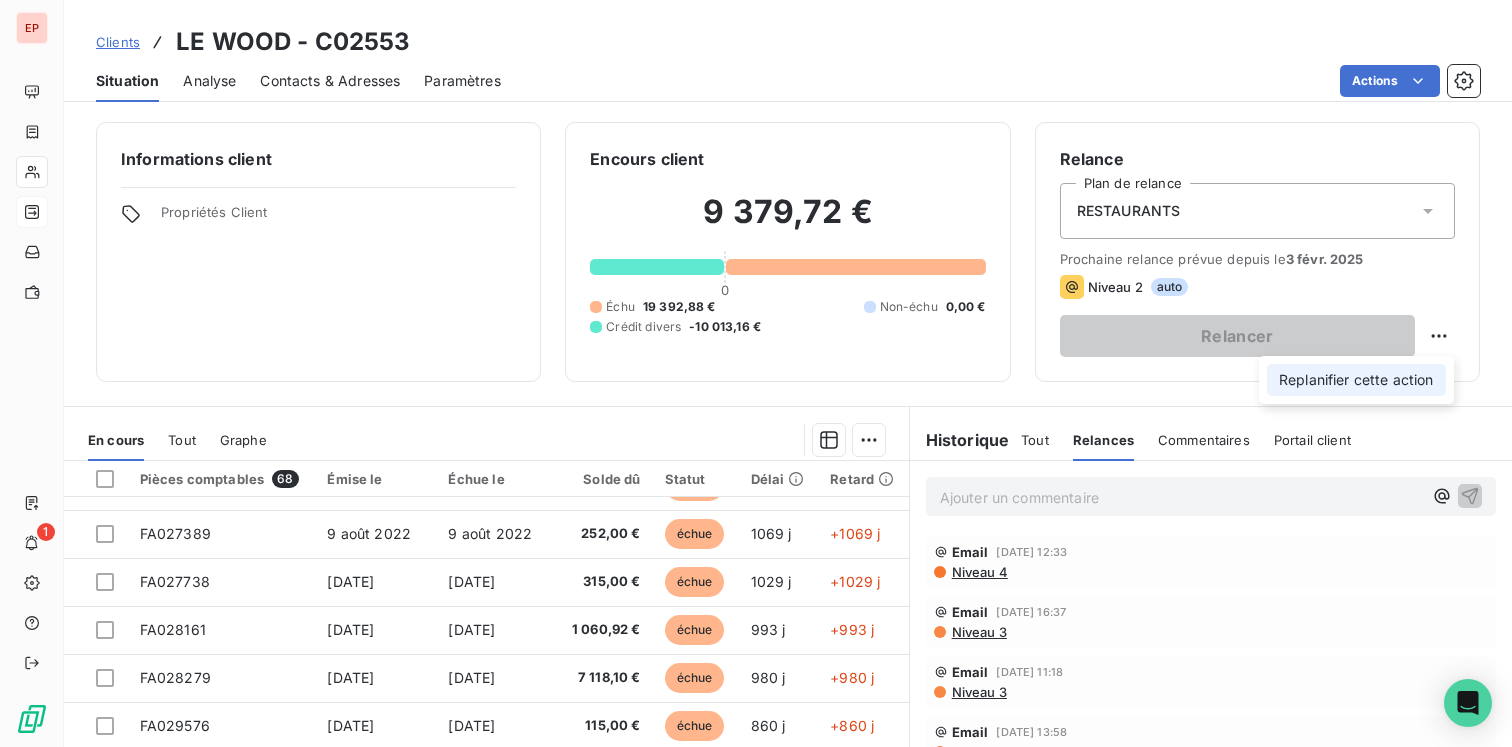 select on "6" 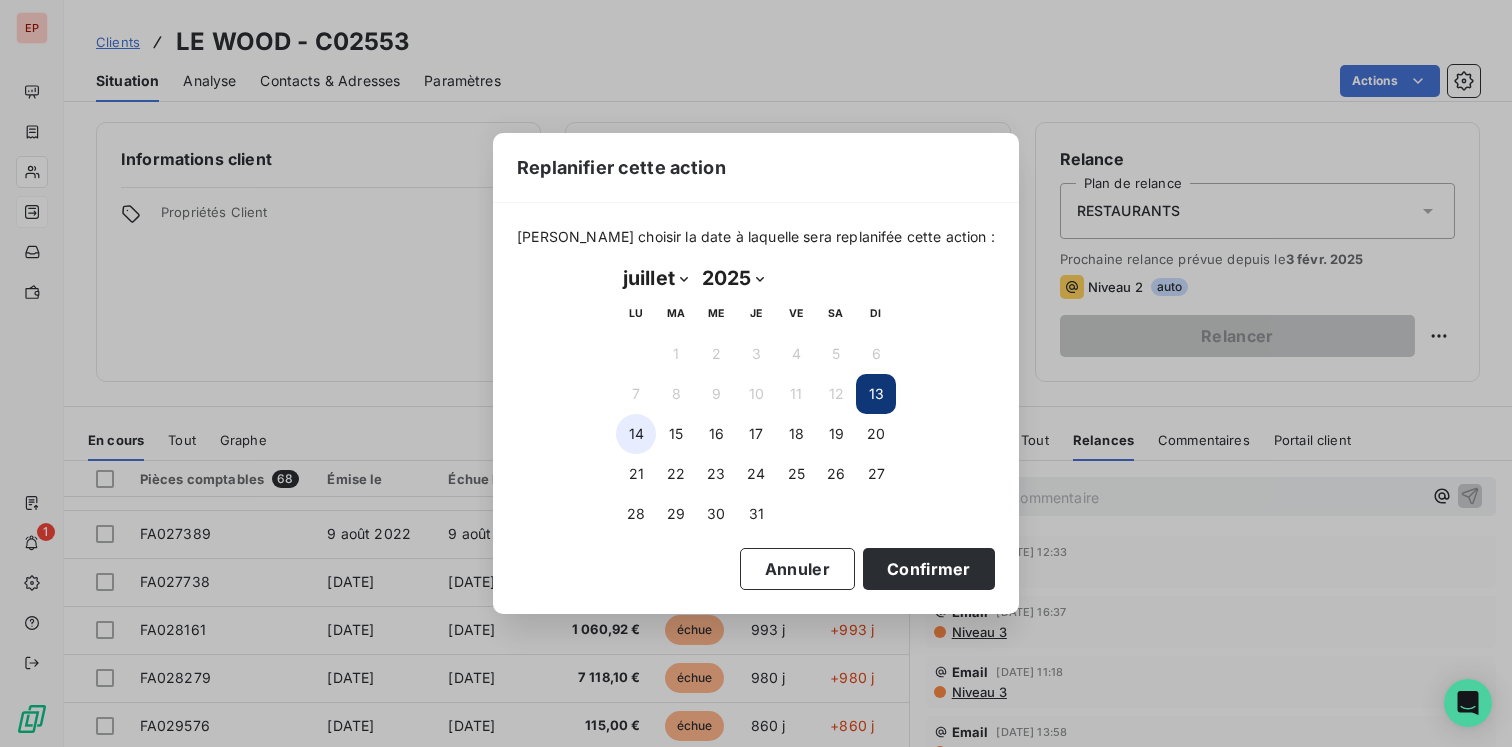 click on "14" at bounding box center (636, 434) 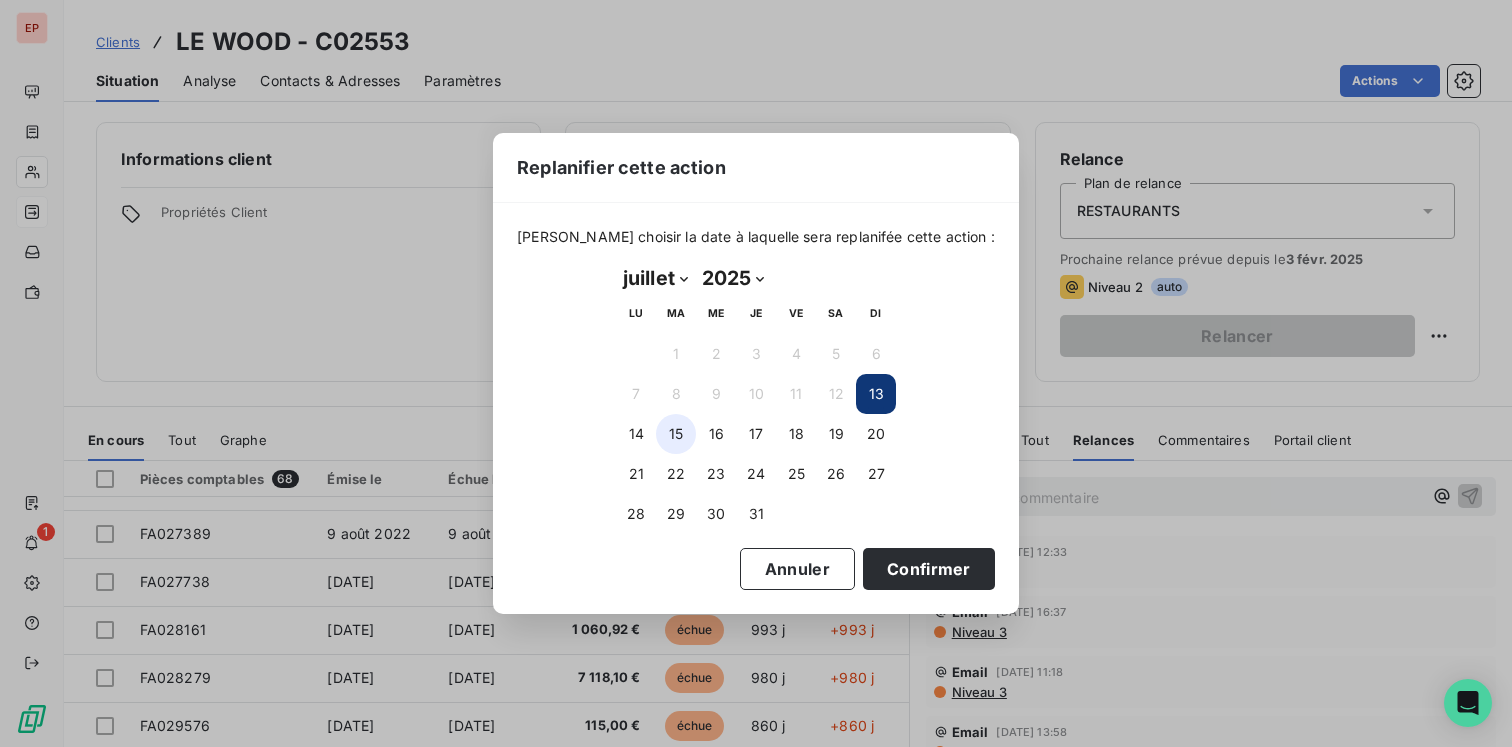 click on "15" at bounding box center (676, 434) 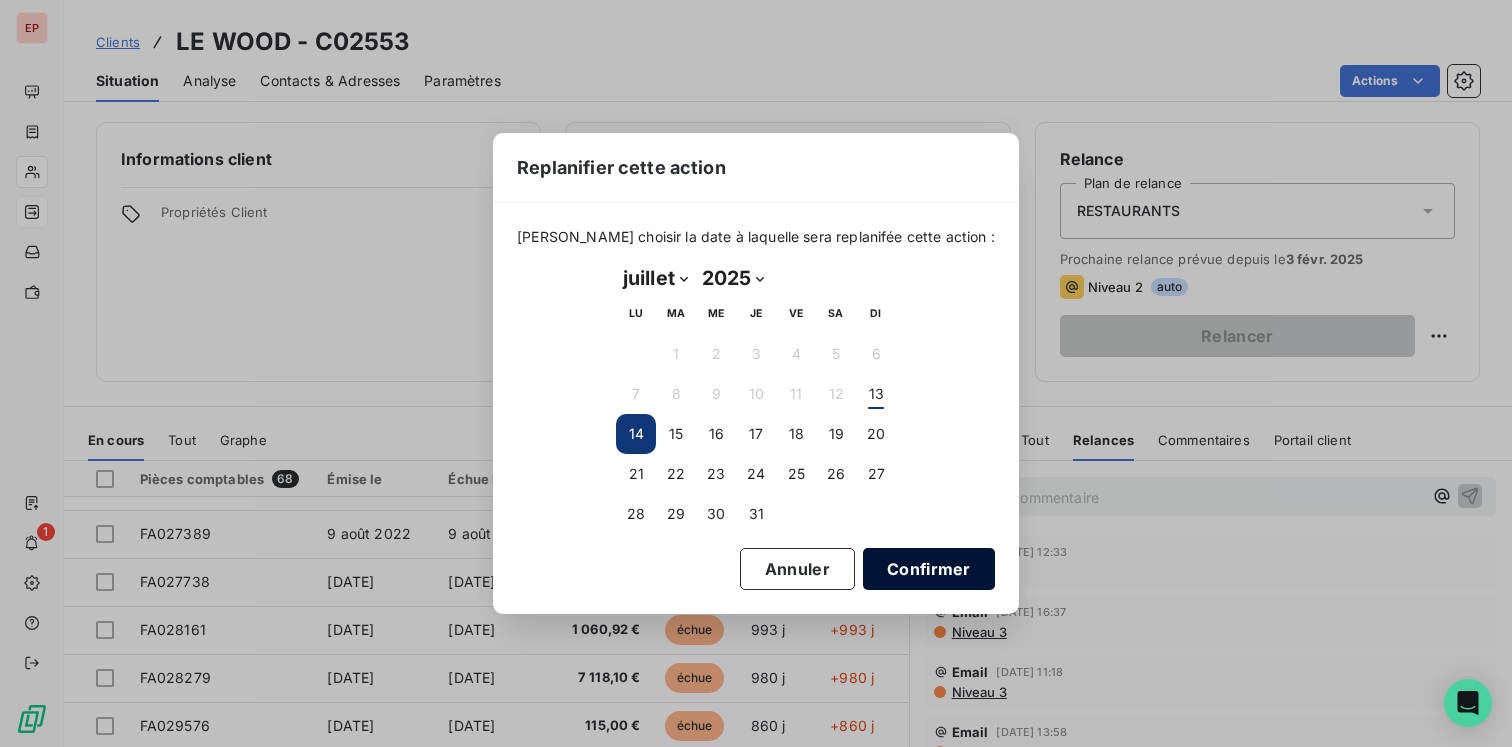 click on "Confirmer" at bounding box center [929, 569] 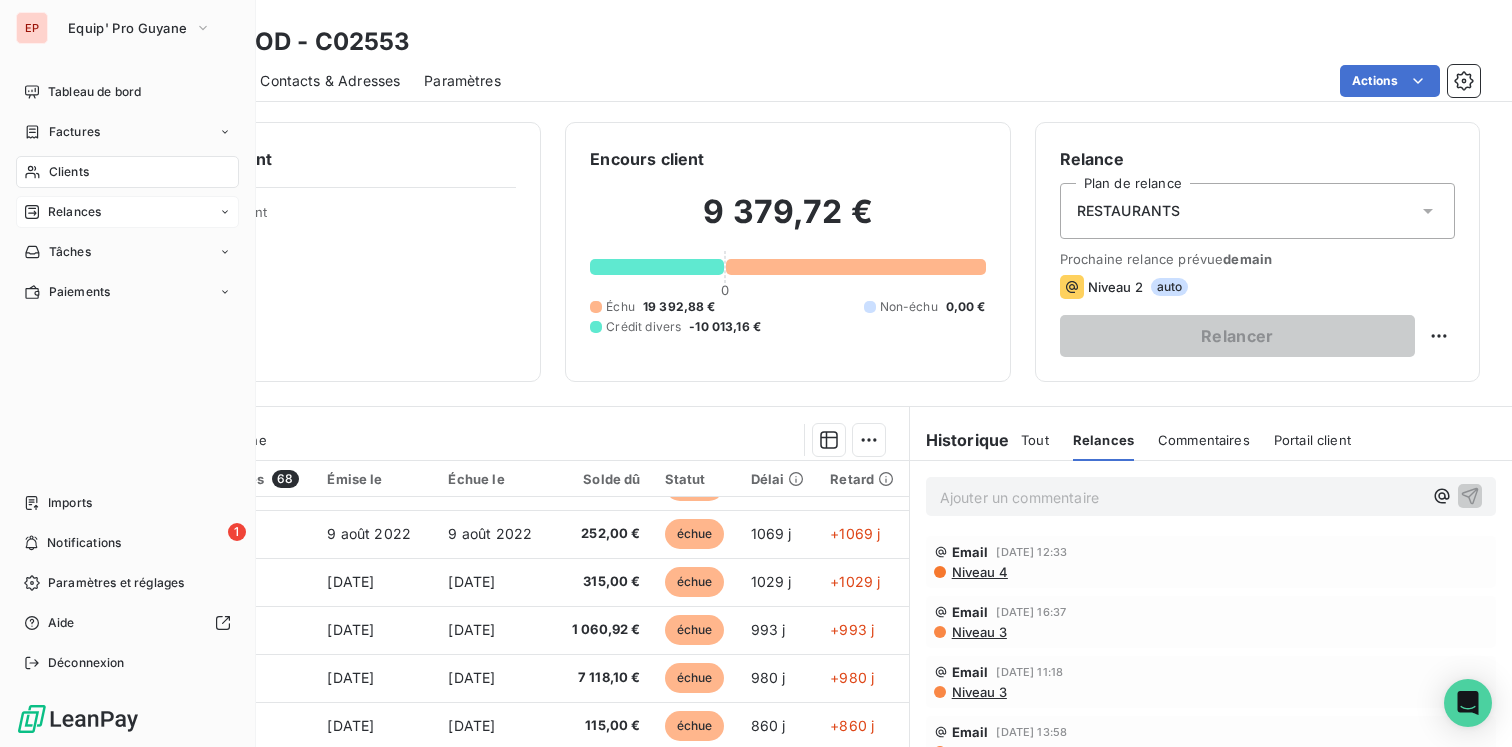 click on "Clients" at bounding box center (127, 172) 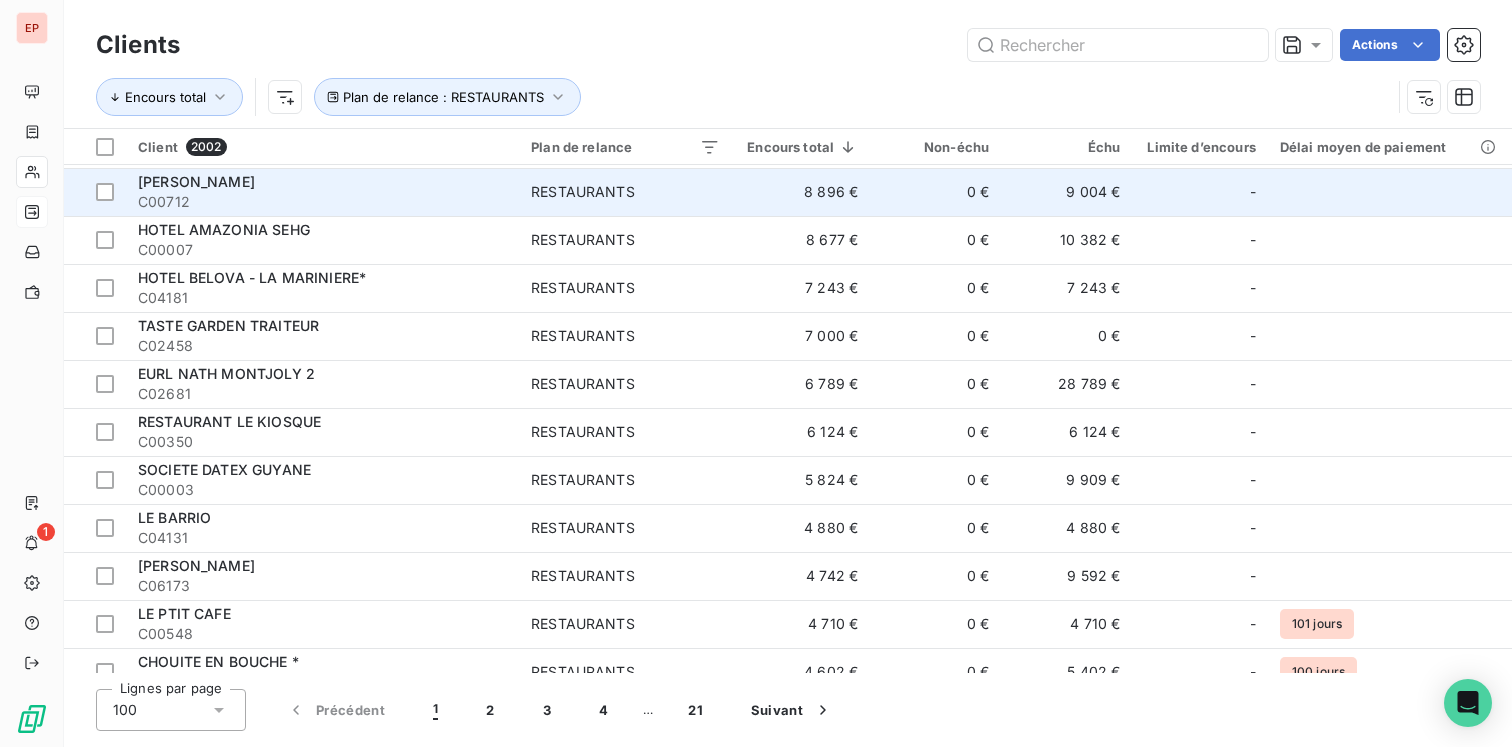 scroll, scrollTop: 295, scrollLeft: 0, axis: vertical 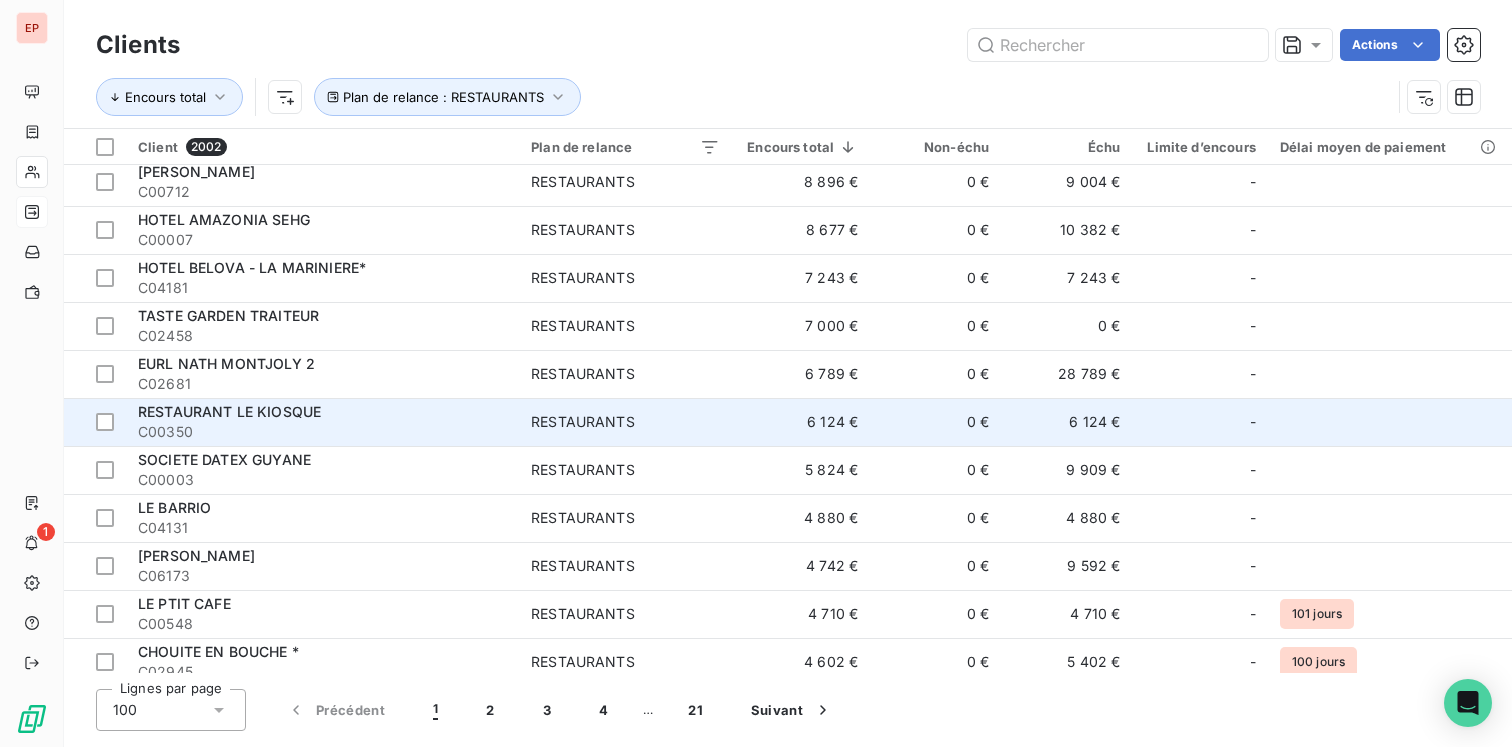 click on "RESTAURANT LE KIOSQUE" at bounding box center (229, 411) 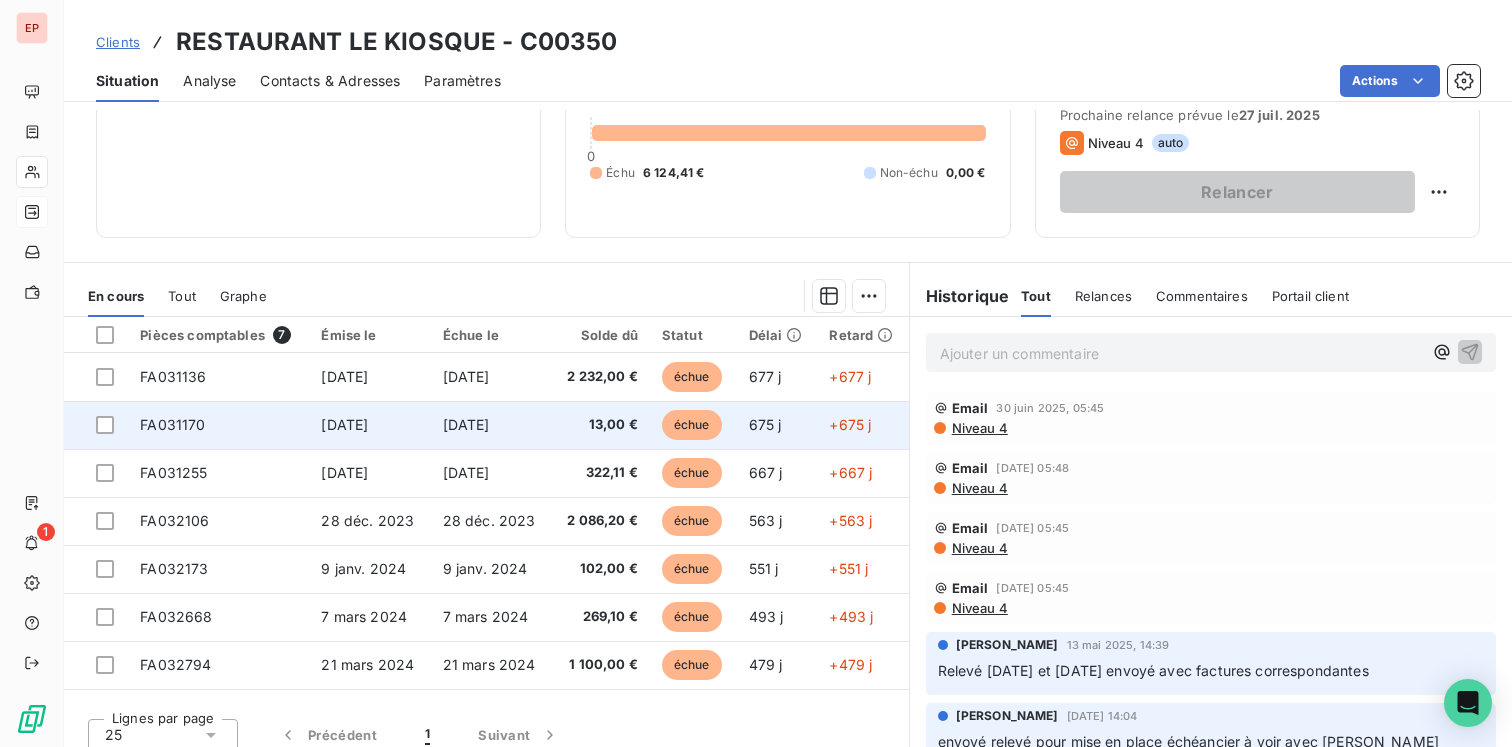 scroll, scrollTop: 133, scrollLeft: 0, axis: vertical 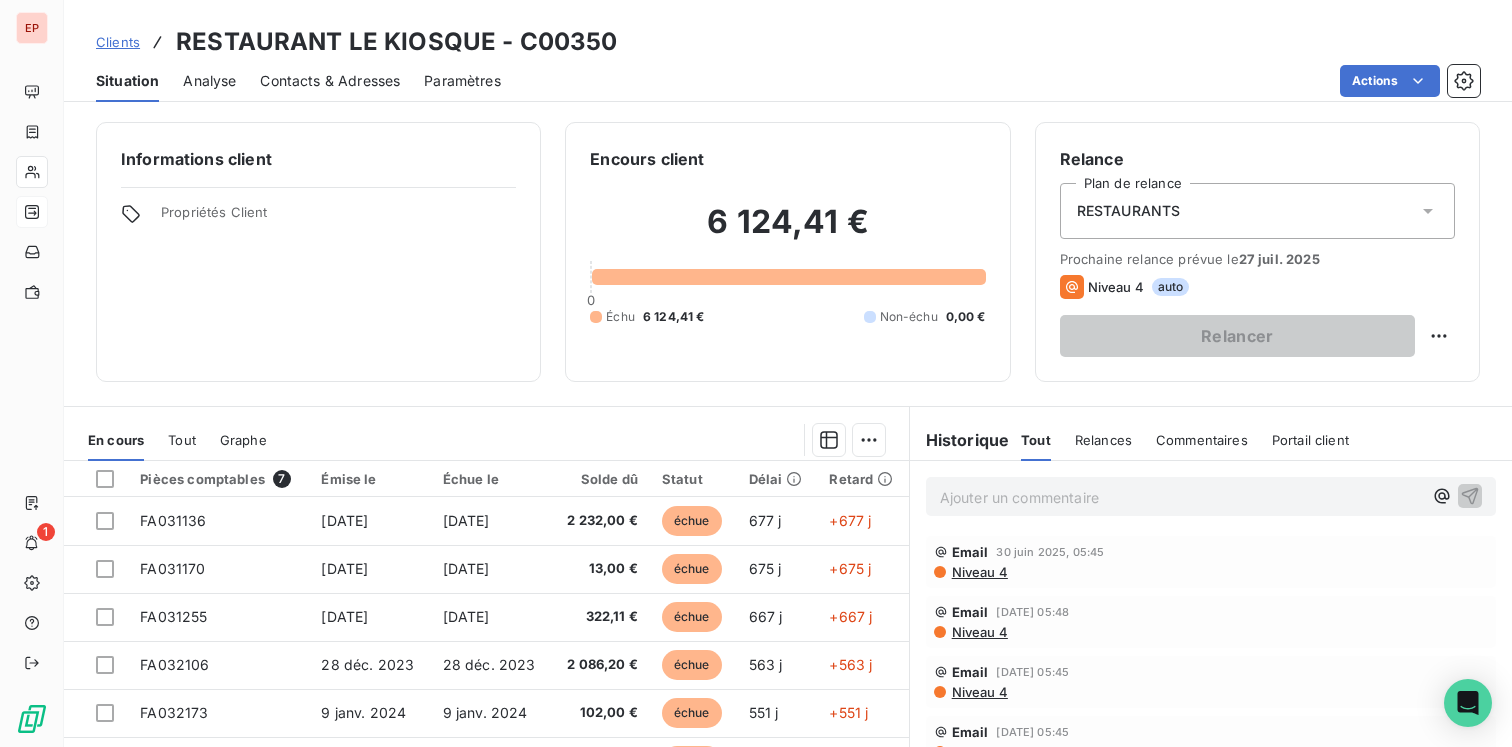 click on "Analyse" at bounding box center [209, 81] 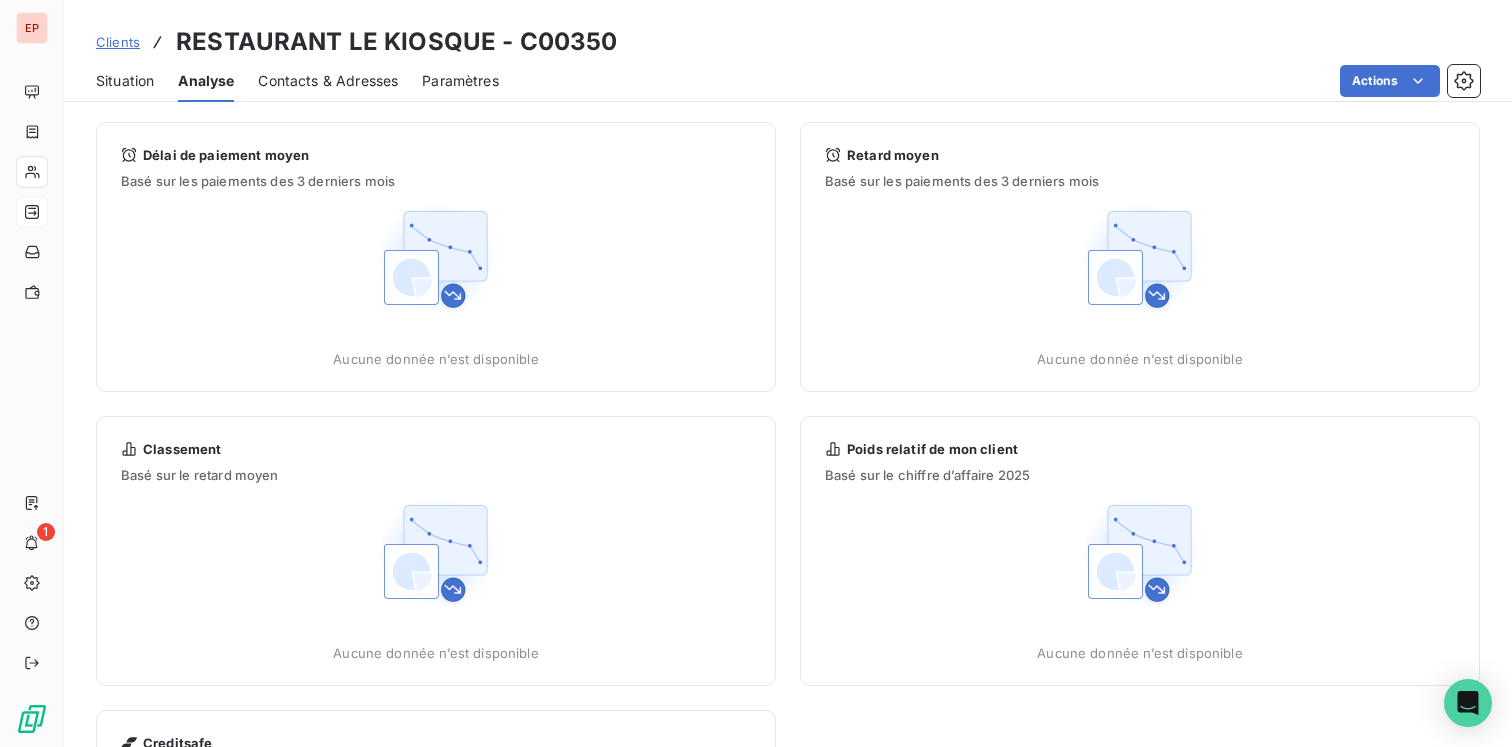click on "Contacts & Adresses" at bounding box center (328, 81) 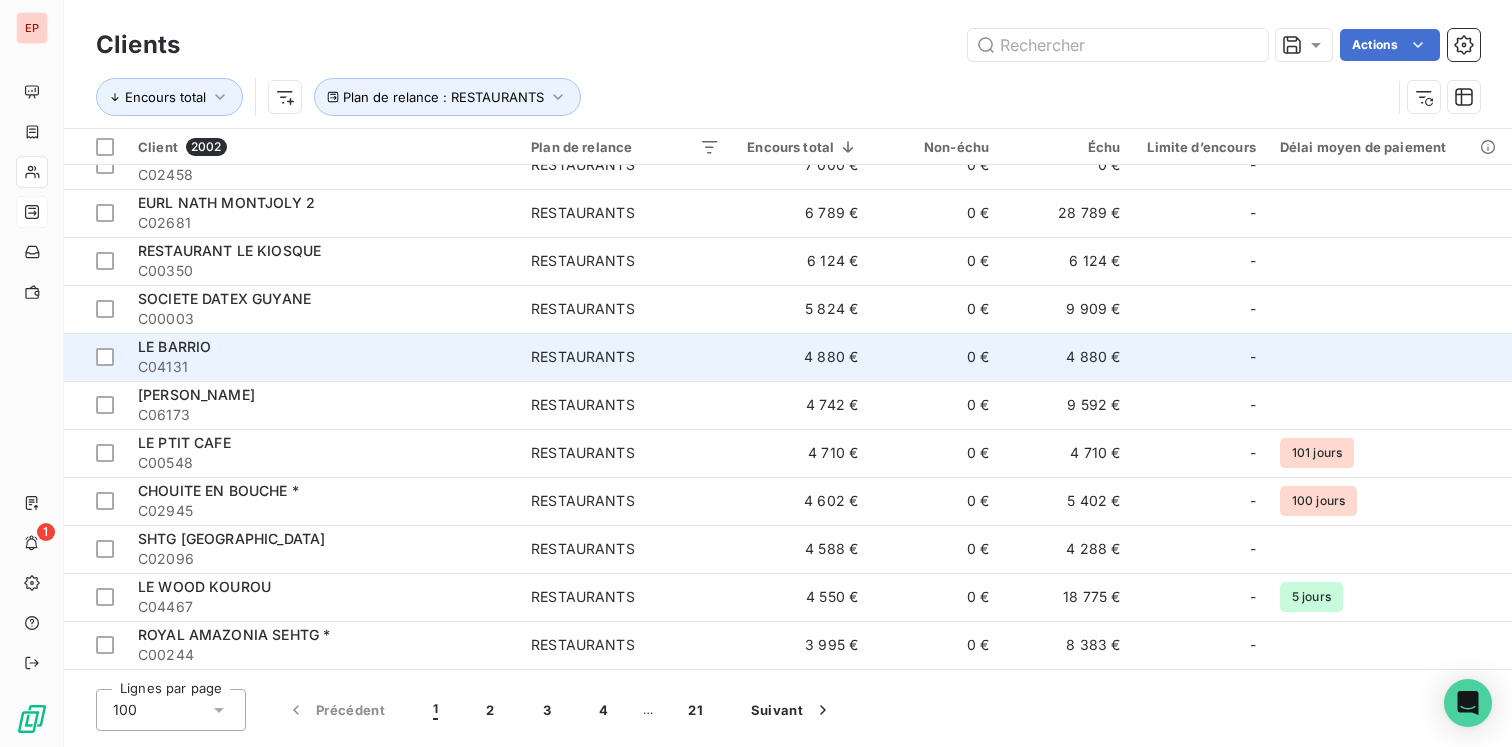 scroll, scrollTop: 457, scrollLeft: 0, axis: vertical 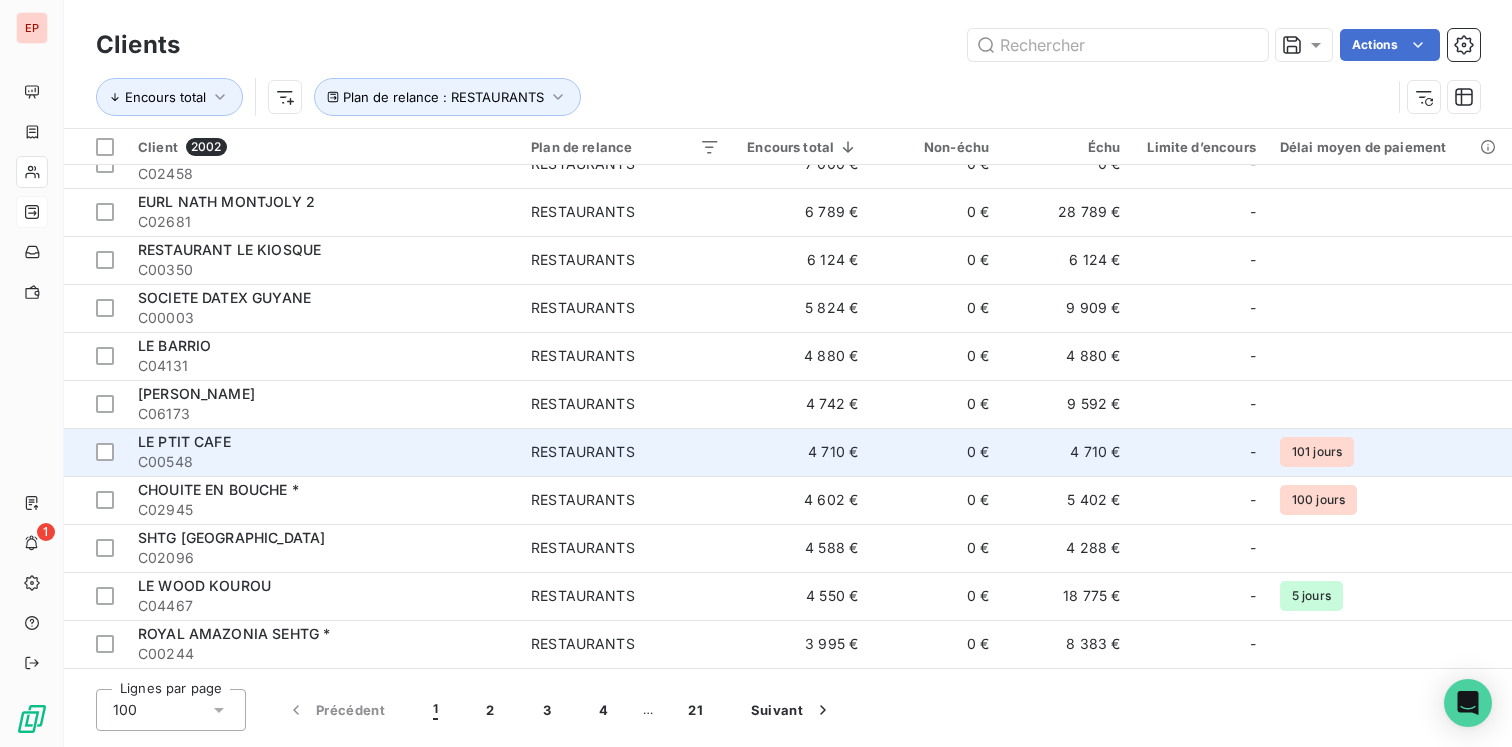 click on "C00548" at bounding box center [322, 462] 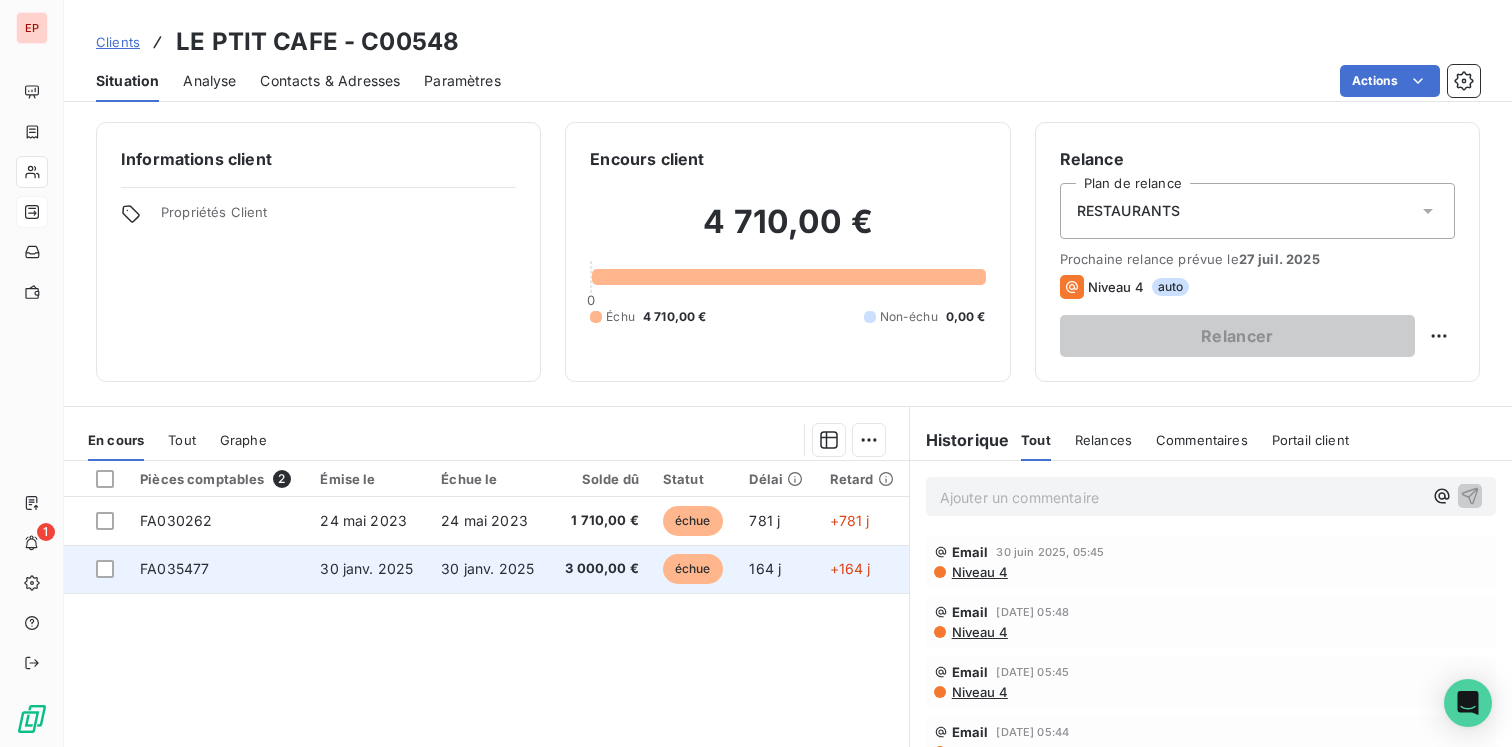scroll, scrollTop: 159, scrollLeft: 0, axis: vertical 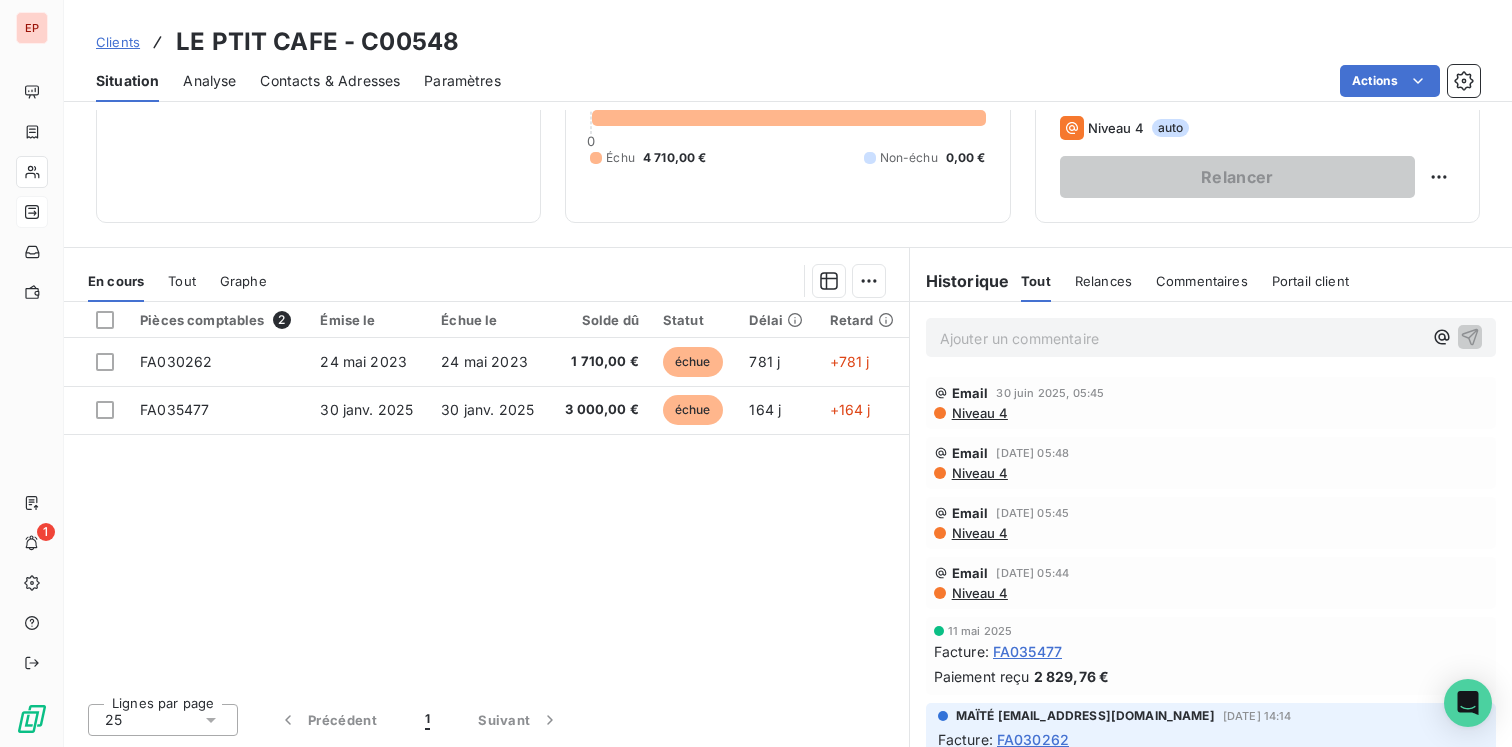 click on "Email [DATE] 05:45 Niveau 4" at bounding box center [1211, 523] 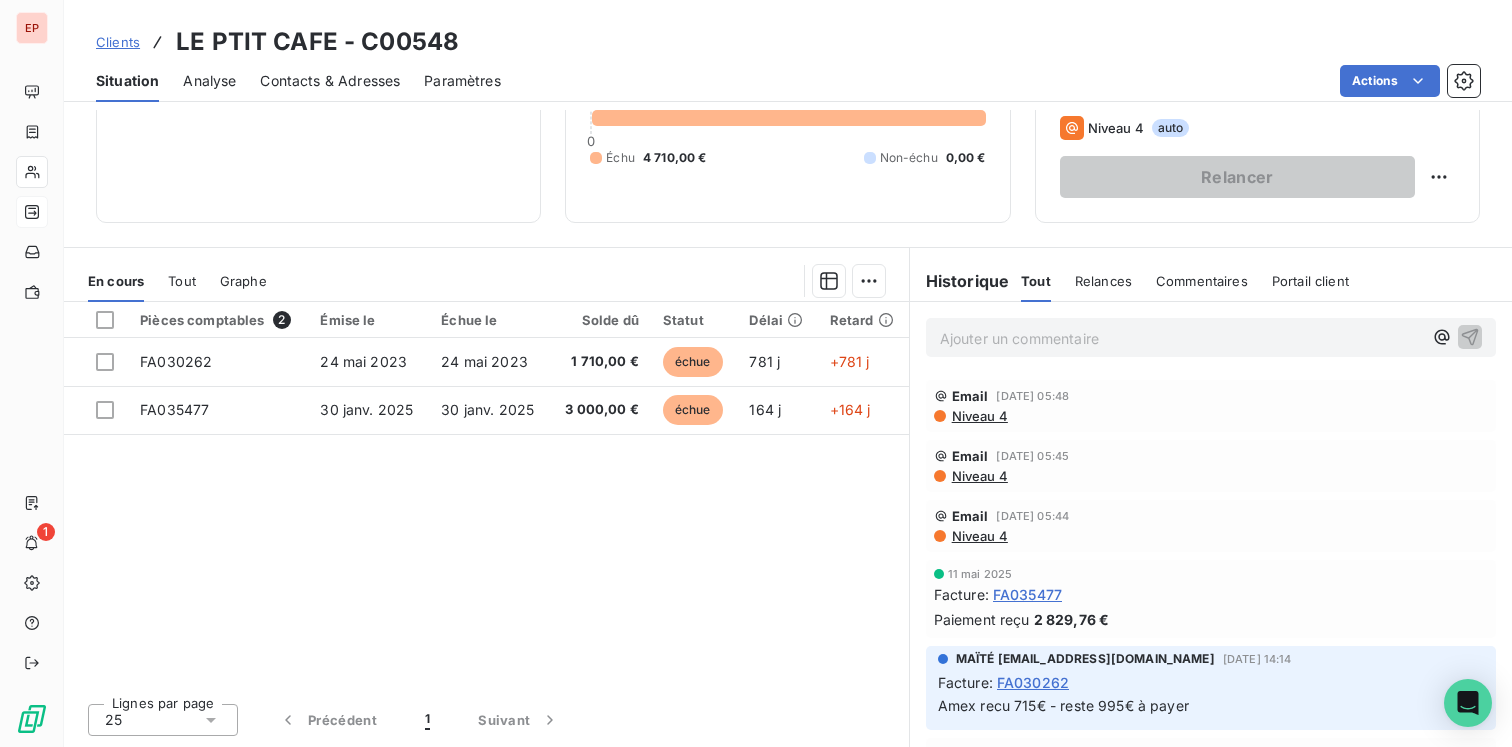 scroll, scrollTop: 0, scrollLeft: 0, axis: both 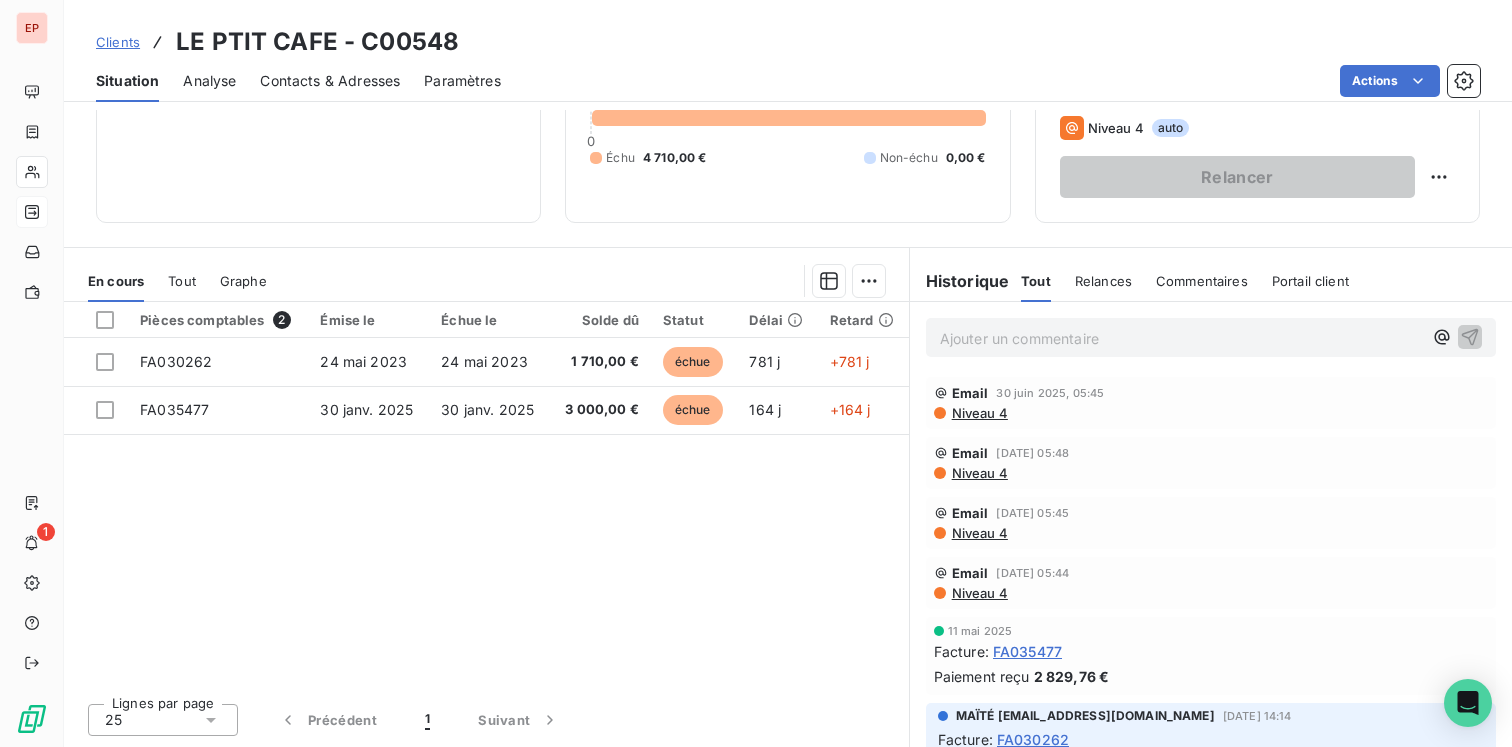 click on "Tout Relances Commentaires Portail client" at bounding box center [1185, 281] 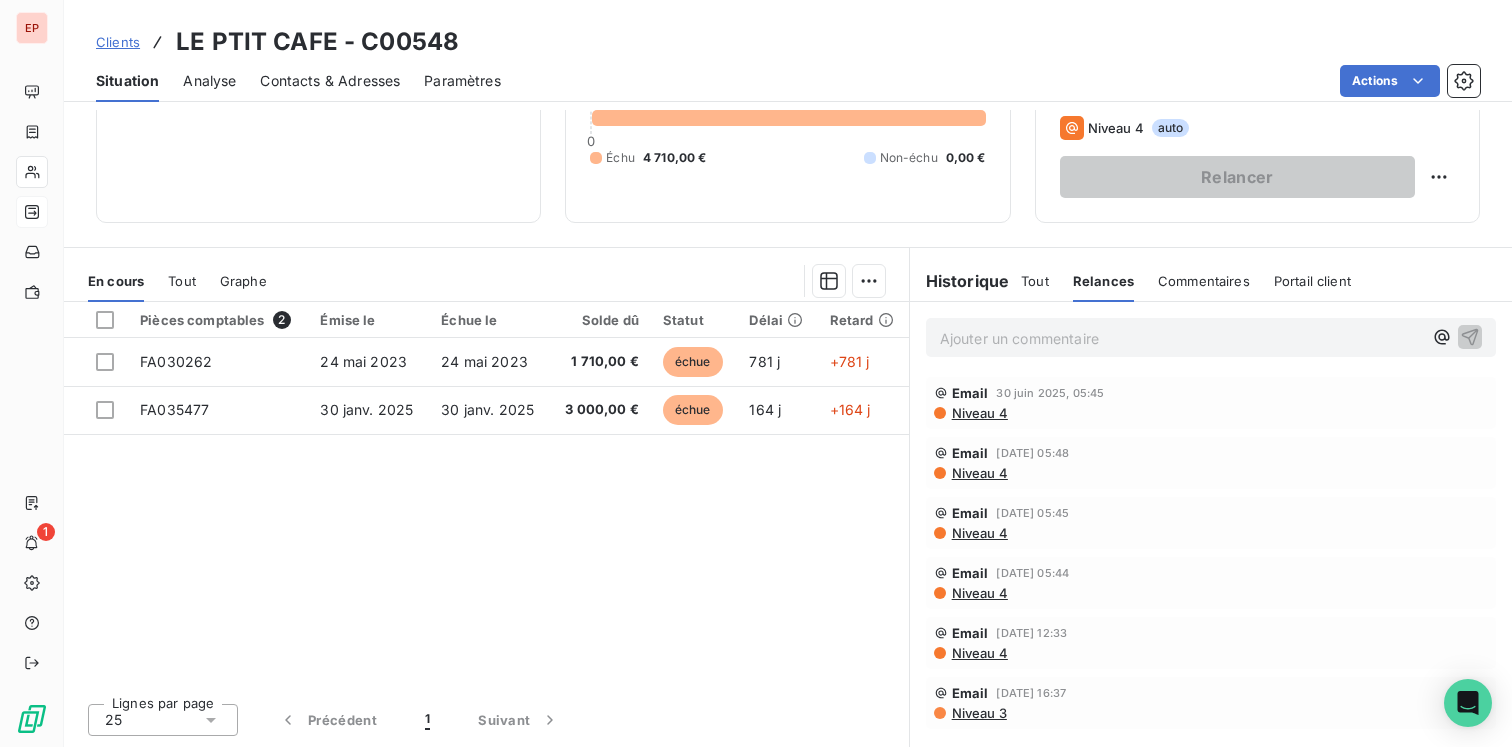 click on "Tout Relances Commentaires Portail client" at bounding box center [1186, 281] 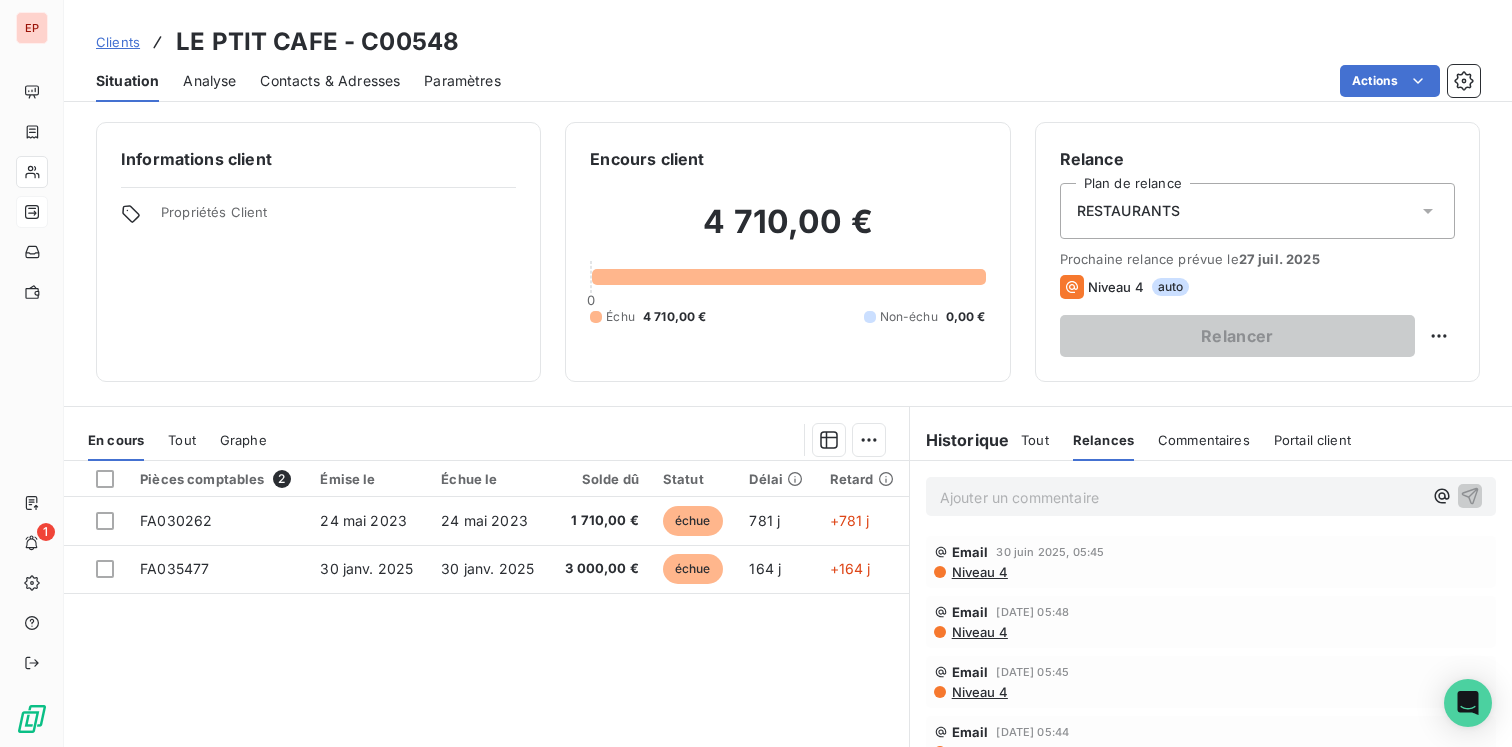 click on "Commentaires" at bounding box center [1204, 440] 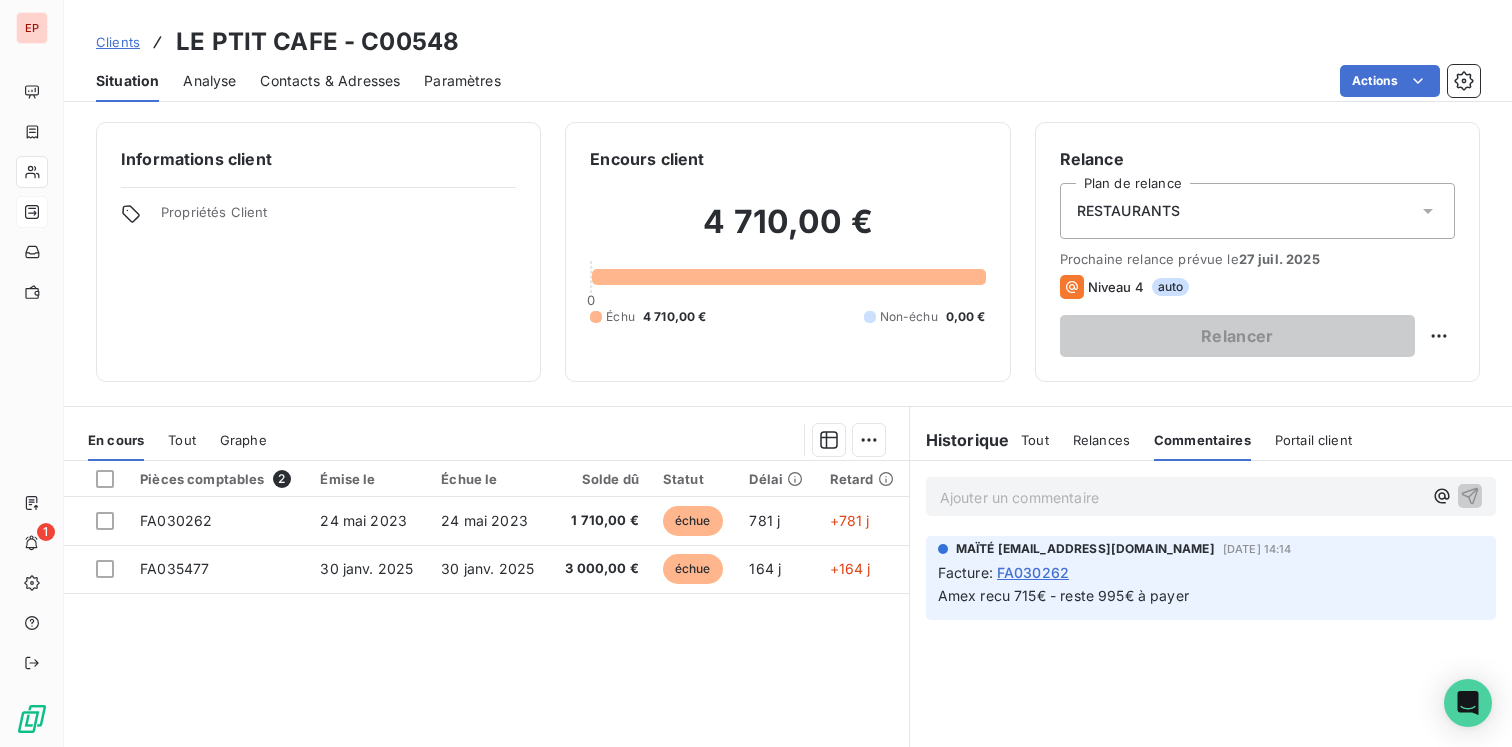 click on "Portail client" at bounding box center (1313, 440) 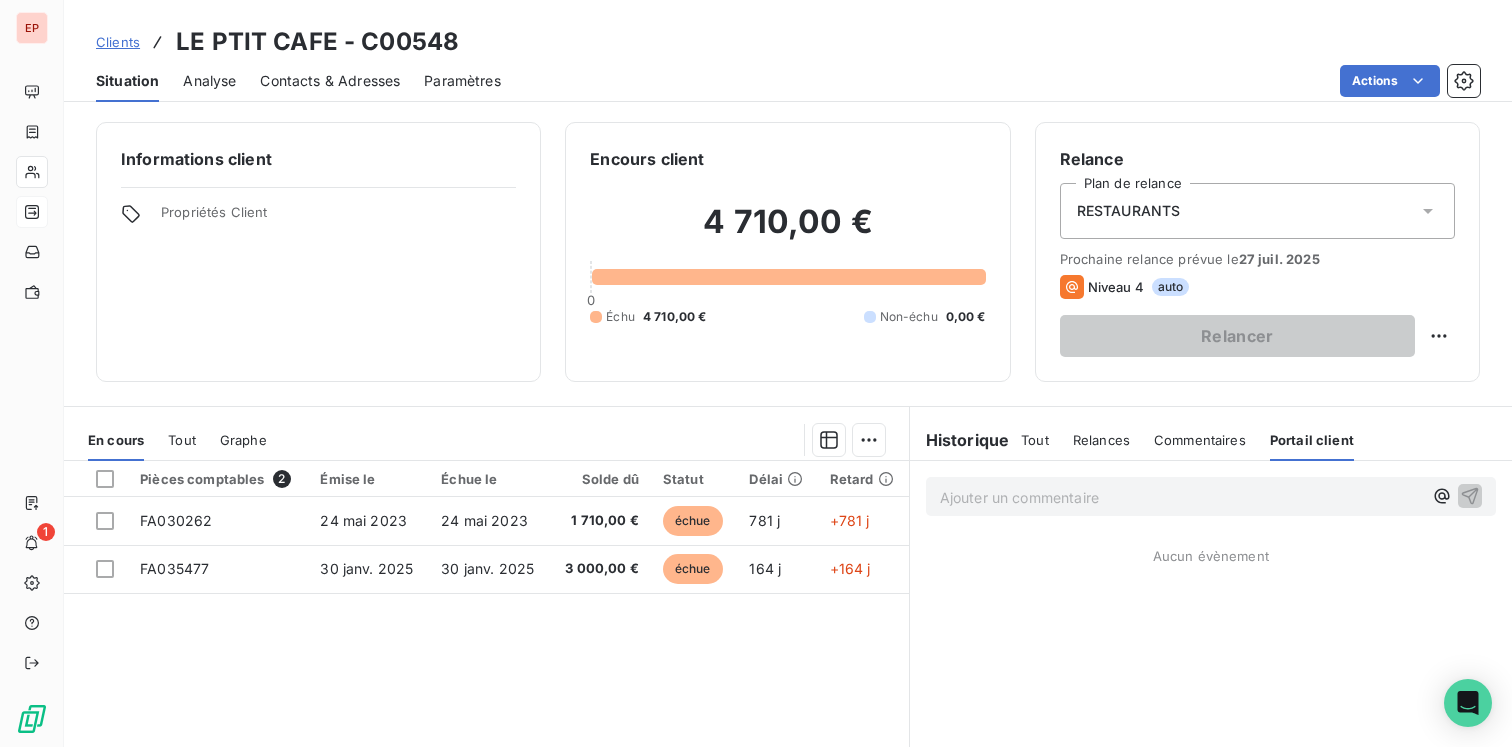 click on "Tout" at bounding box center [1035, 440] 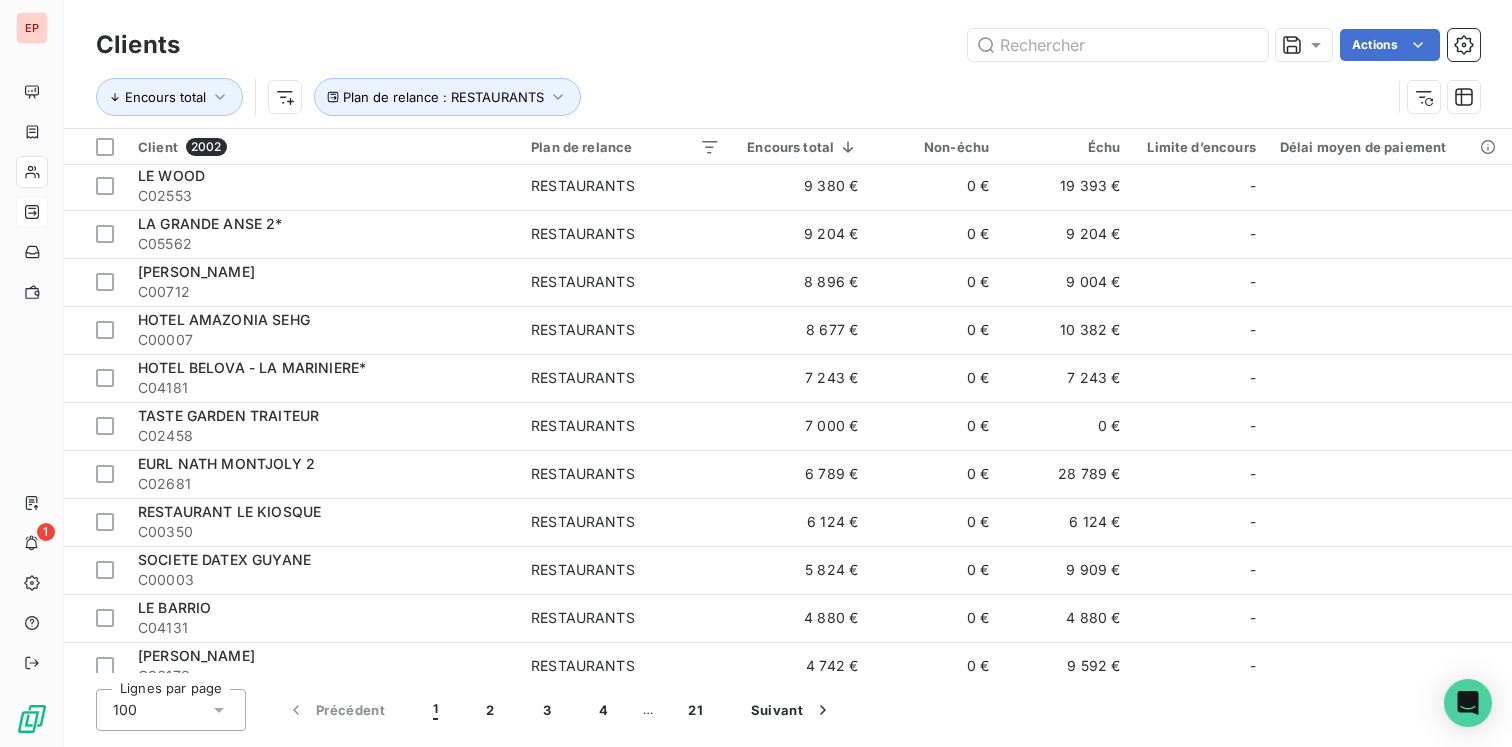 scroll, scrollTop: 199, scrollLeft: 0, axis: vertical 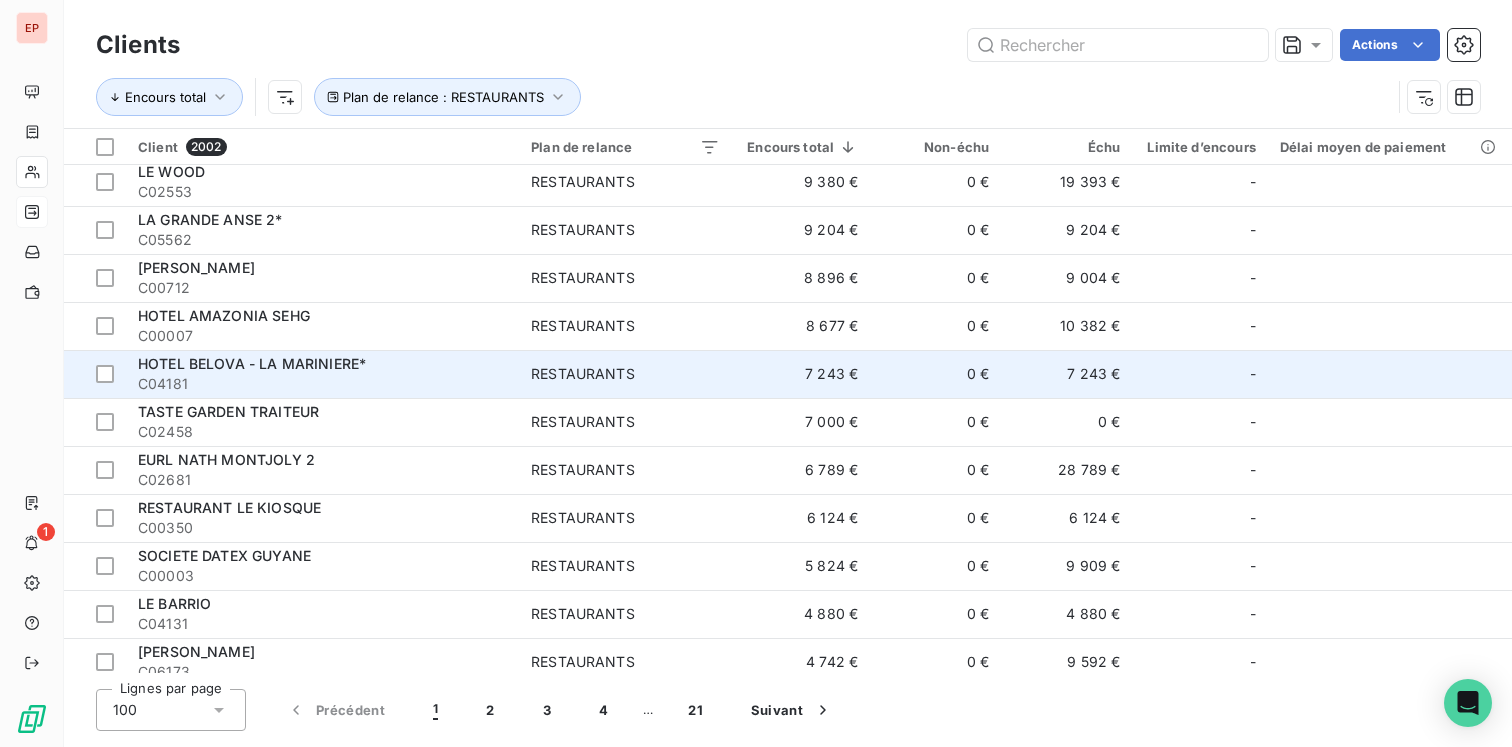 click on "HOTEL BELOVA - LA MARINIERE*" at bounding box center [252, 363] 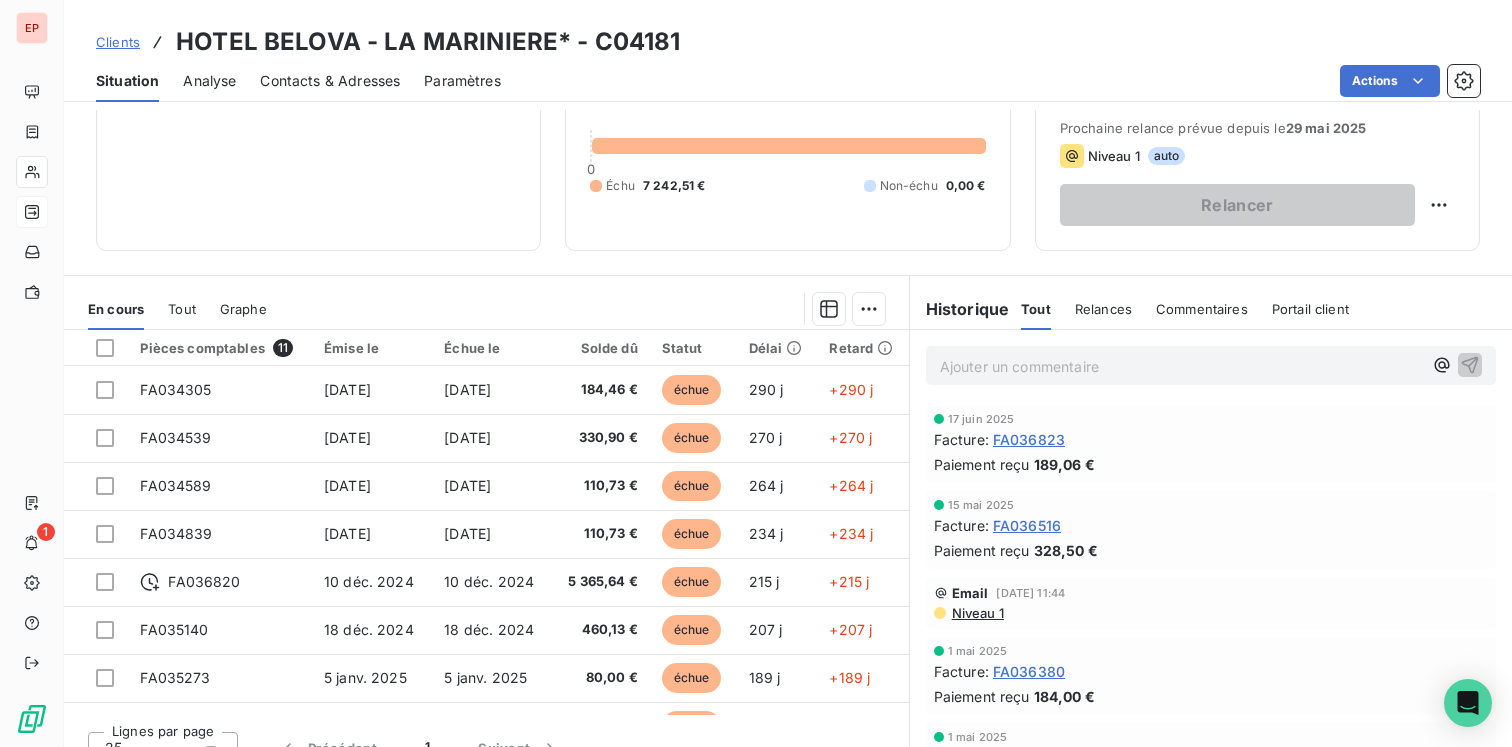 scroll, scrollTop: 159, scrollLeft: 0, axis: vertical 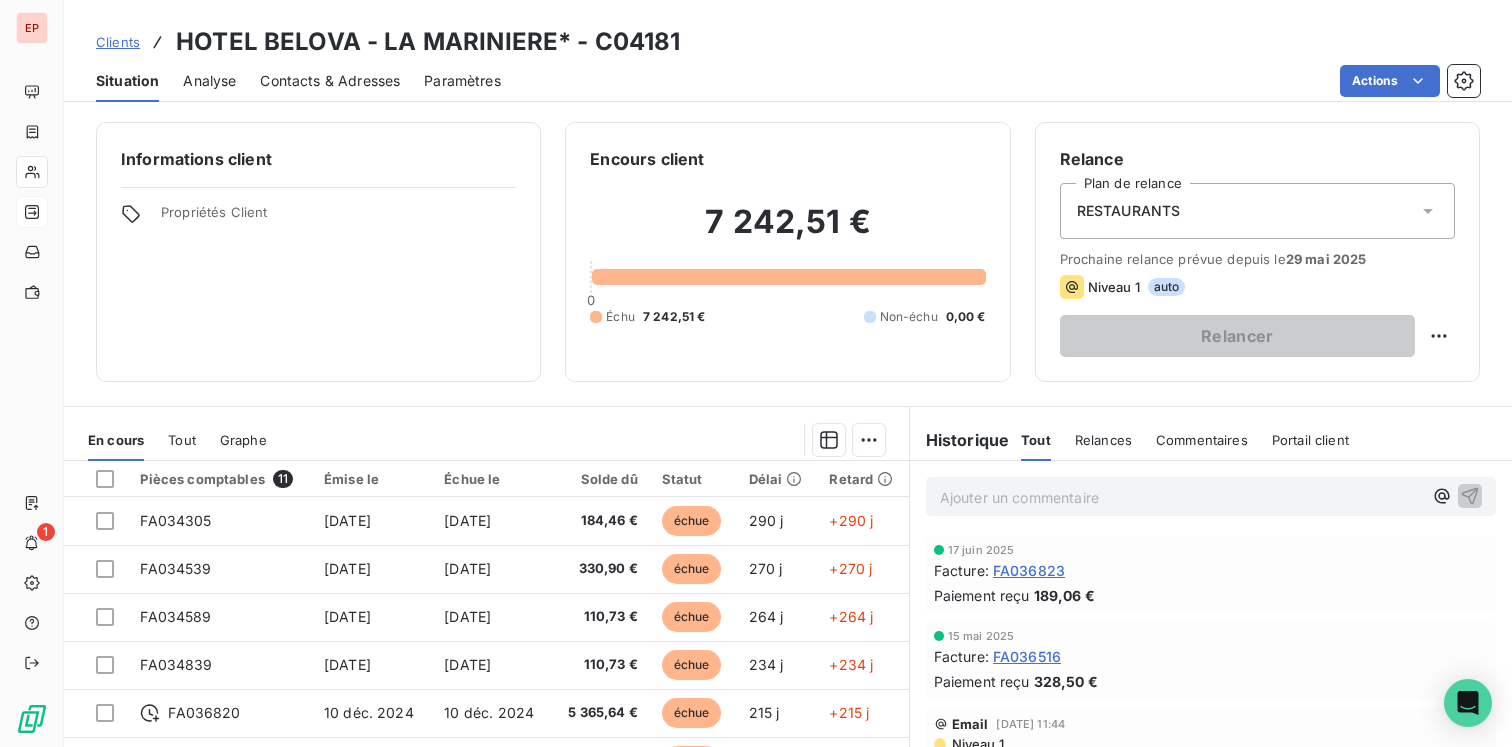click on "RESTAURANTS" at bounding box center (1257, 211) 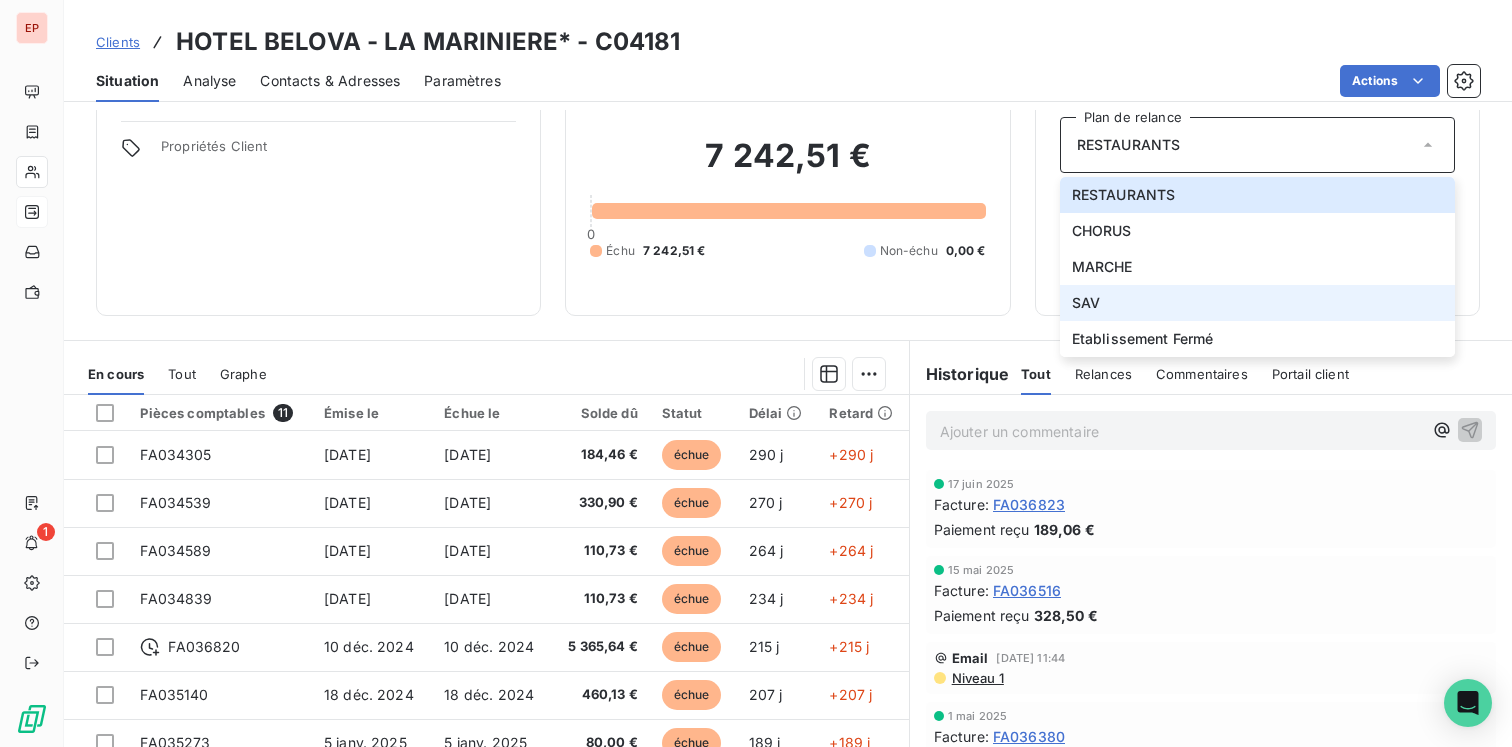 scroll, scrollTop: 68, scrollLeft: 0, axis: vertical 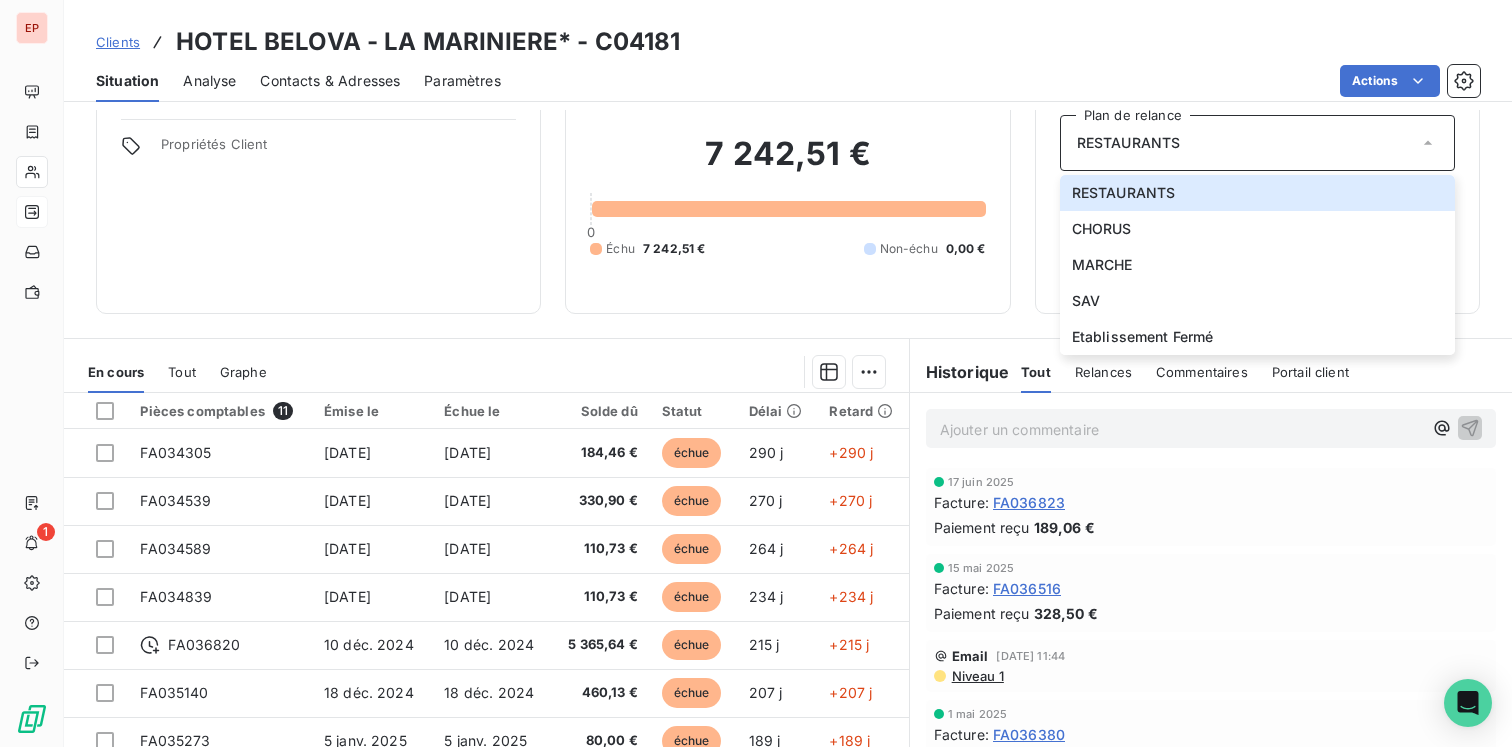 click on "Clients HOTEL BELOVA - LA MARINIERE* - C04181 Situation Analyse Contacts & Adresses Paramètres Actions Informations client Propriétés Client Encours client   7 242,51 € 0 Échu 7 242,51 € Non-échu 0,00 €   Relance Plan de relance RESTAURANTS RESTAURANTS CHORUS MARCHE SAV Etablissement Fermé Prochaine relance prévue depuis le  [DATE] Niveau 1 auto Relancer En cours Tout Graphe Pièces comptables 11 Émise le Échue le Solde dû Statut Délai   Retard   FA034305 [DATE] [DATE] 184,46 € échue 290 j +290 j FA034539 [DATE] [DATE] 330,90 € échue 270 j +270 j FA034589 [DATE] [DATE] 110,73 € échue 264 j +264 j FA034839 [DATE] [DATE] 110,73 € échue 234 j +234 j FA036820 [DATE] [DATE] 5 365,64 € échue 215 j +215 j FA035140 [DATE] [DATE] 460,13 € échue 207 j +207 j FA035273 [DATE] [DATE] 80,00 € échue 189 j +189 j FA035739 [DATE] [DATE] 113,73 € échue 139 j 122 j" at bounding box center (788, 373) 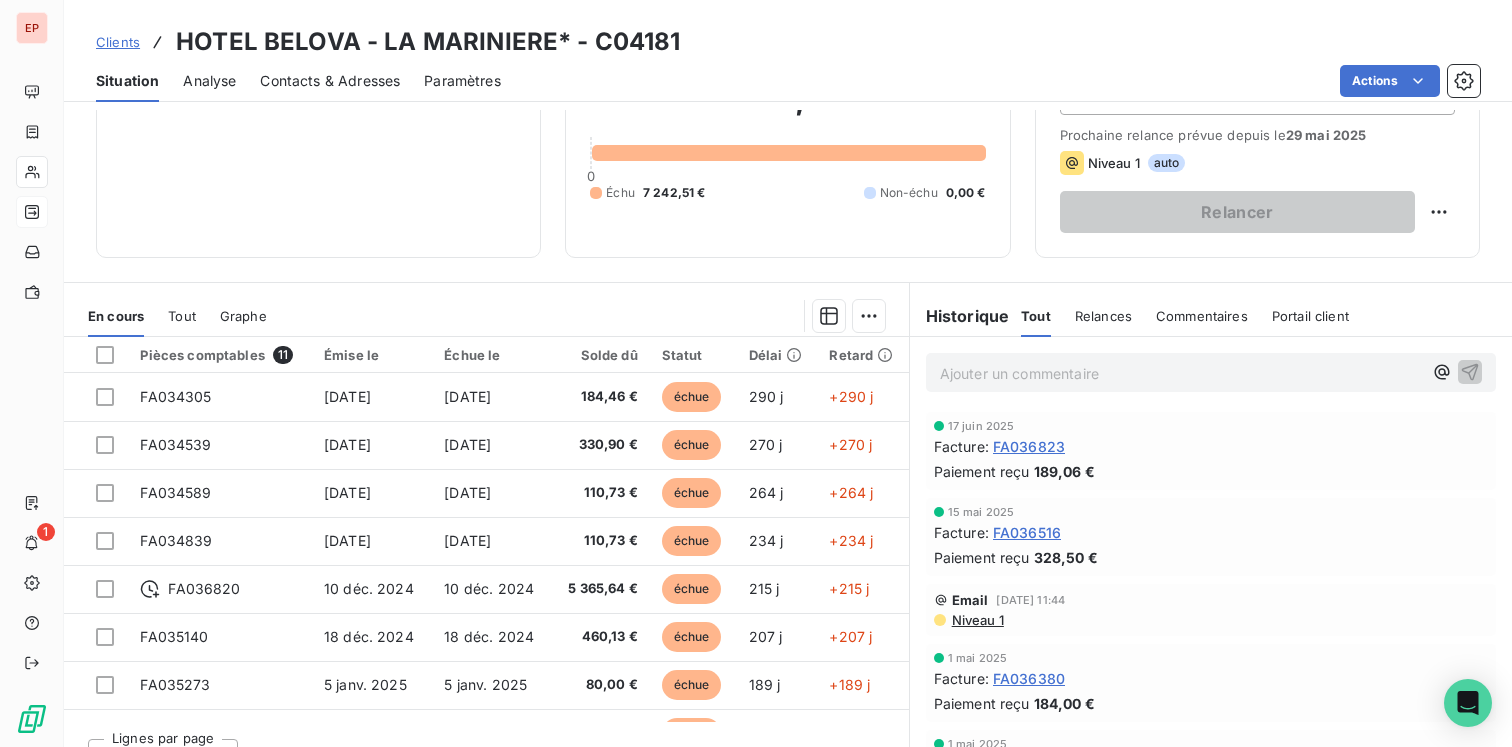 scroll, scrollTop: 159, scrollLeft: 0, axis: vertical 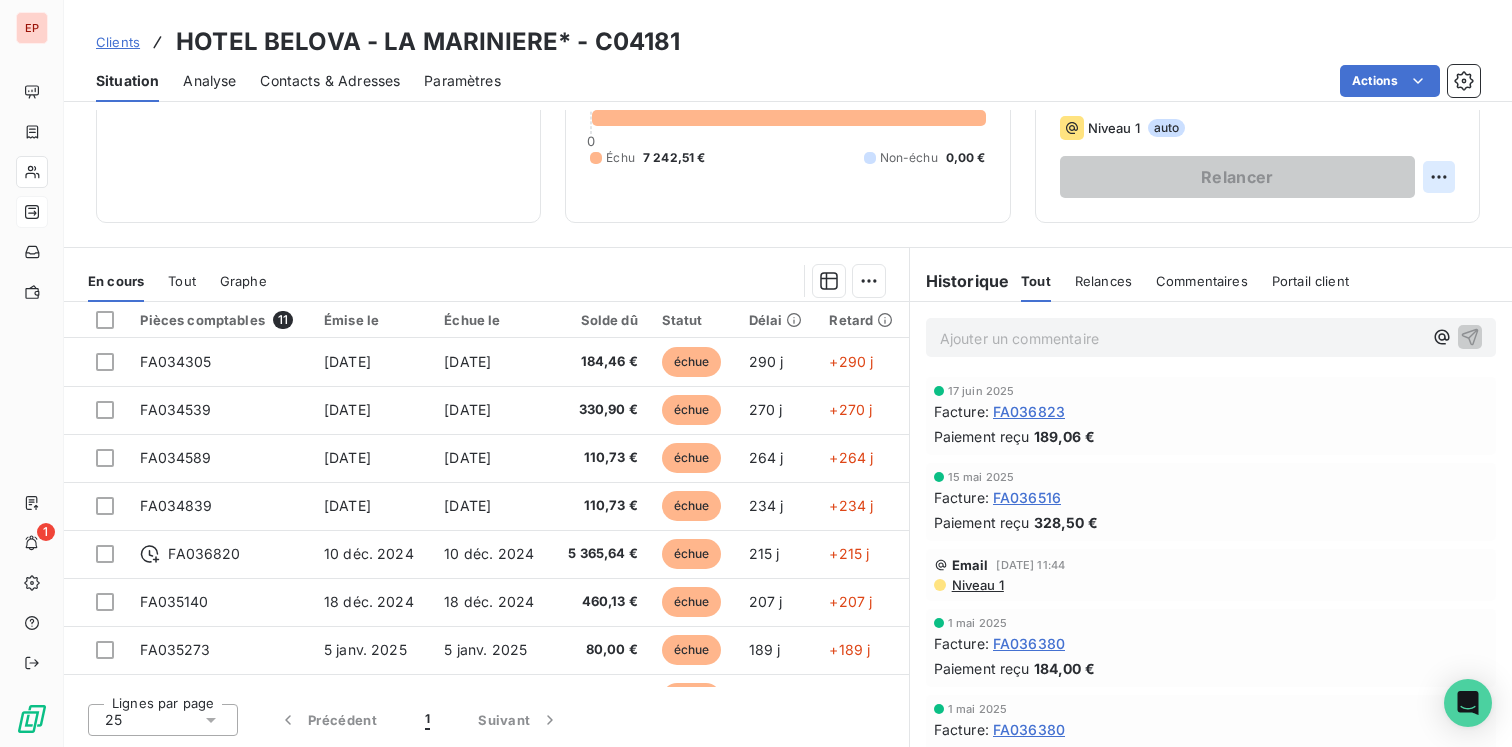 click on "EP 1 Clients HOTEL BELOVA - LA MARINIERE* - C04181 Situation Analyse Contacts & Adresses Paramètres Actions Informations client Propriétés Client Encours client   7 242,51 € 0 Échu 7 242,51 € Non-échu 0,00 €   Relance Plan de relance RESTAURANTS Prochaine relance prévue depuis le  [DATE] Niveau 1 auto Relancer En cours Tout Graphe Pièces comptables 11 Émise le Échue le Solde dû Statut Délai   Retard   FA034305 [DATE] [DATE] 184,46 € échue 290 j +290 j FA034539 [DATE] [DATE] 330,90 € échue 270 j +270 j FA034589 [DATE] [DATE] 110,73 € échue 264 j +264 j FA034839 [DATE] [DATE] 110,73 € échue 234 j +234 j FA036820 [DATE] [DATE] 5 365,64 € échue 215 j +215 j FA035140 [DATE] [DATE] 460,13 € échue 207 j +207 j FA035273 [DATE] [DATE] 80,00 € échue 189 j +189 j FA035739 [DATE] [DATE] 113,73 € échue 139 j +139 j FA035901 [DATE] 122 j" at bounding box center (756, 373) 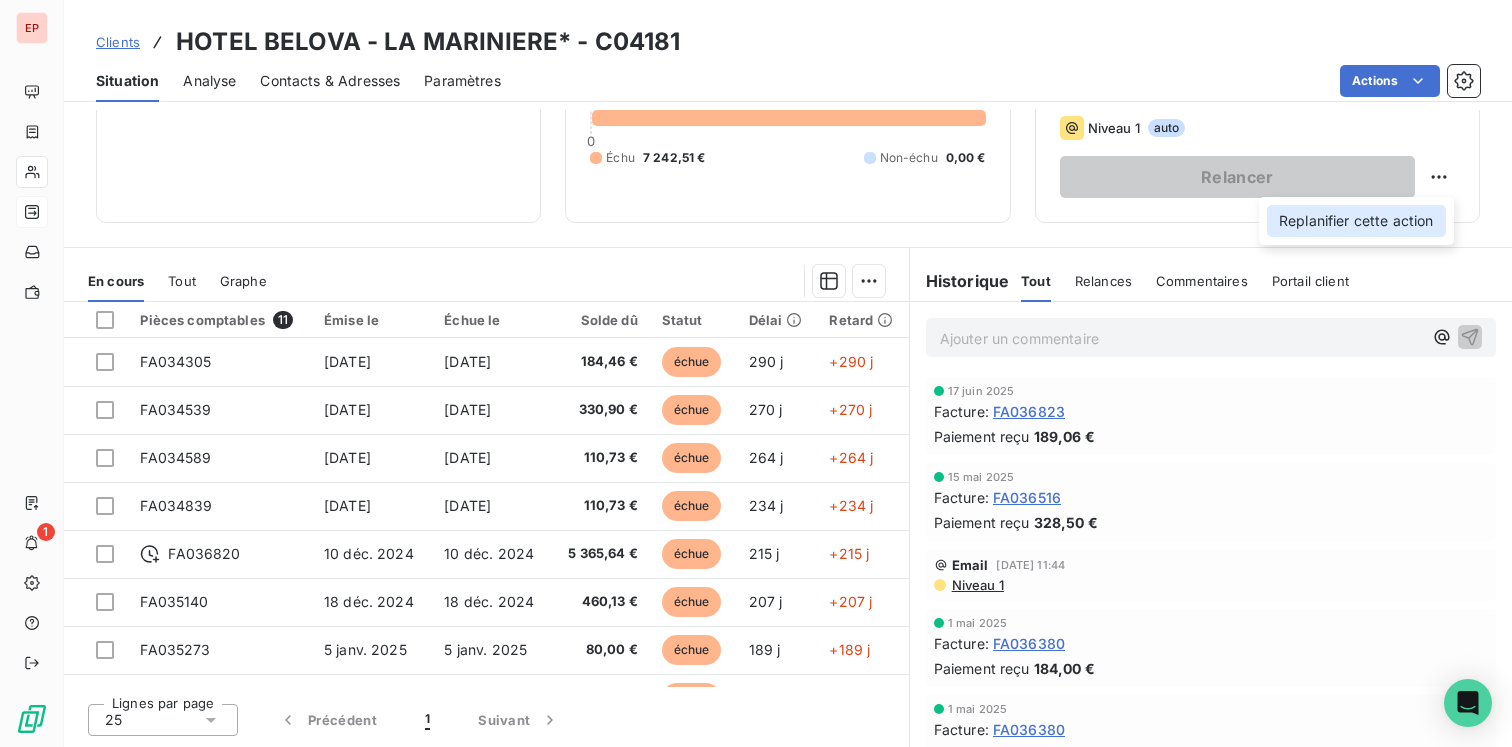 click on "Replanifier cette action" at bounding box center (1356, 221) 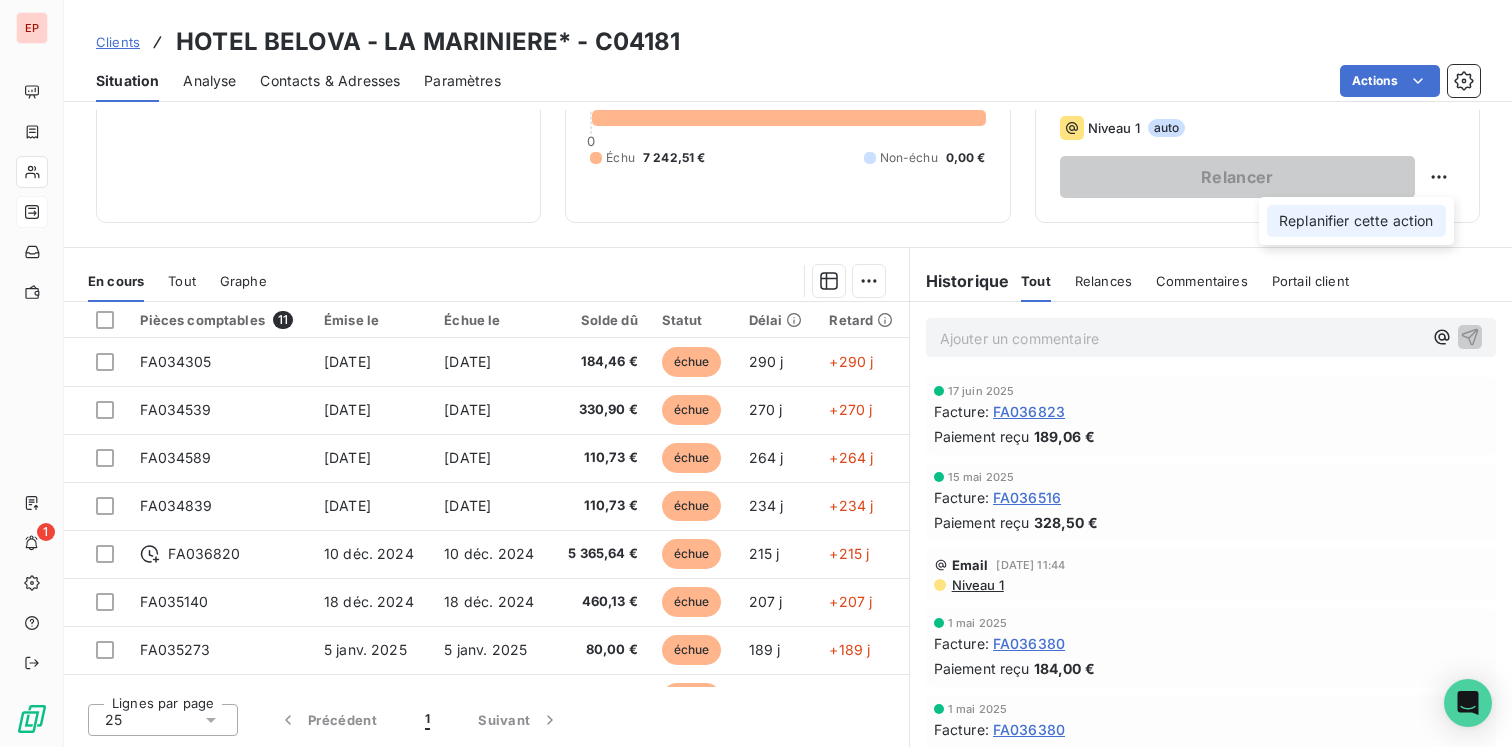 select on "6" 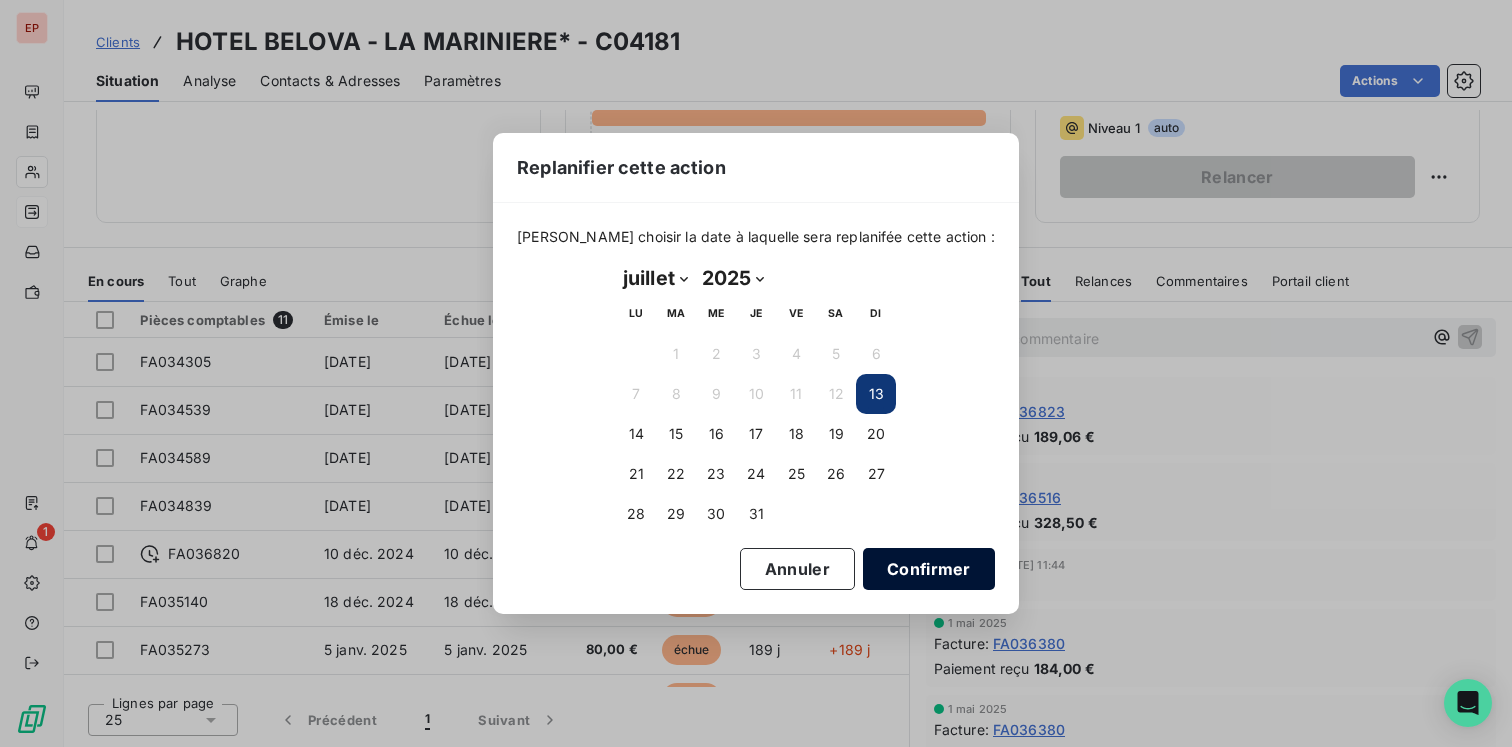 click on "Confirmer" at bounding box center (929, 569) 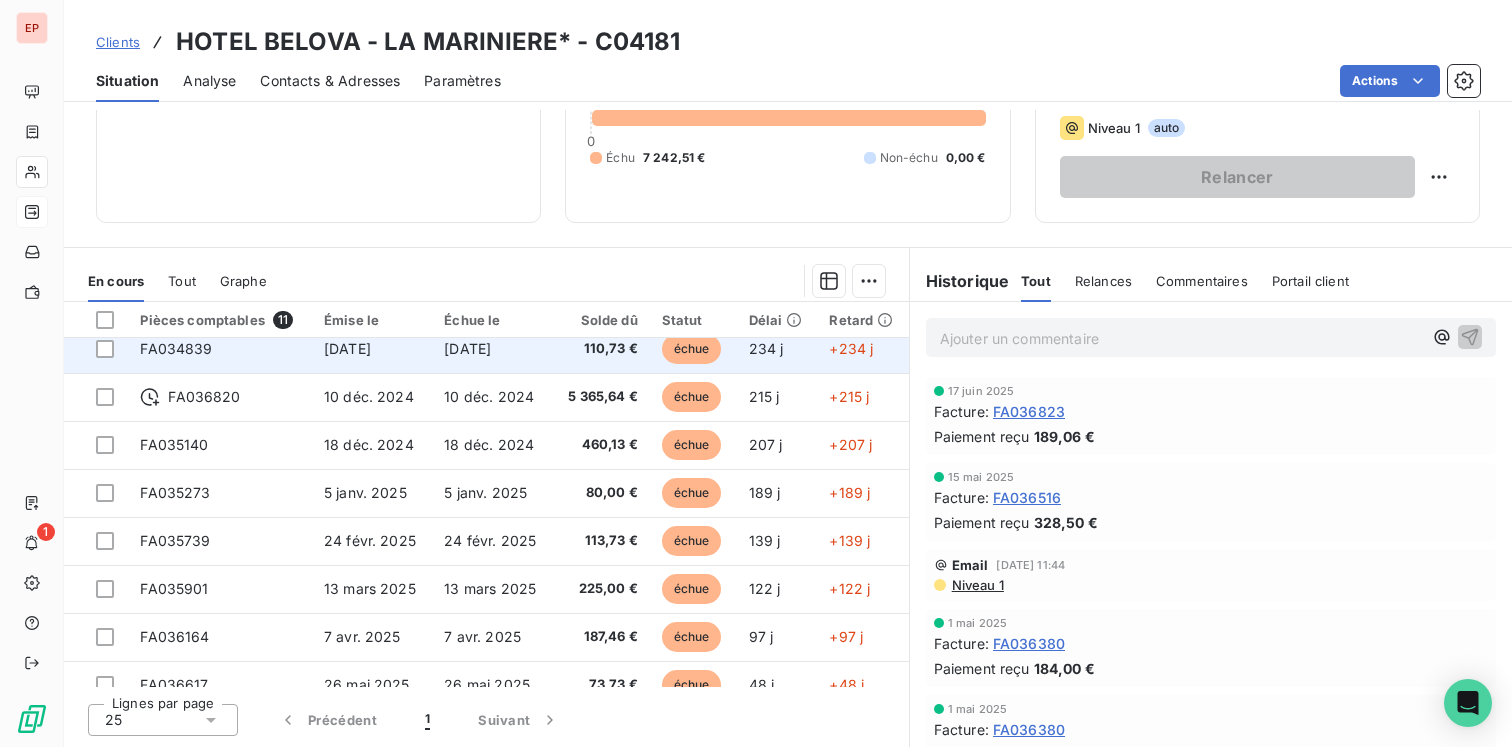scroll, scrollTop: 179, scrollLeft: 0, axis: vertical 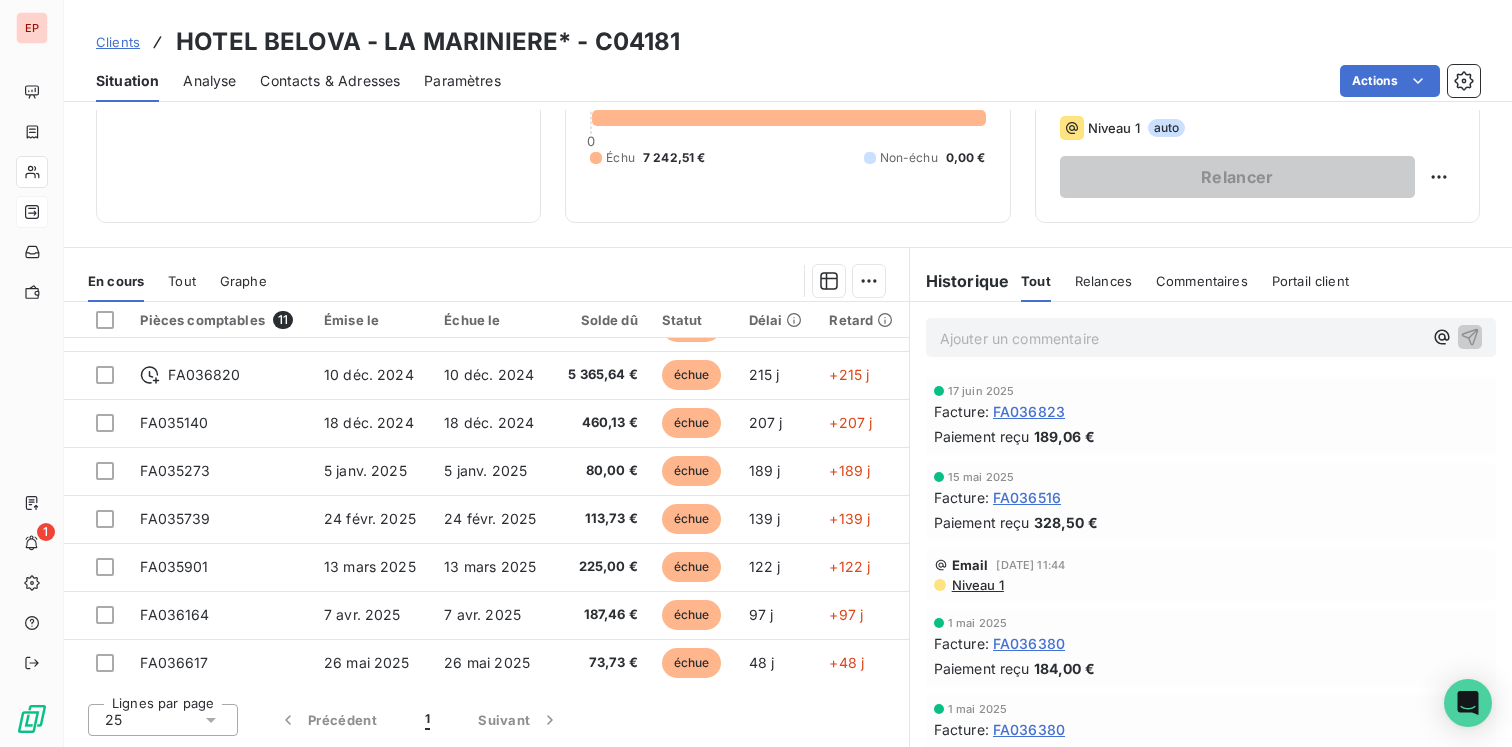 click on "Relances" at bounding box center (1103, 281) 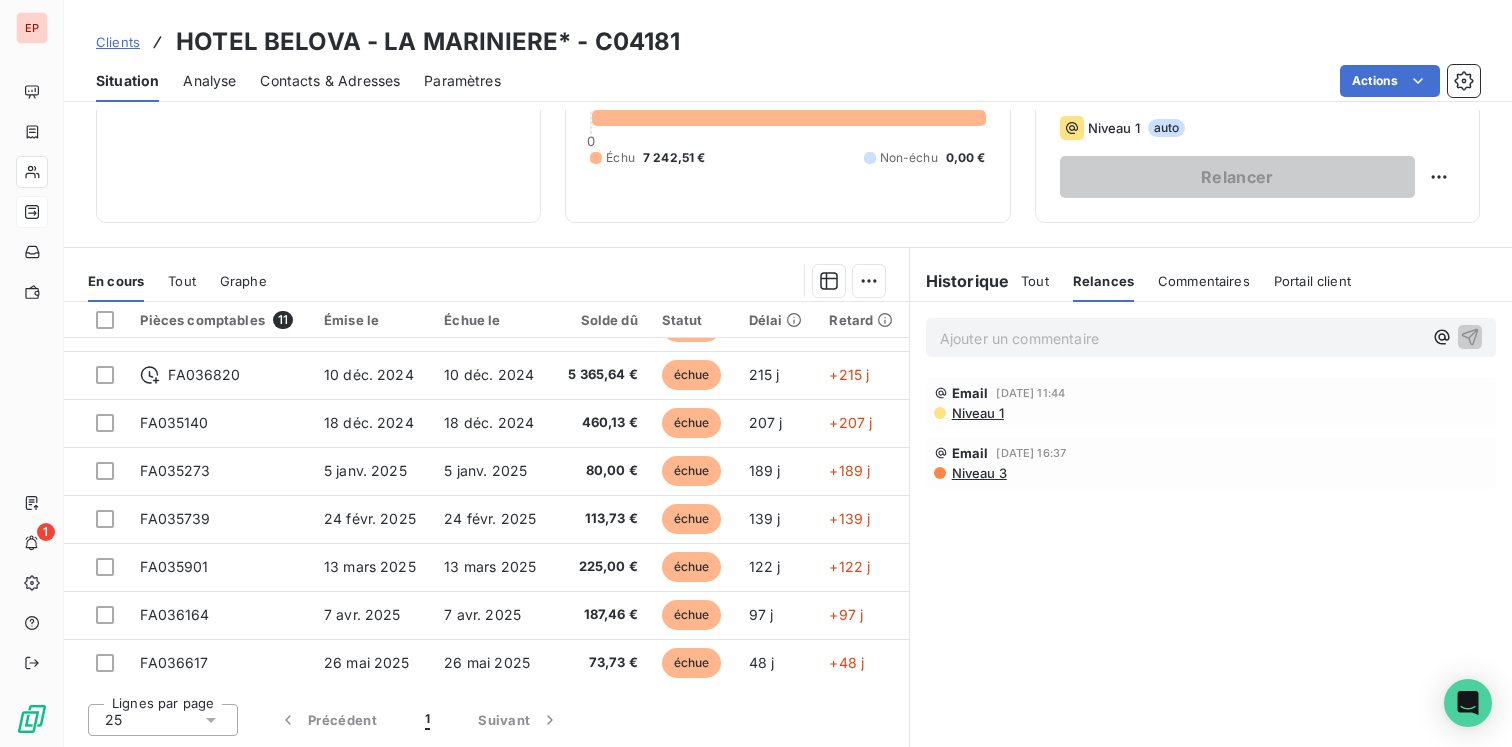 click on "Tout" at bounding box center (1035, 281) 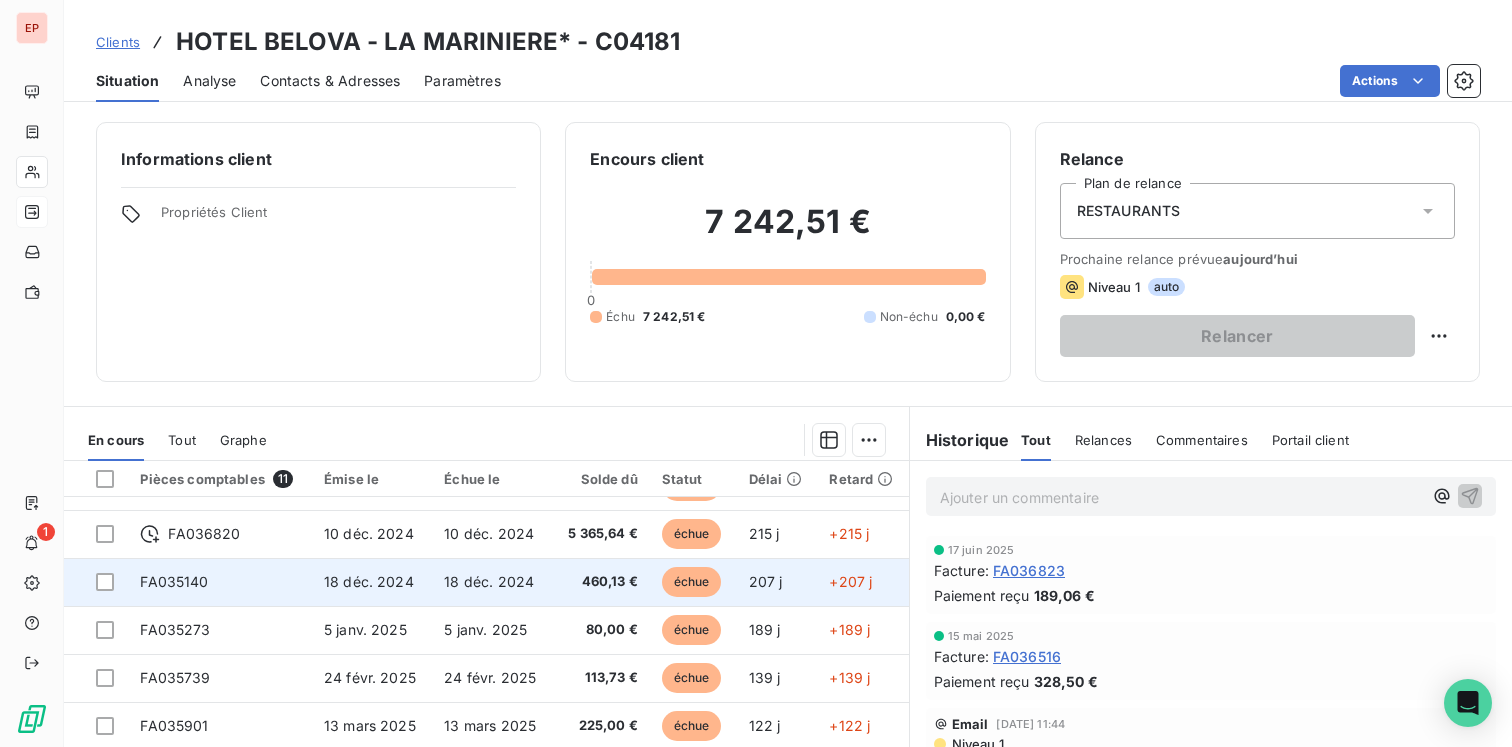 scroll, scrollTop: 159, scrollLeft: 0, axis: vertical 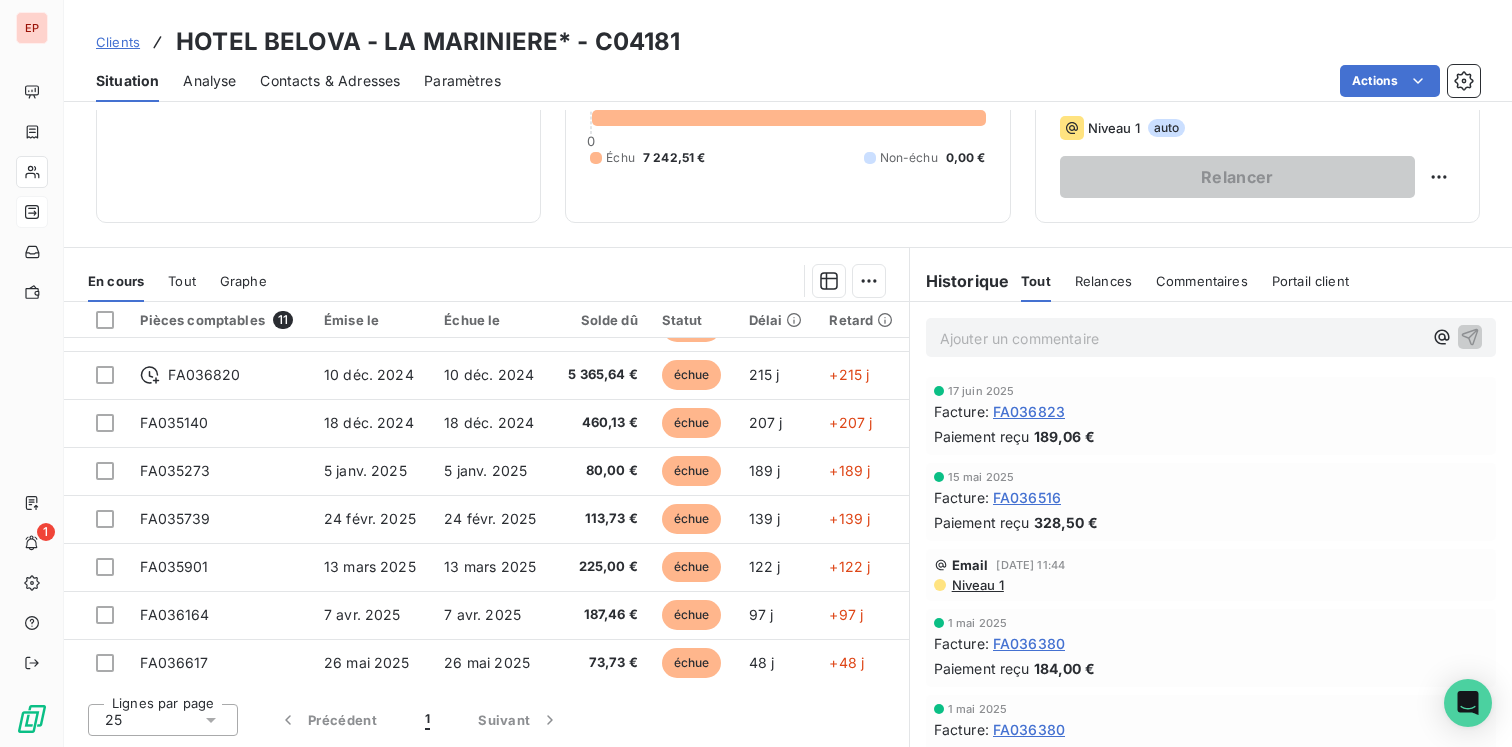 click on "Relances" at bounding box center [1103, 281] 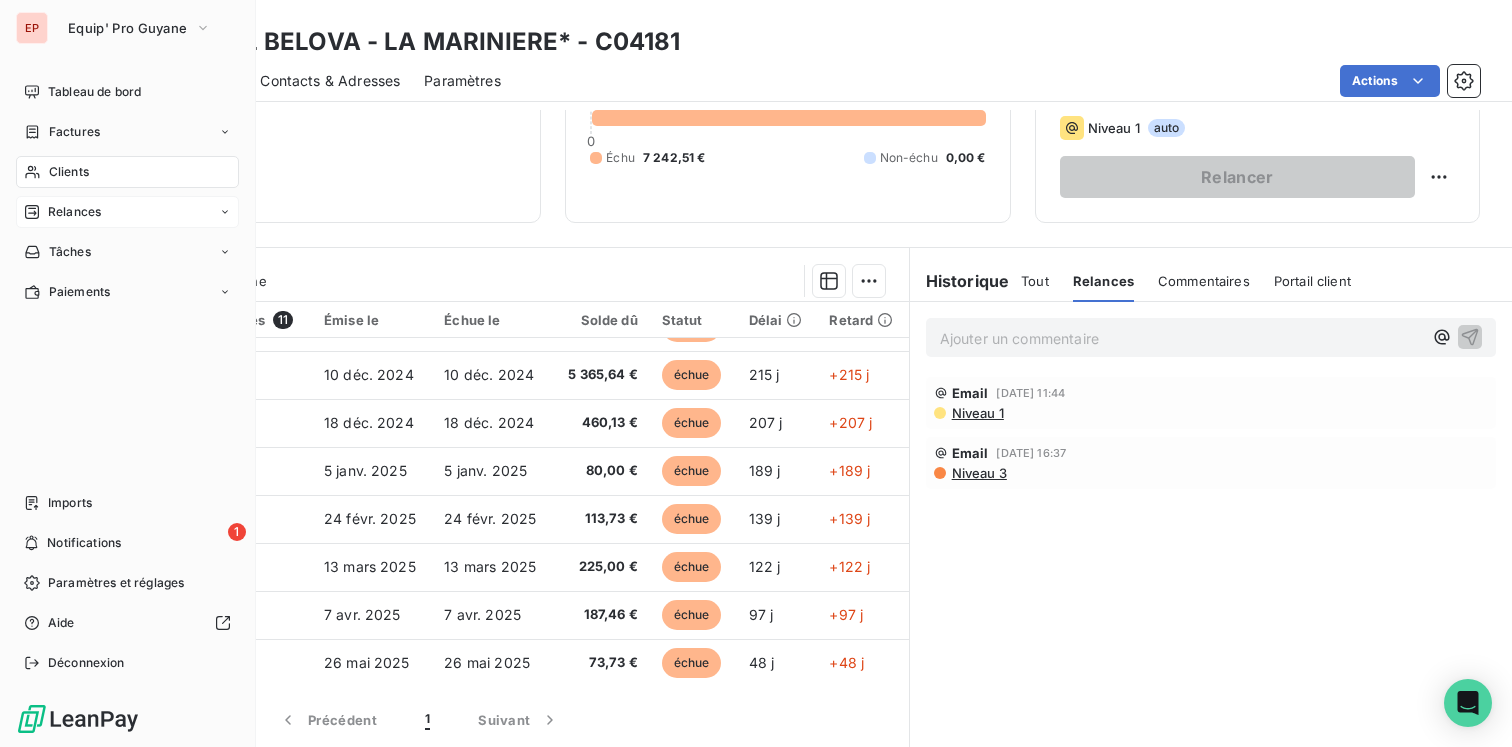 click on "Clients" at bounding box center [127, 172] 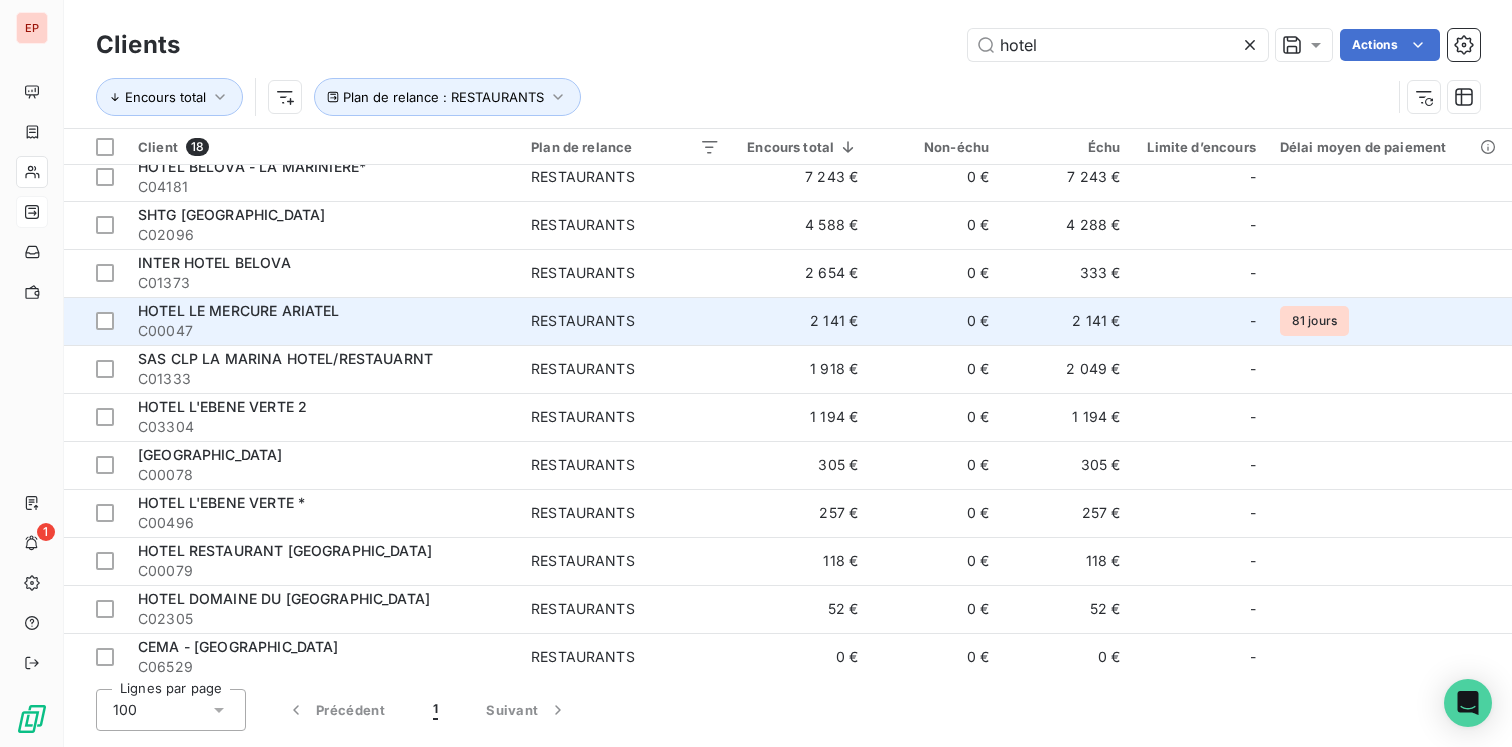 scroll, scrollTop: 0, scrollLeft: 0, axis: both 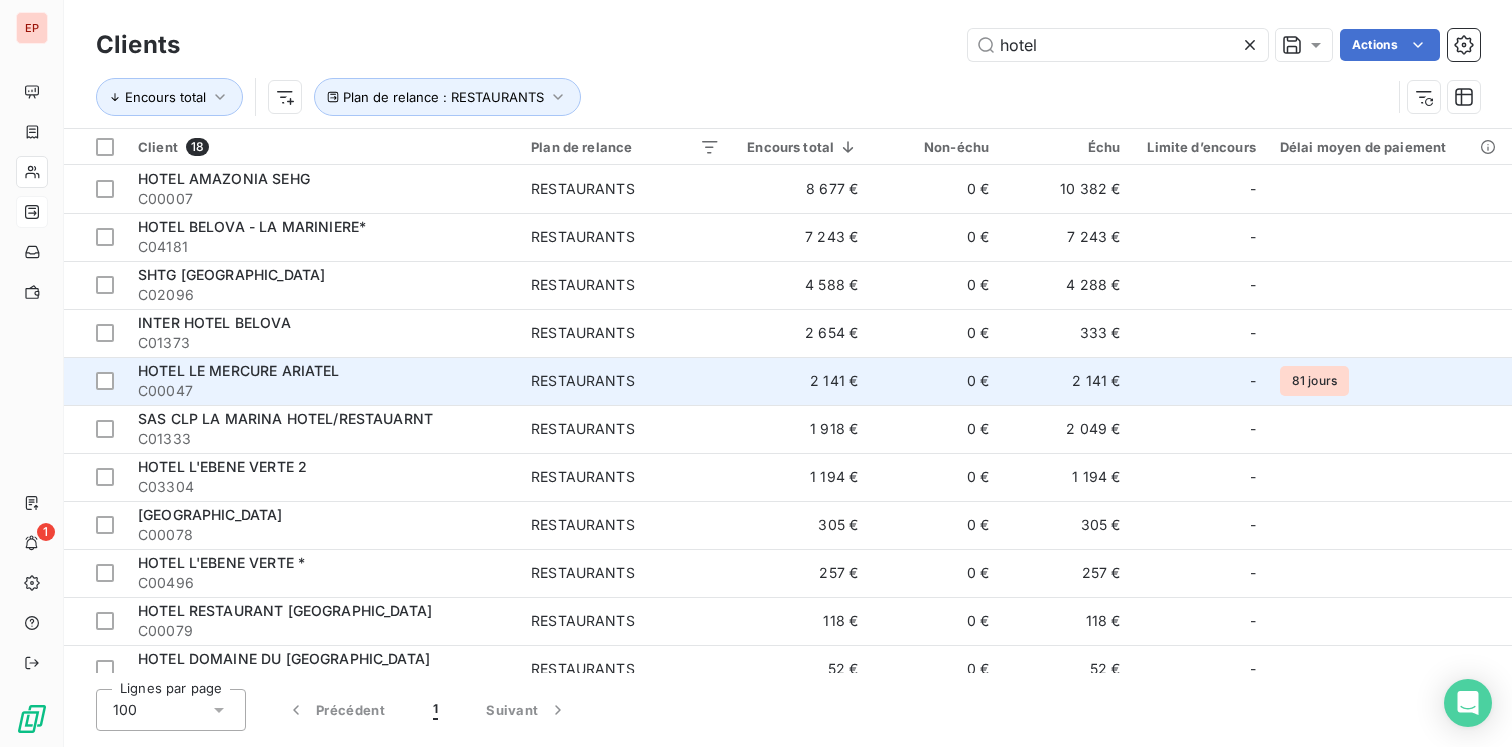 type on "hotel" 